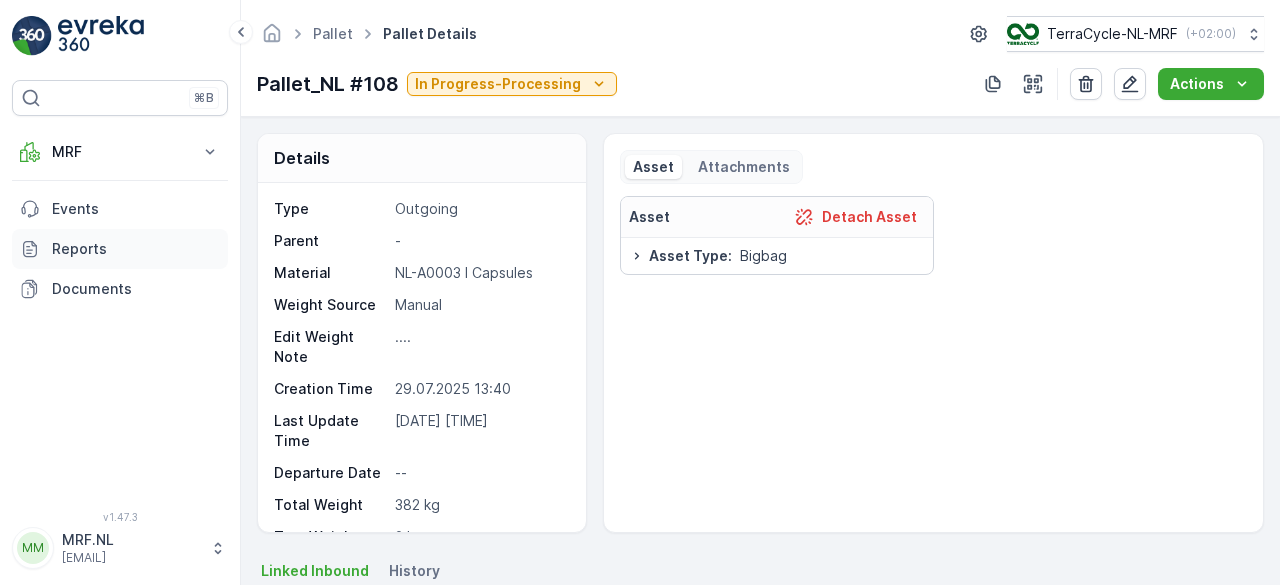 scroll, scrollTop: 0, scrollLeft: 0, axis: both 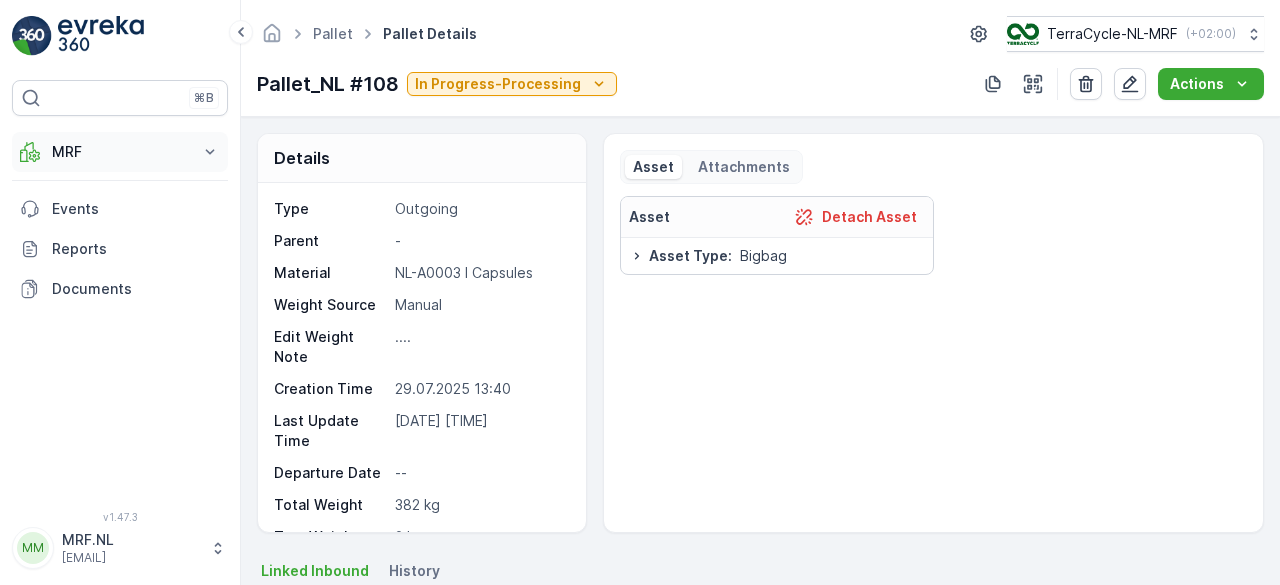 click on "MRF" at bounding box center [120, 152] 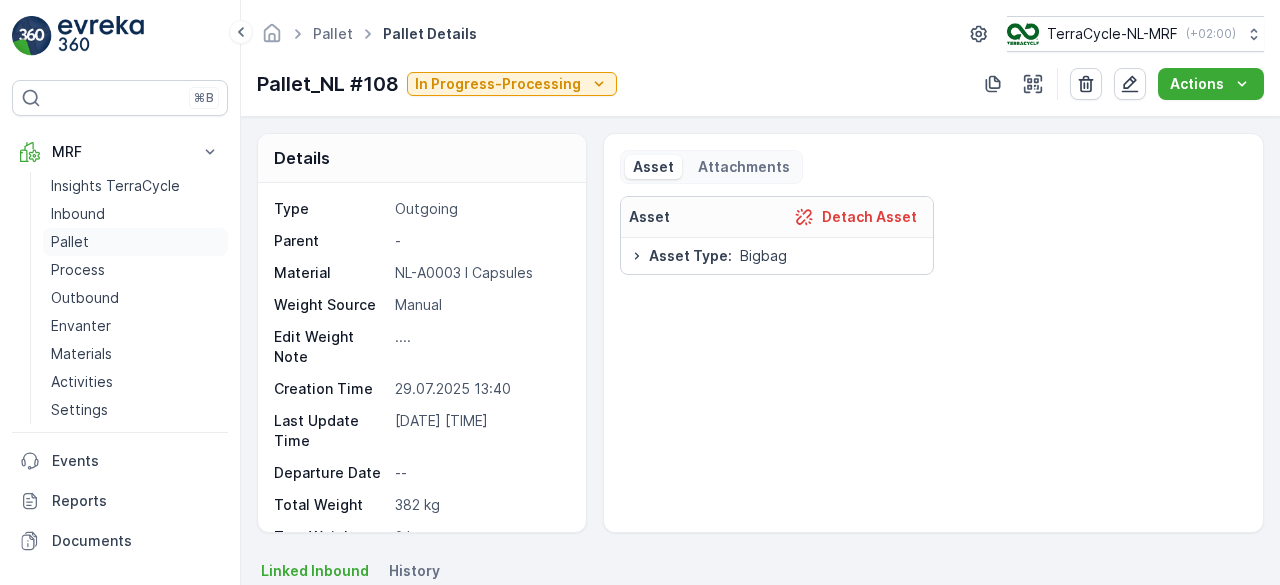 click on "Pallet" at bounding box center (70, 242) 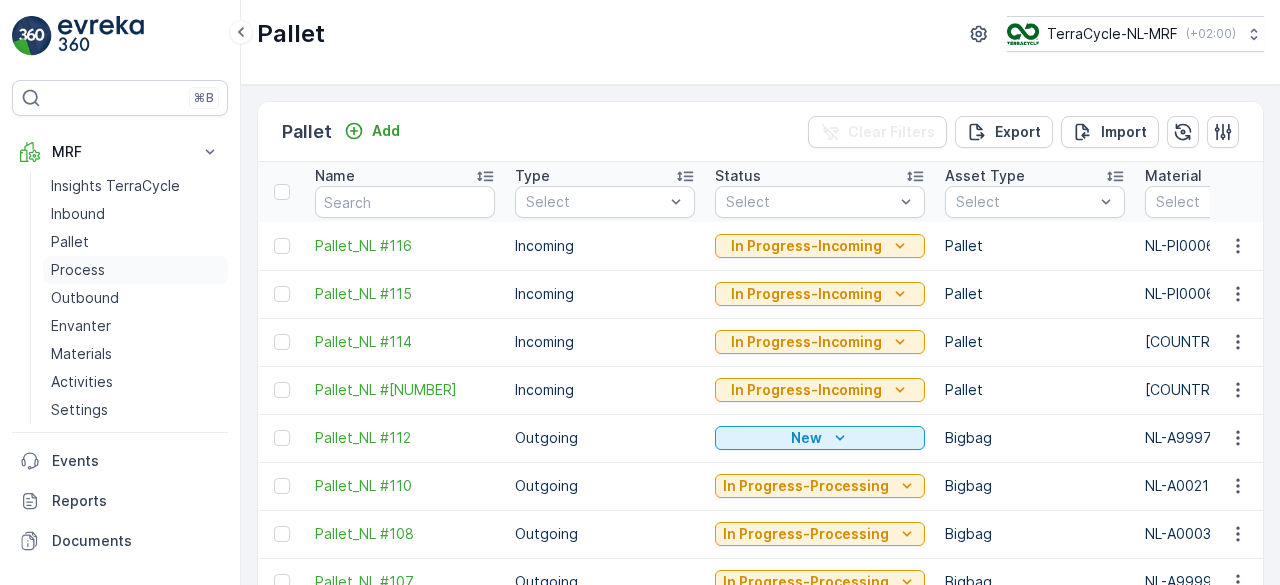click on "Process" at bounding box center (78, 270) 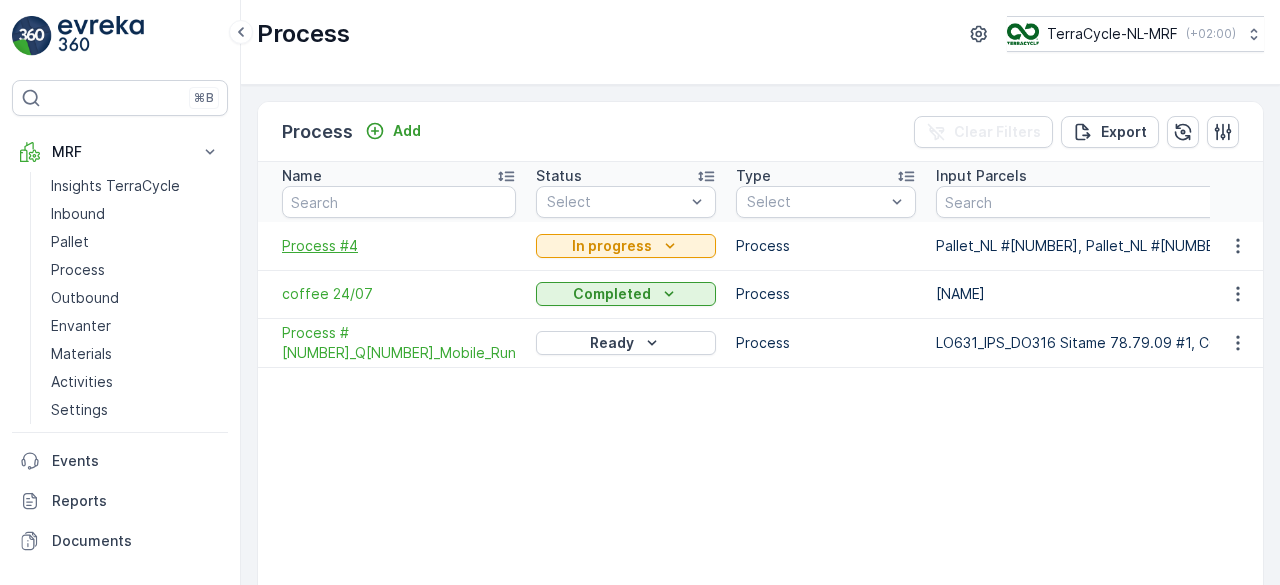 click on "Process #4" at bounding box center [399, 246] 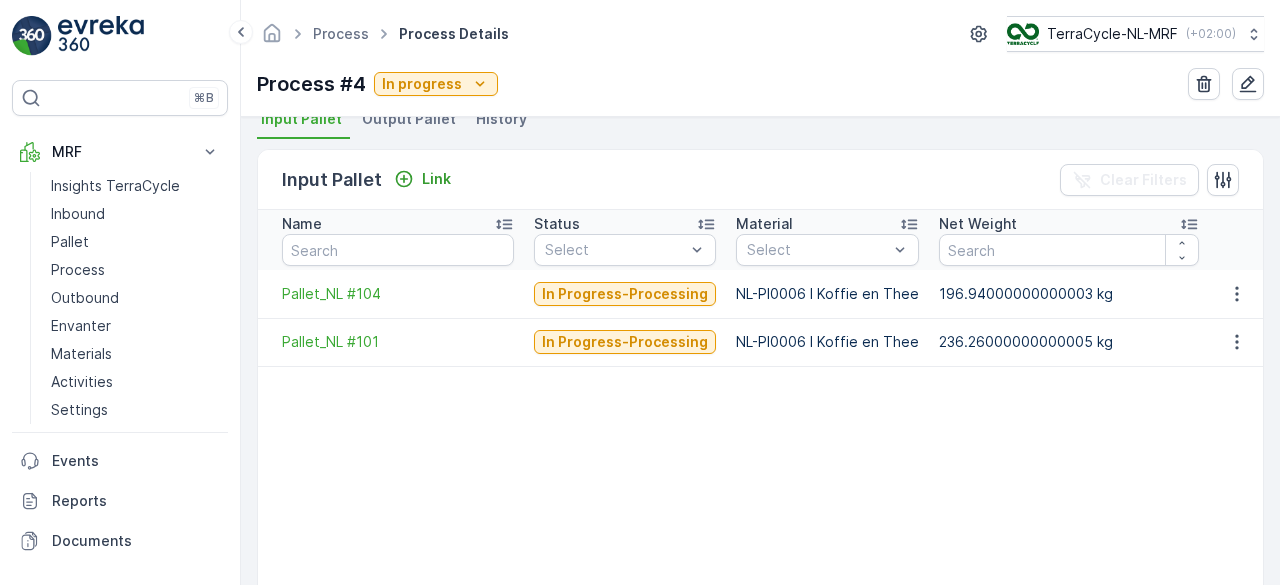 scroll, scrollTop: 460, scrollLeft: 0, axis: vertical 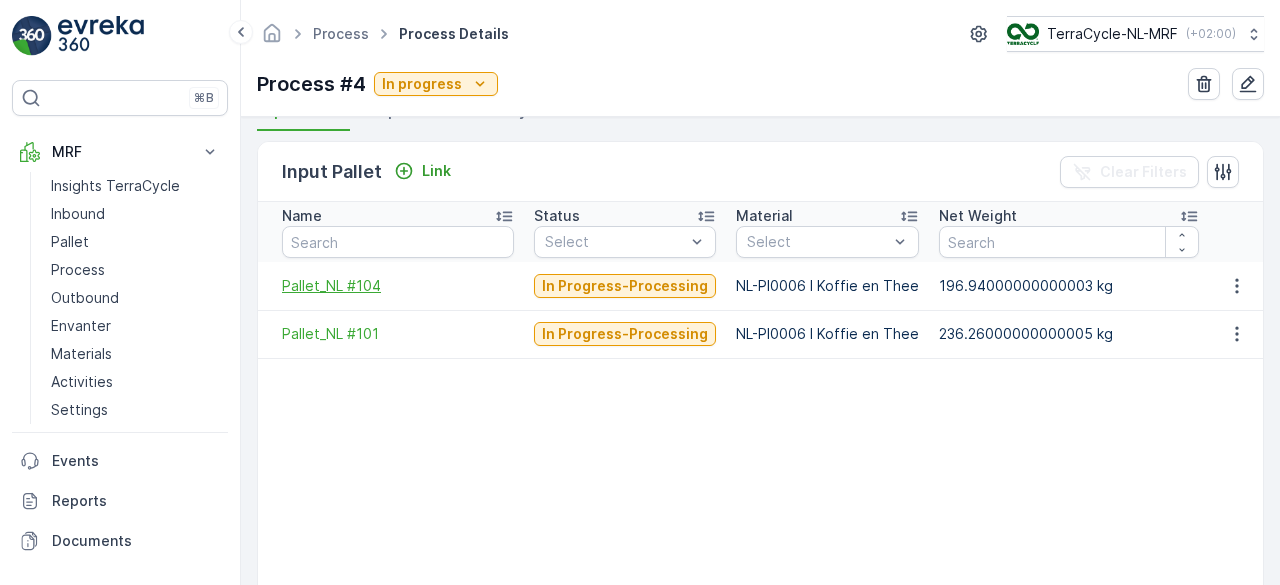 click on "Pallet_NL #104" at bounding box center (398, 286) 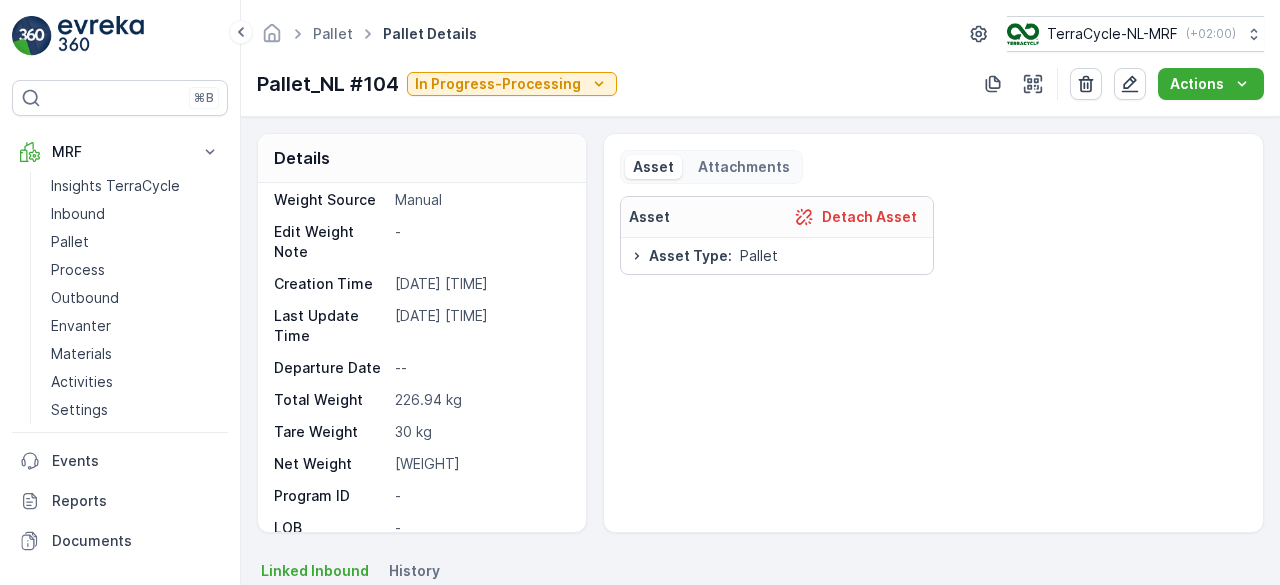 scroll, scrollTop: 127, scrollLeft: 0, axis: vertical 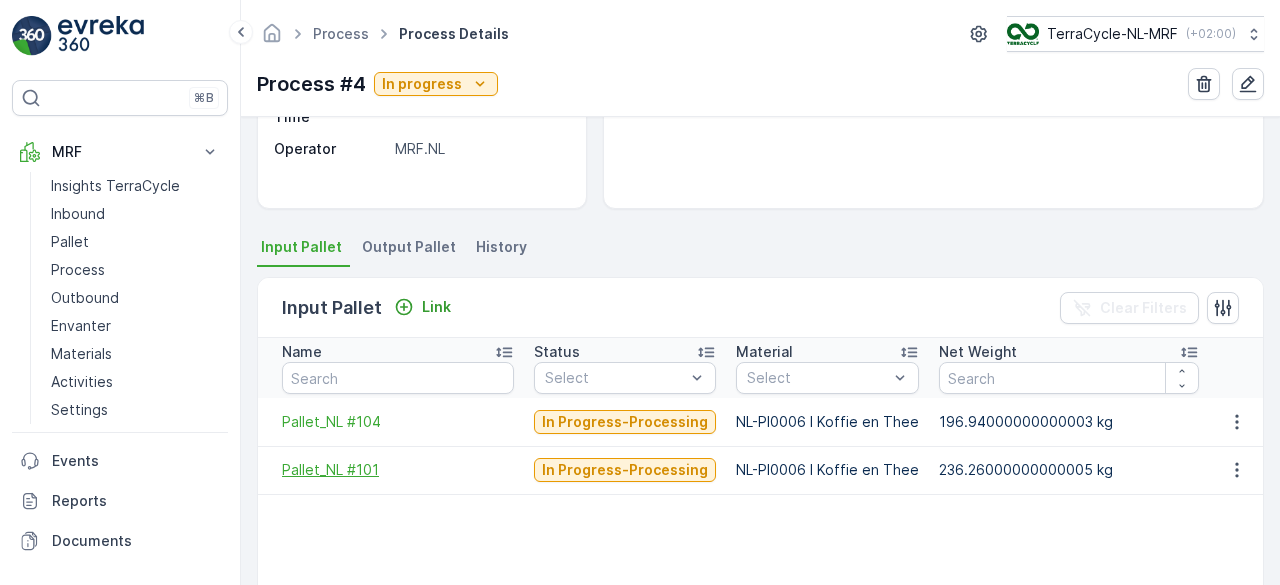 click on "Pallet_NL #101" at bounding box center [398, 470] 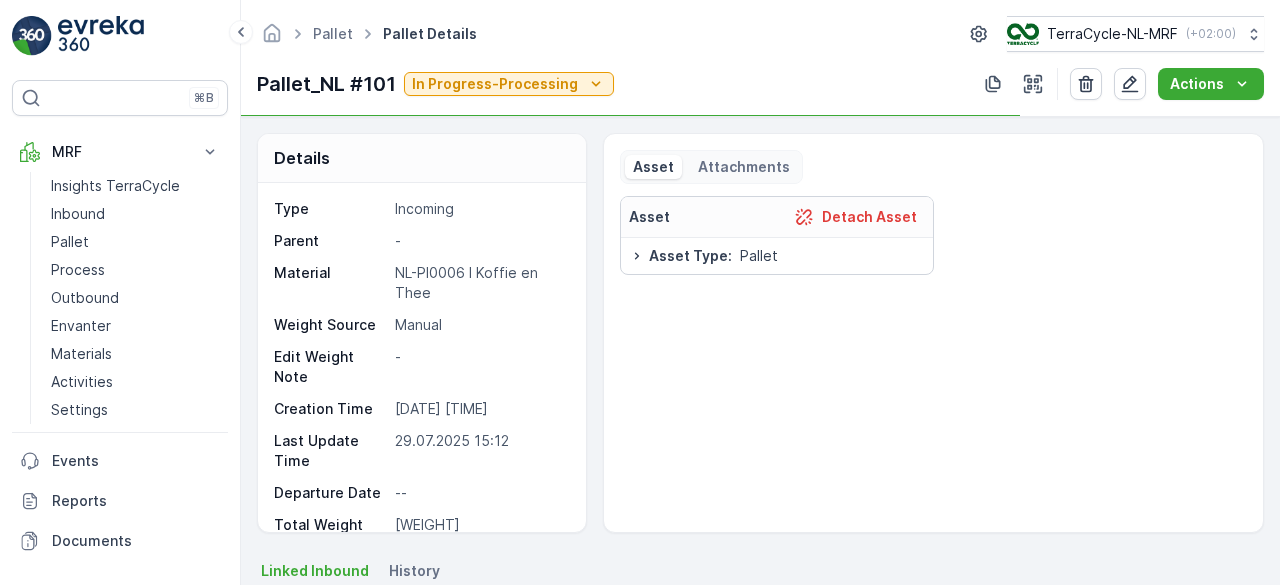 scroll, scrollTop: 158, scrollLeft: 0, axis: vertical 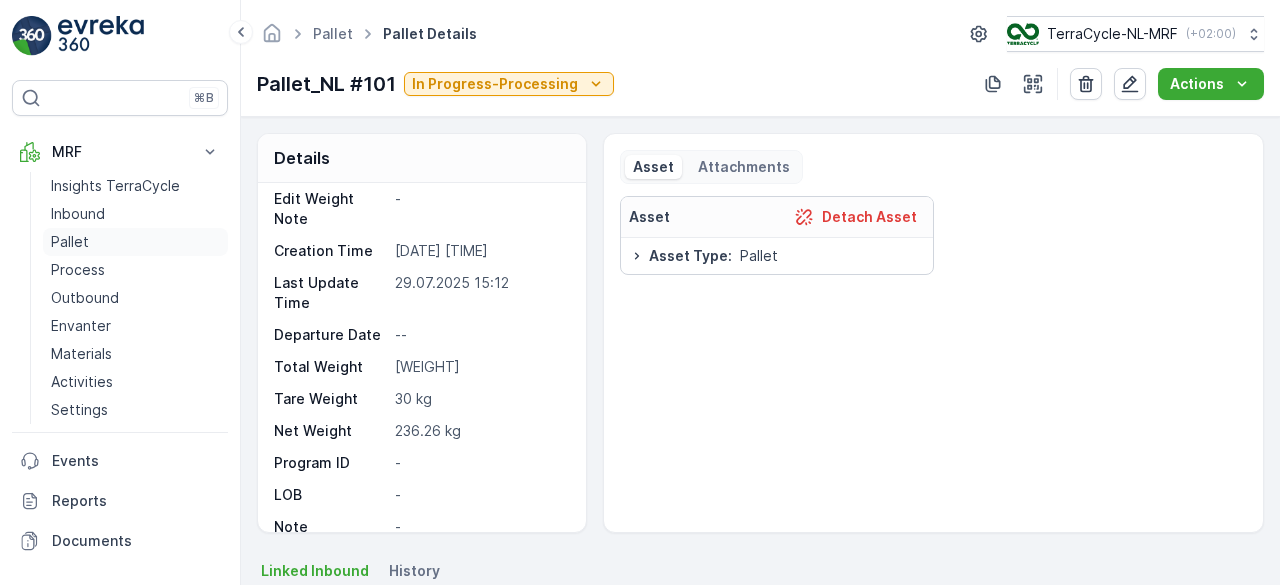 click on "Pallet" at bounding box center (70, 242) 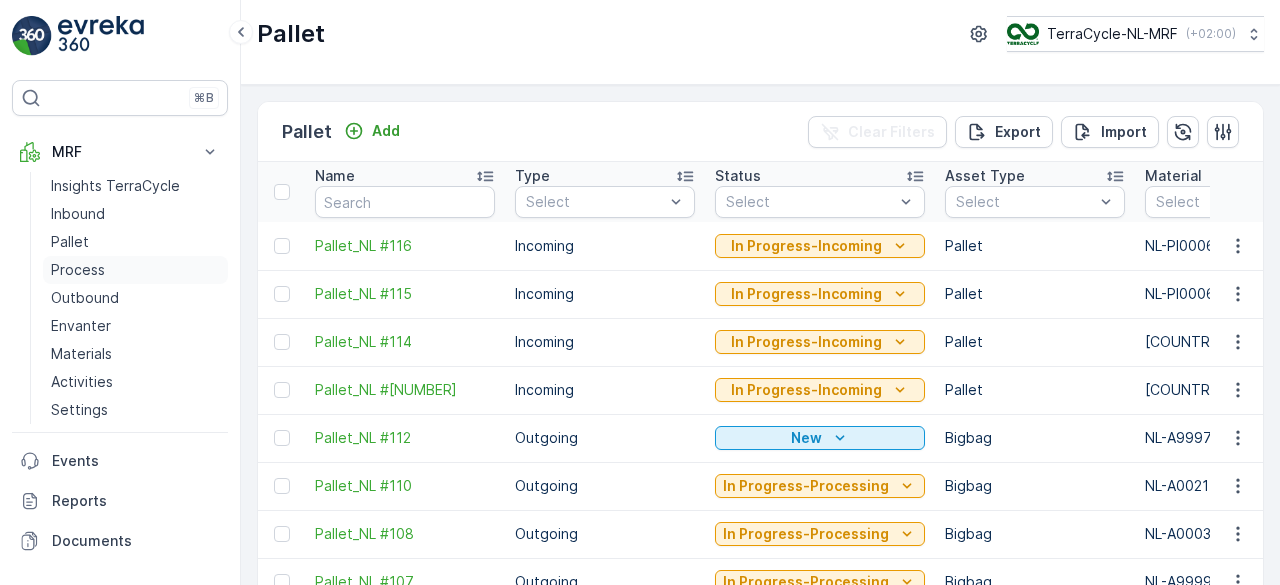 click on "Process" at bounding box center (78, 270) 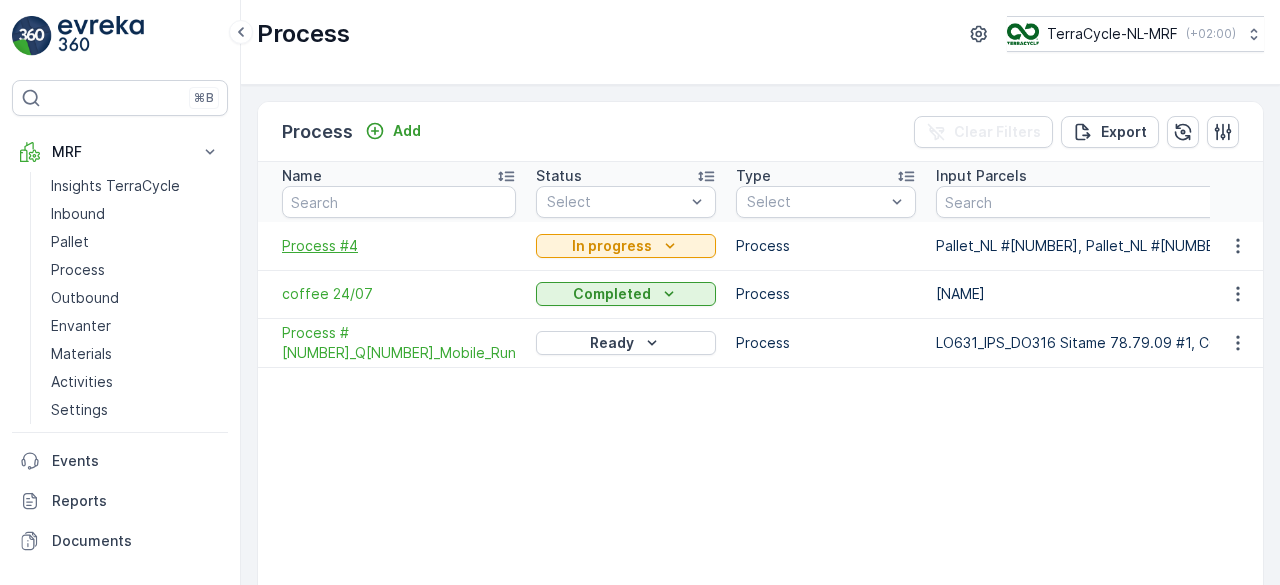 click on "Process #4" at bounding box center (399, 246) 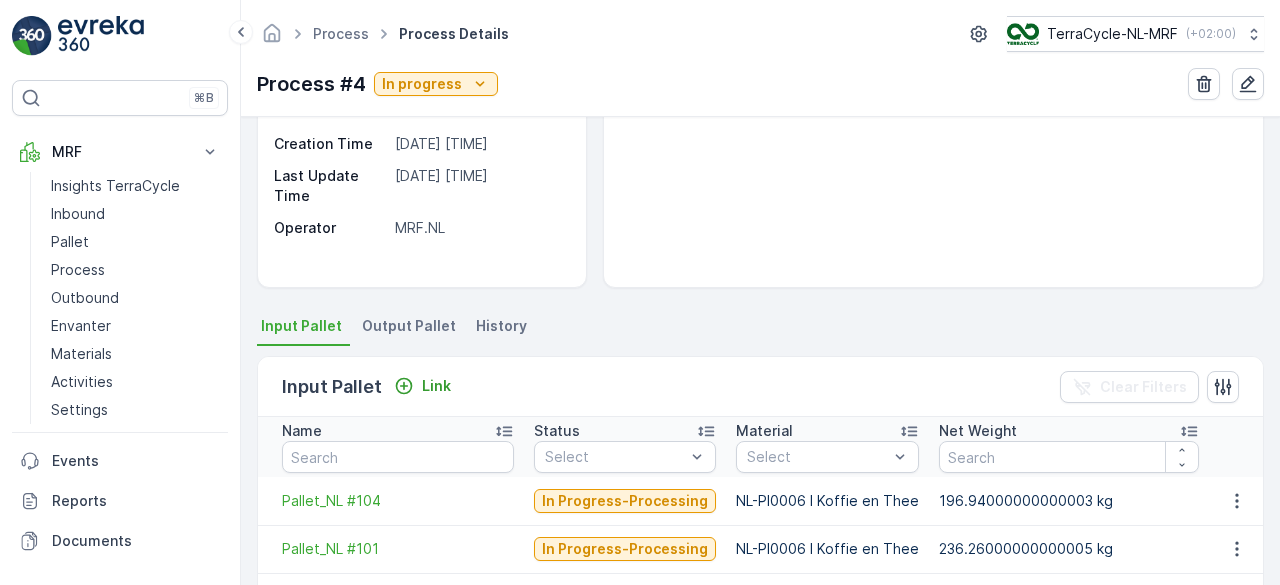 scroll, scrollTop: 250, scrollLeft: 0, axis: vertical 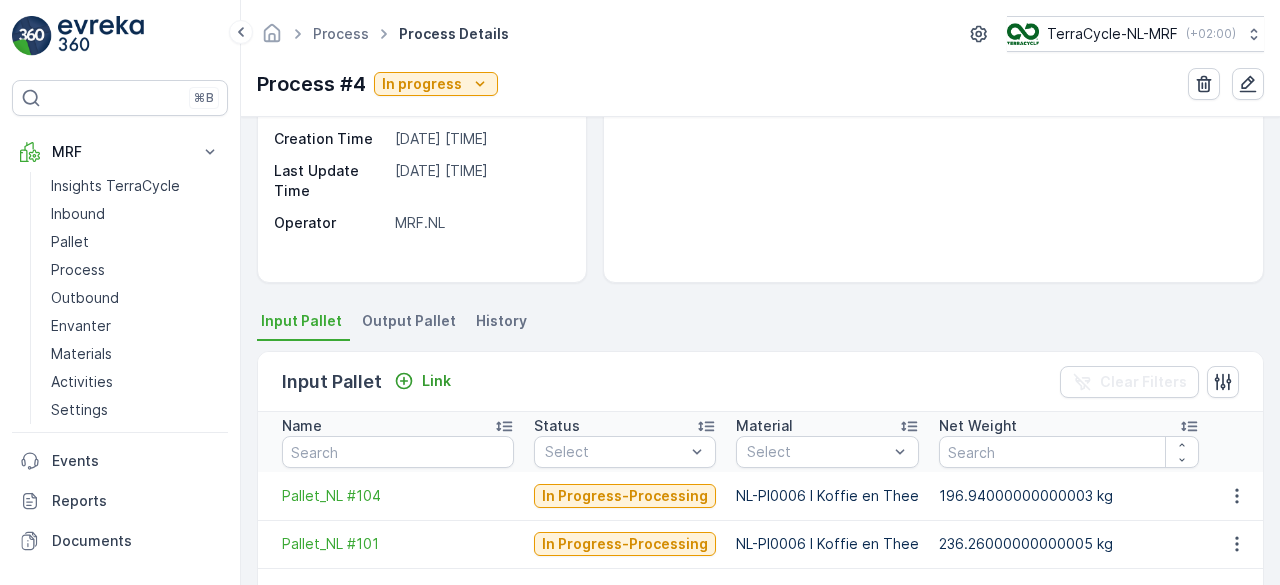 click on "Output Pallet" at bounding box center (409, 321) 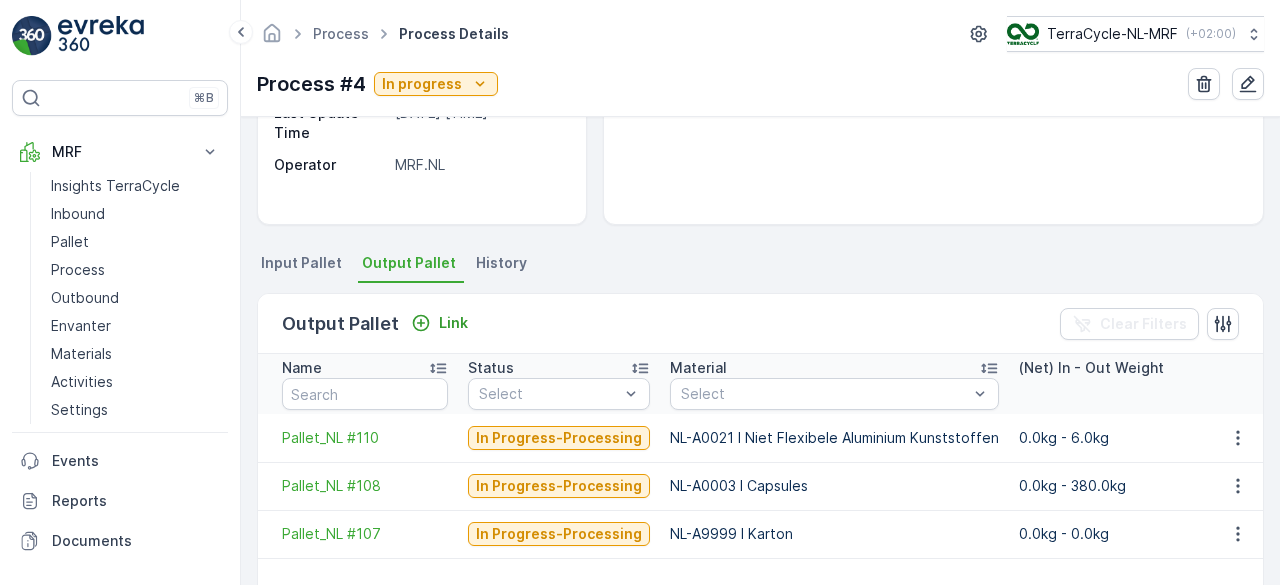 scroll, scrollTop: 397, scrollLeft: 0, axis: vertical 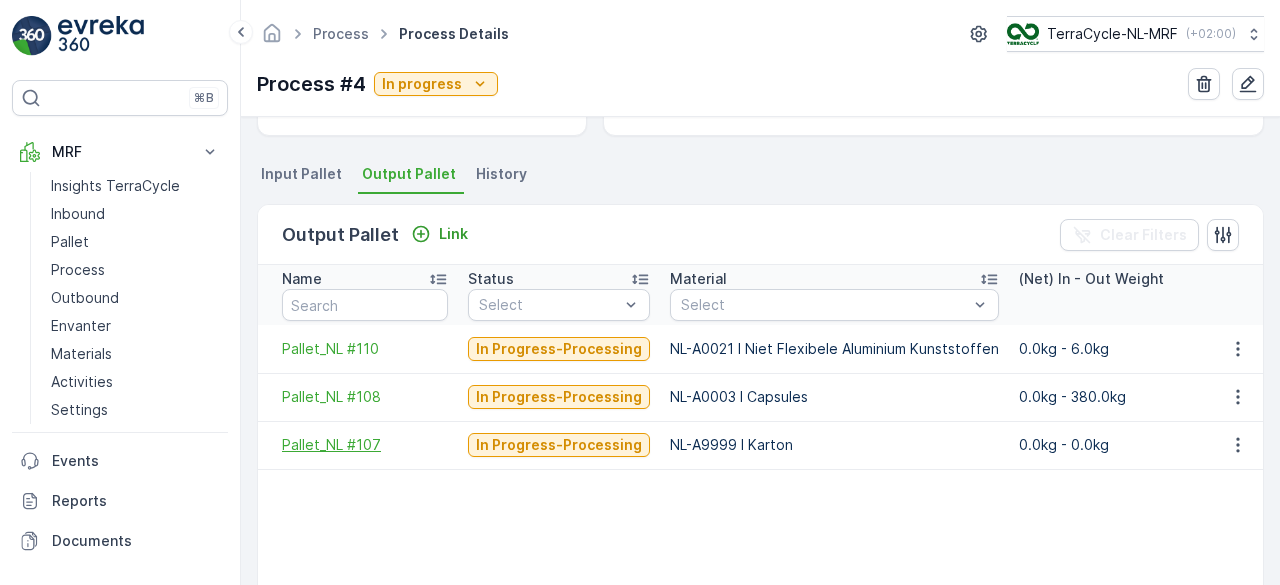 click on "Pallet_NL #107" at bounding box center (365, 445) 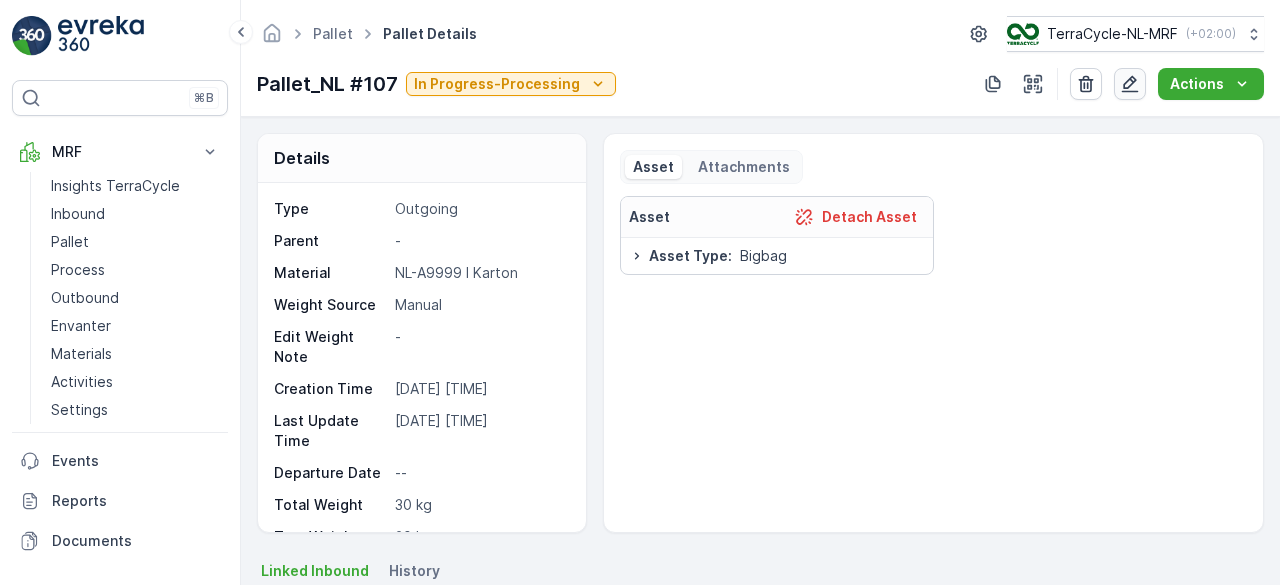 click 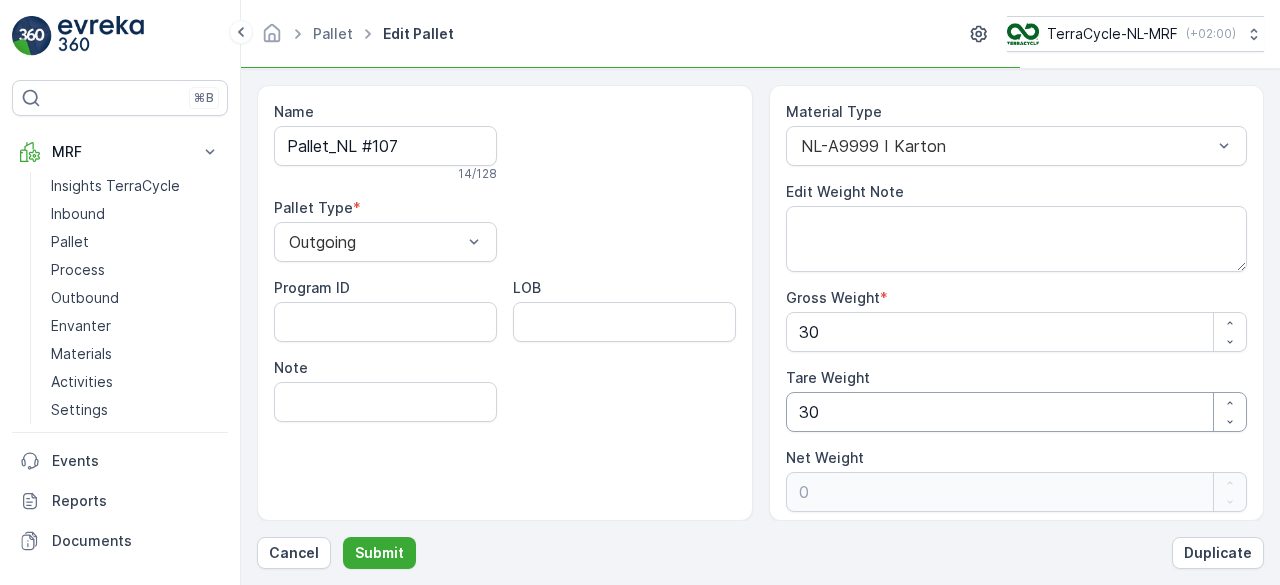 scroll, scrollTop: 5, scrollLeft: 0, axis: vertical 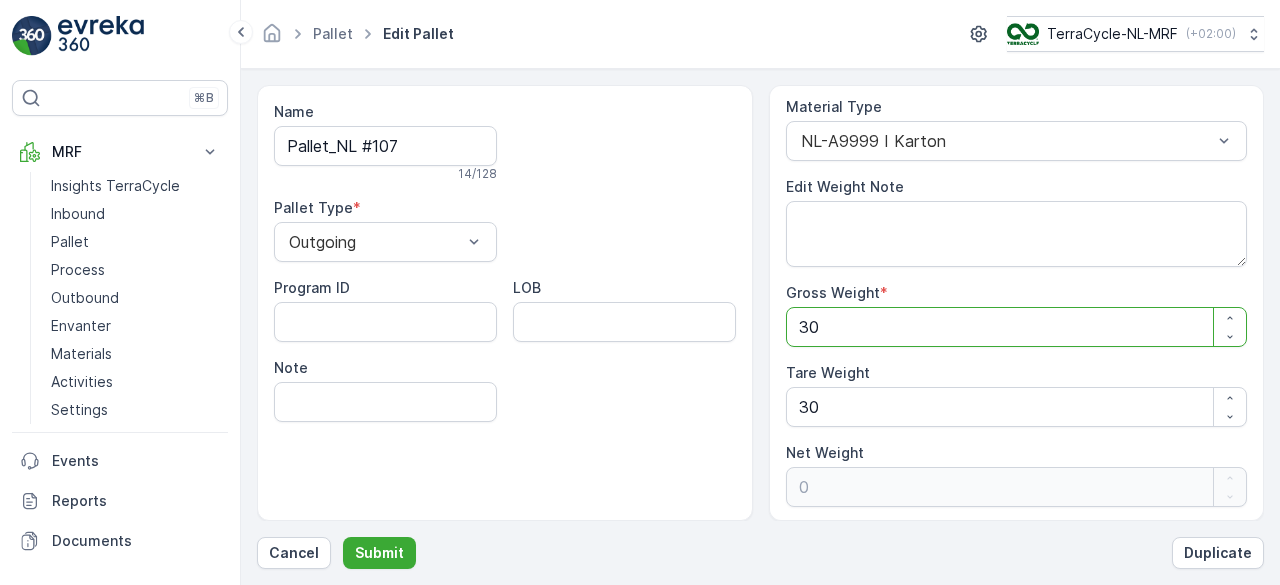 click on "30" at bounding box center [1017, 327] 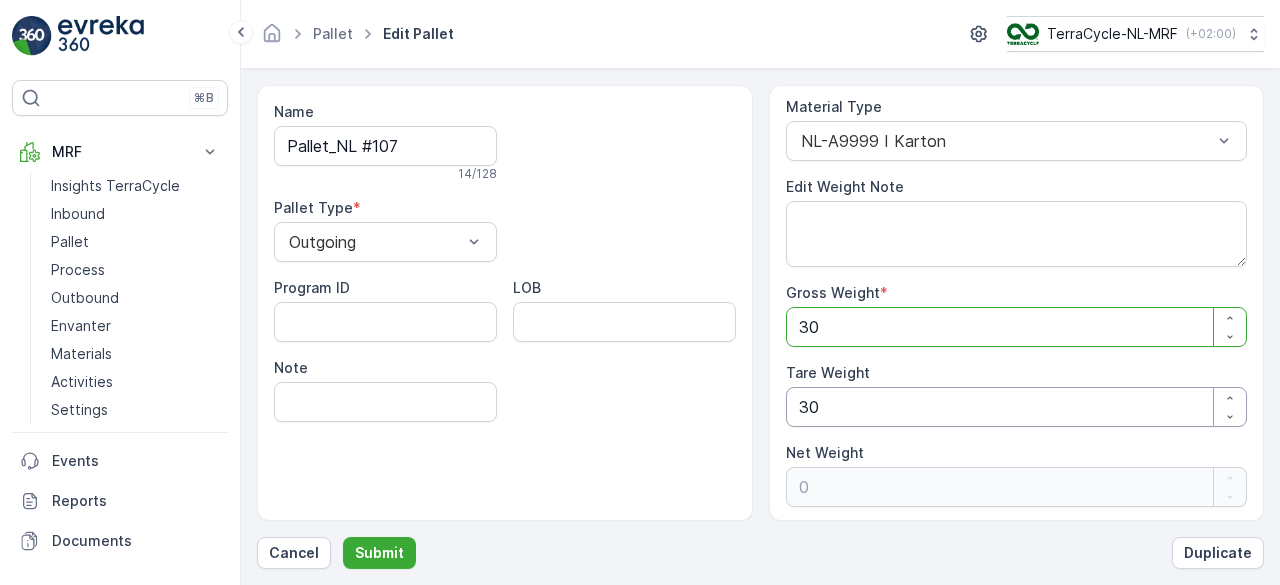 click on "30" at bounding box center (1017, 407) 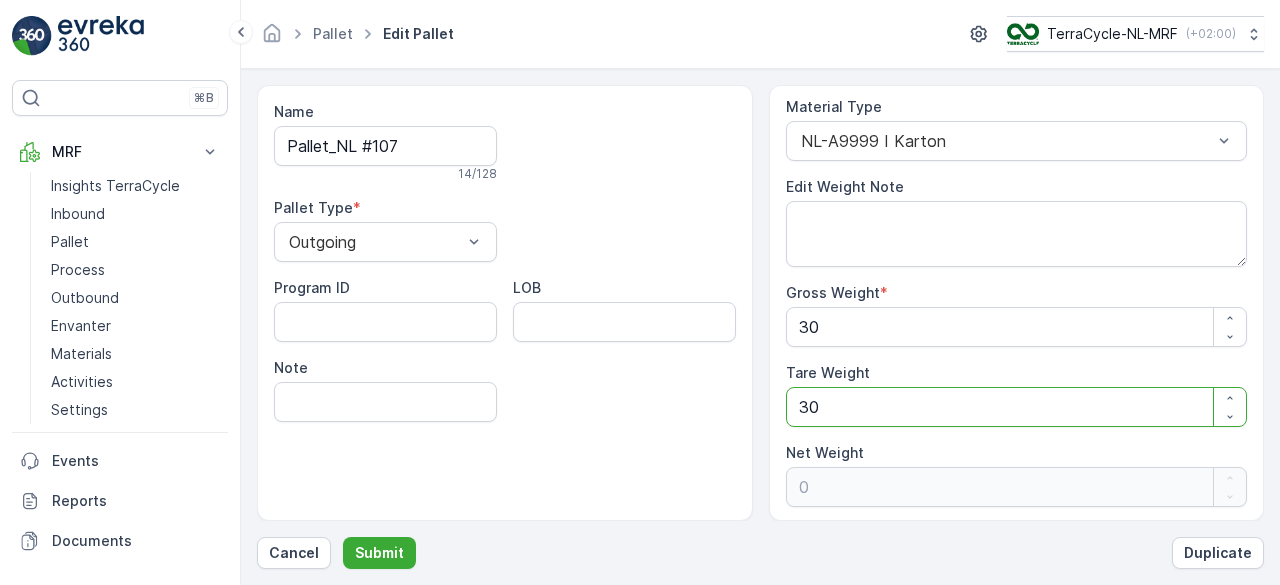 type on "3" 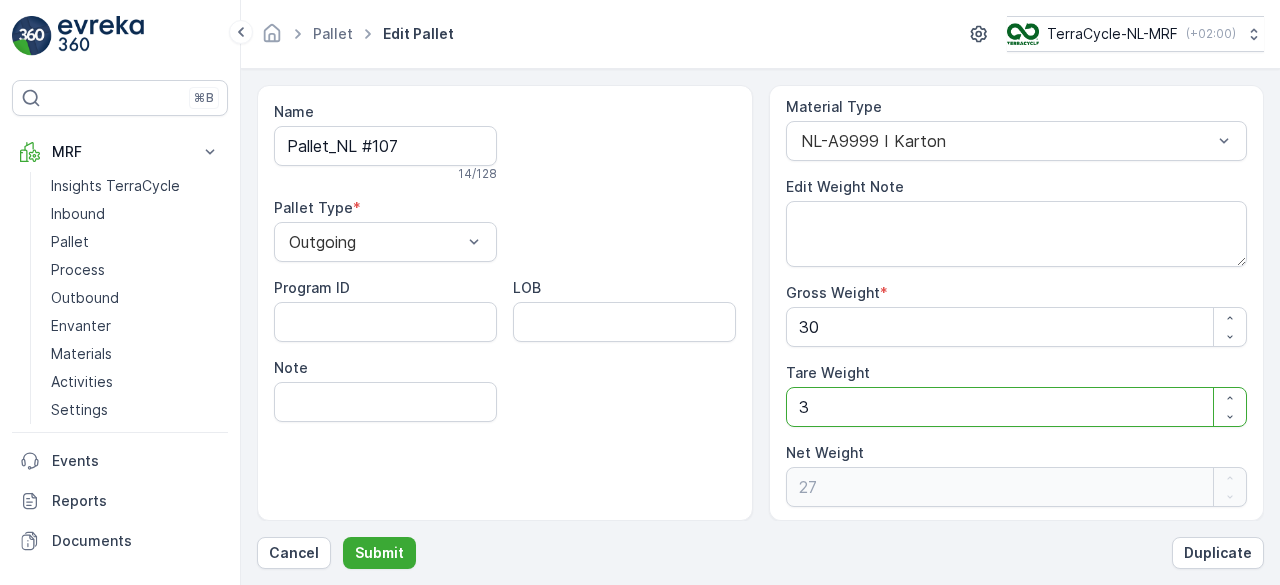 type 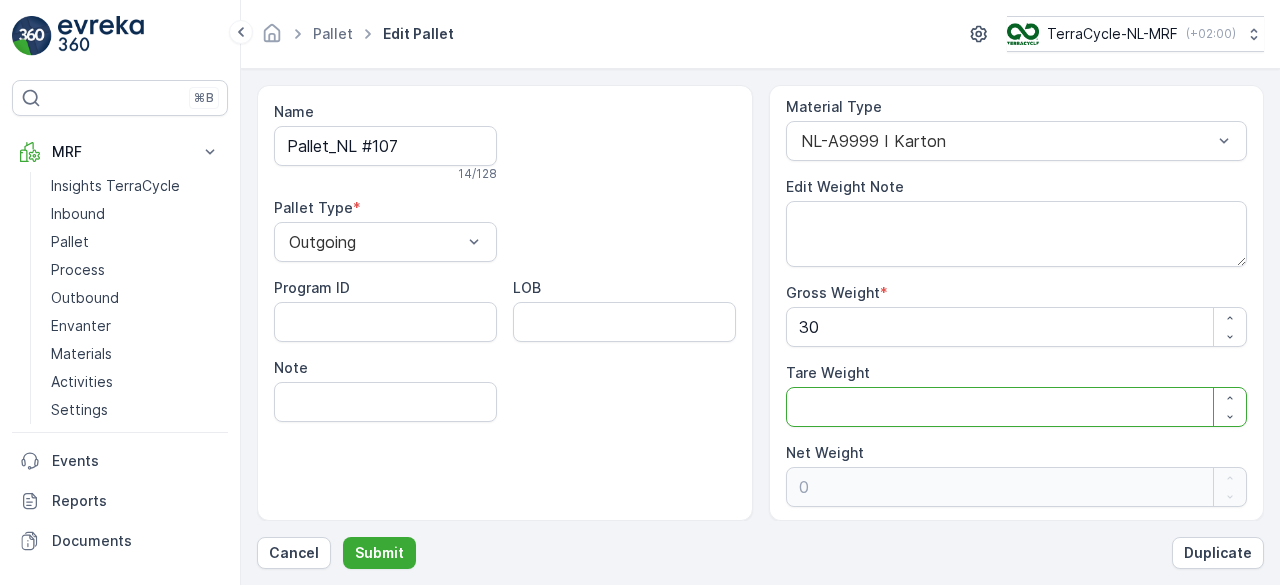 type on "0" 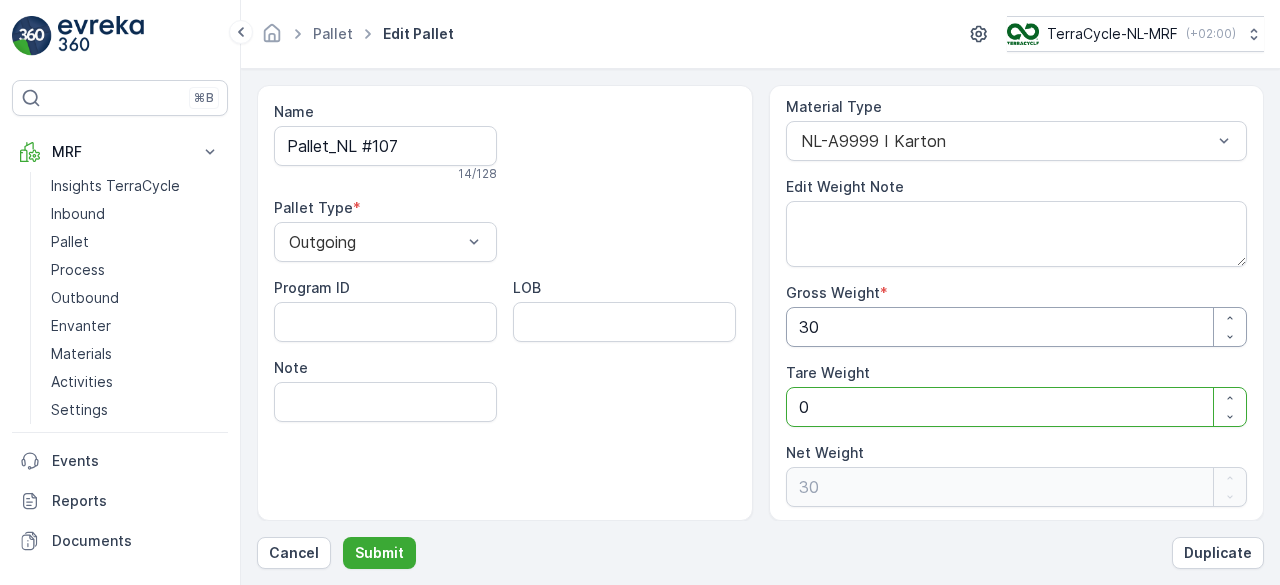 type on "0" 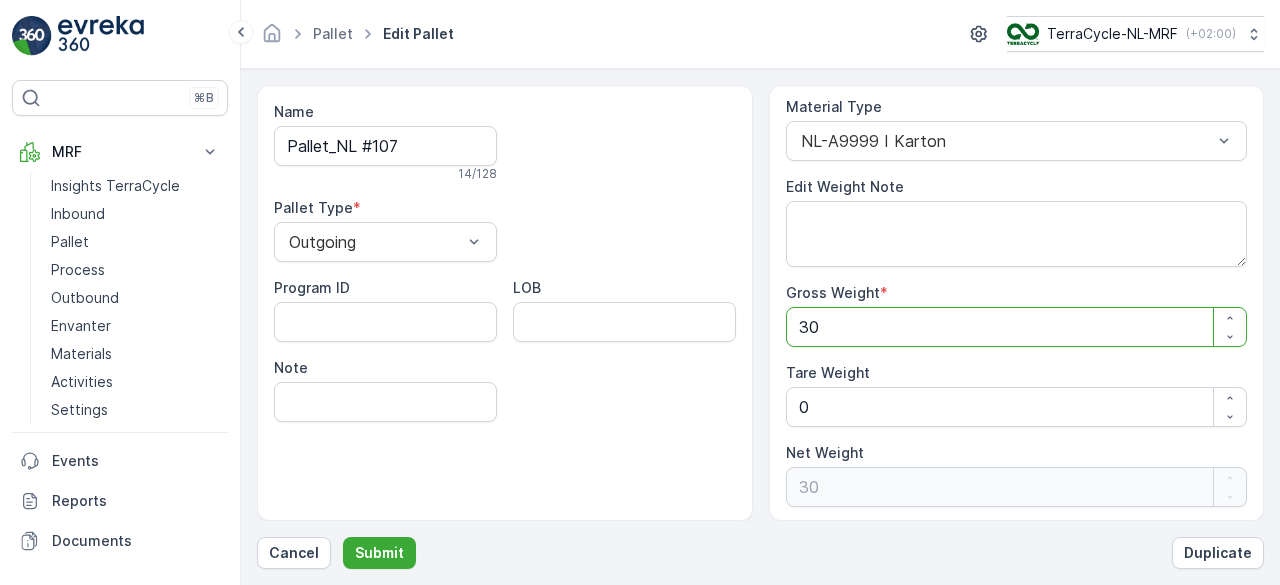 click on "30" at bounding box center (1017, 327) 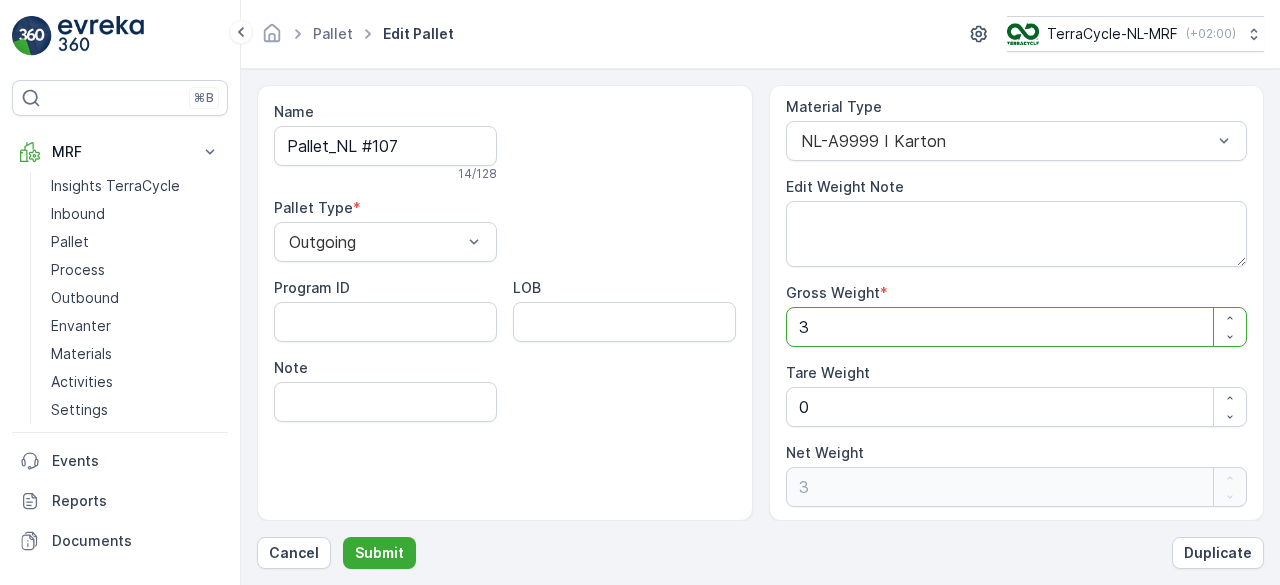 type 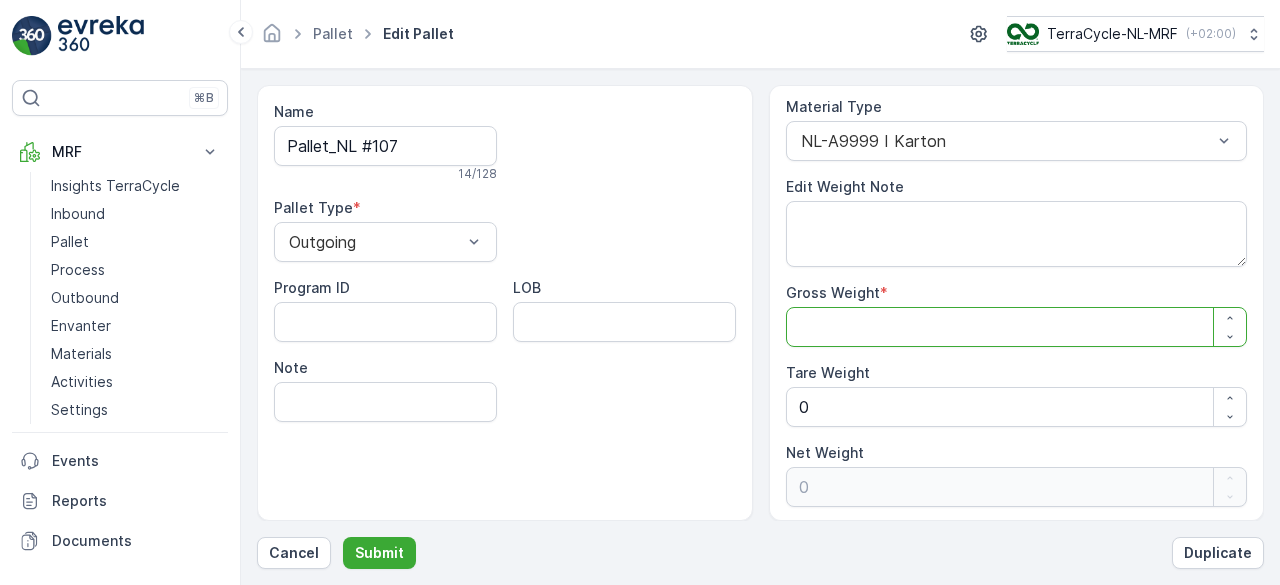 type on "4" 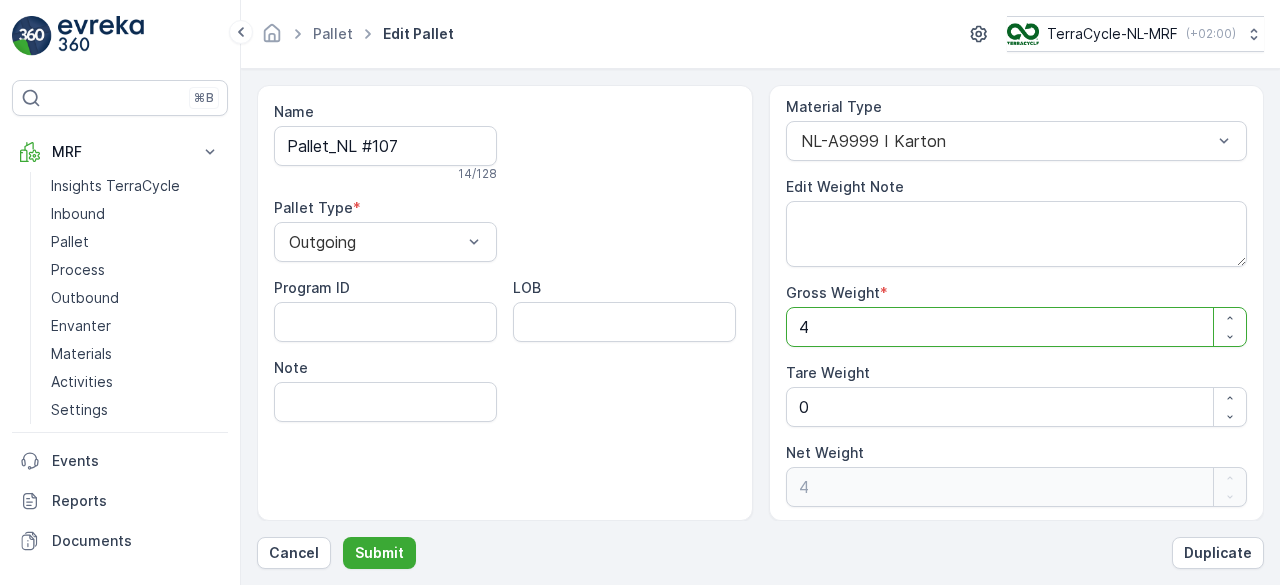 type on "47" 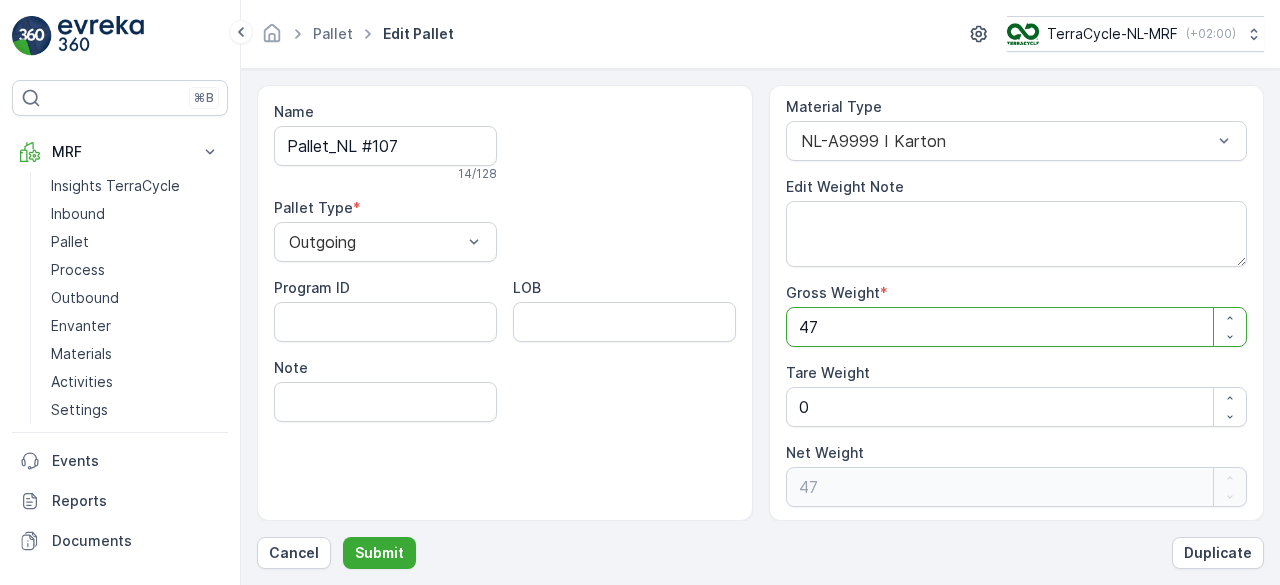 type on "47.1" 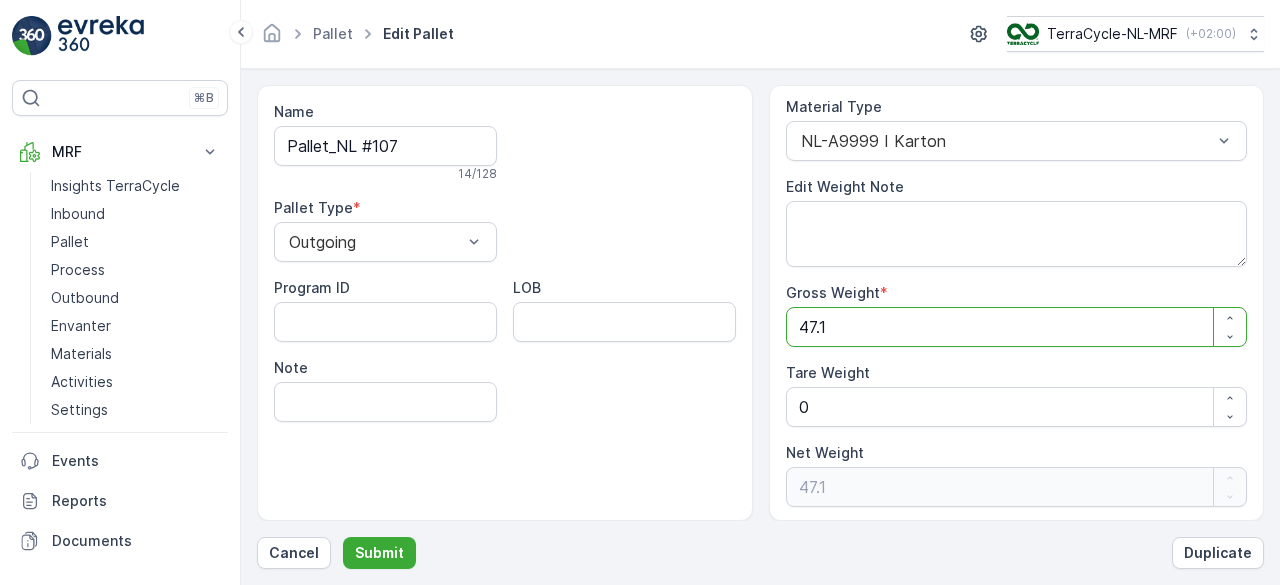 type on "47.17" 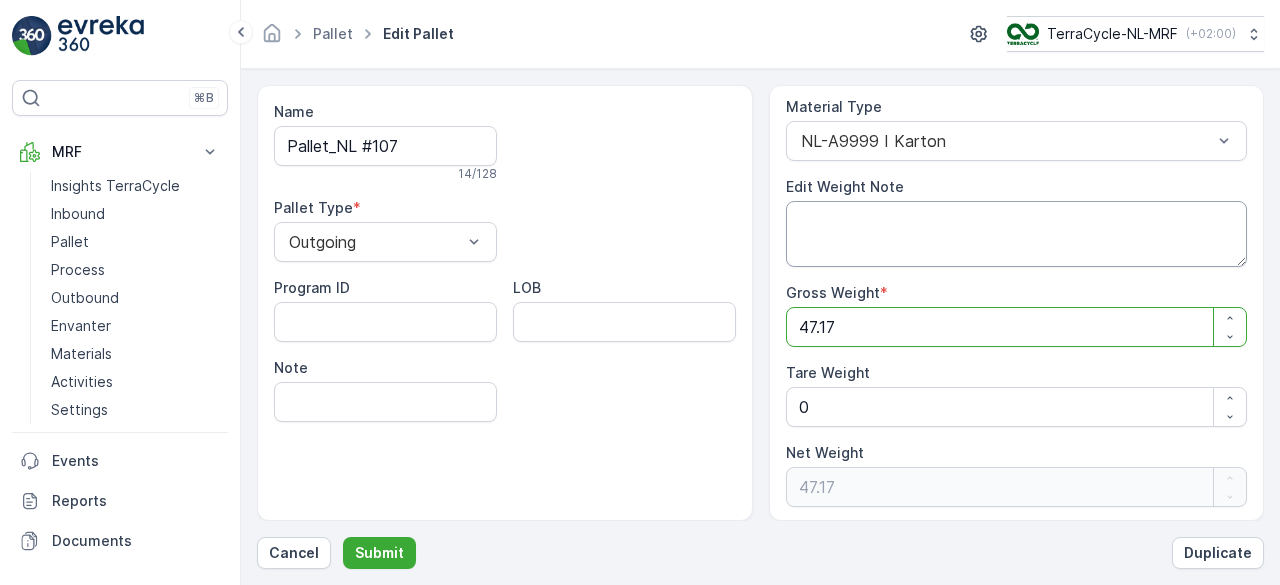 type on "47.17" 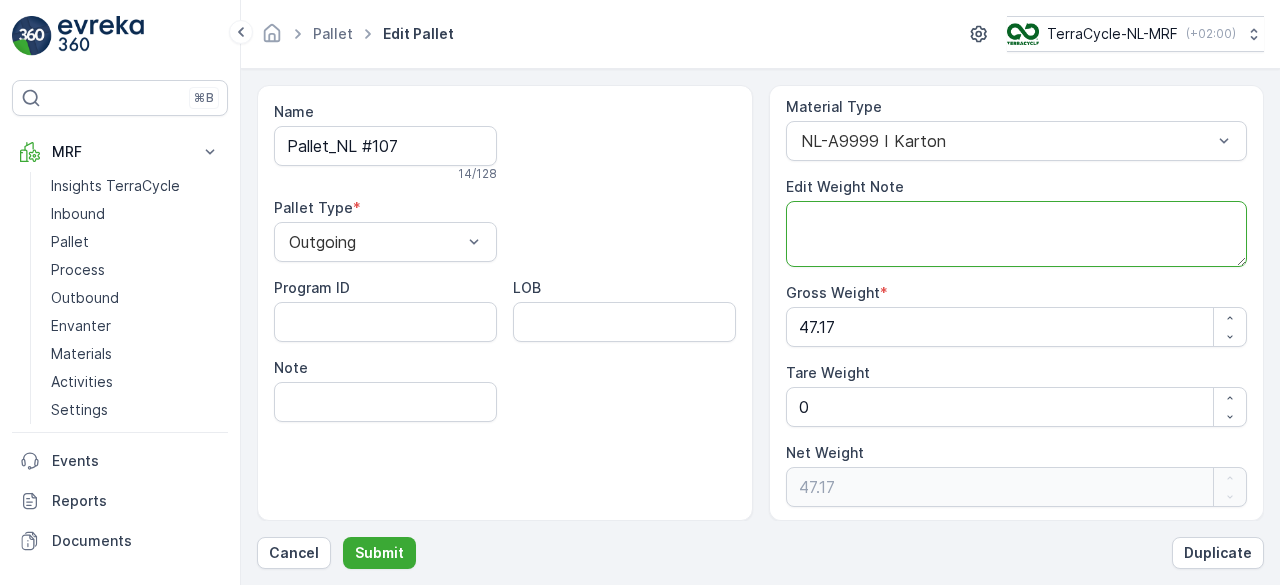 click on "Edit Weight Note" at bounding box center (1017, 234) 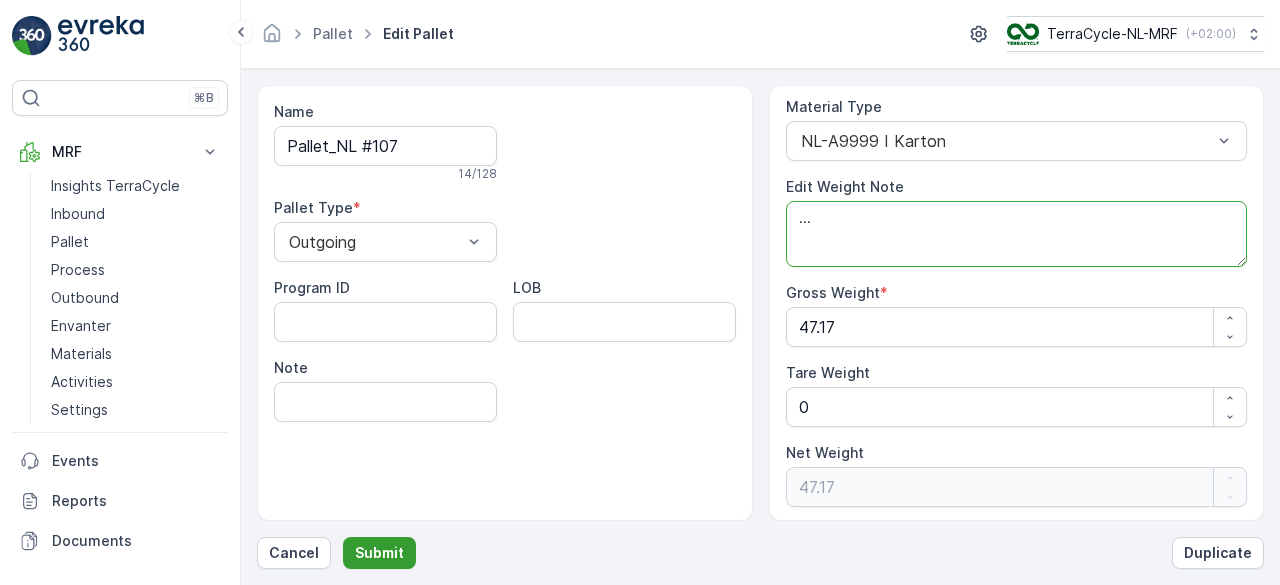 type on "..." 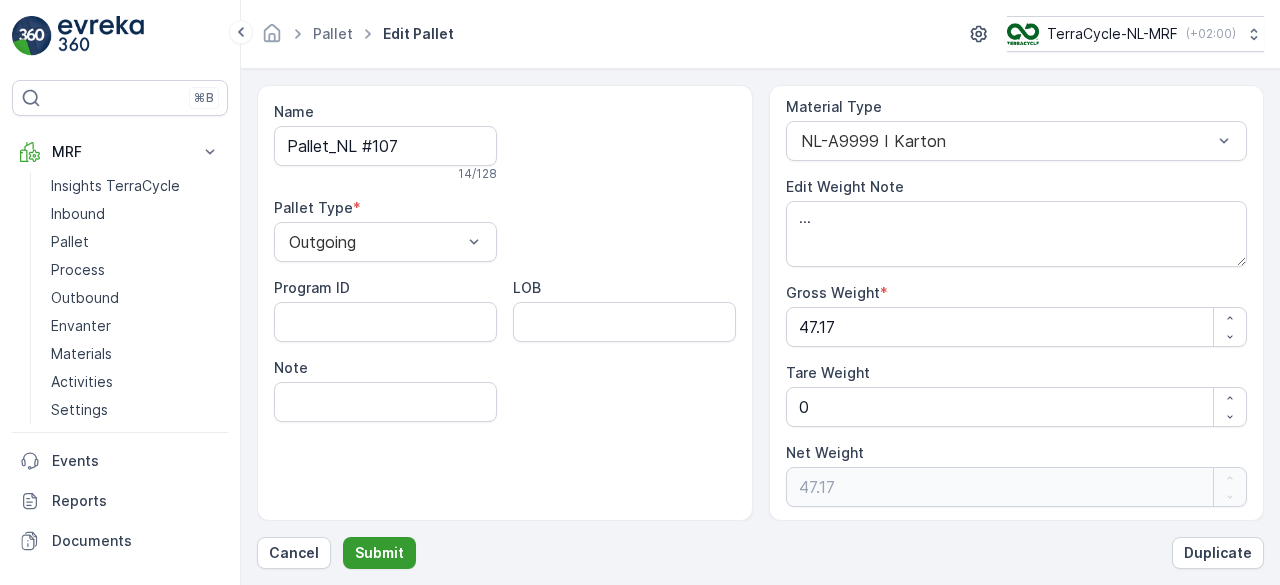 click on "Submit" at bounding box center (379, 553) 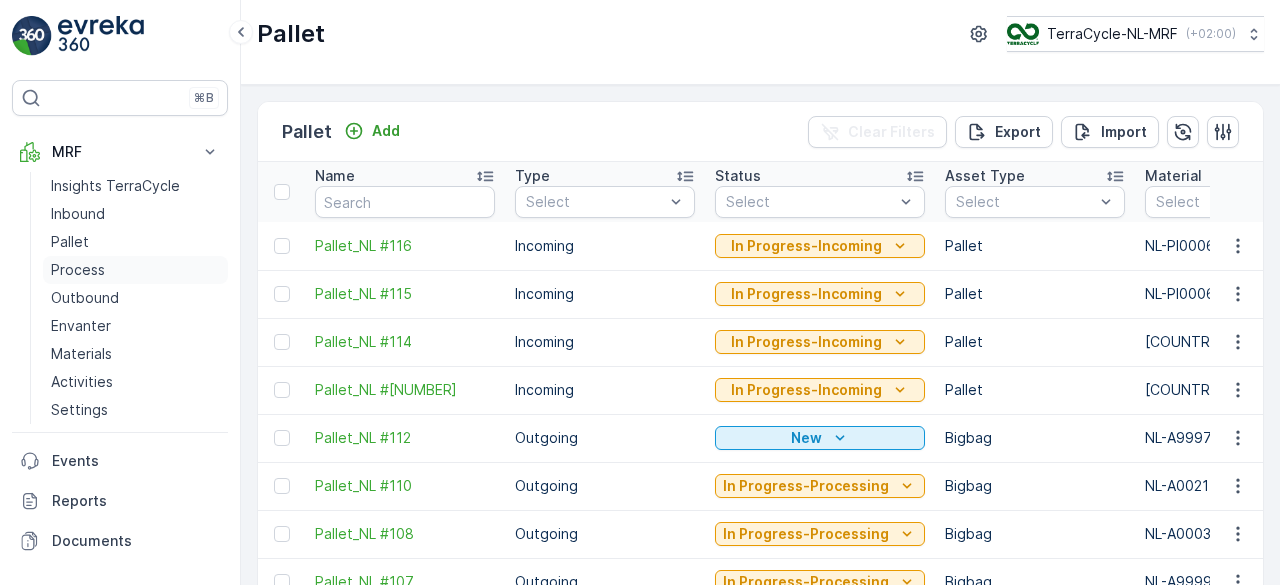 click on "Process" at bounding box center [78, 270] 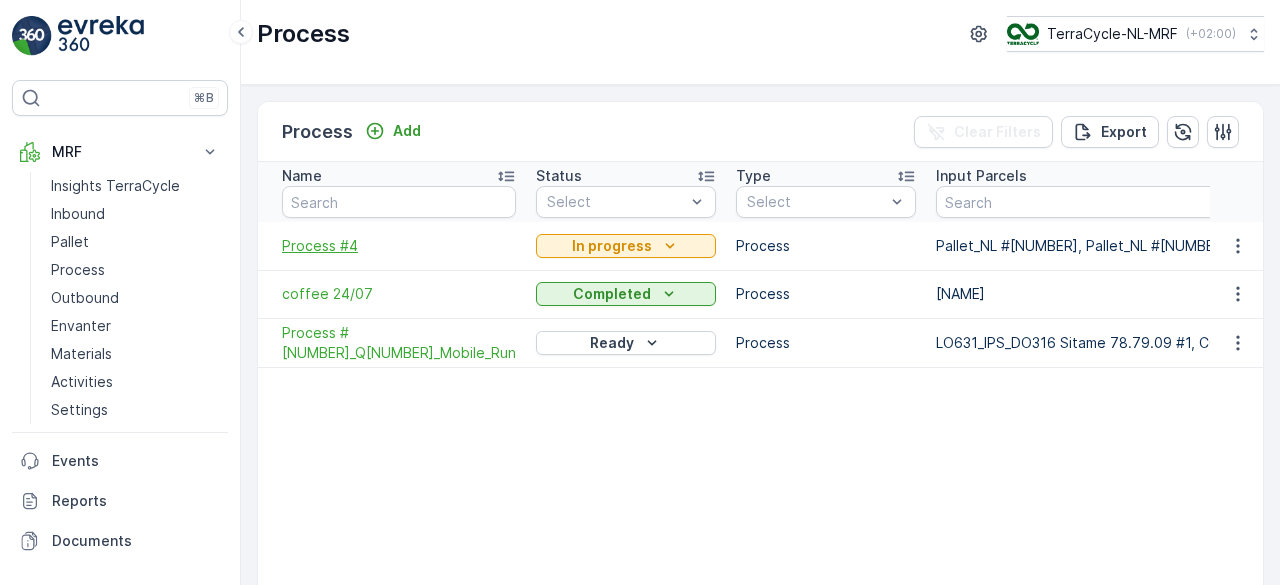 click on "Process #4" at bounding box center [399, 246] 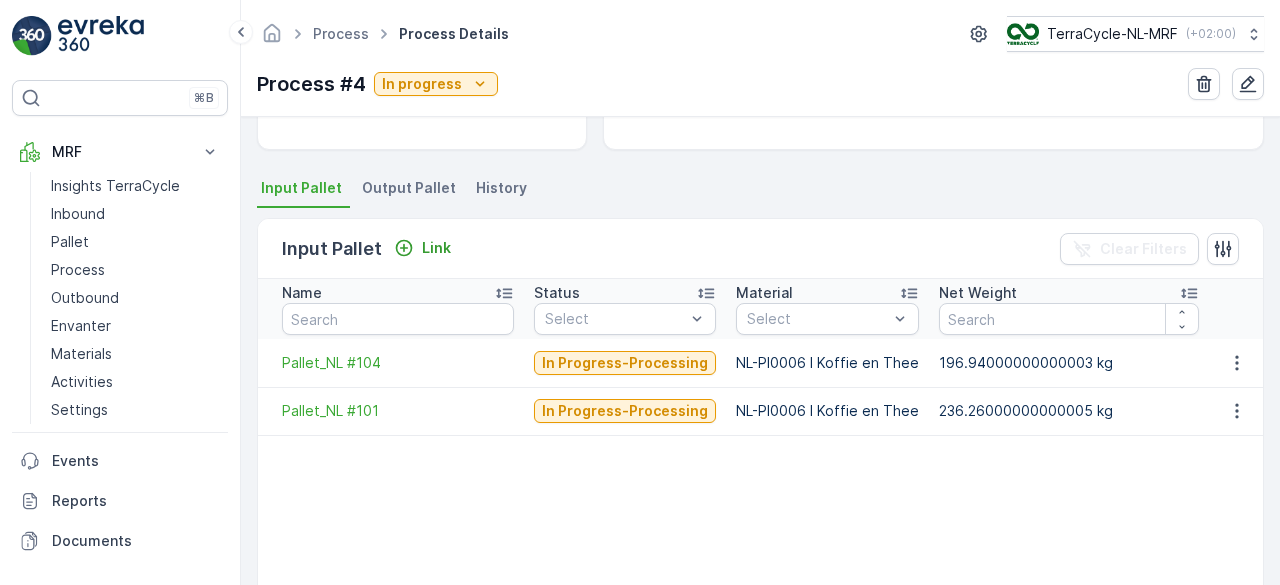 scroll, scrollTop: 384, scrollLeft: 0, axis: vertical 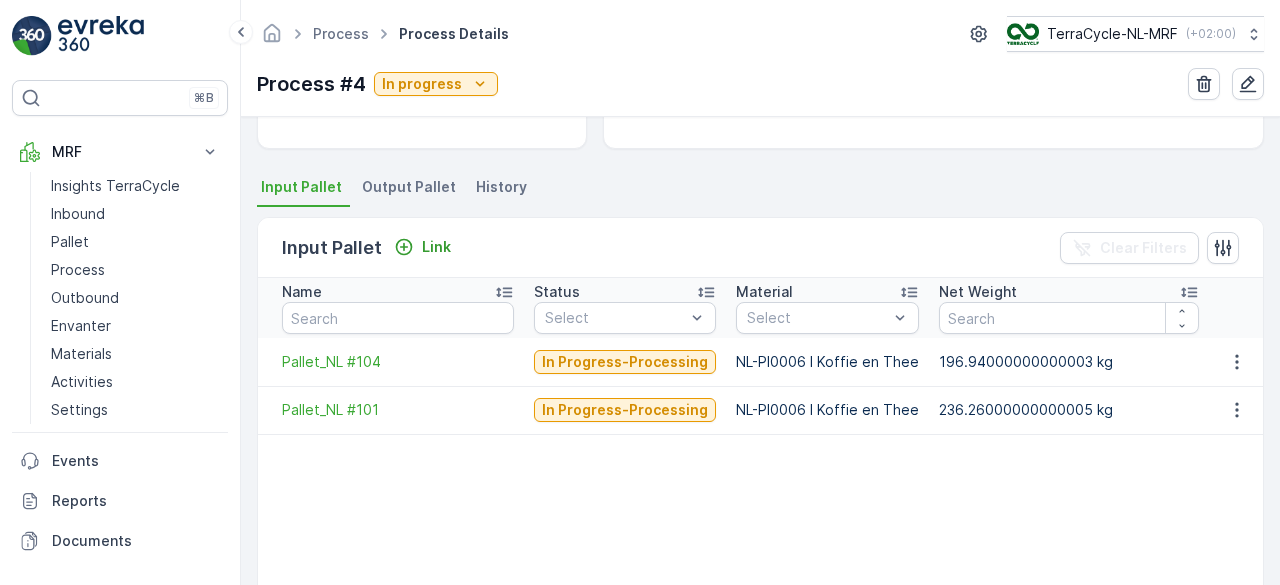 click on "Output Pallet" at bounding box center (411, 190) 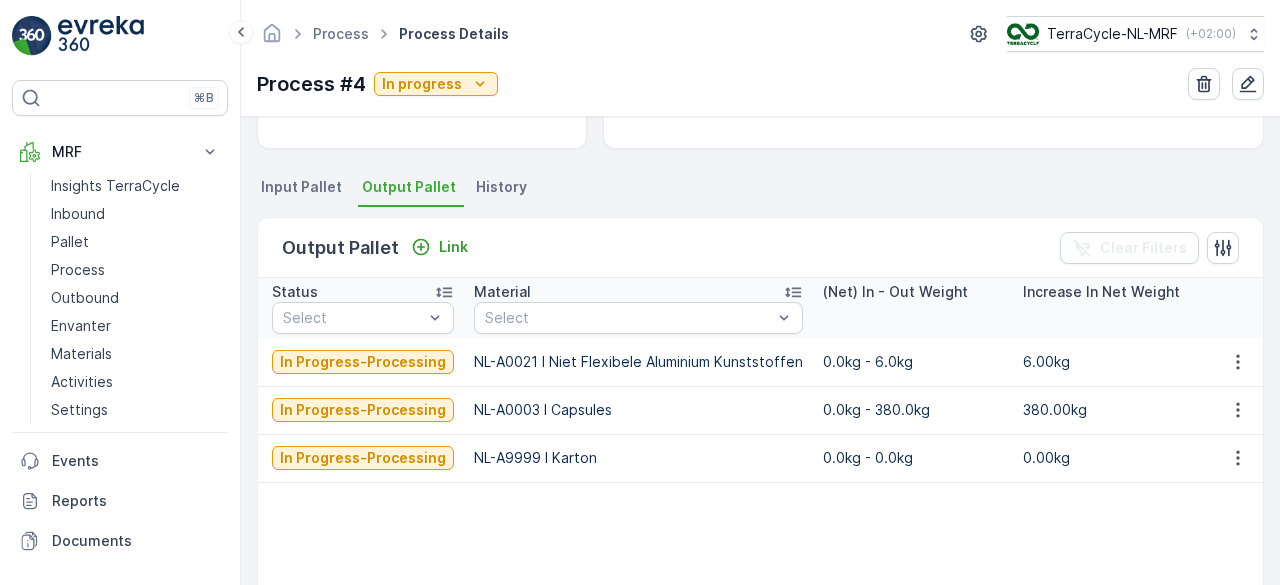 scroll, scrollTop: 0, scrollLeft: 0, axis: both 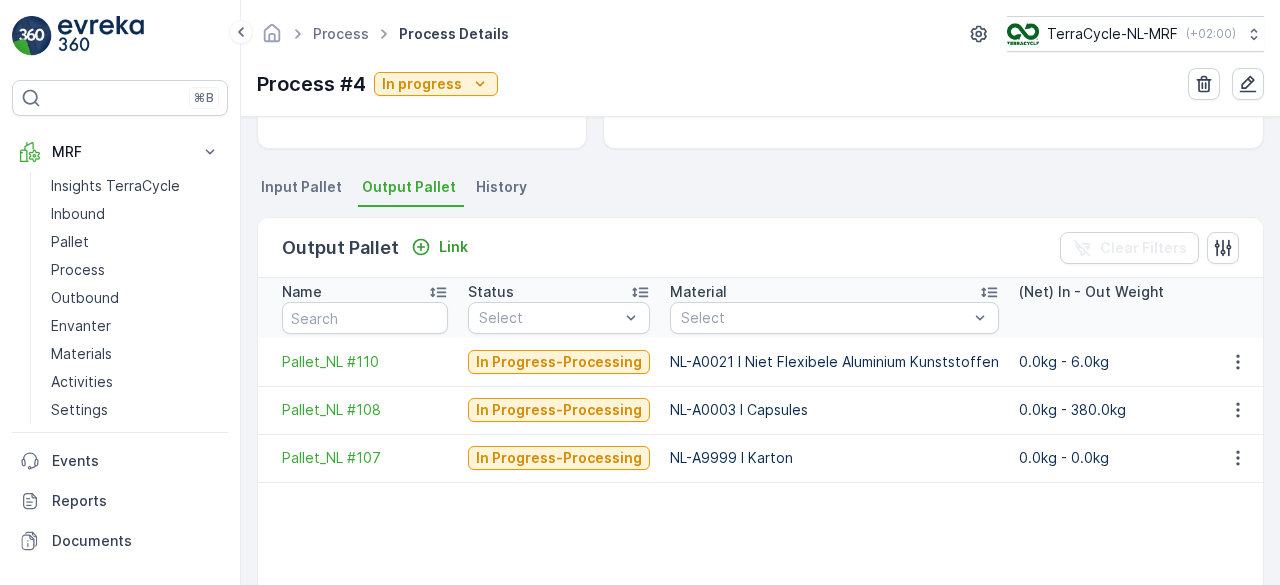 click on "Input Pallet" at bounding box center (301, 187) 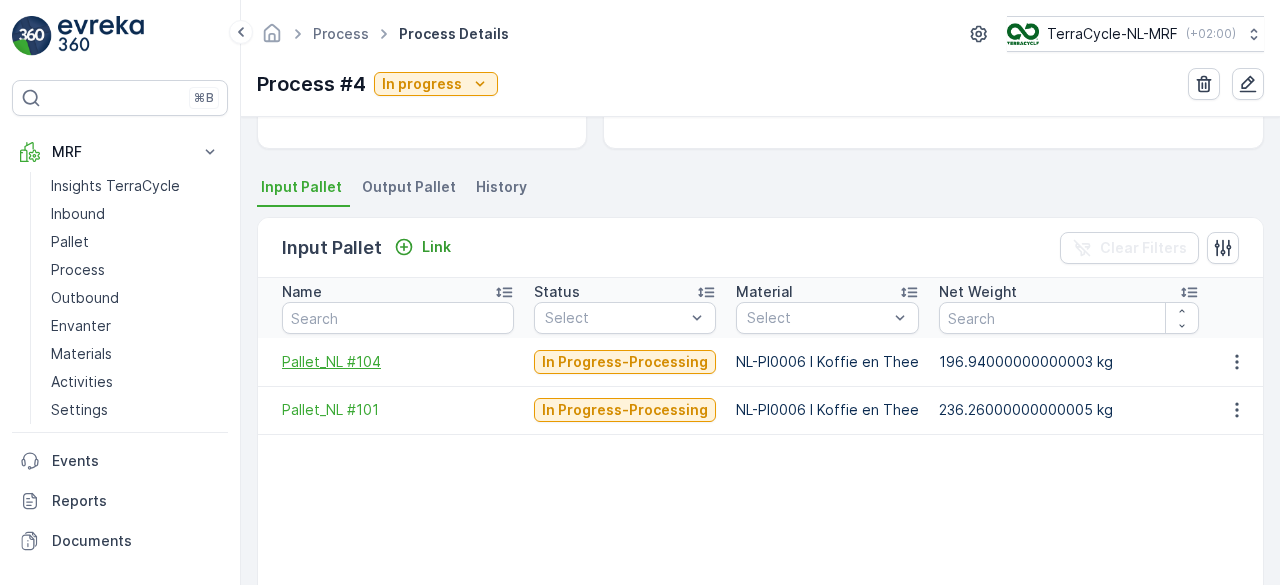 click on "Pallet_NL #104" at bounding box center [398, 362] 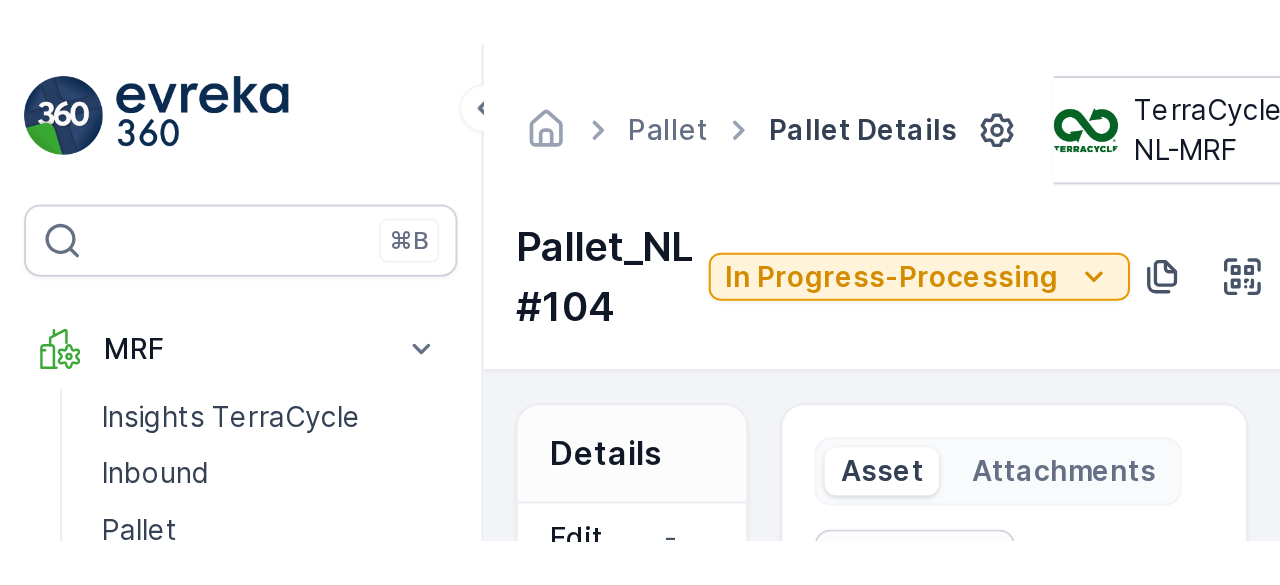 scroll, scrollTop: 157, scrollLeft: 0, axis: vertical 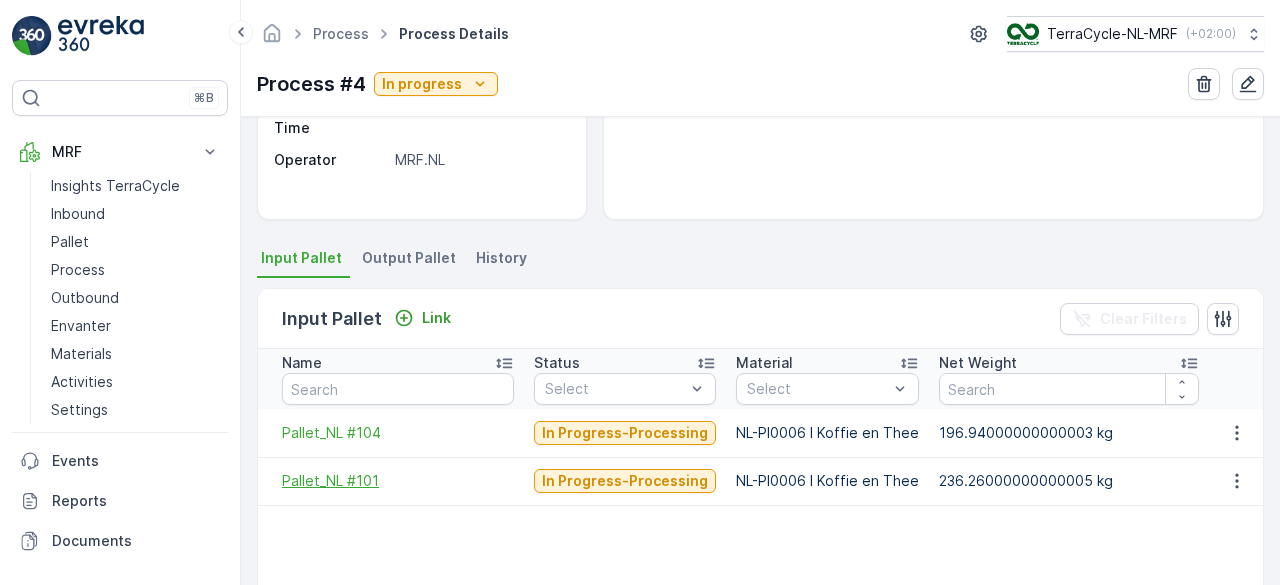 click on "Pallet_NL #101" at bounding box center [398, 481] 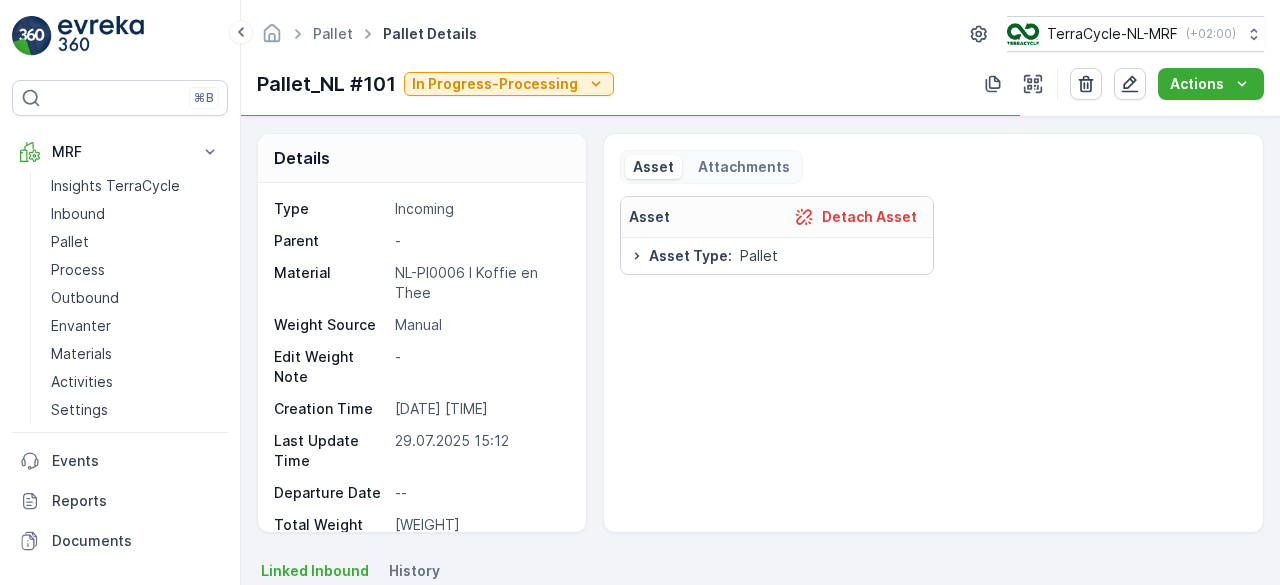 scroll, scrollTop: 158, scrollLeft: 0, axis: vertical 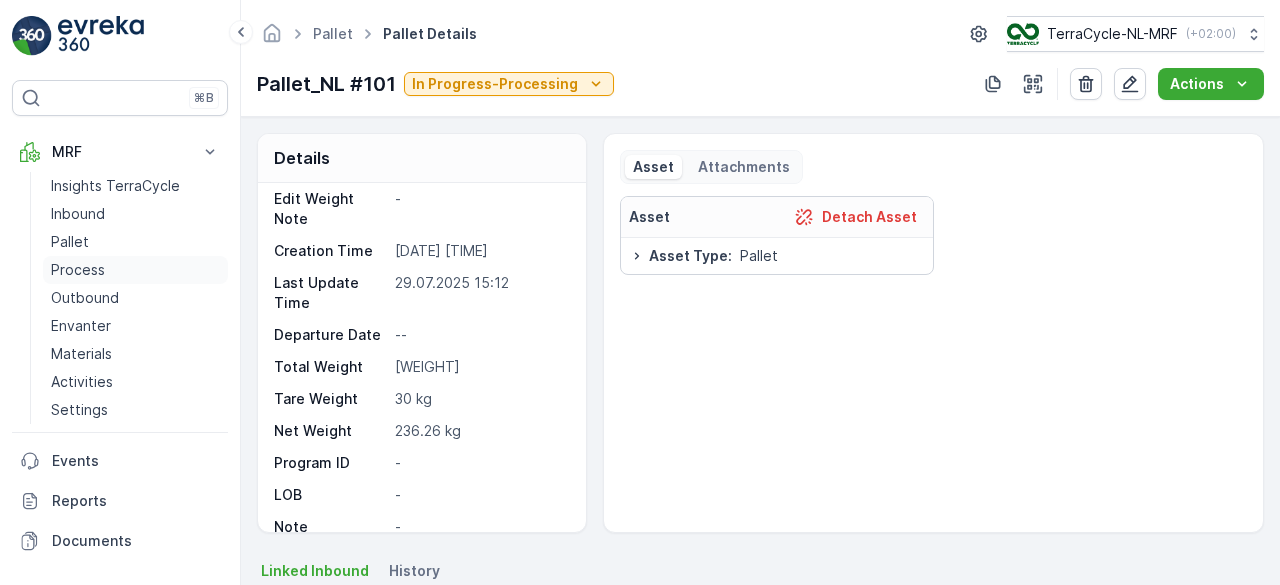 click on "Process" at bounding box center (78, 270) 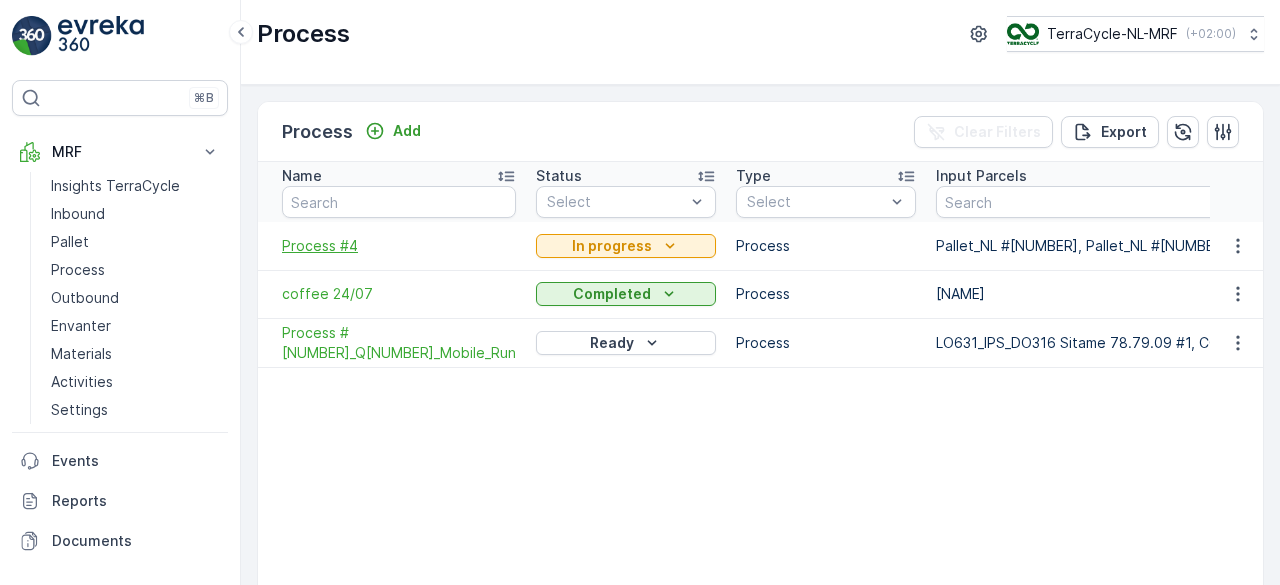 click on "Process #4" at bounding box center [399, 246] 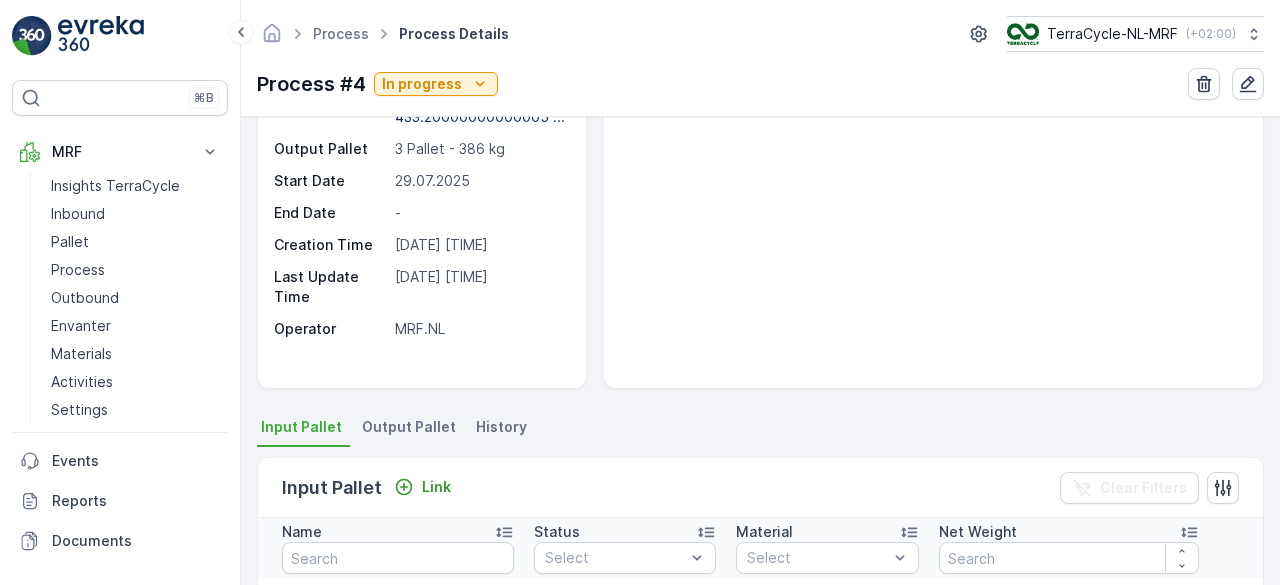 scroll, scrollTop: 150, scrollLeft: 0, axis: vertical 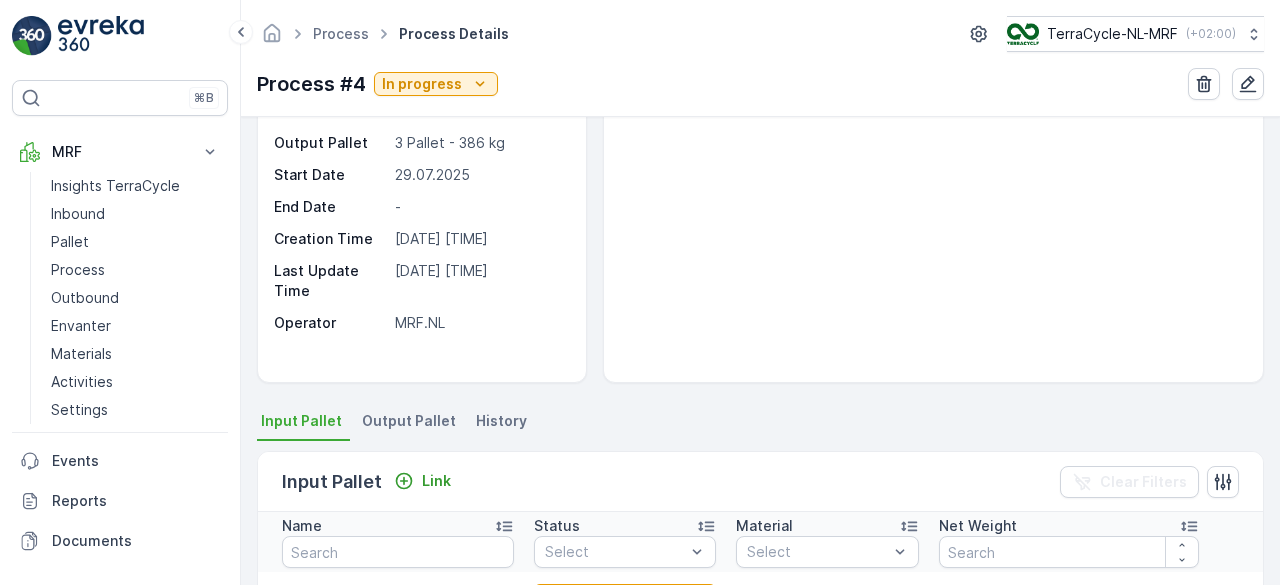 click on "Output Pallet" at bounding box center [409, 421] 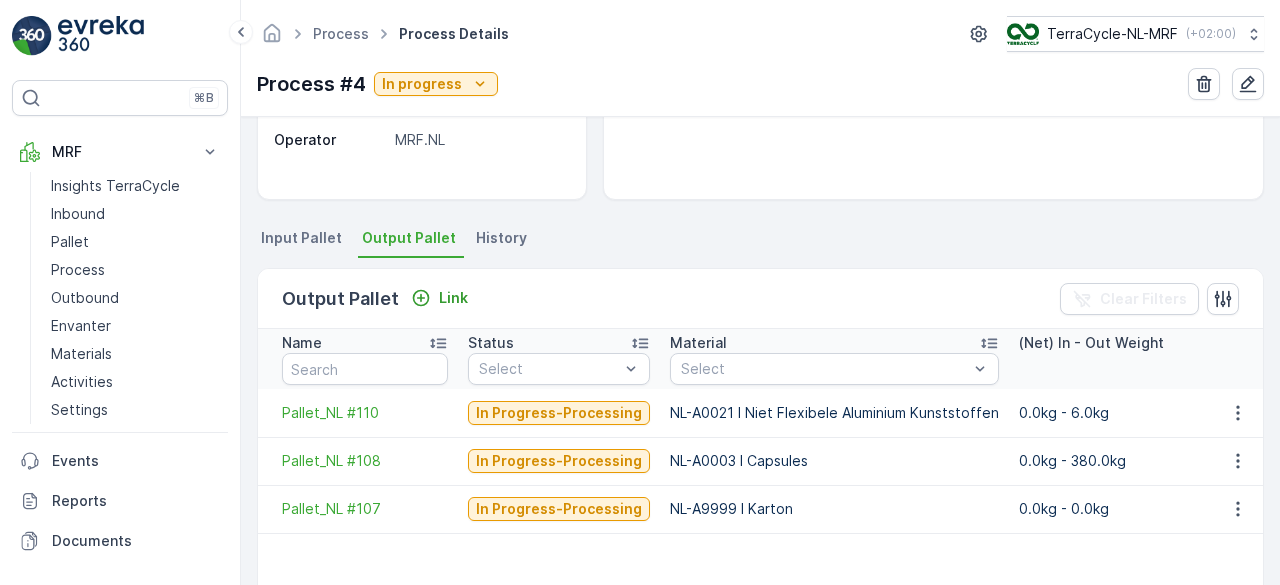 scroll, scrollTop: 350, scrollLeft: 0, axis: vertical 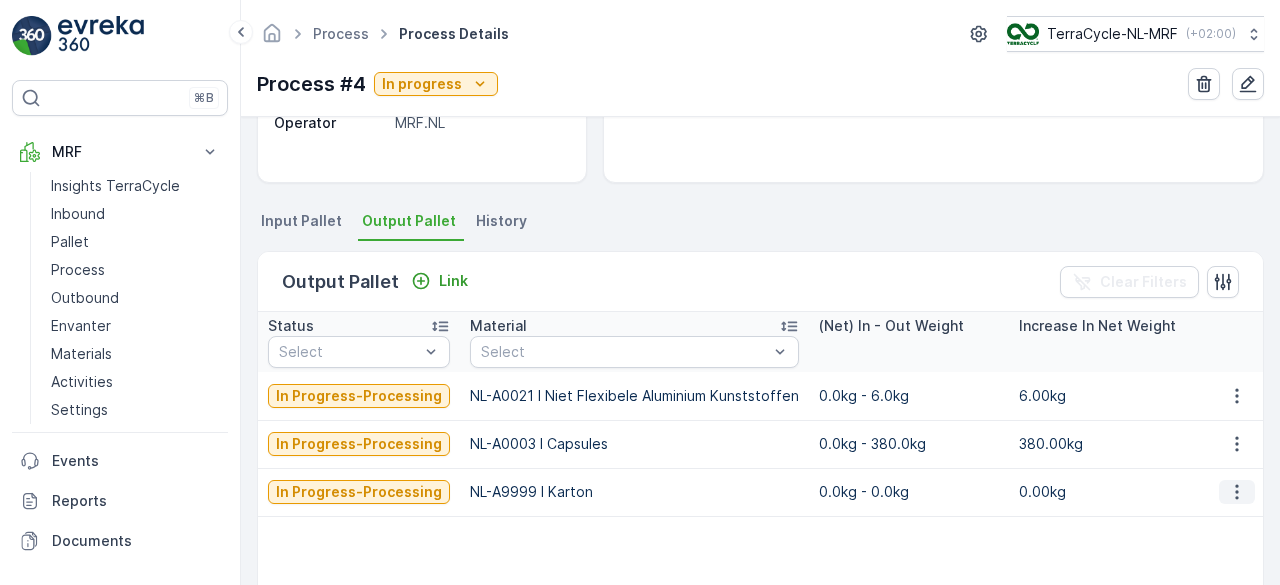 click at bounding box center [1237, 492] 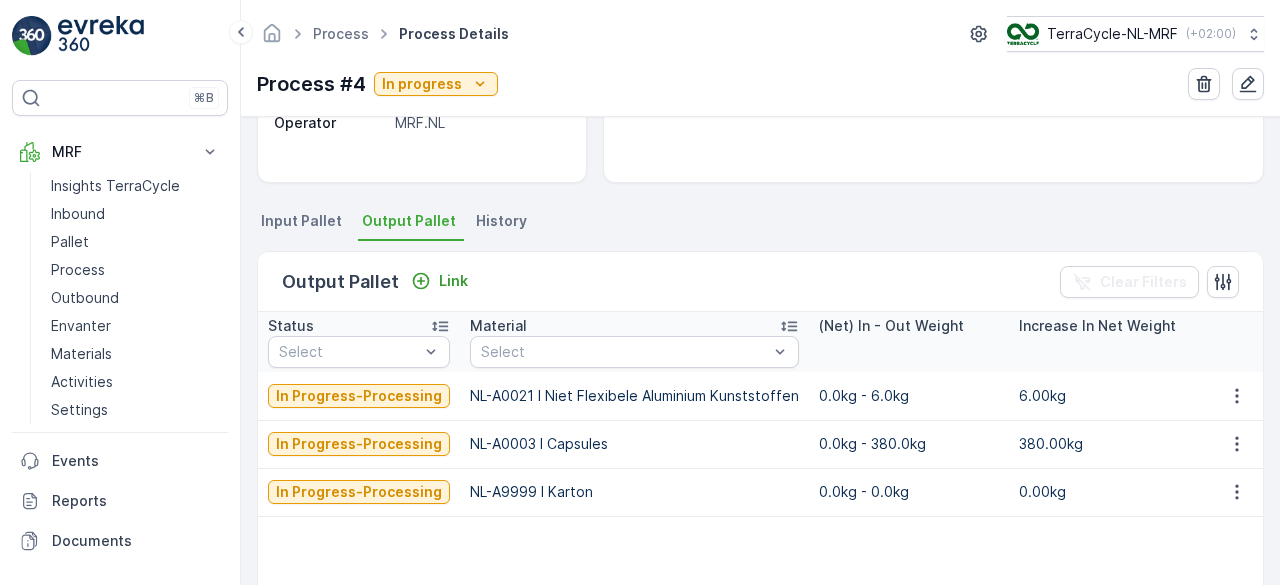 click on "NL-A9999 I Karton" at bounding box center [634, 492] 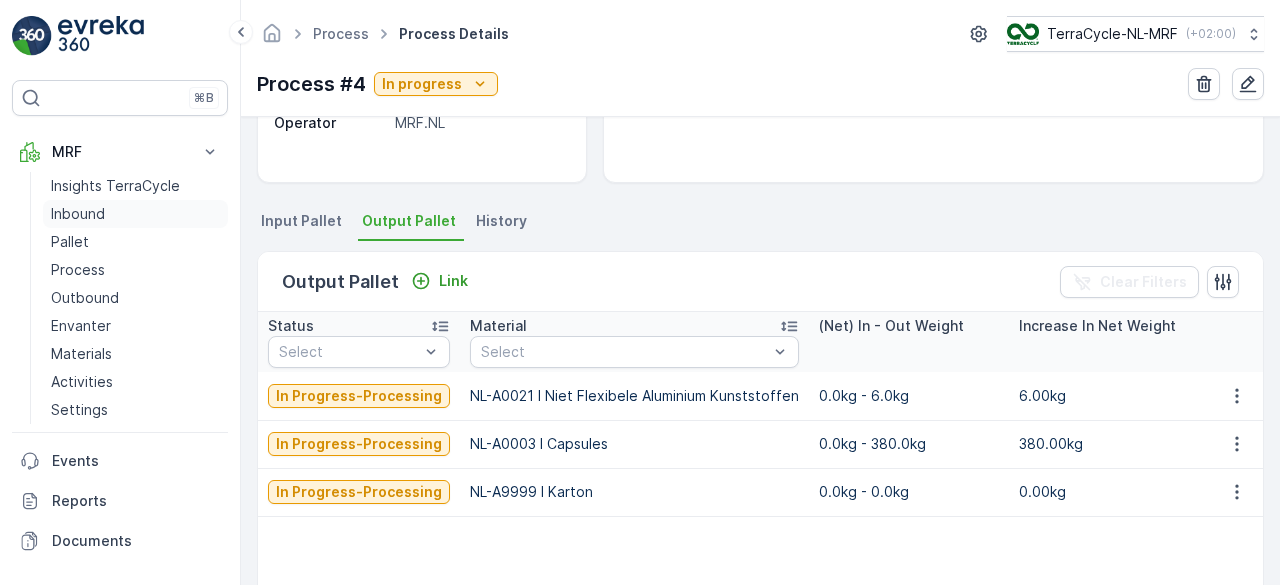 click on "Inbound" at bounding box center (78, 214) 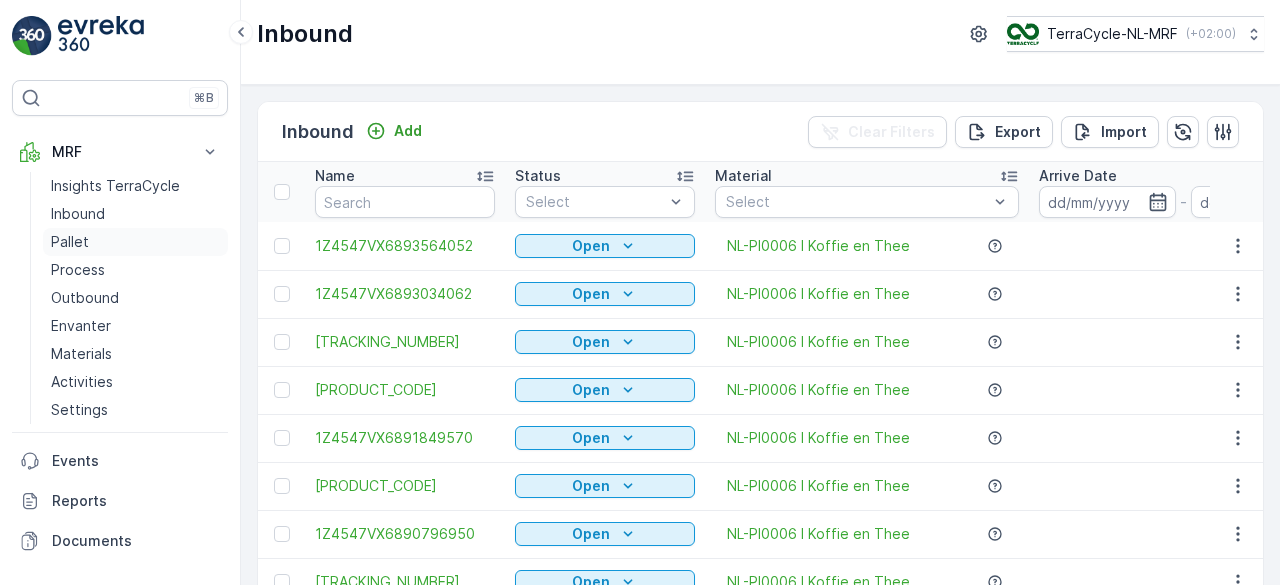 click on "Pallet" at bounding box center [70, 242] 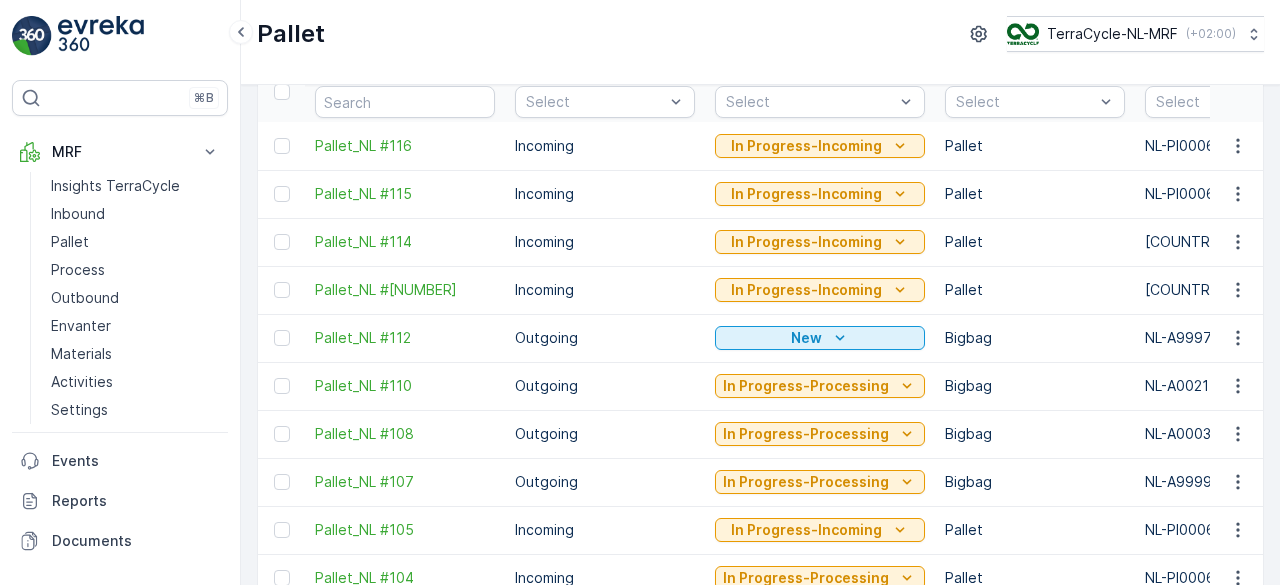 scroll, scrollTop: 102, scrollLeft: 0, axis: vertical 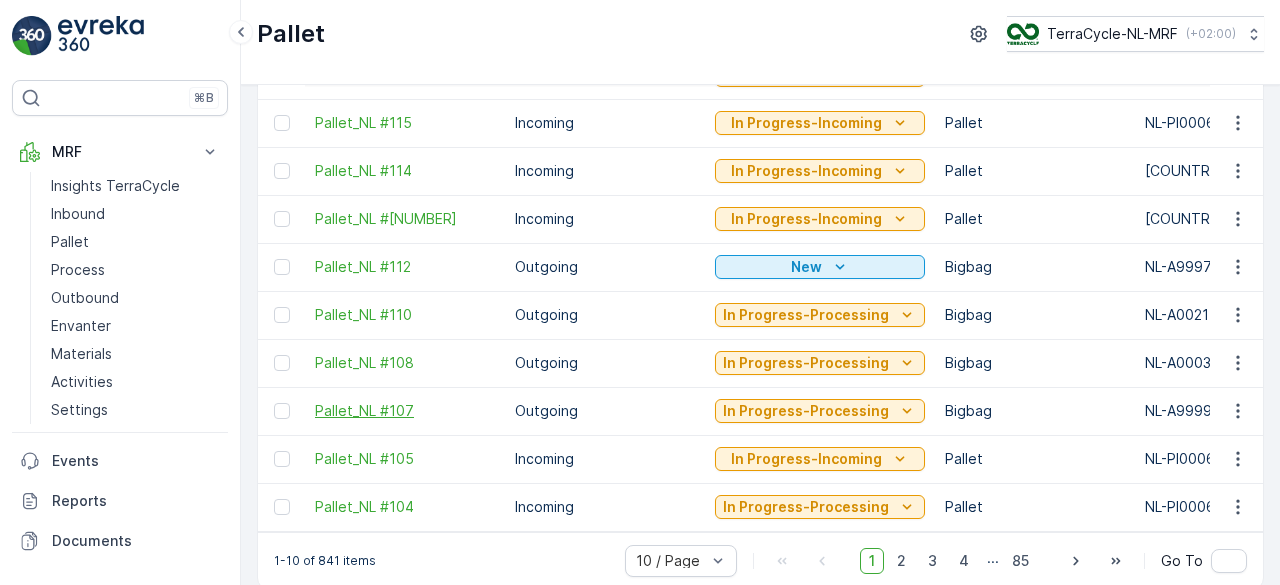 click on "Pallet_NL #107" at bounding box center (405, 411) 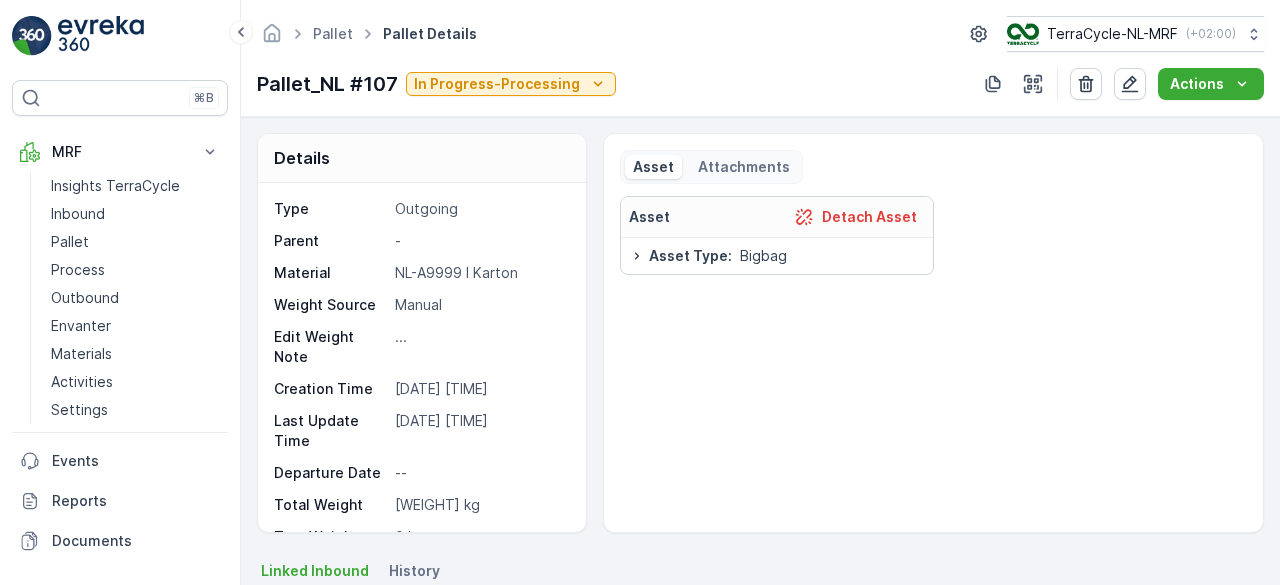 scroll, scrollTop: 138, scrollLeft: 0, axis: vertical 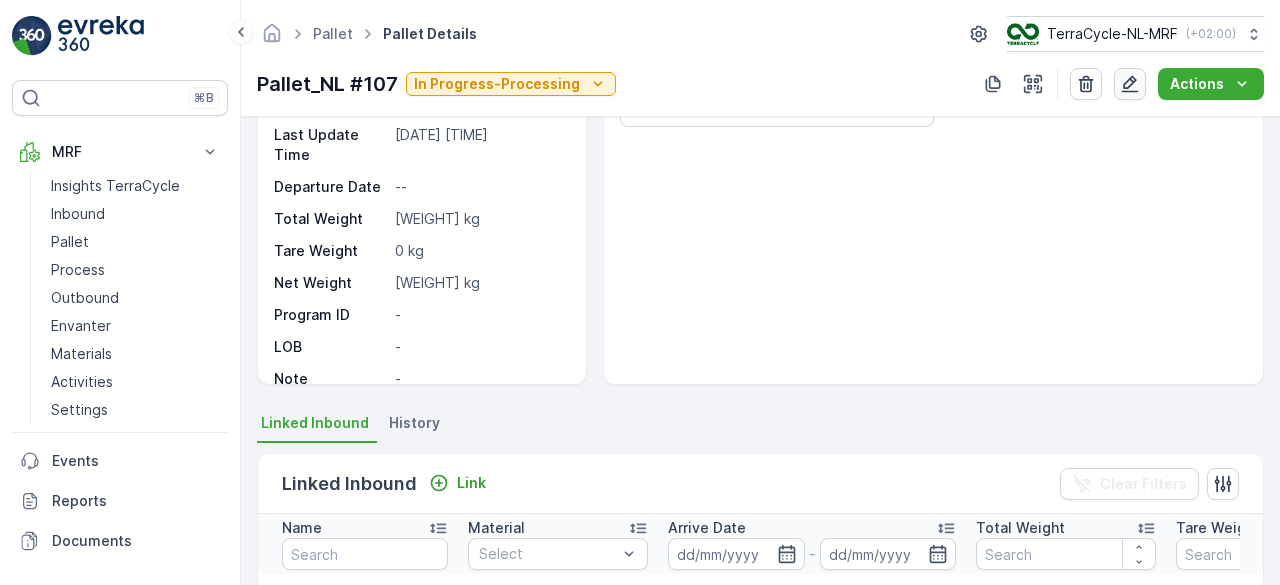 click 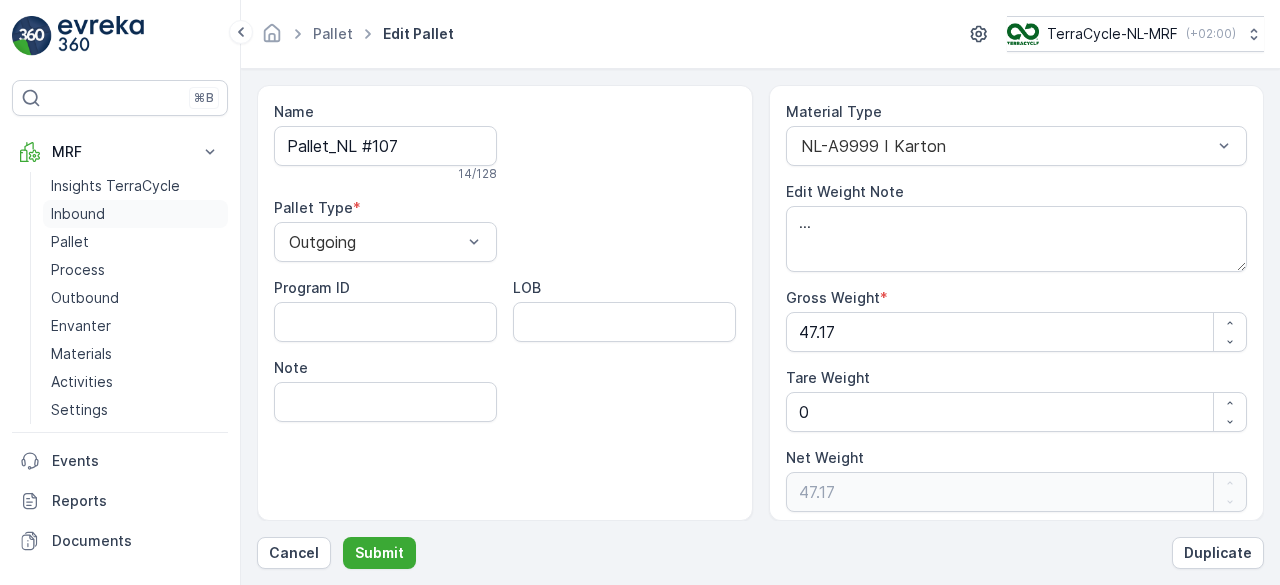 click on "Inbound" at bounding box center [78, 214] 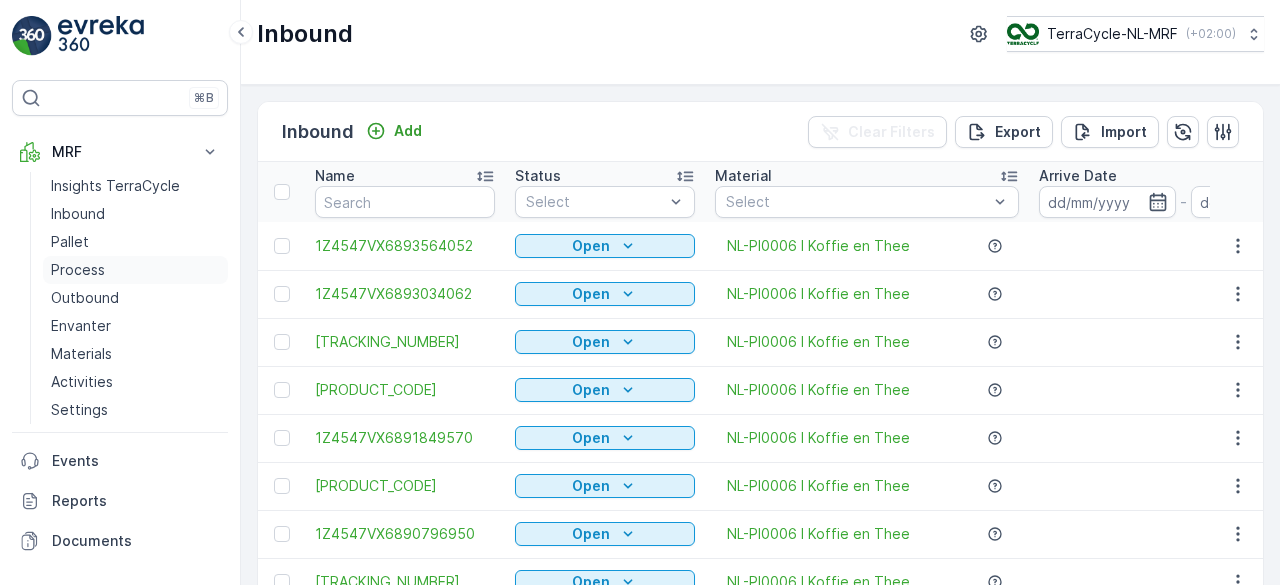click on "Process" at bounding box center (78, 270) 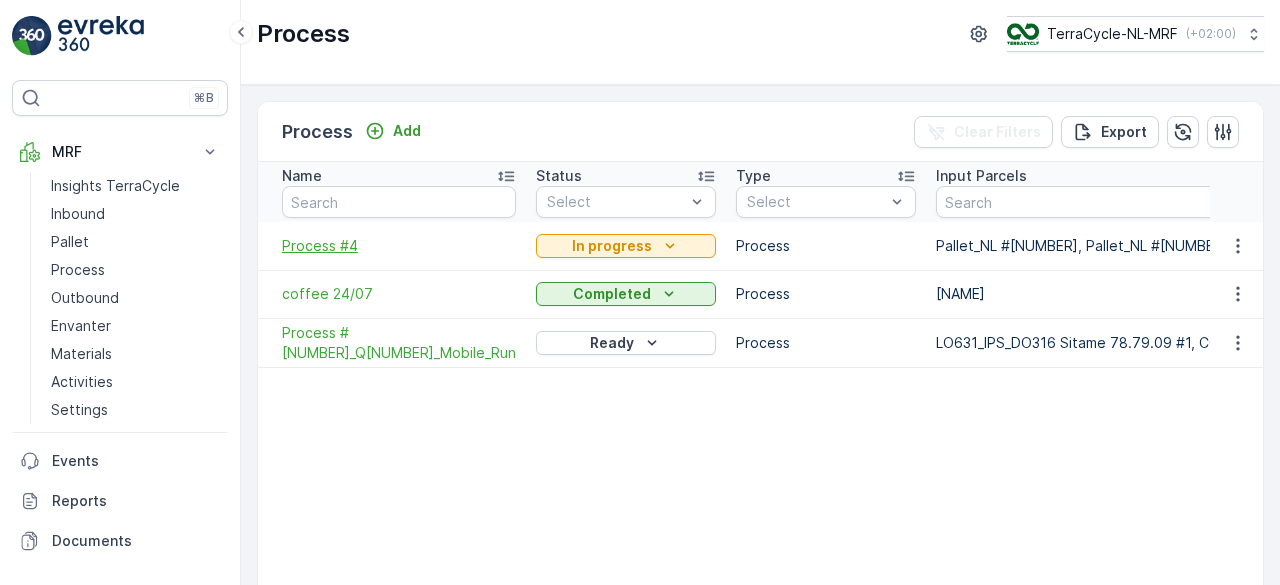 click on "Process #4" at bounding box center (399, 246) 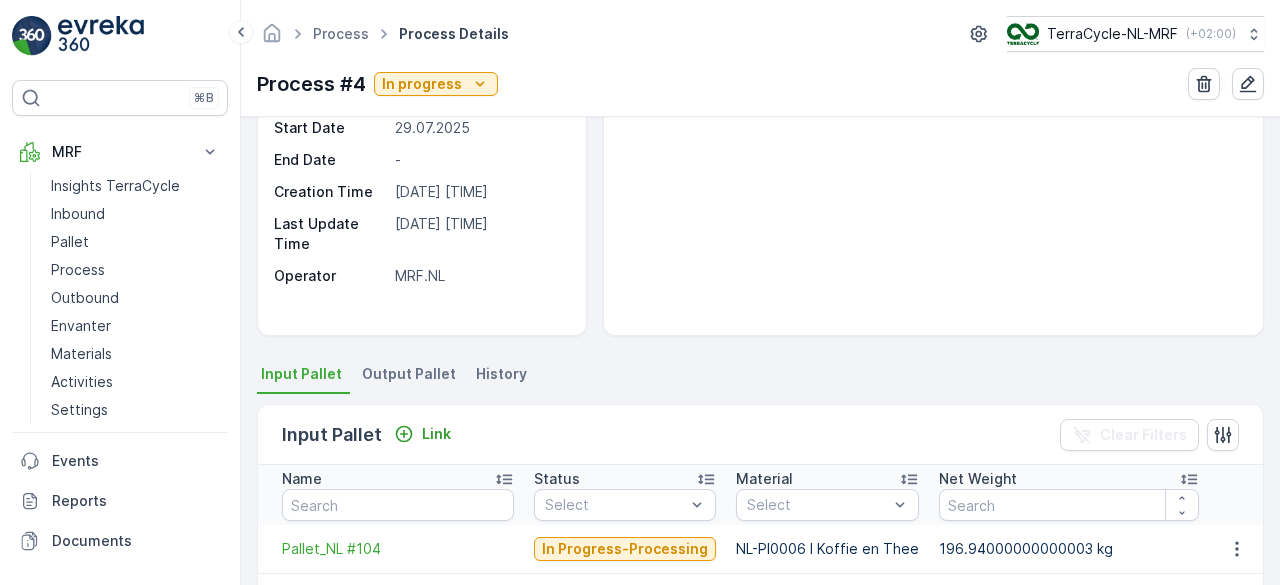 scroll, scrollTop: 199, scrollLeft: 0, axis: vertical 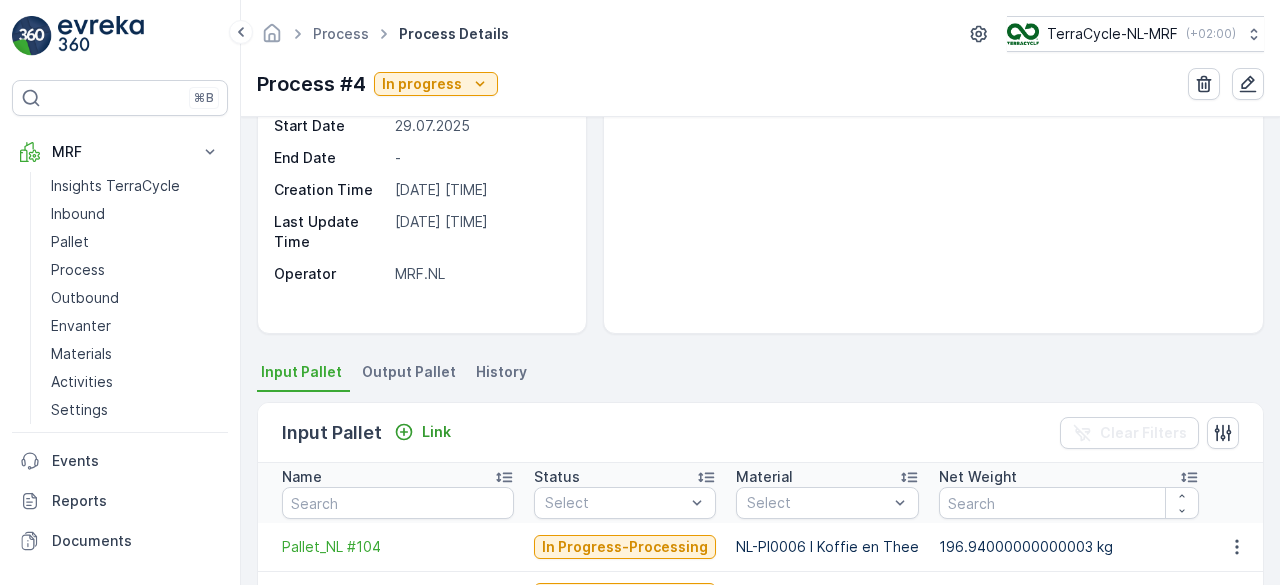 click on "Output Pallet" at bounding box center [409, 372] 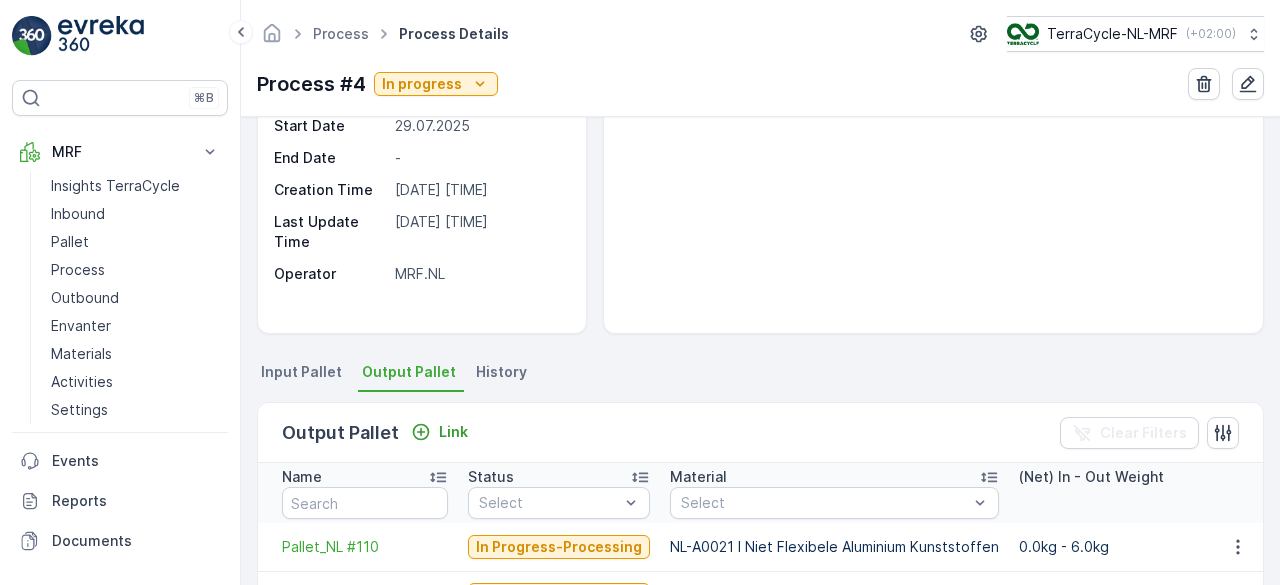 scroll, scrollTop: 323, scrollLeft: 0, axis: vertical 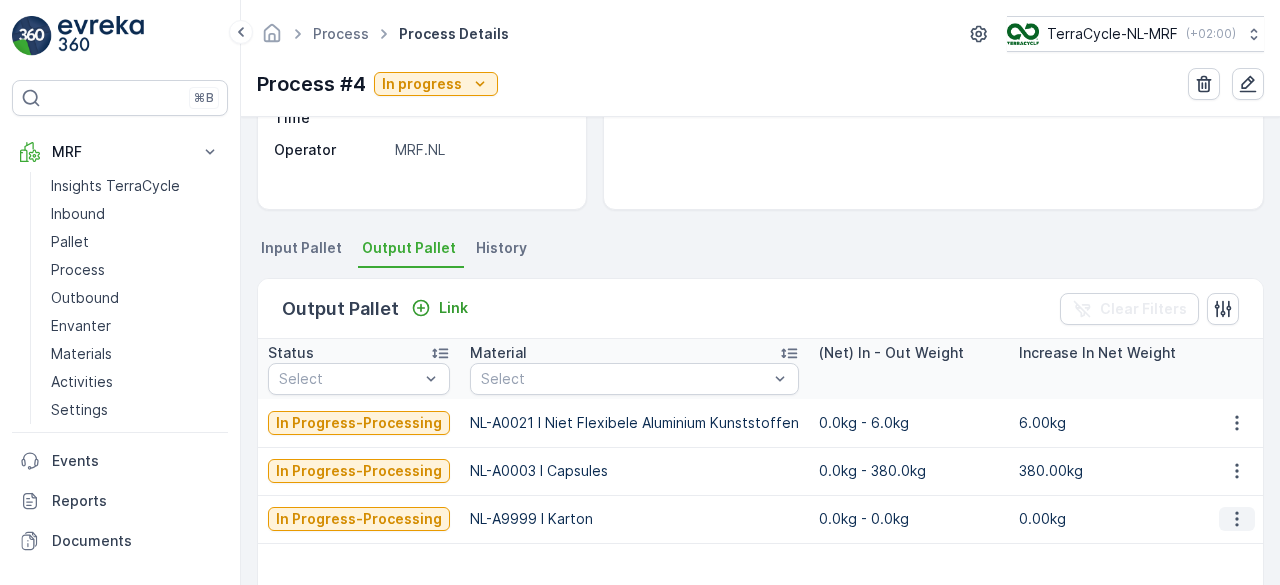 click 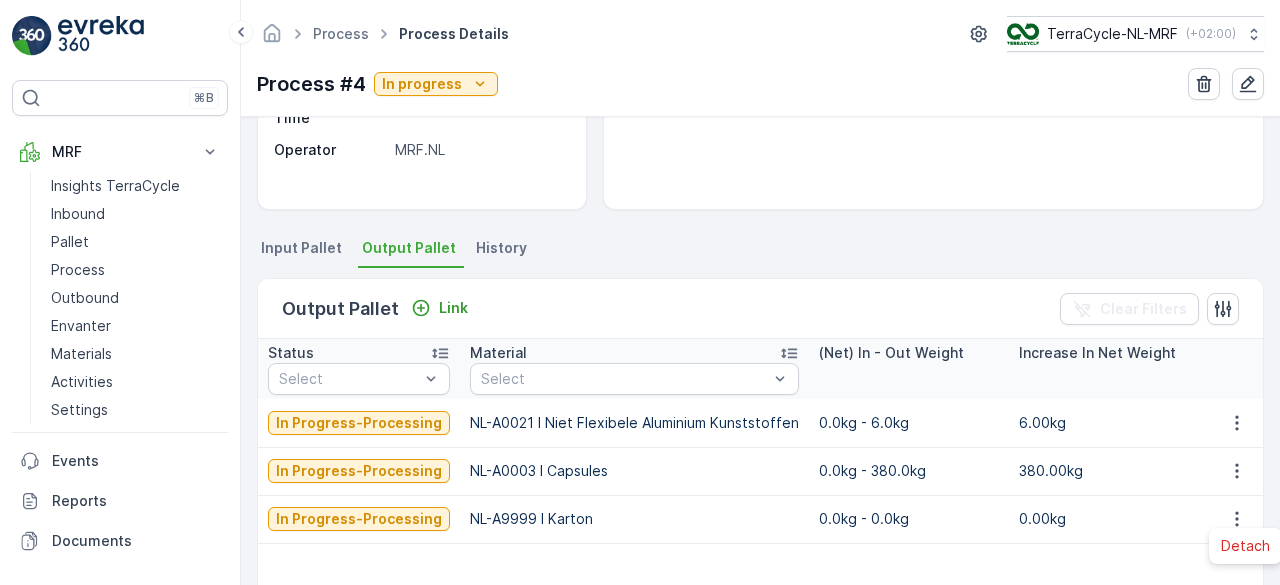 scroll, scrollTop: 0, scrollLeft: 0, axis: both 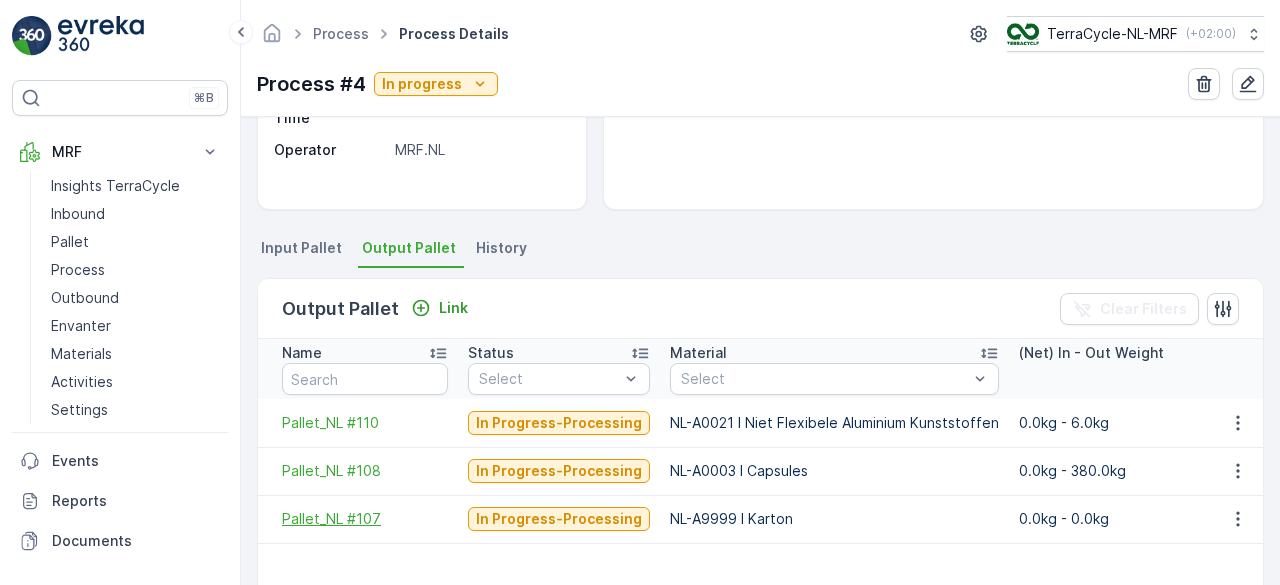 click on "Pallet_NL #107" at bounding box center (365, 519) 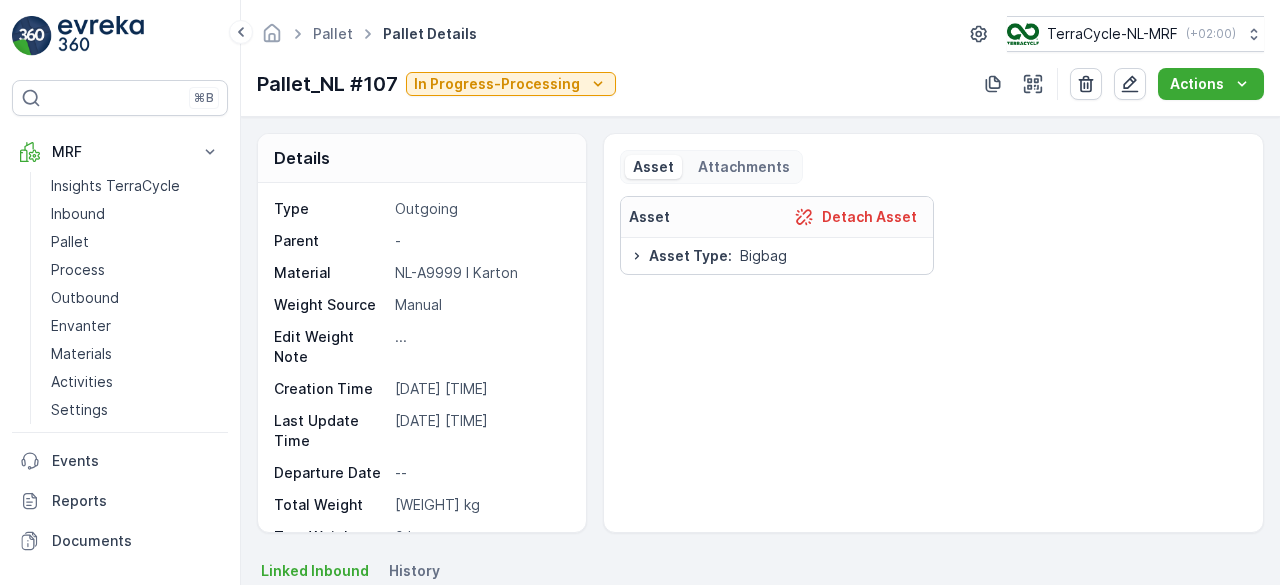 click on "Total Weight" at bounding box center [330, 505] 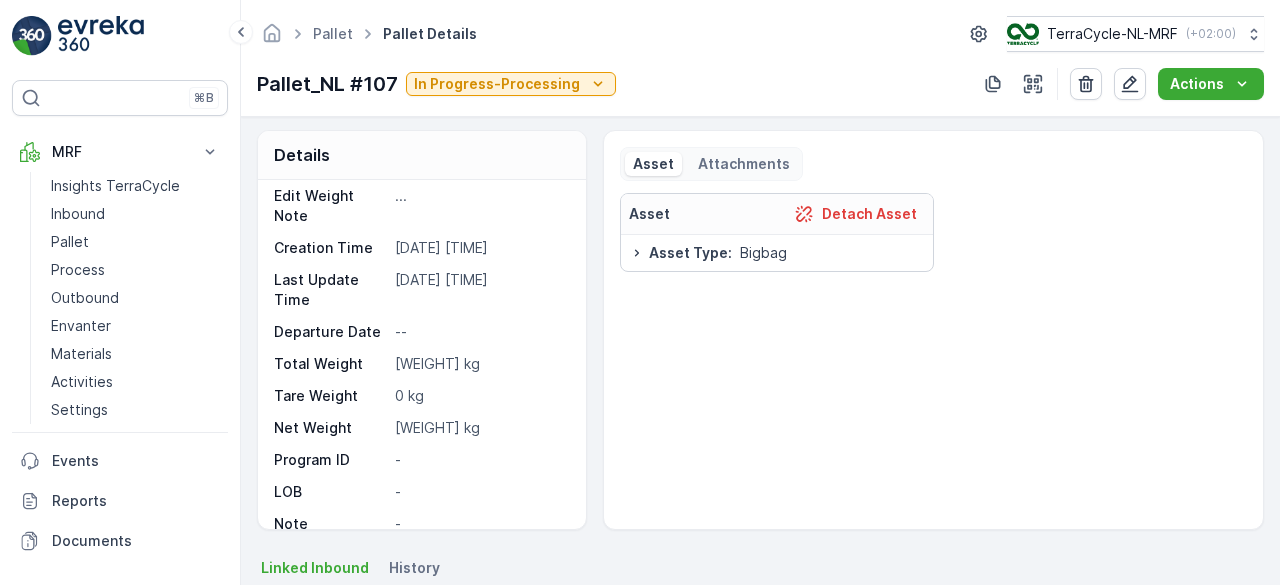 scroll, scrollTop: 0, scrollLeft: 0, axis: both 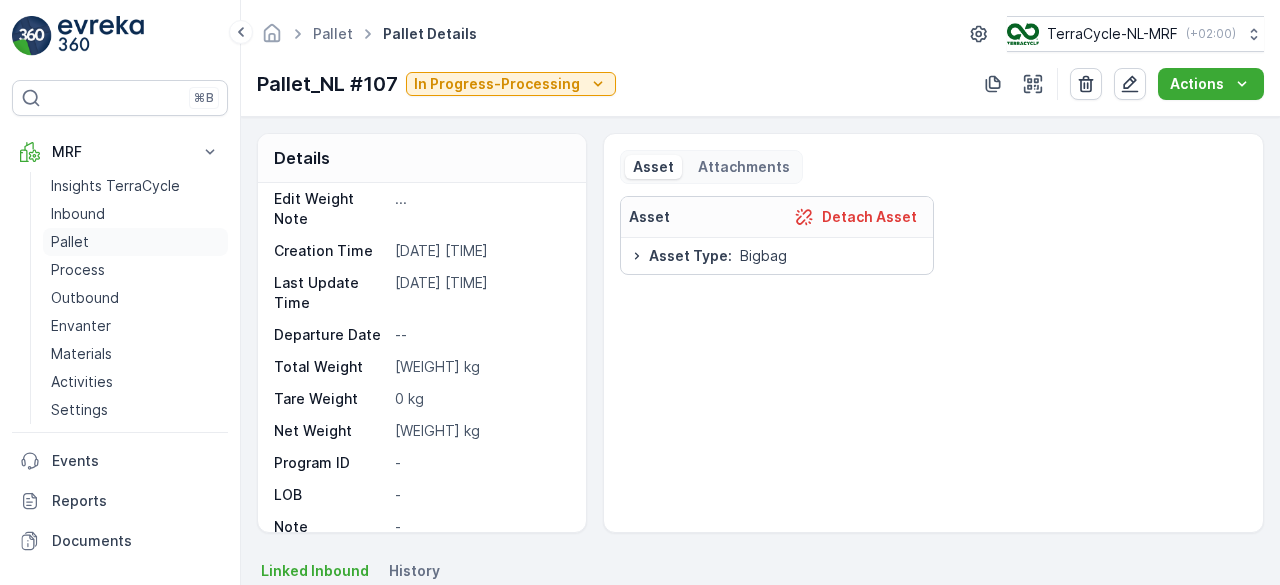 click on "Pallet" at bounding box center [70, 242] 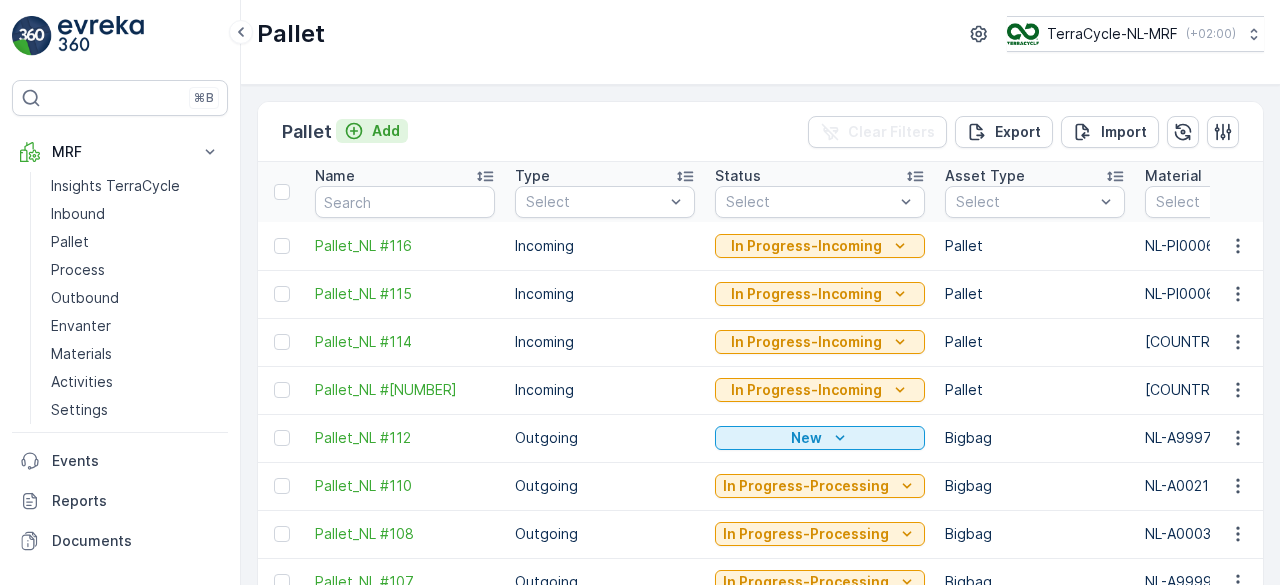 click on "Add" at bounding box center (386, 131) 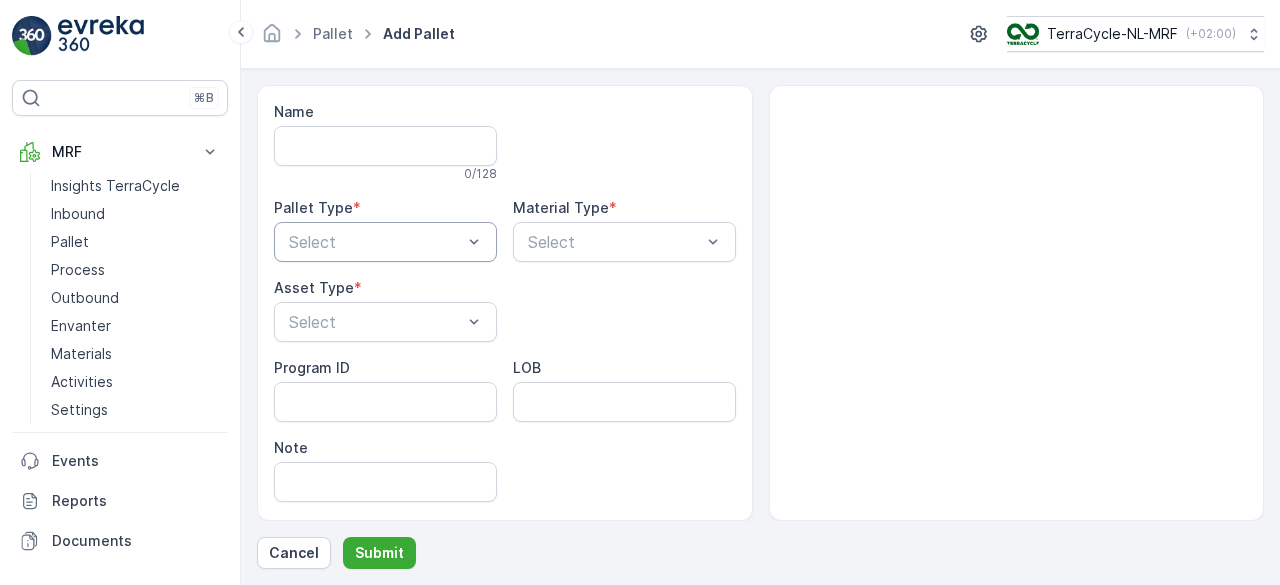 click at bounding box center (375, 242) 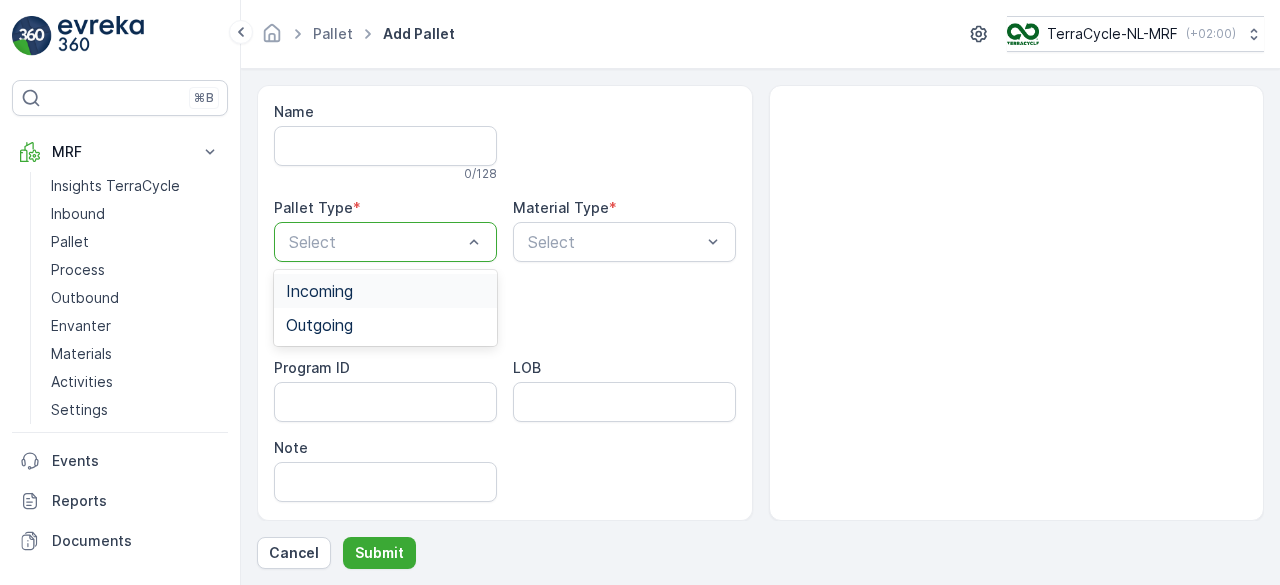 click on "Incoming" at bounding box center (319, 291) 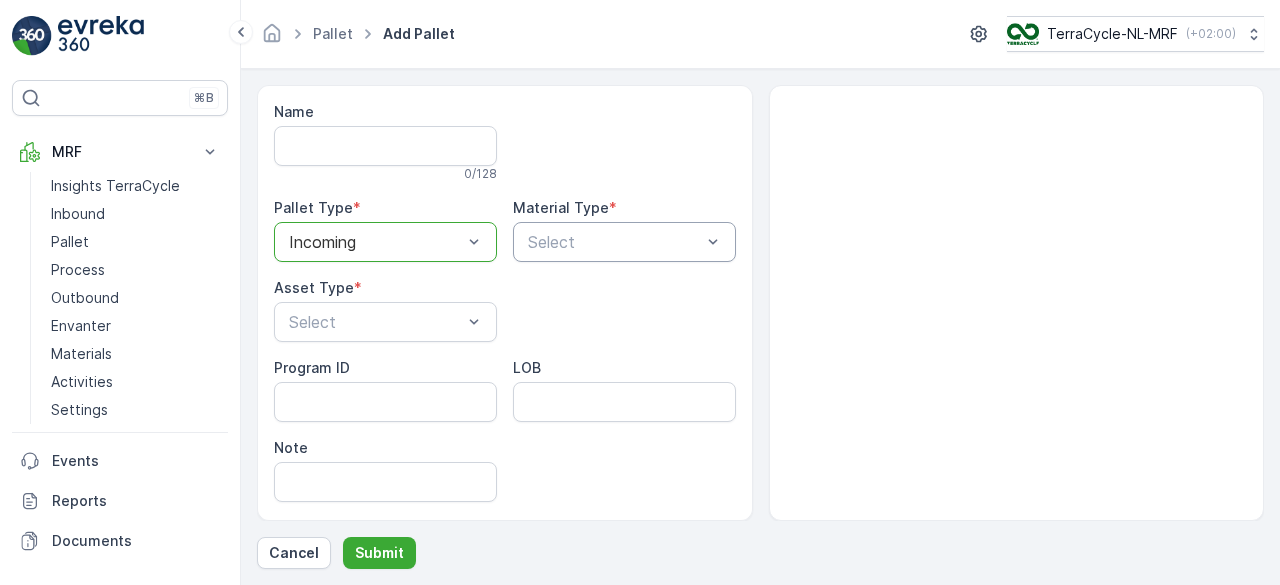 click at bounding box center (614, 242) 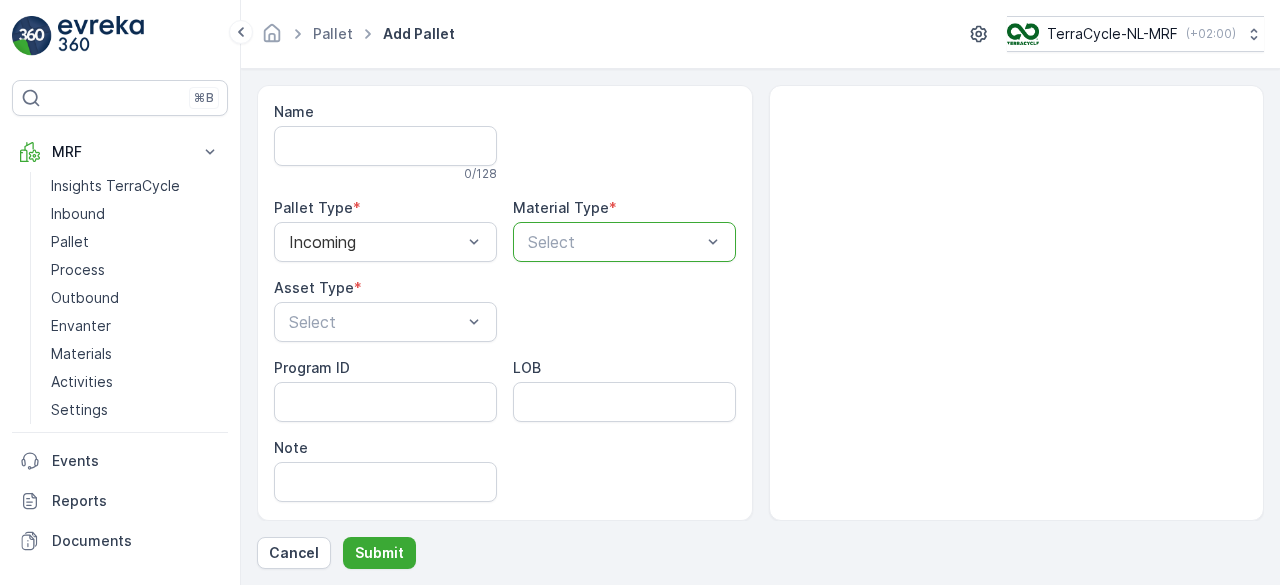 click on "Select" at bounding box center [614, 242] 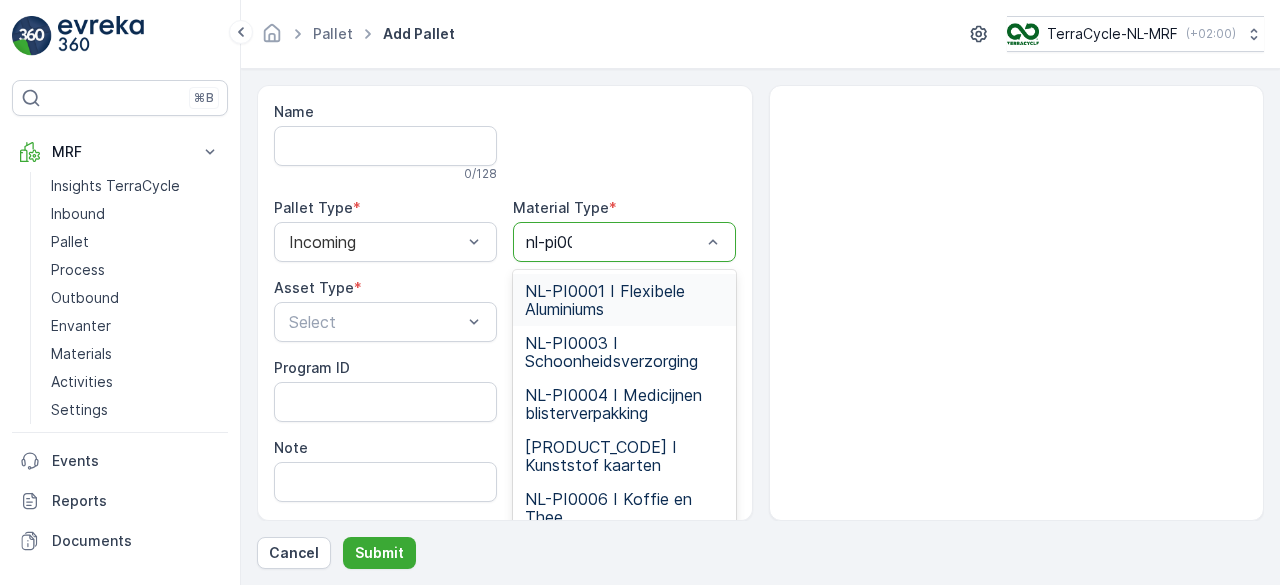 type on "nl-pi000" 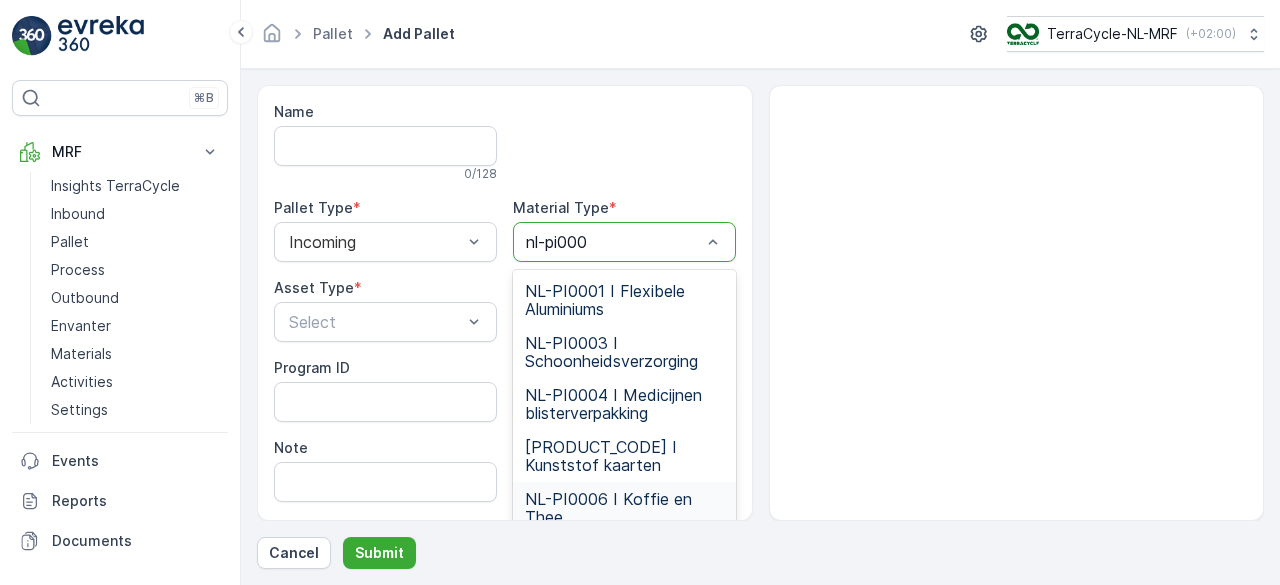 click on "NL-PI0006 I Koffie en Thee" at bounding box center [624, 508] 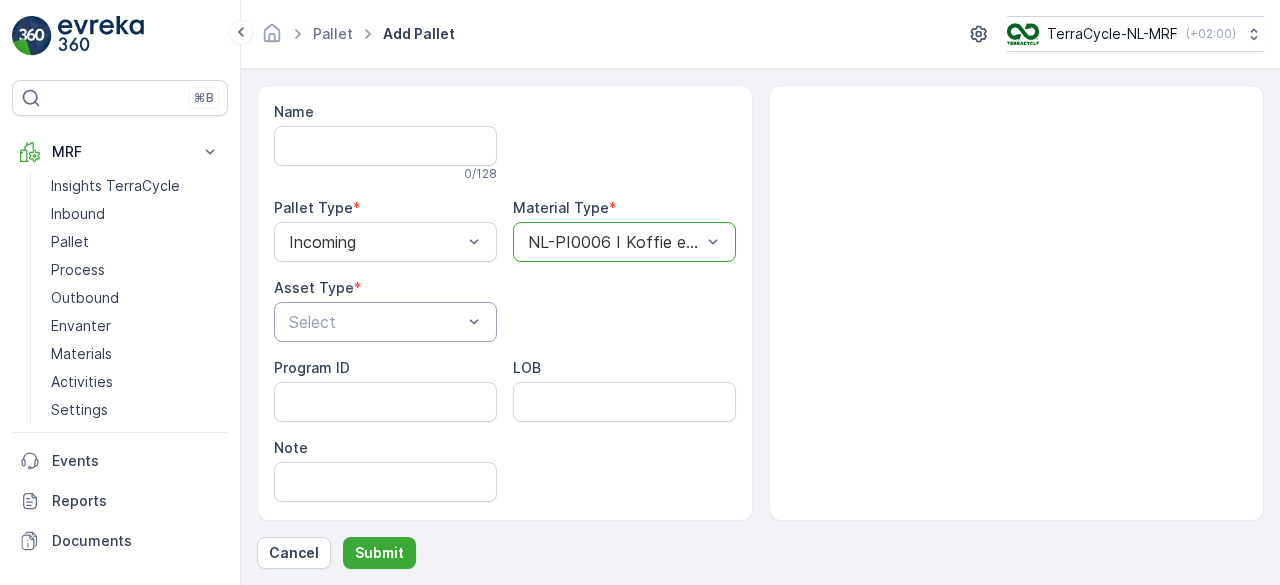 click at bounding box center (375, 322) 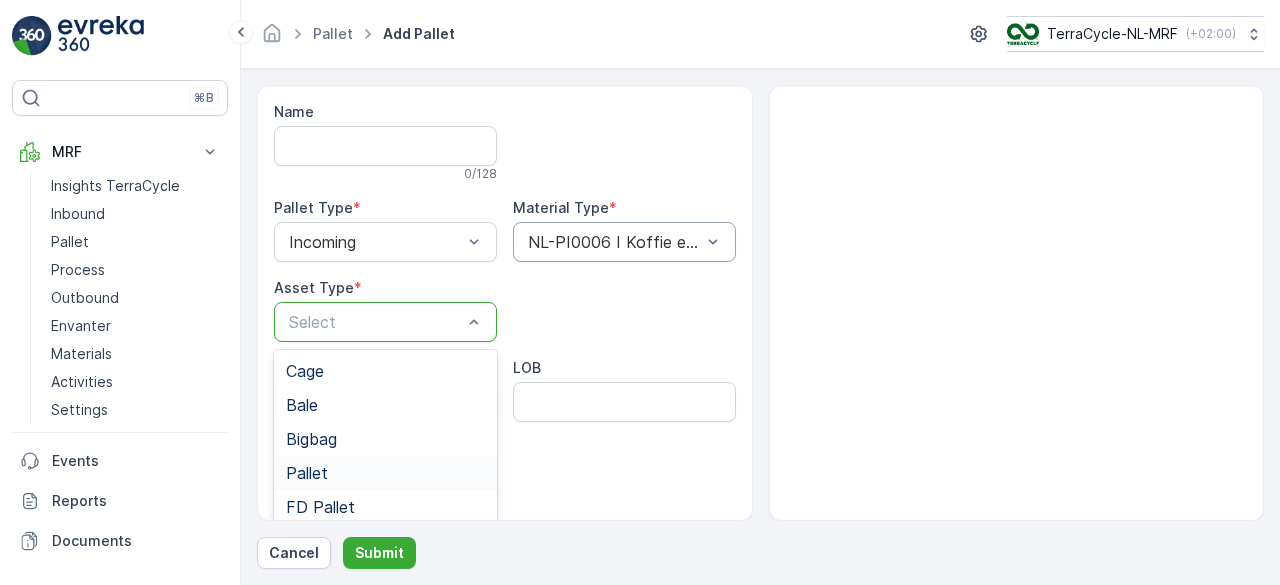 click on "Pallet" at bounding box center (385, 473) 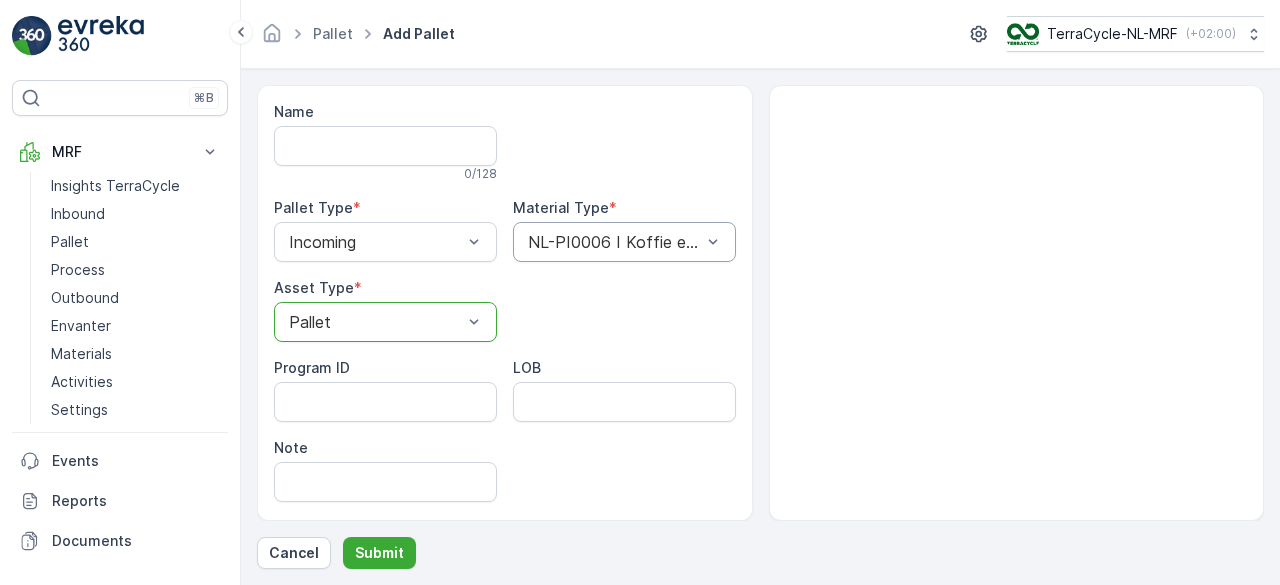 scroll, scrollTop: 68, scrollLeft: 0, axis: vertical 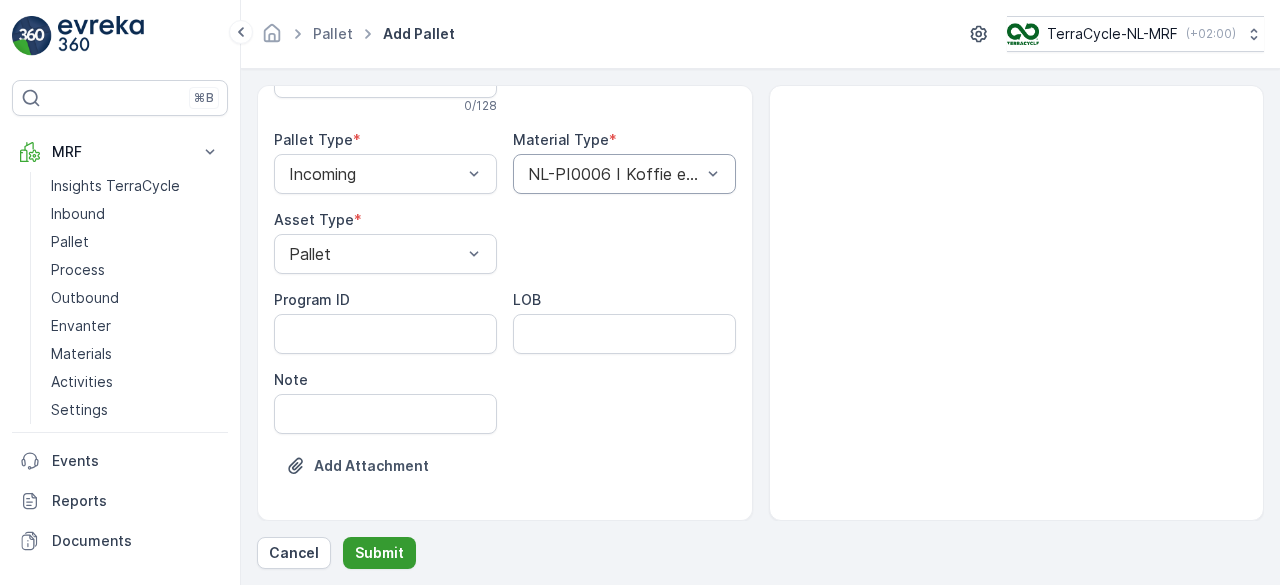 click on "Submit" at bounding box center (379, 553) 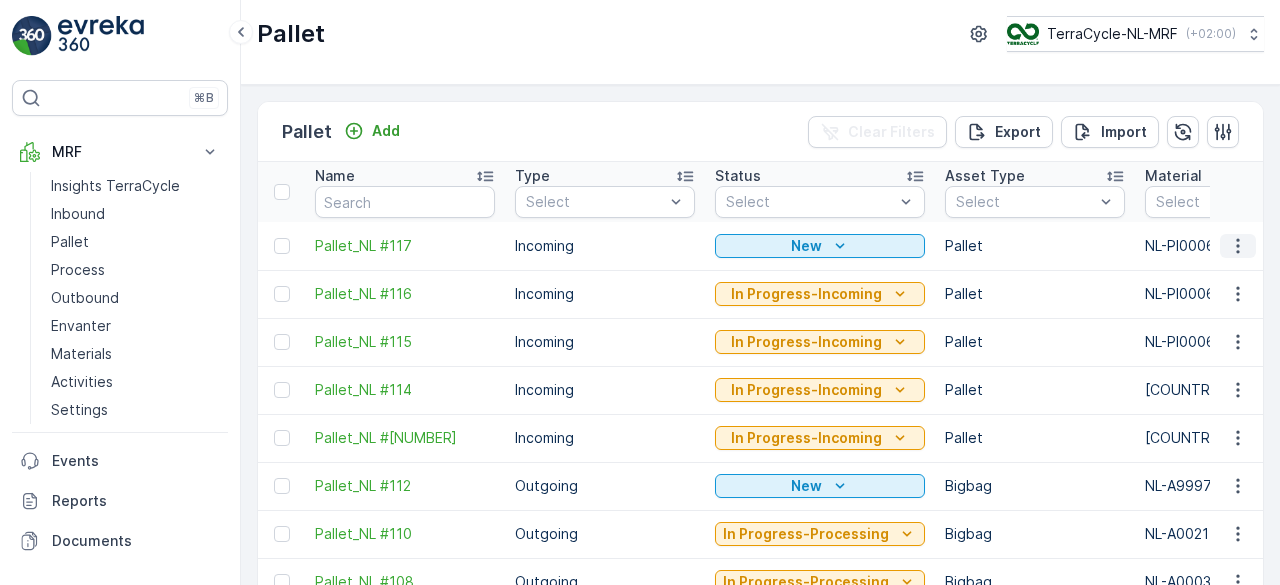 click 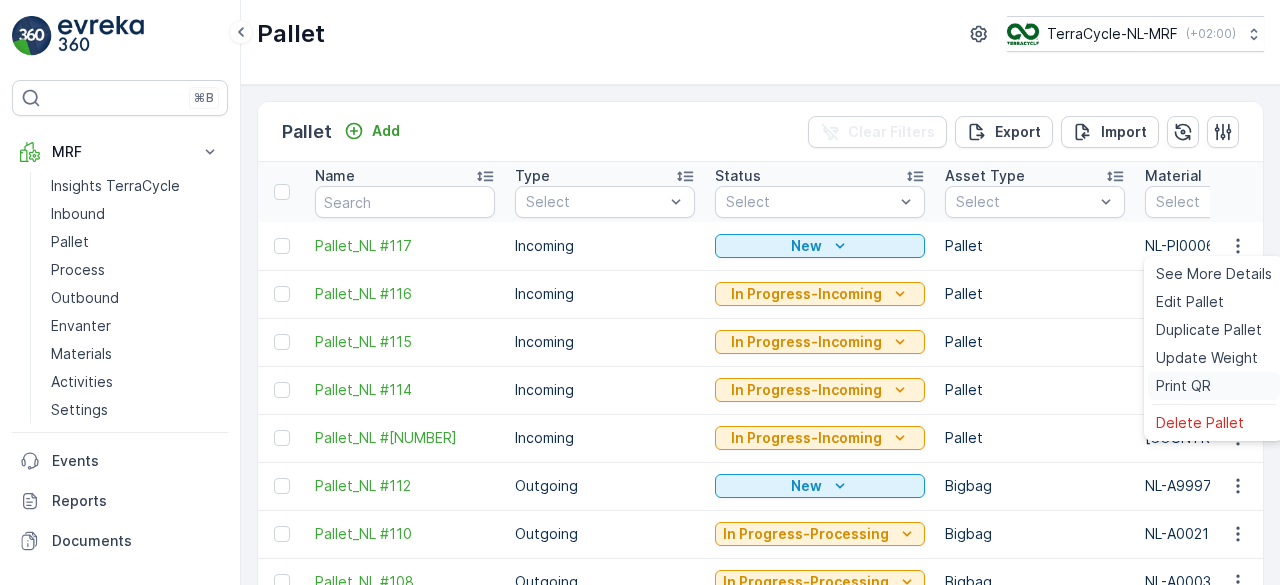 click on "Print QR" at bounding box center (1183, 386) 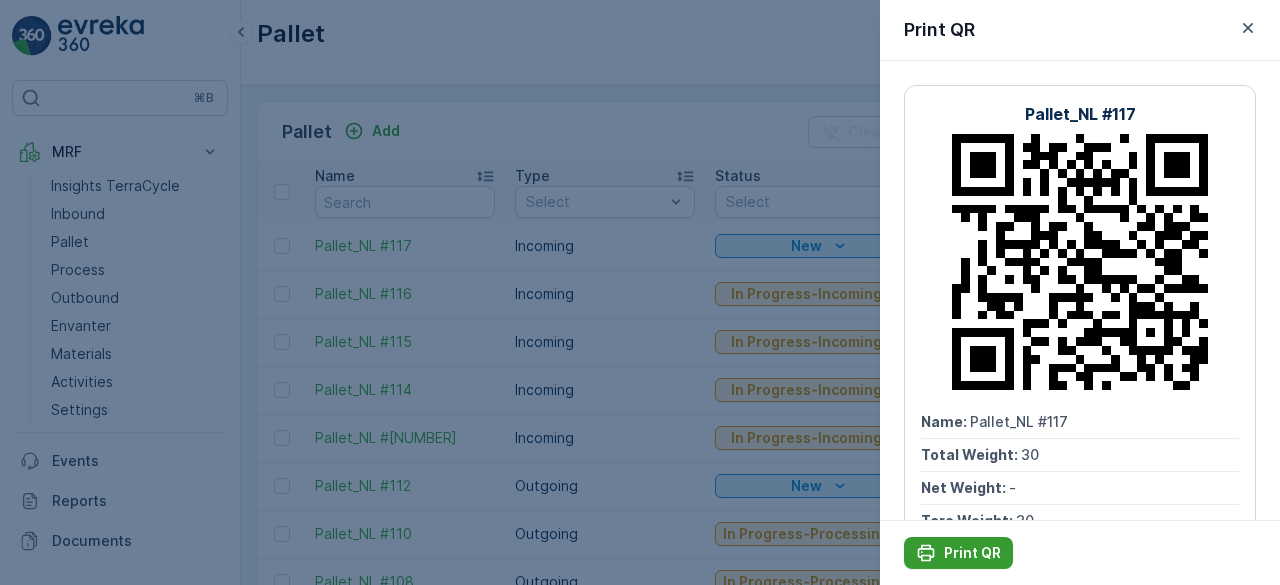 click on "Print QR" at bounding box center [972, 553] 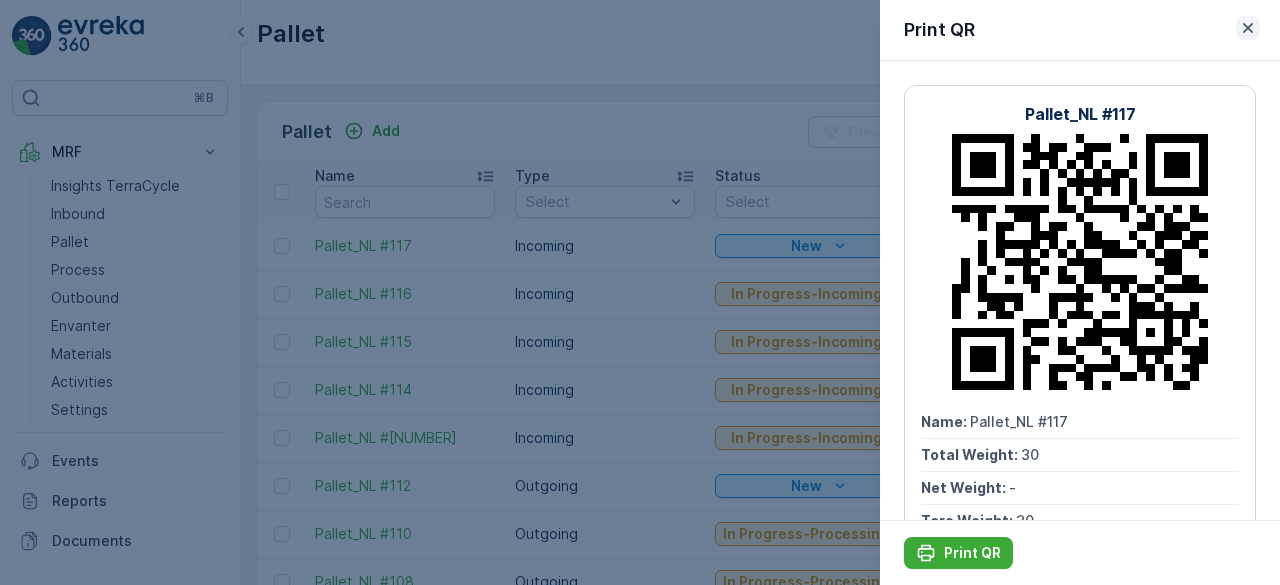 click 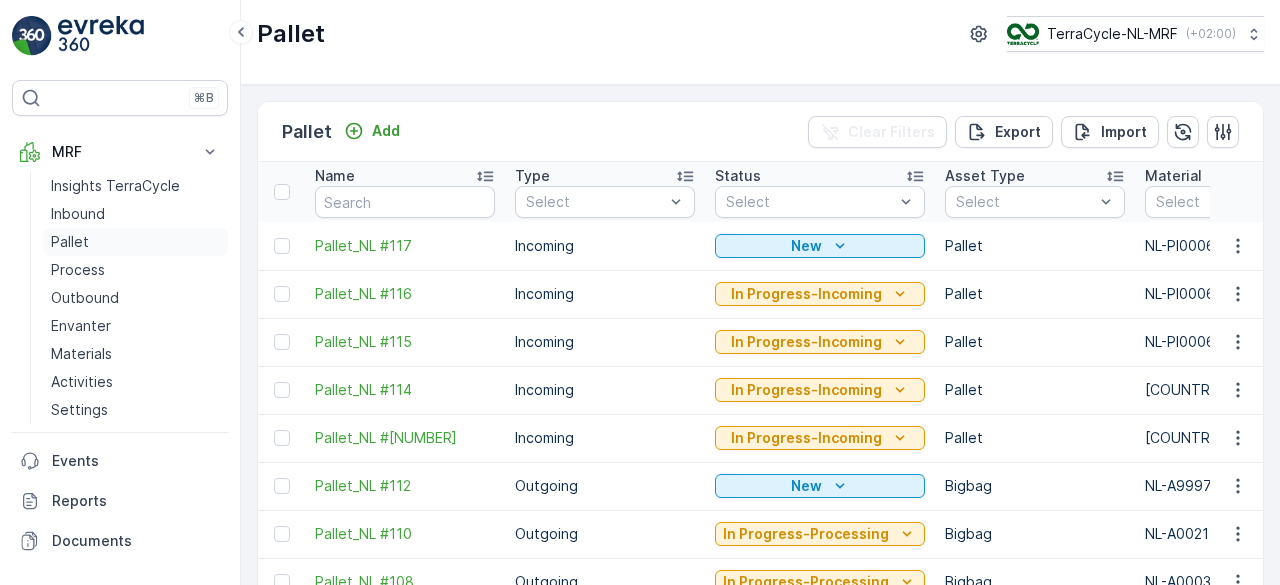 click on "Pallet" at bounding box center [70, 242] 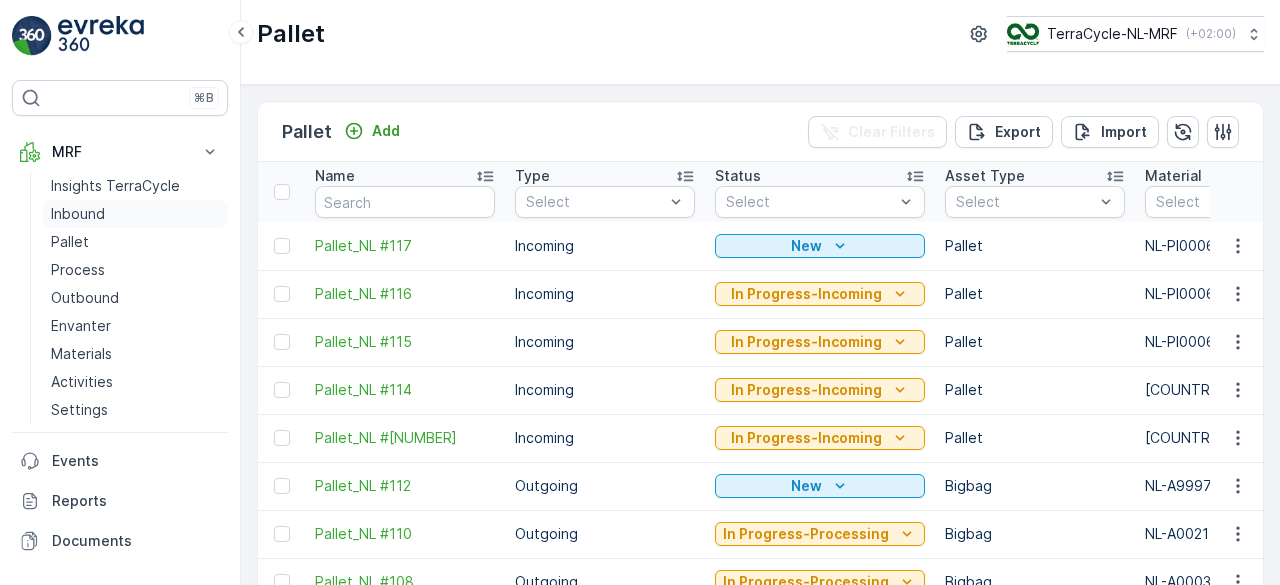 click on "Inbound" at bounding box center (78, 214) 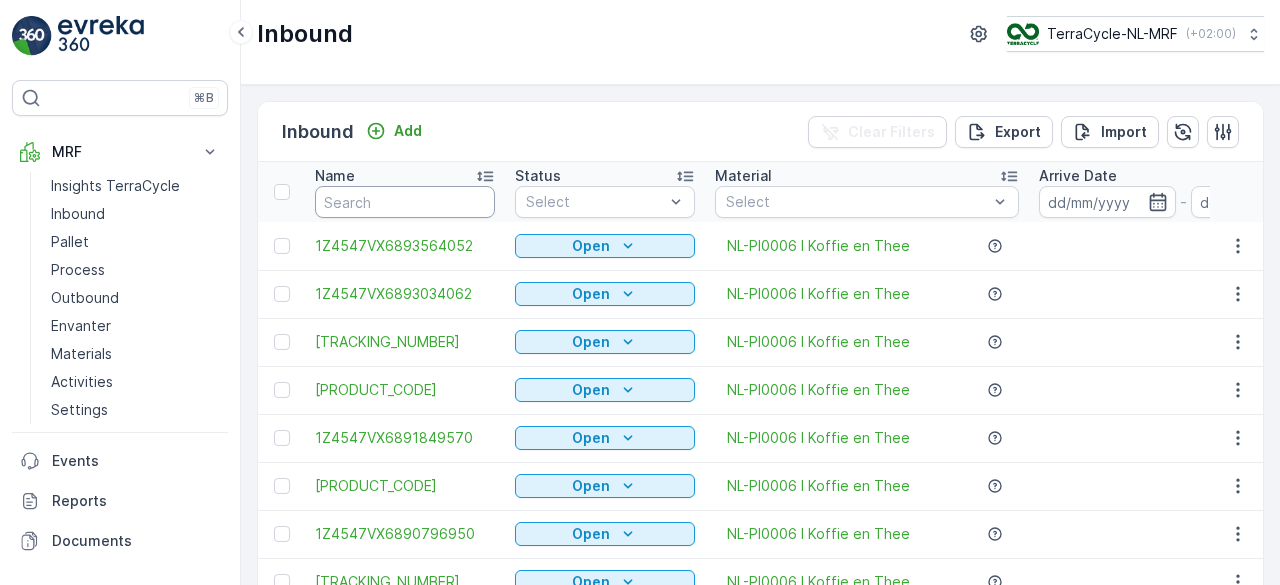 click at bounding box center (405, 202) 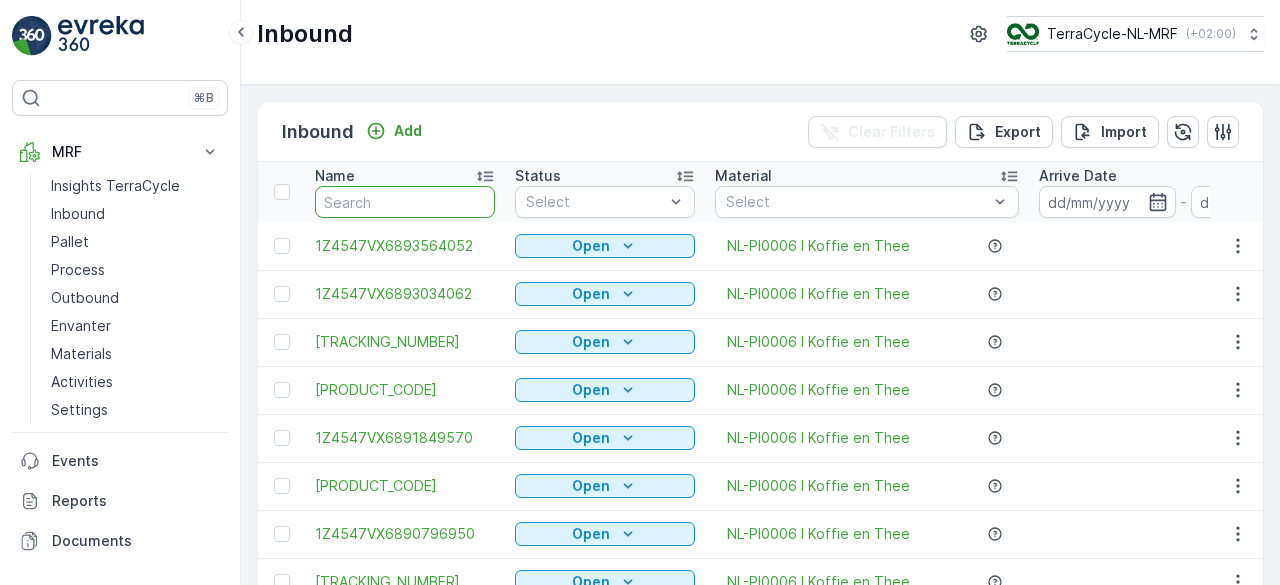 click at bounding box center [405, 202] 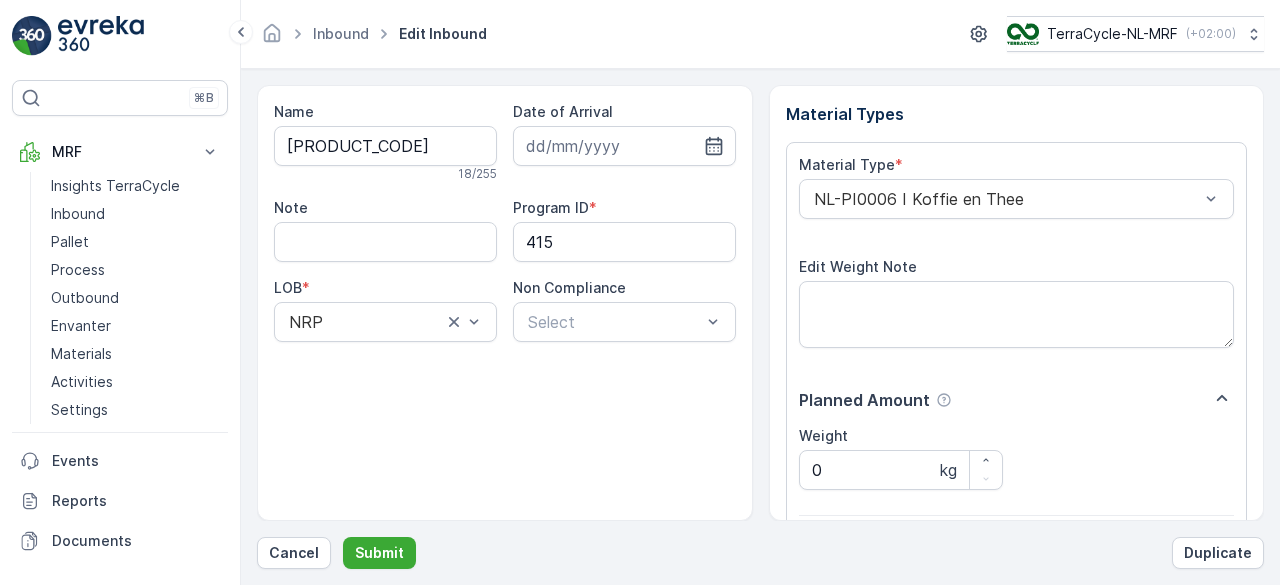 click on "Submit" at bounding box center [379, 553] 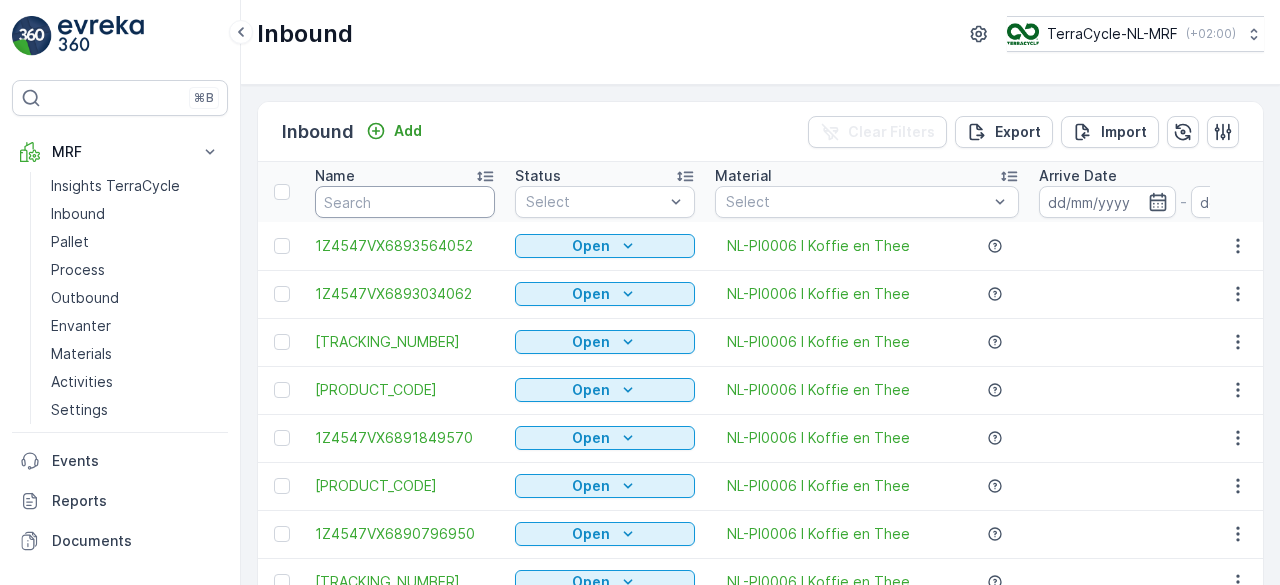 click at bounding box center (405, 202) 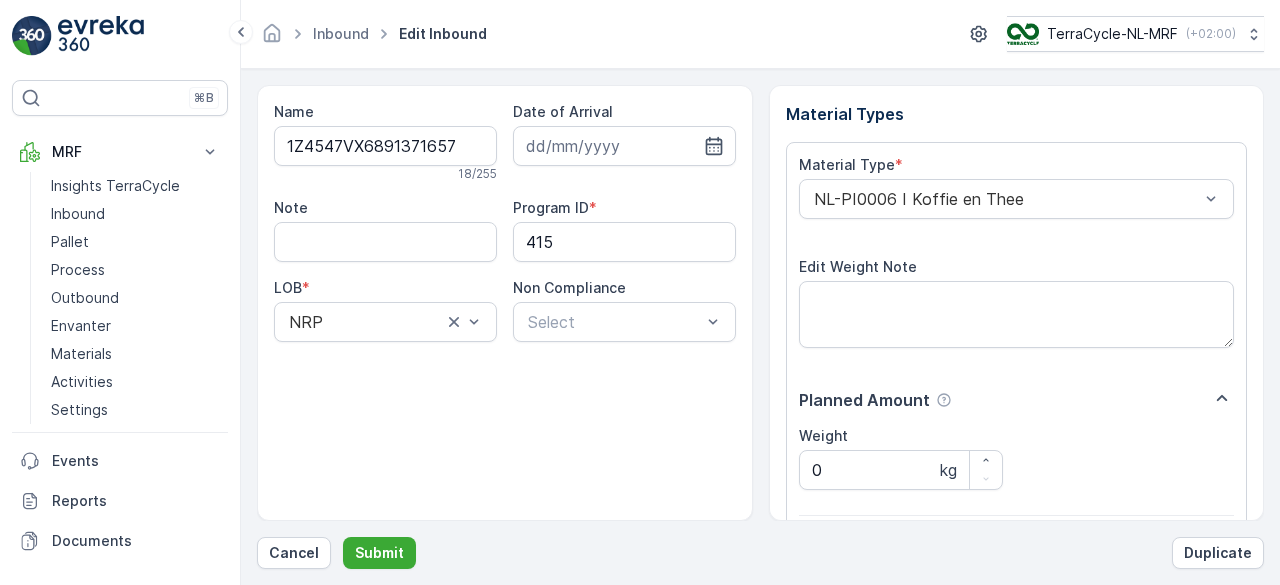 click on "Submit" at bounding box center (379, 553) 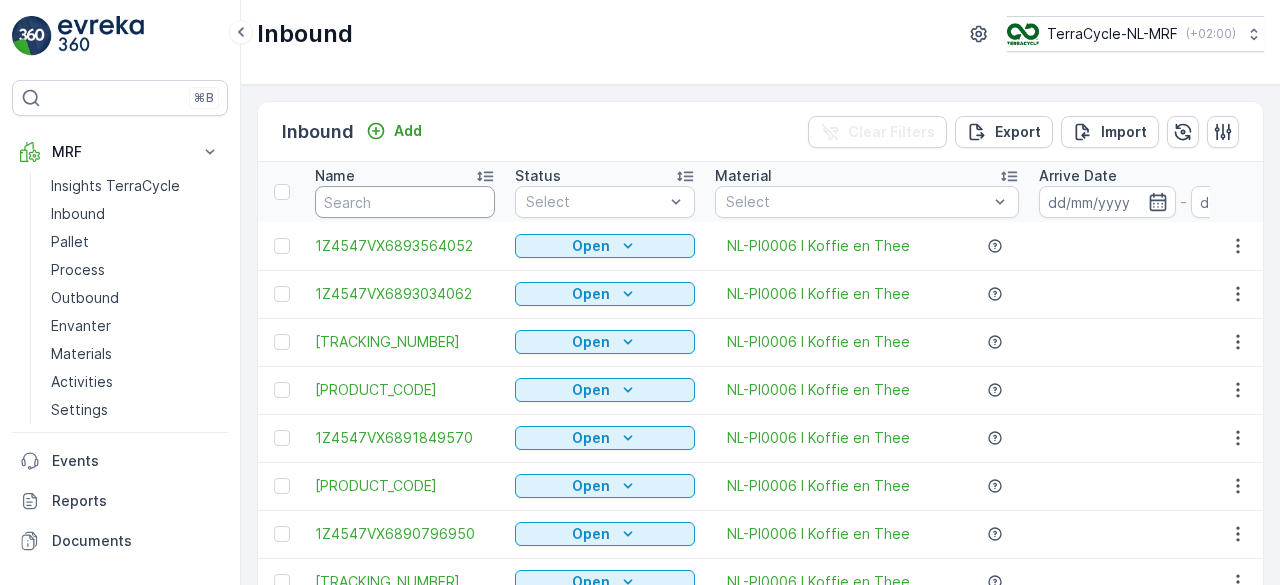 click at bounding box center [405, 202] 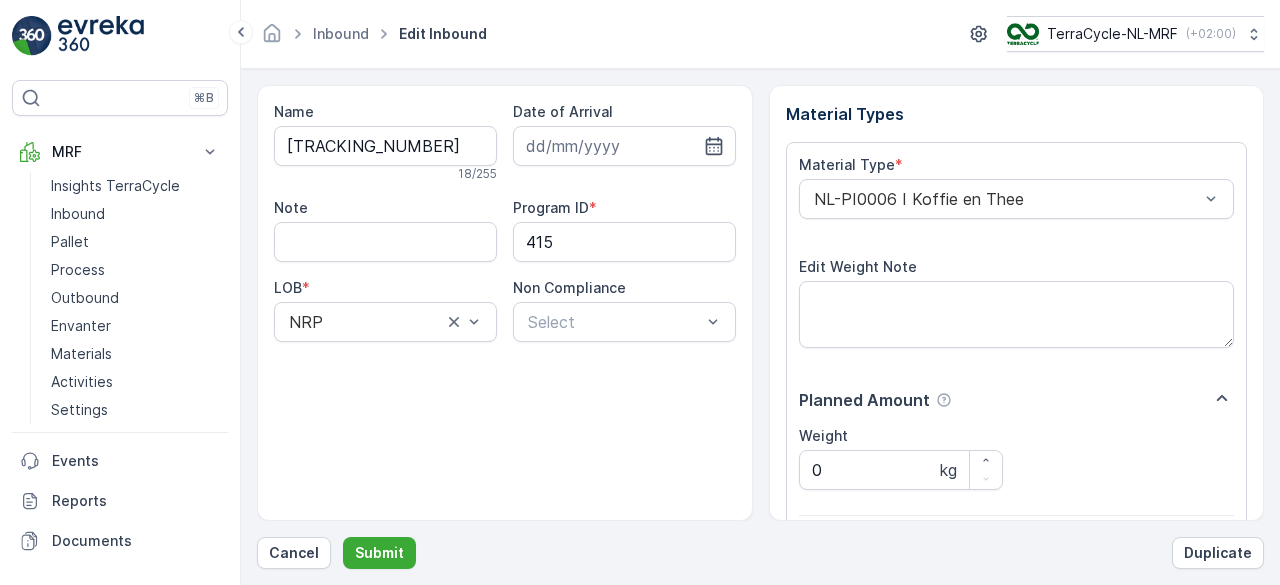 click on "Submit" at bounding box center (379, 553) 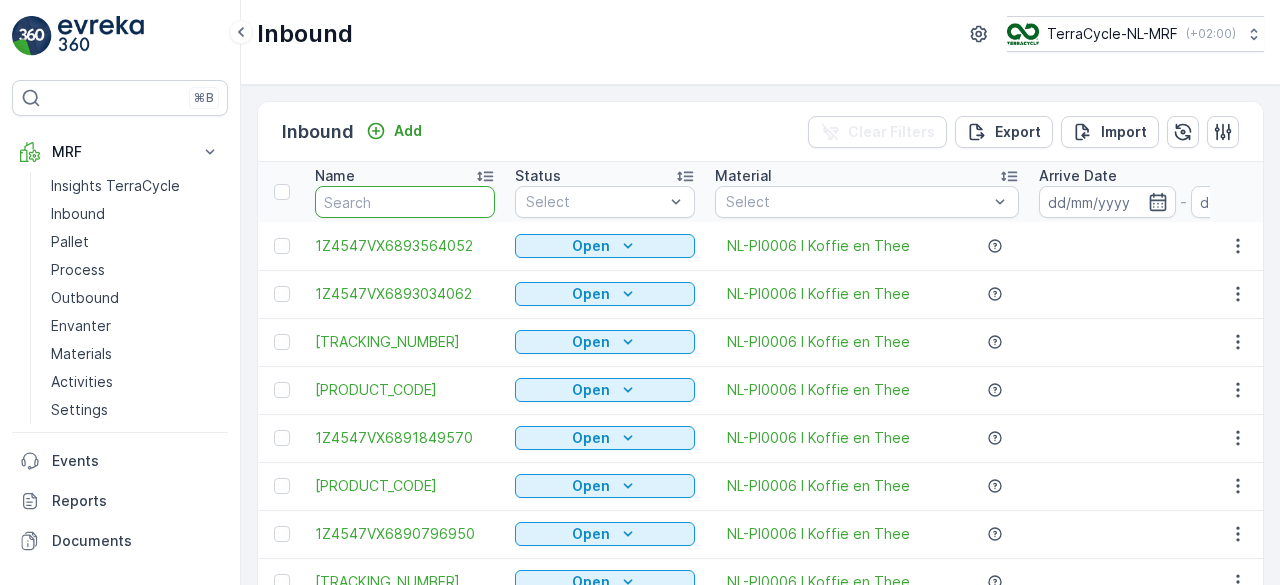 click at bounding box center [405, 202] 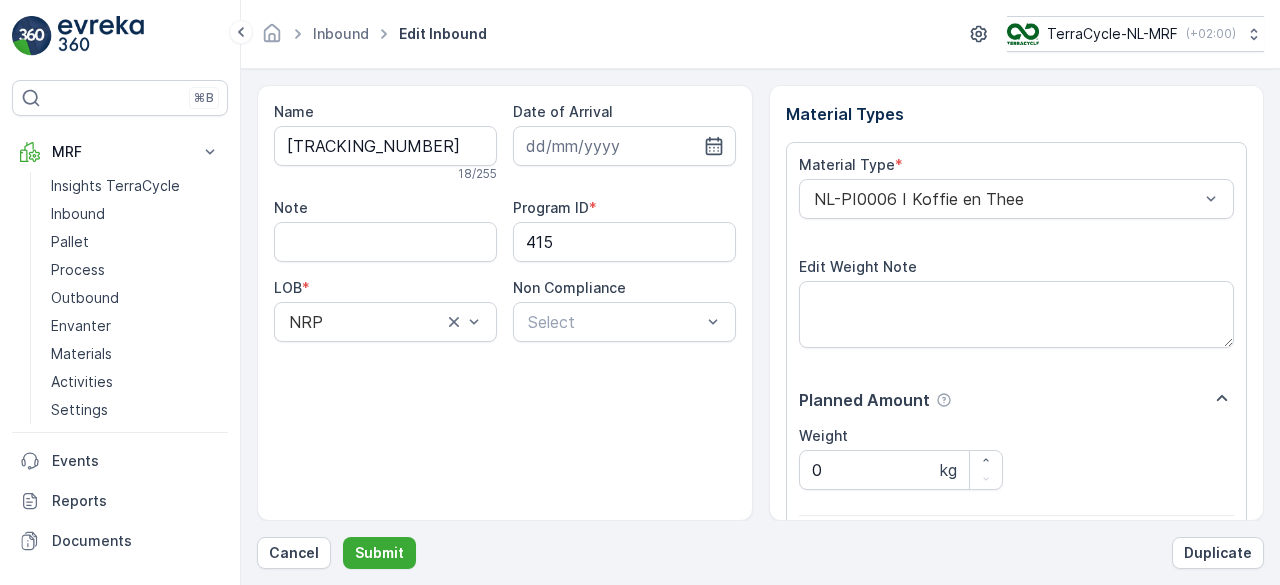 click on "Submit" at bounding box center [379, 553] 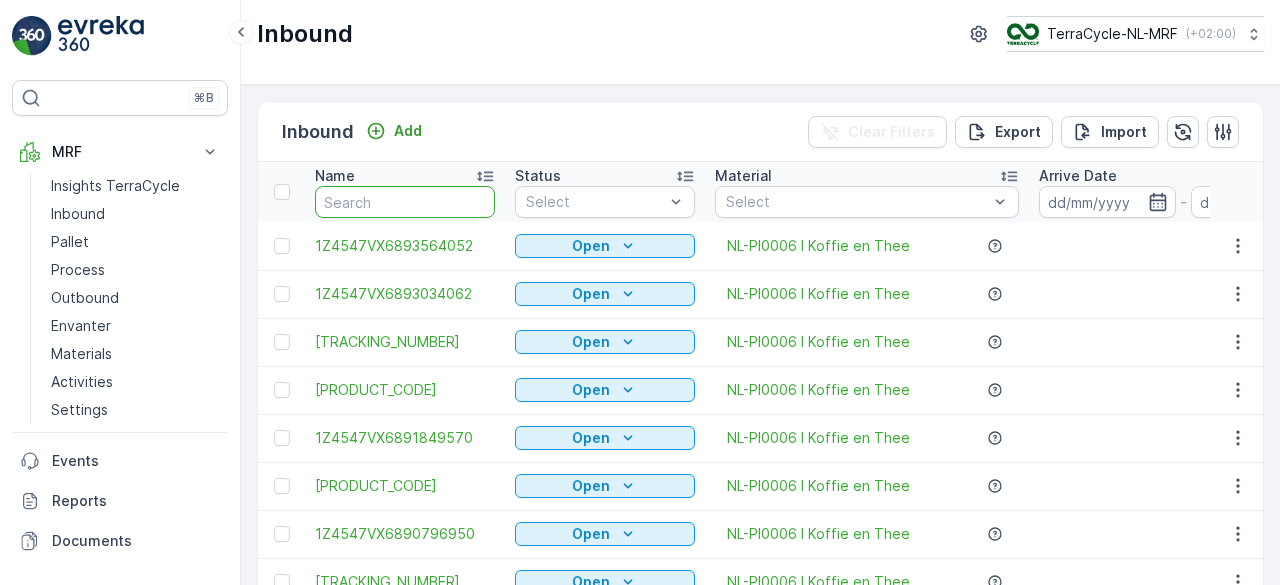 click at bounding box center [405, 202] 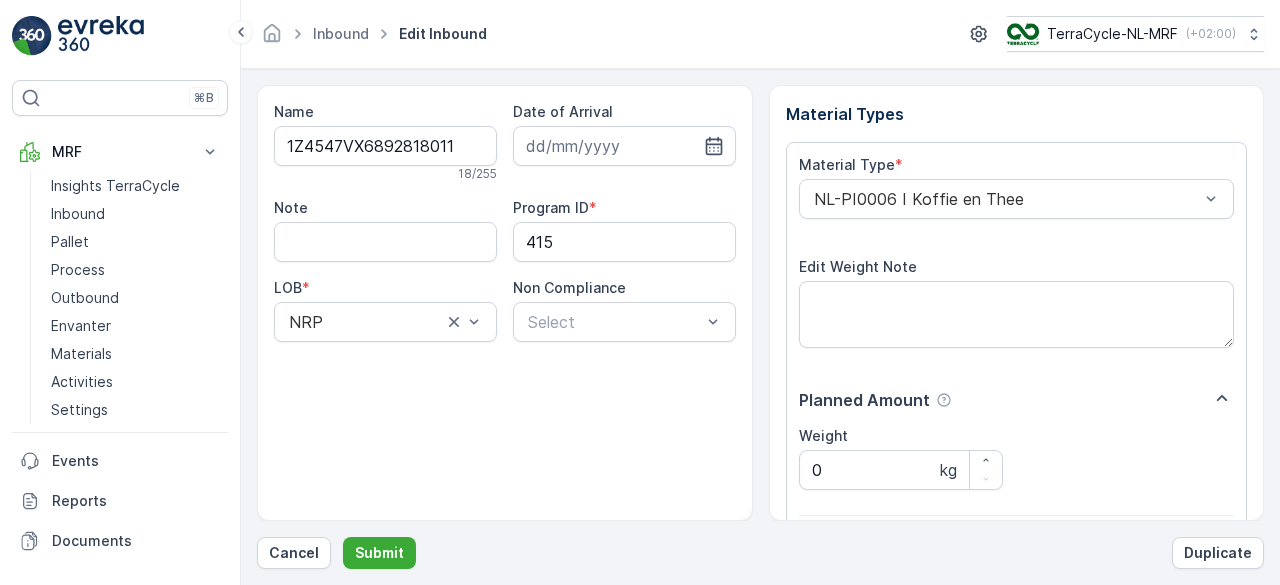 click on "Submit" at bounding box center (379, 553) 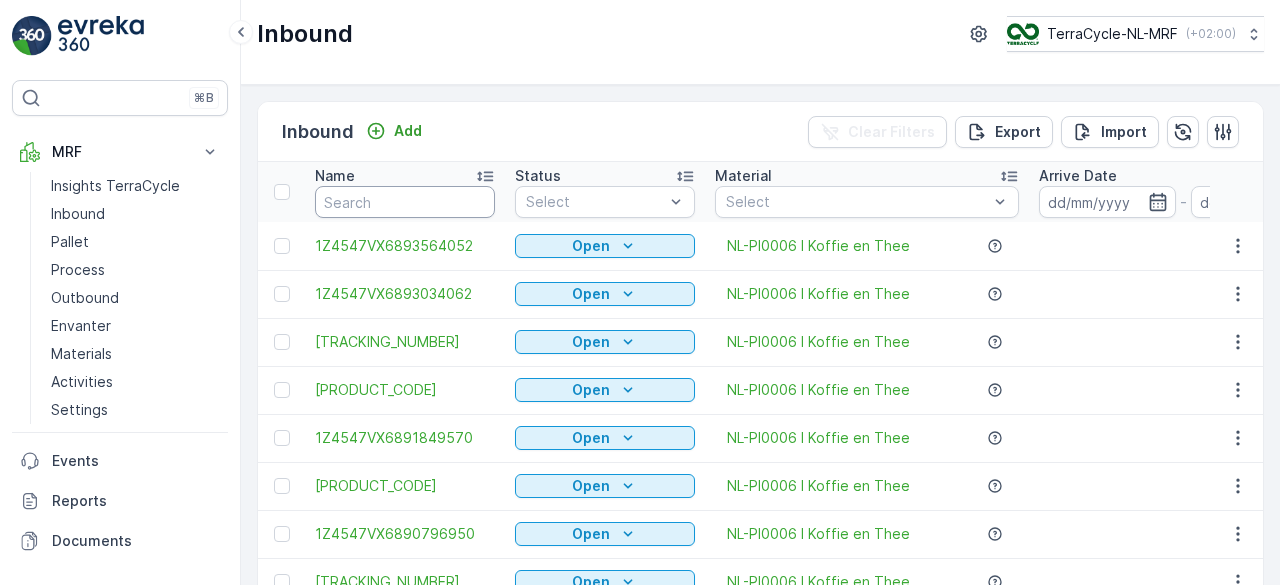 click at bounding box center (405, 202) 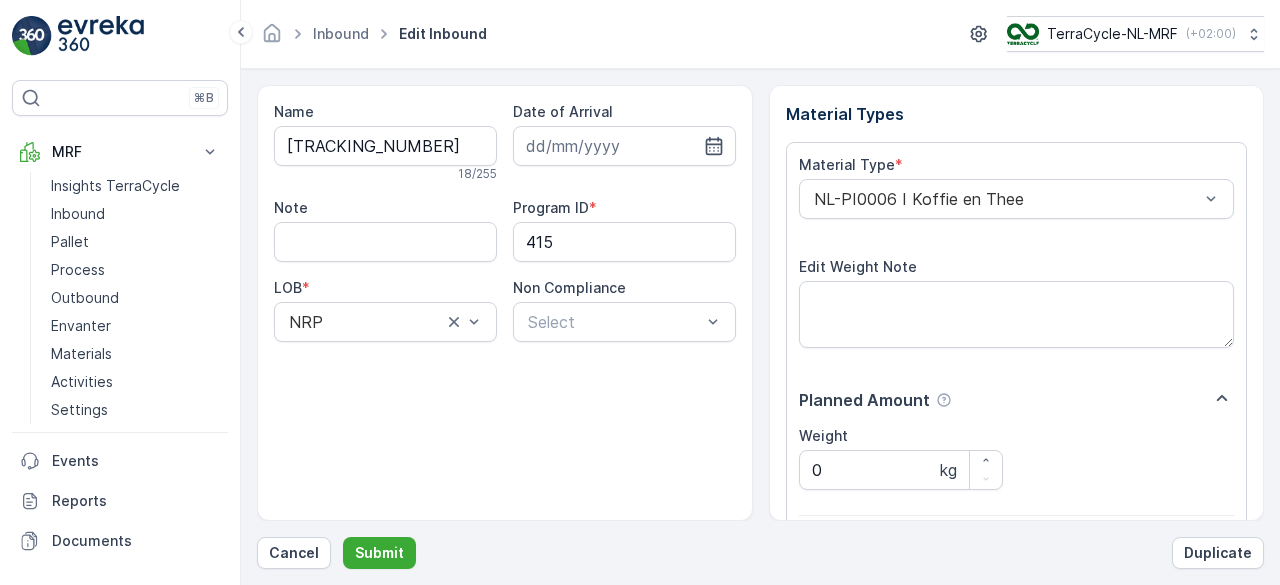 click on "Submit" at bounding box center [379, 553] 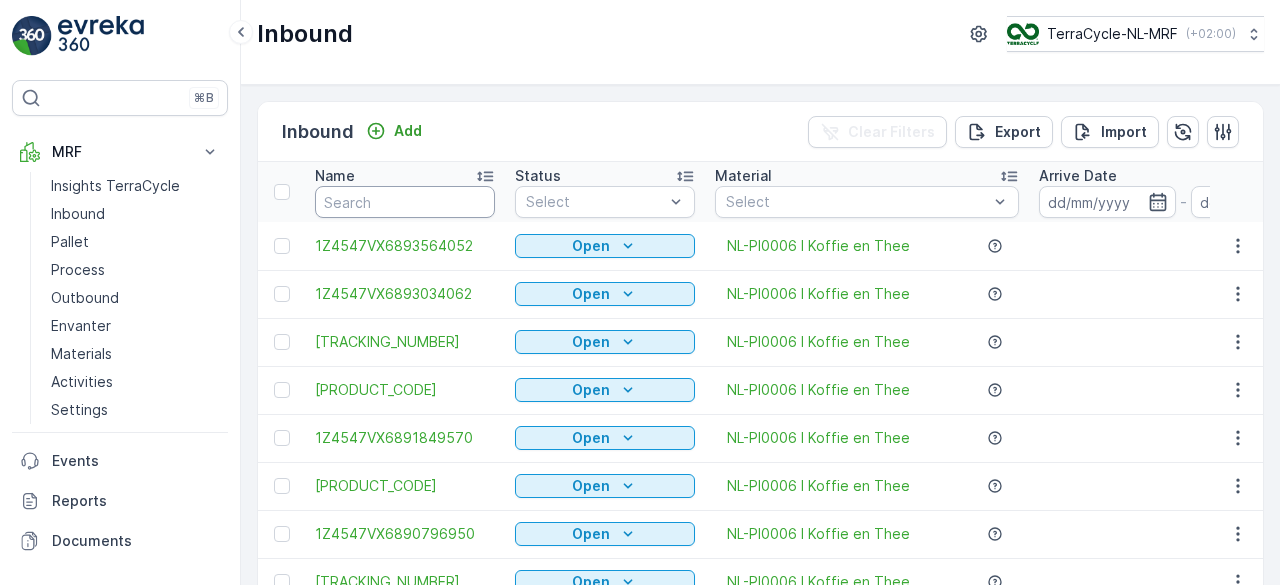 click at bounding box center (405, 202) 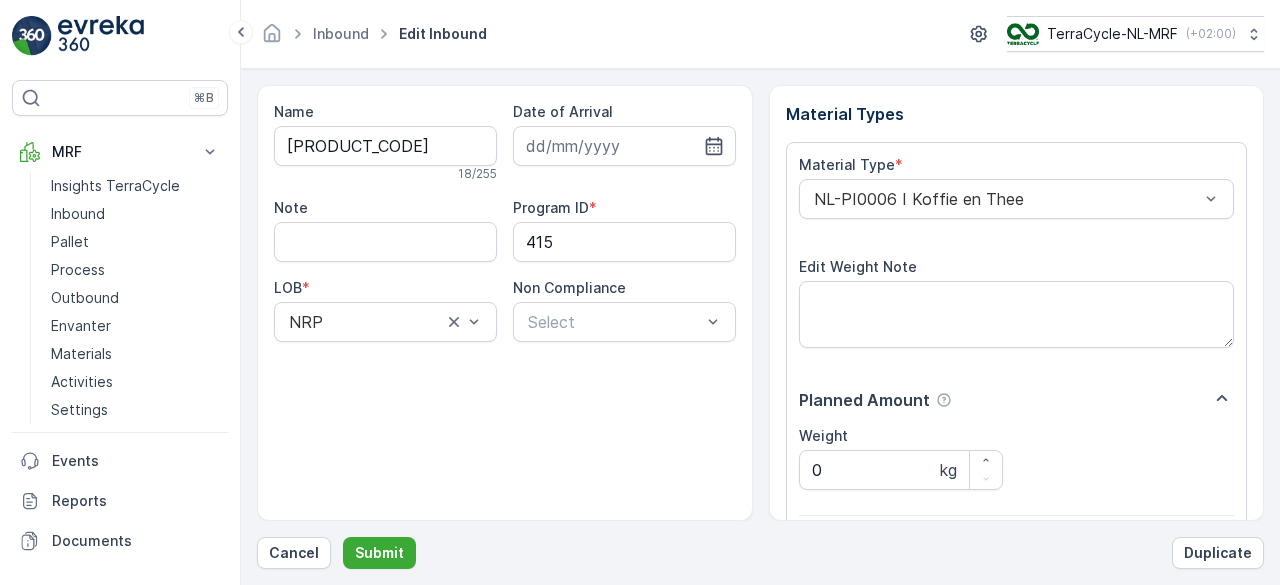 click on "Submit" at bounding box center [379, 553] 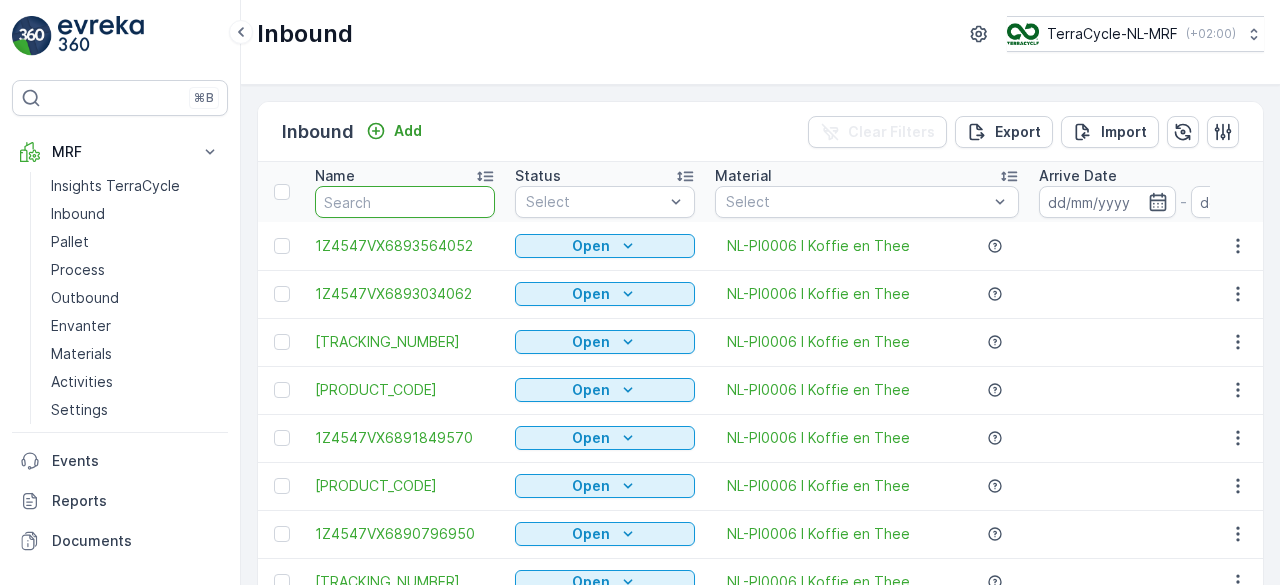 click at bounding box center (405, 202) 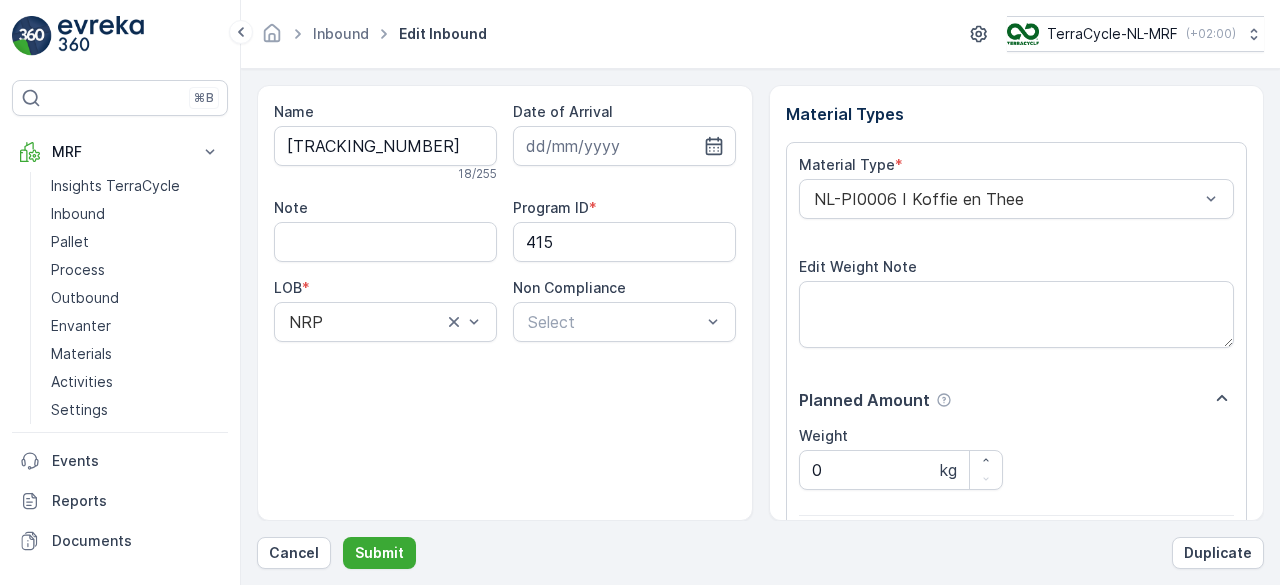 click on "Submit" at bounding box center (379, 553) 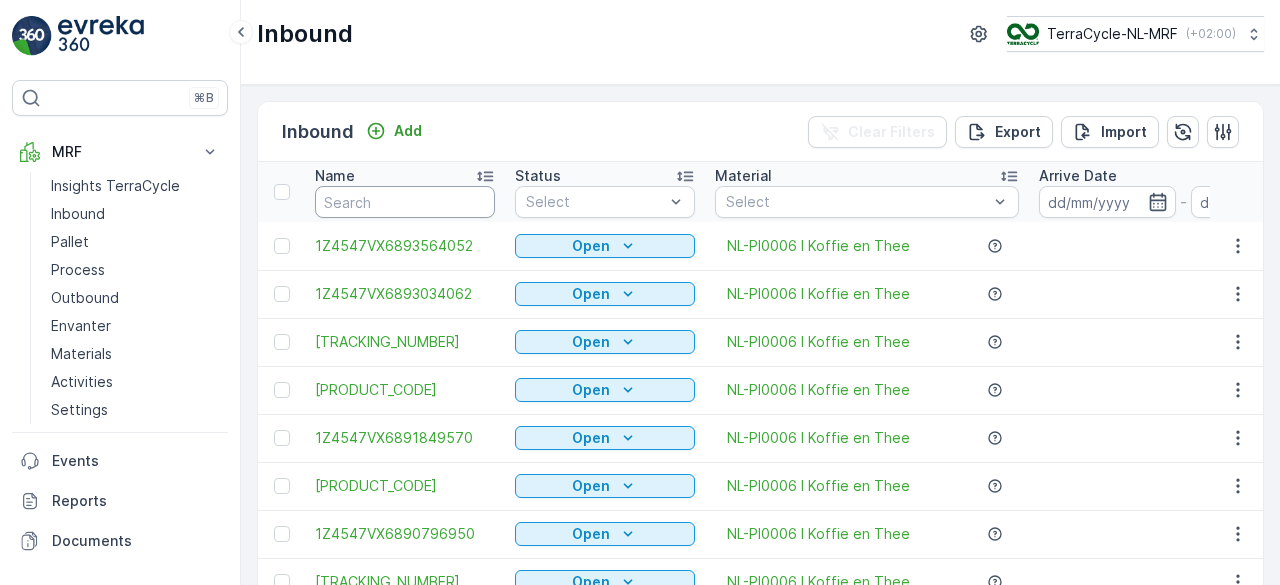 click at bounding box center [405, 202] 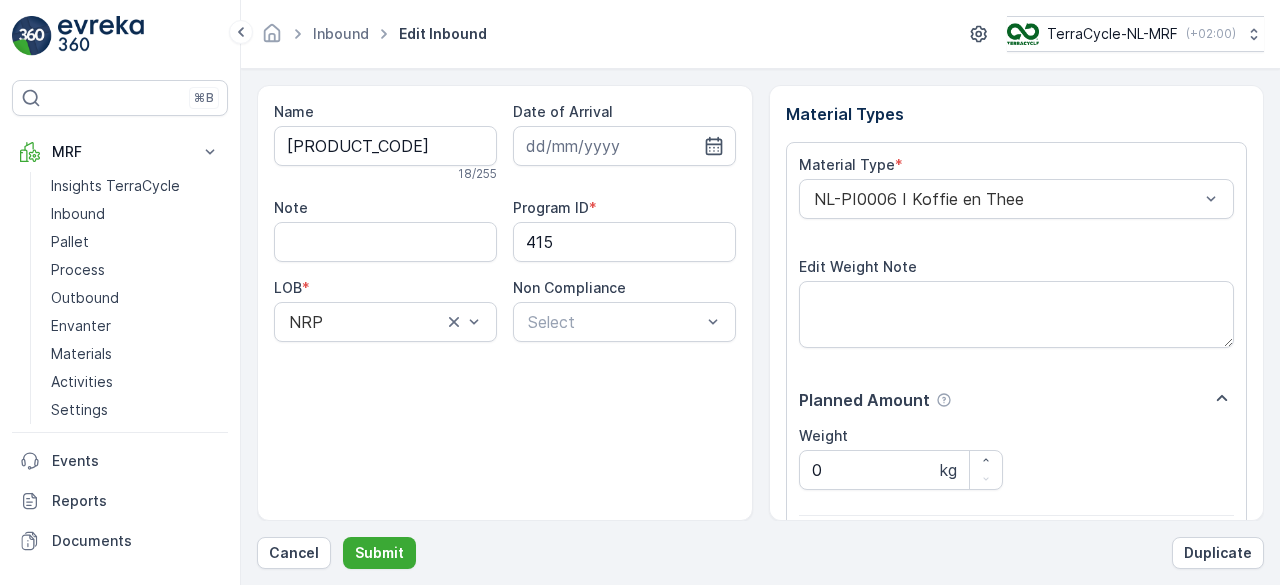 click on "Submit" at bounding box center [379, 553] 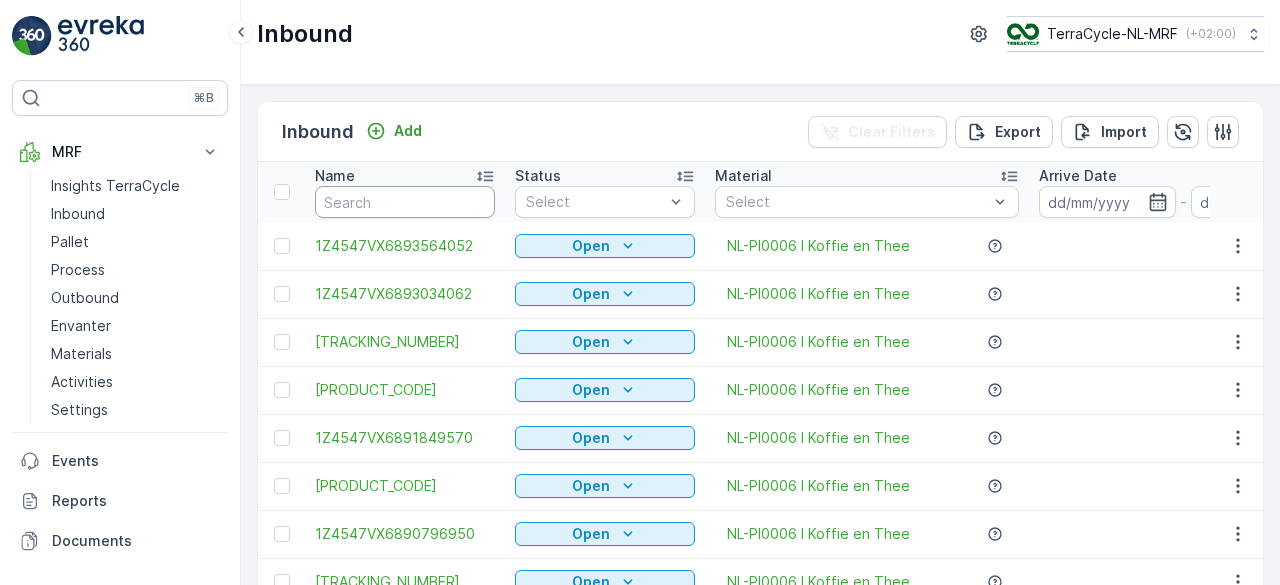 click at bounding box center [405, 202] 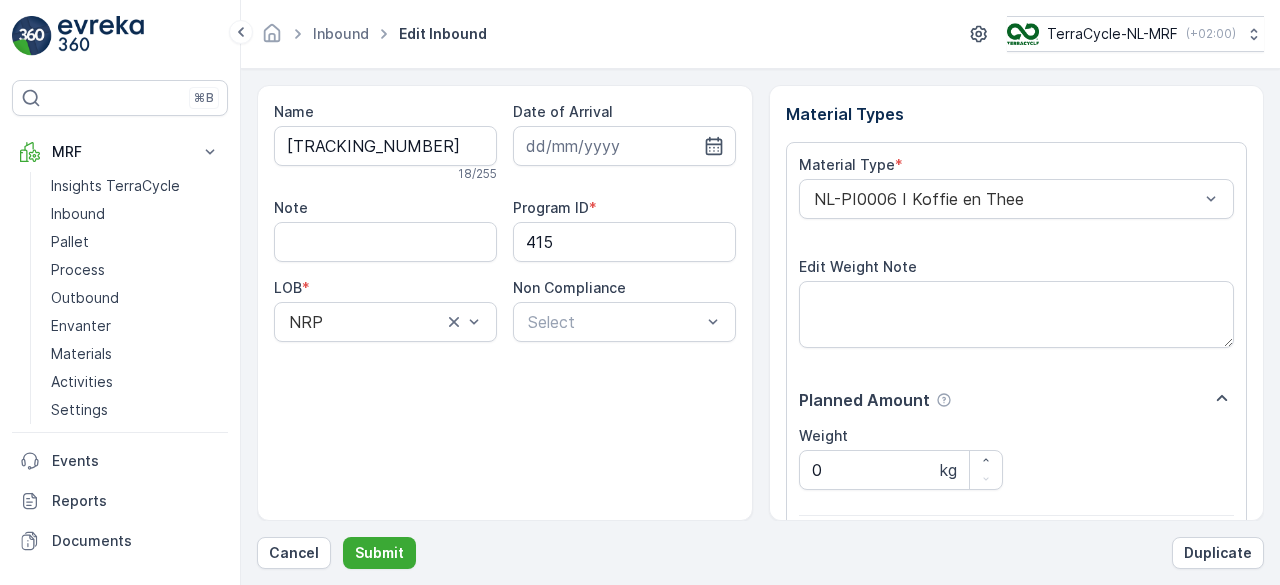 click on "Submit" at bounding box center (379, 553) 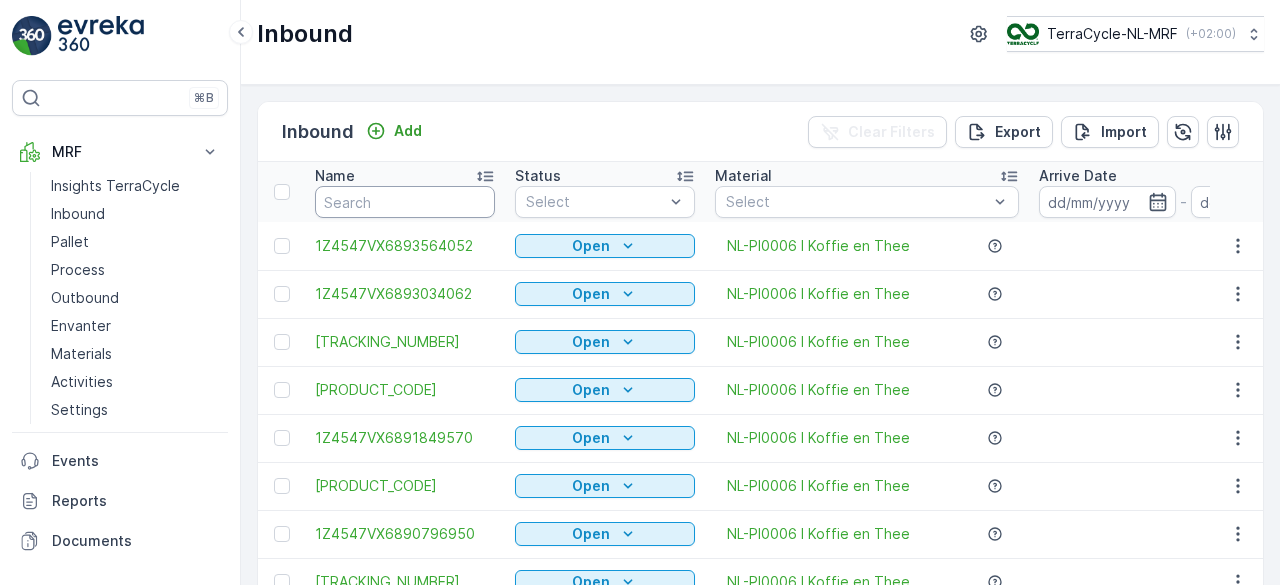 click at bounding box center [405, 202] 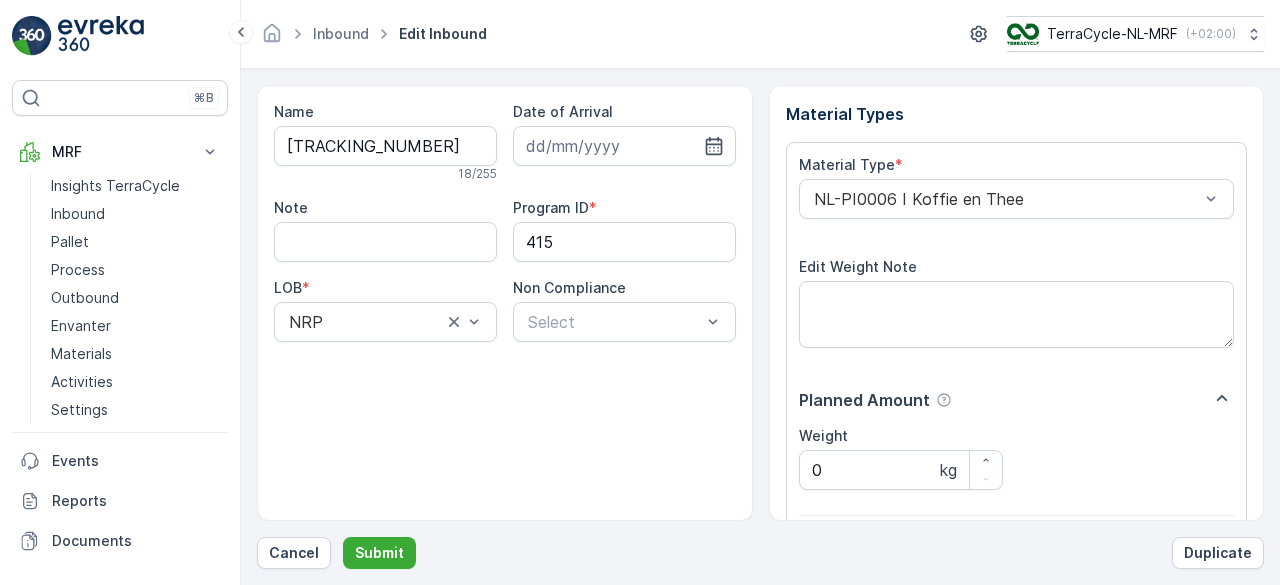 click on "Submit" at bounding box center (379, 553) 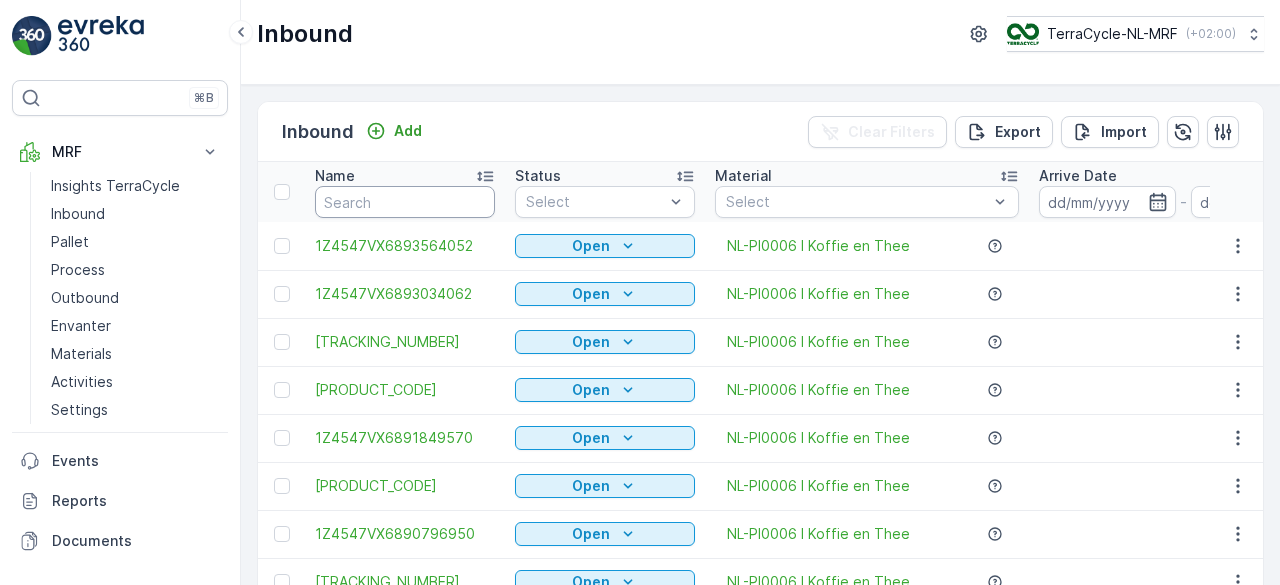click at bounding box center [405, 202] 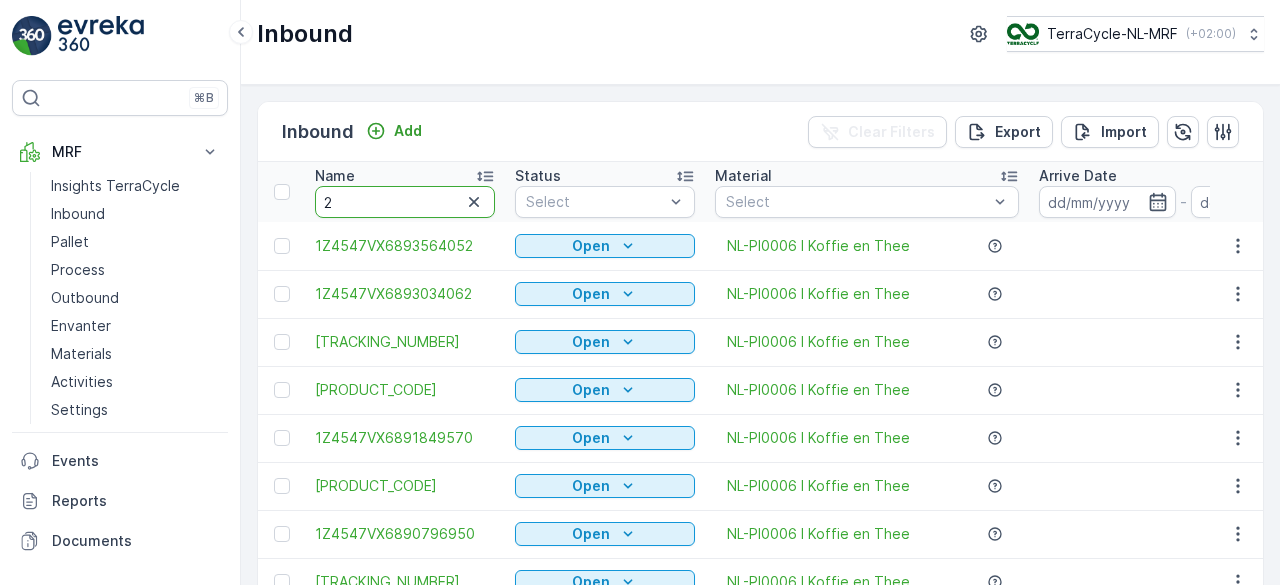 type on "26" 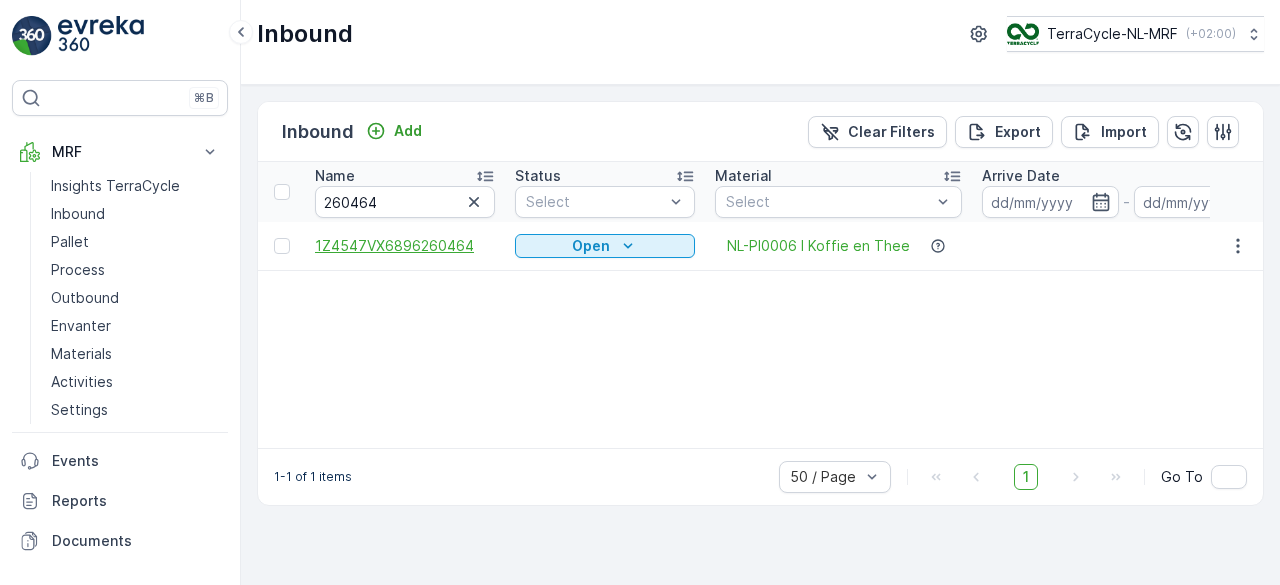 click on "[TRACKING_NUMBER]" at bounding box center (405, 246) 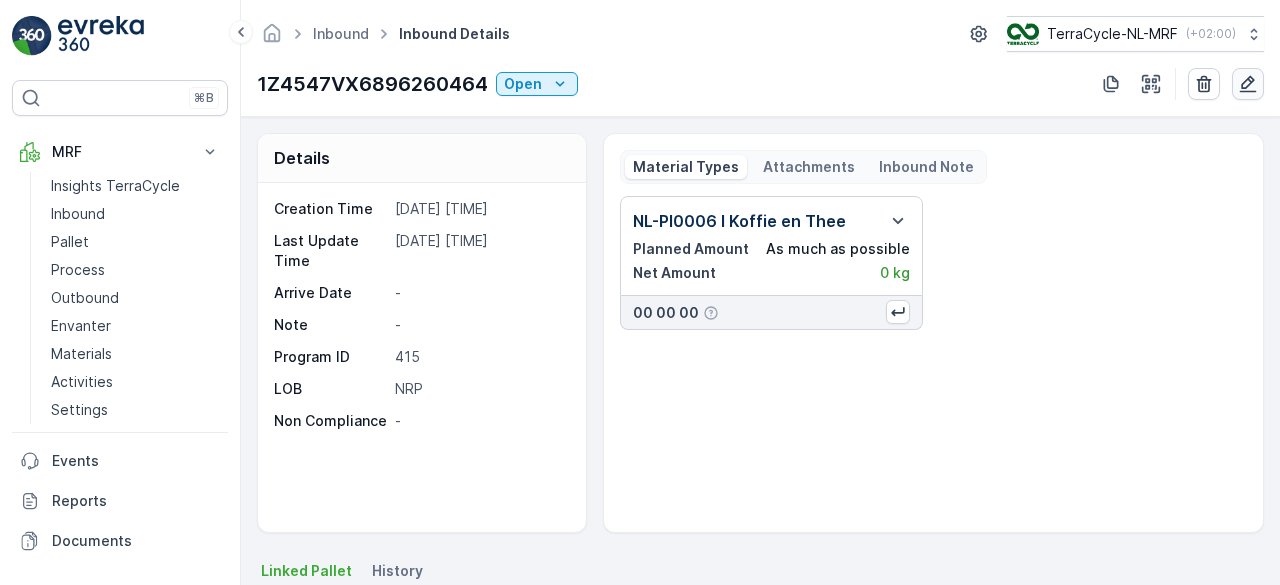 click 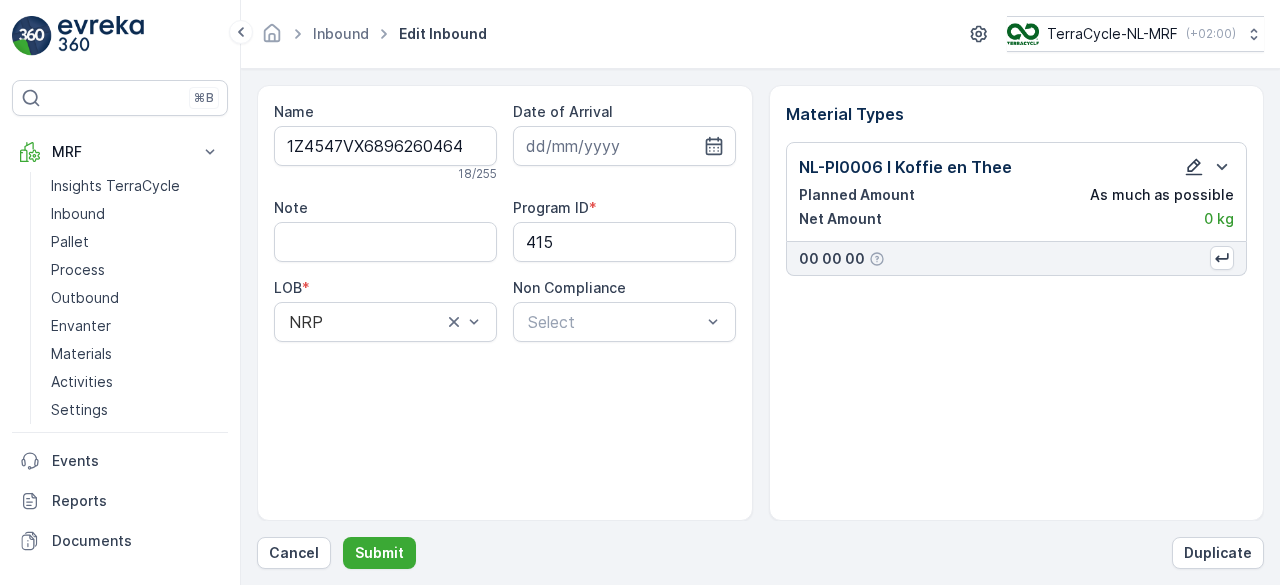 click 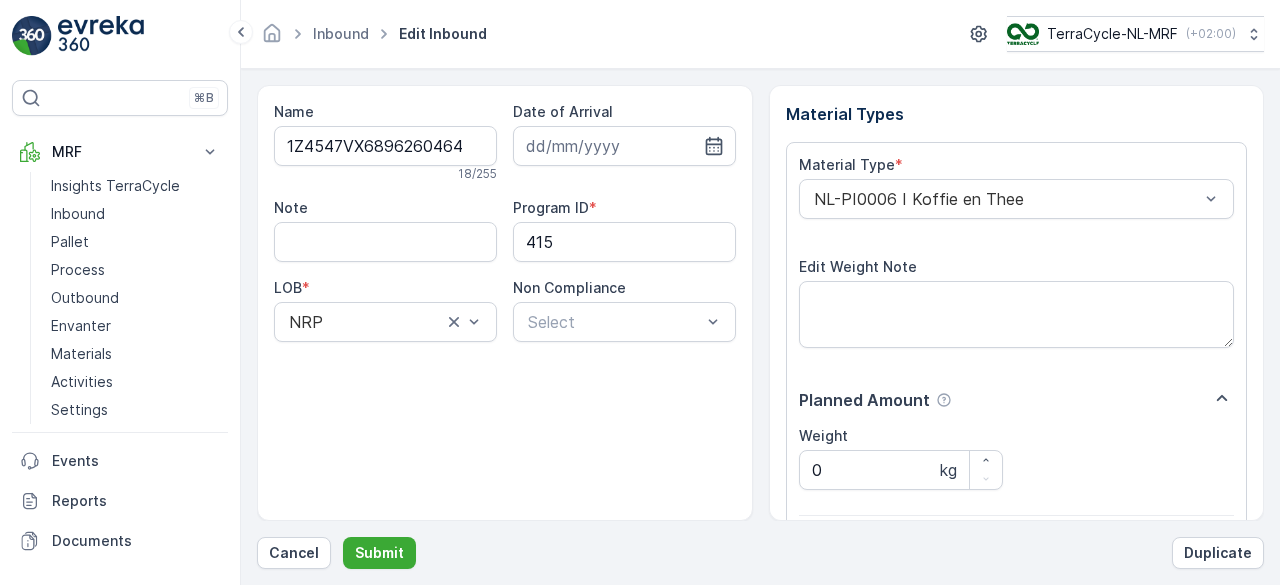click on "0" at bounding box center [901, 639] 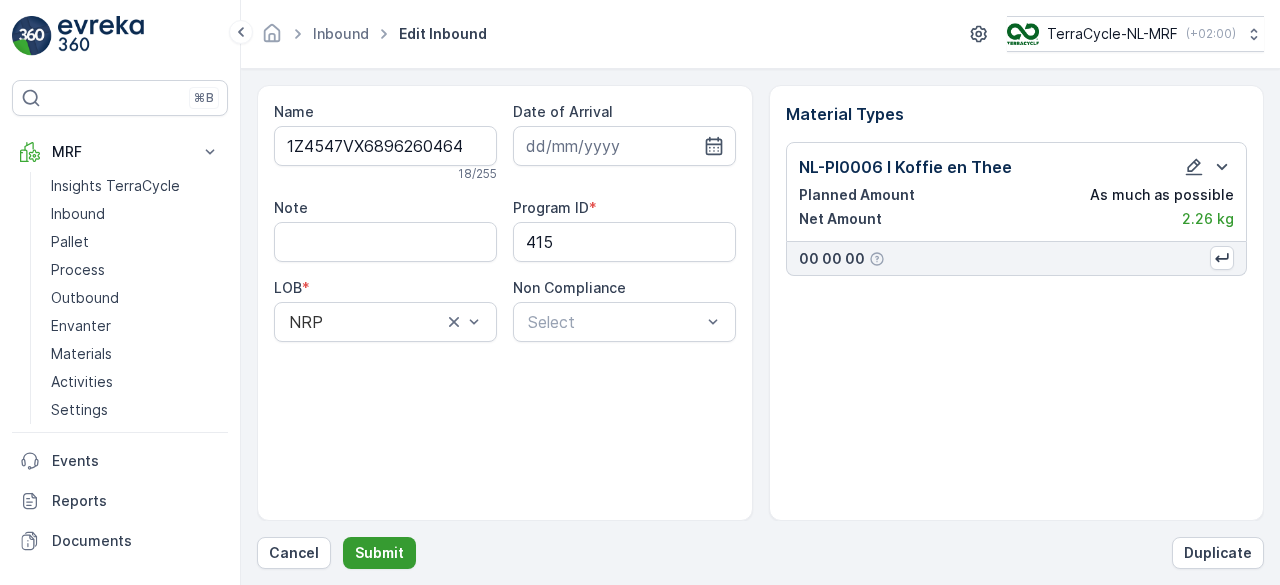 click on "Submit" at bounding box center [379, 553] 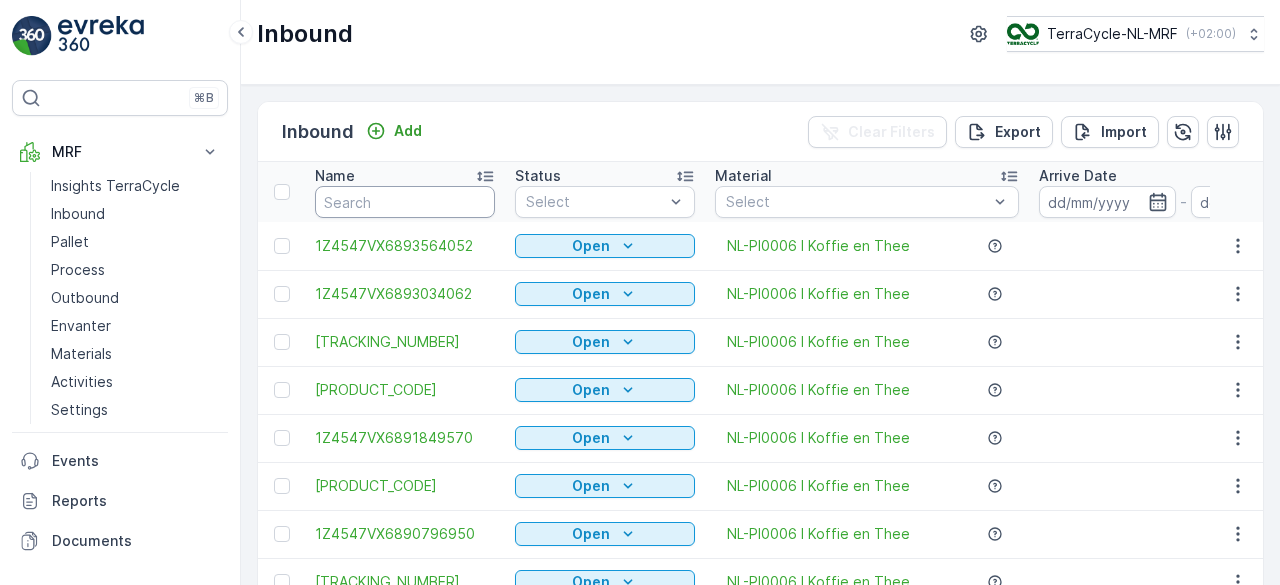 click at bounding box center (405, 202) 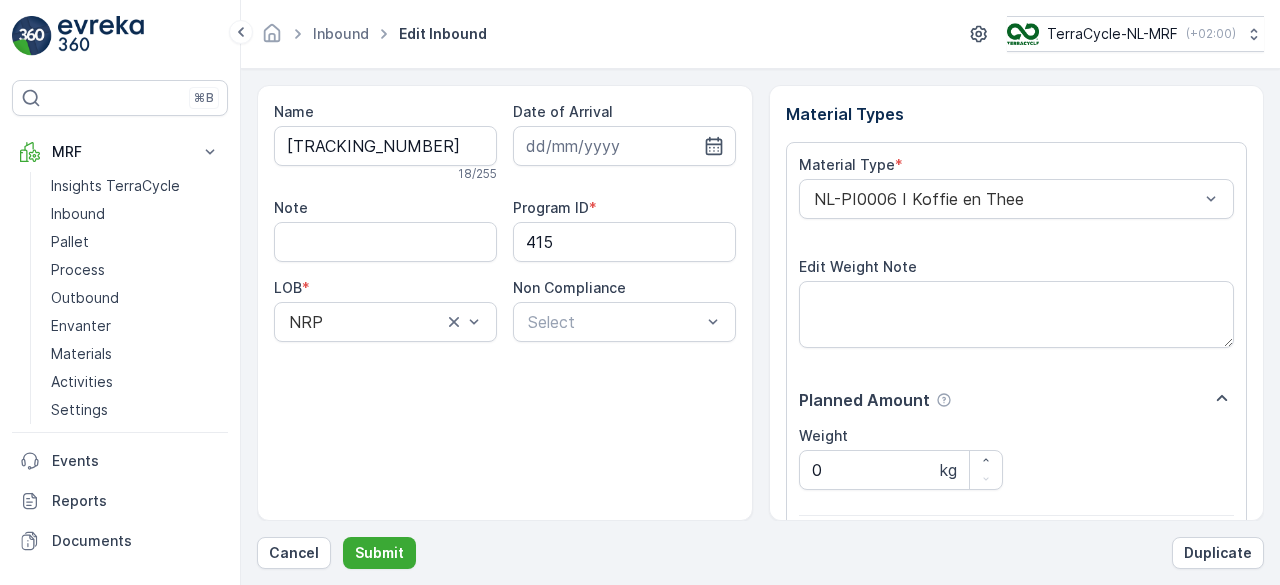 click on "Submit" at bounding box center (379, 553) 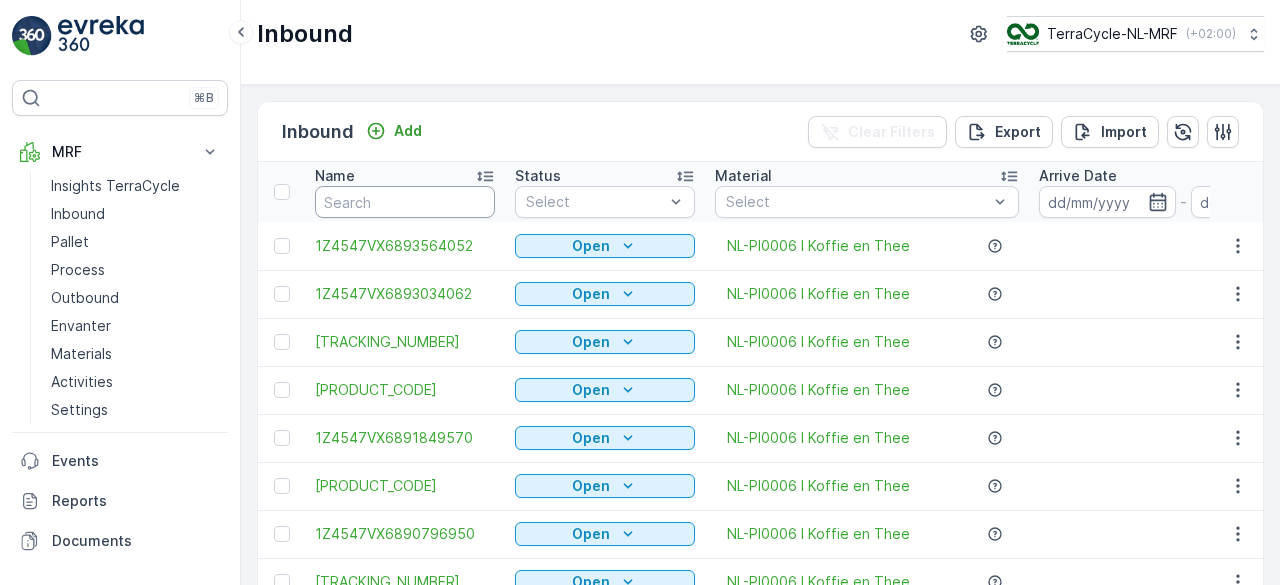 click at bounding box center (405, 202) 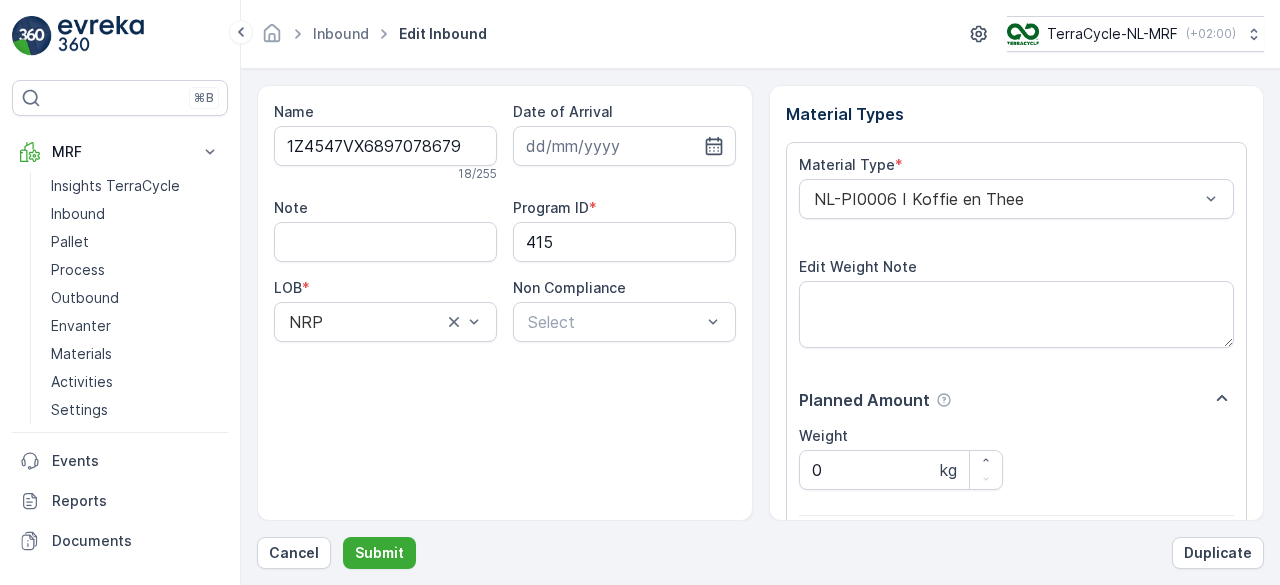 click on "Submit" at bounding box center [379, 553] 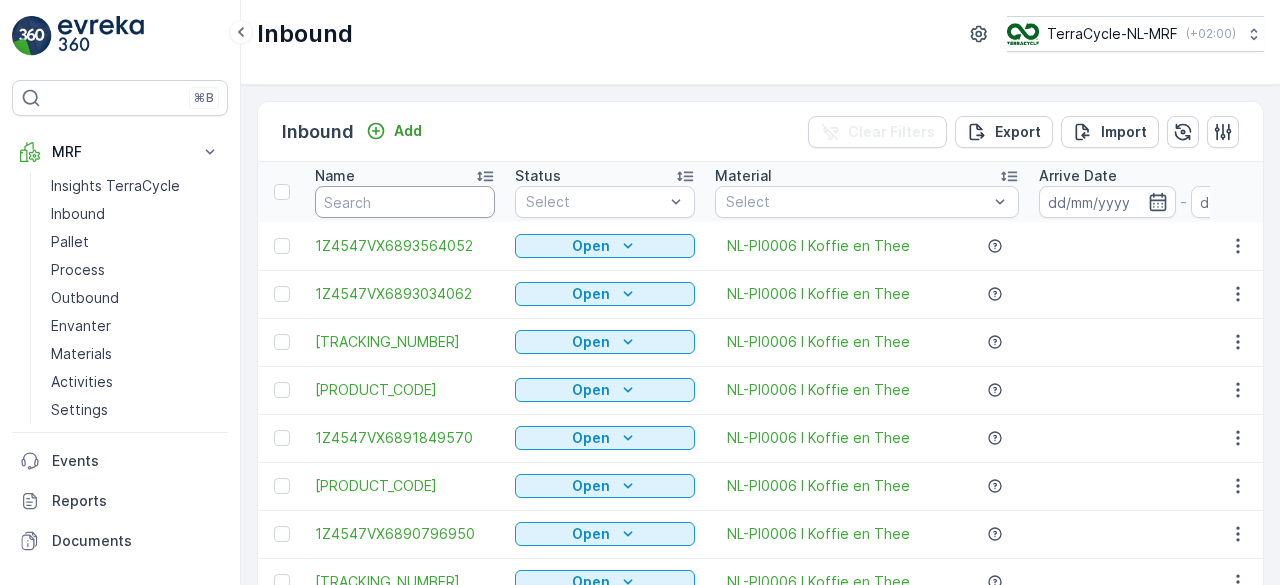 click at bounding box center (405, 202) 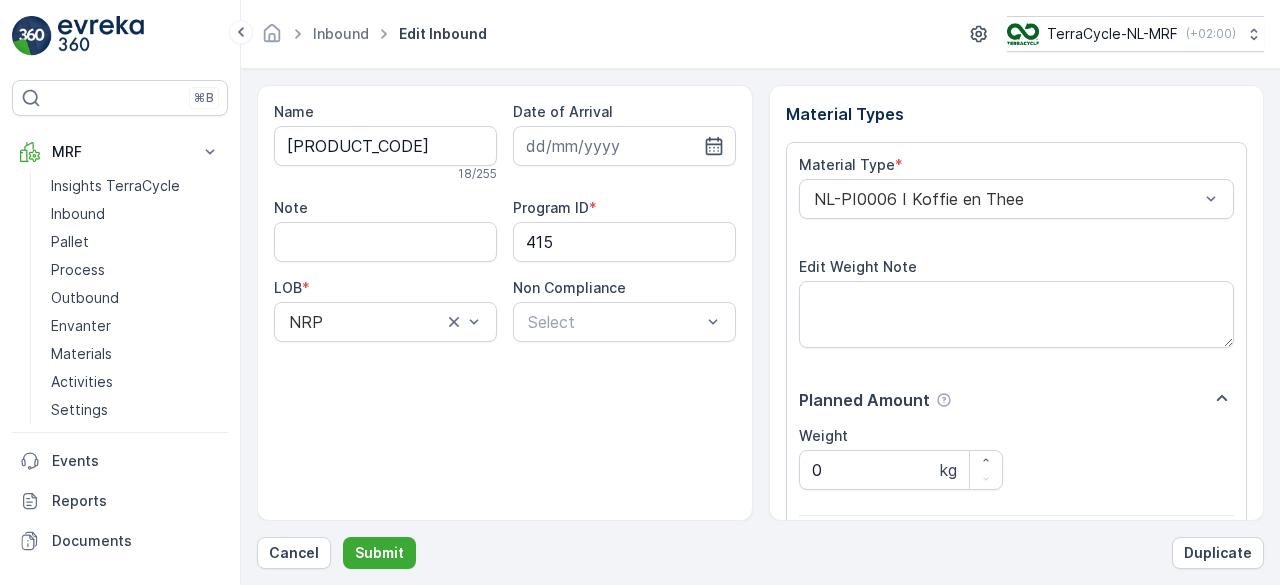 click on "Submit" at bounding box center (379, 553) 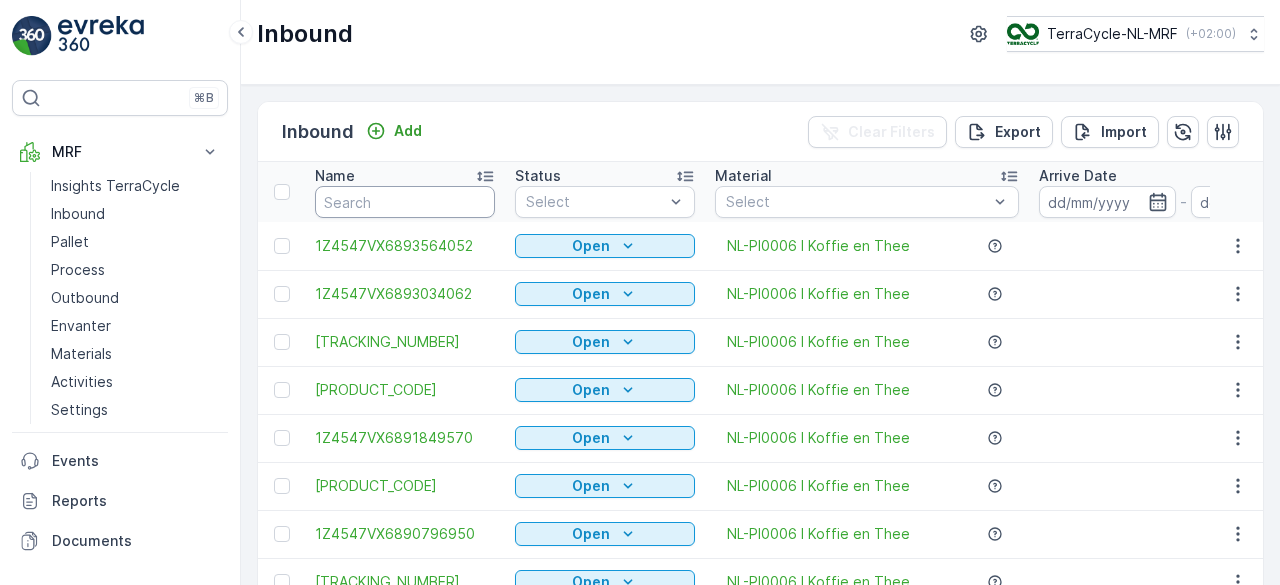 click at bounding box center [405, 202] 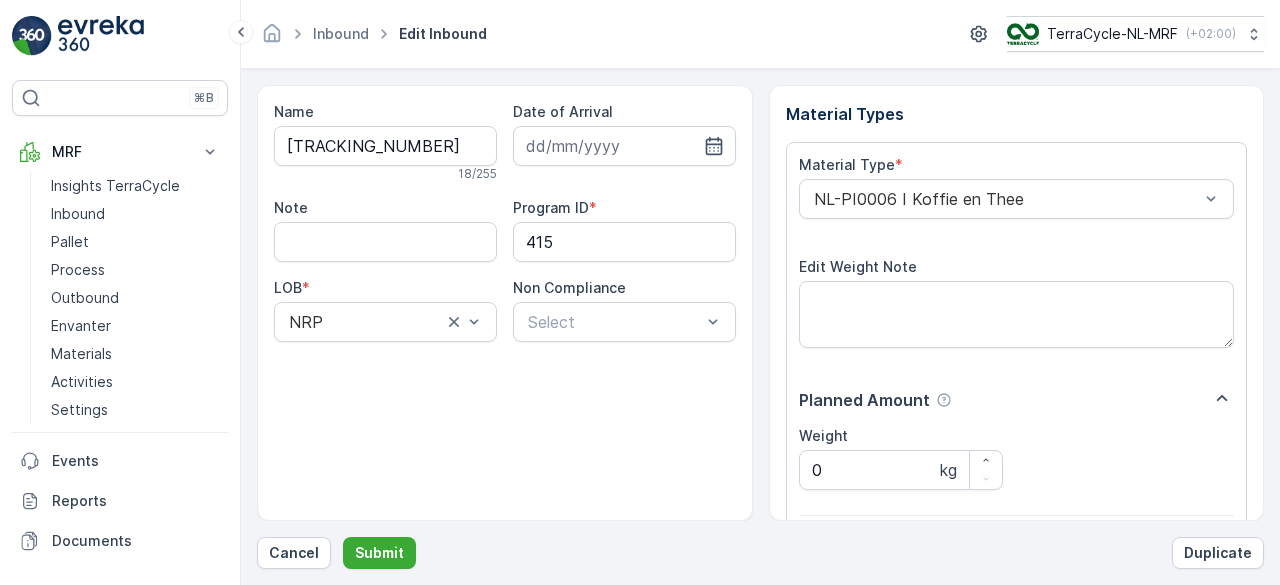 click on "Submit" at bounding box center (379, 553) 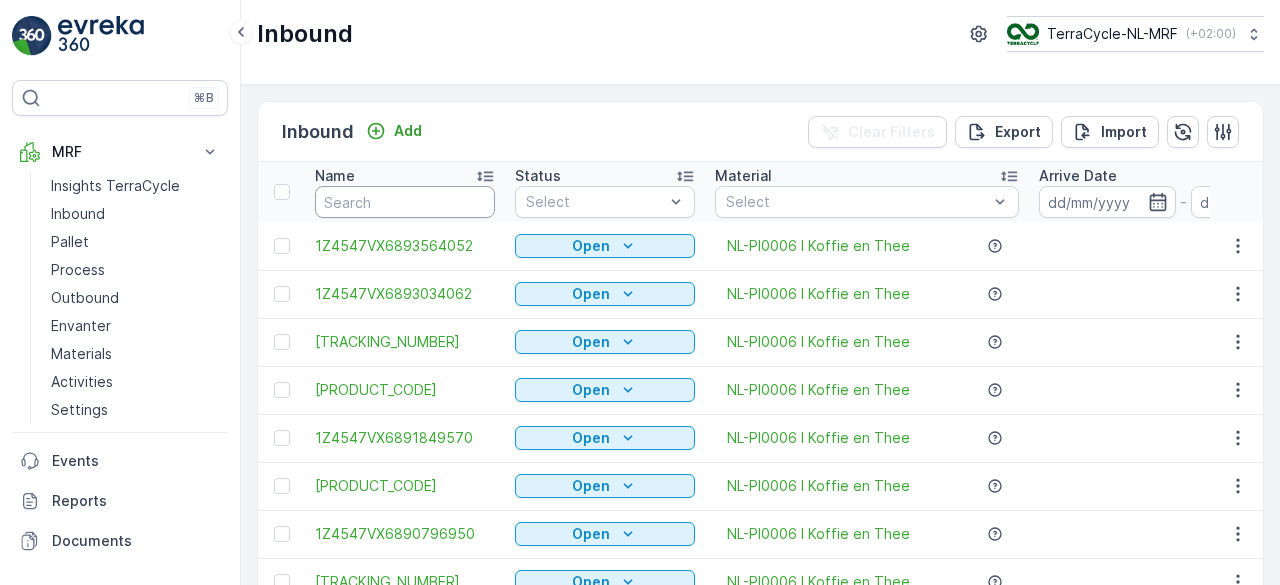 click at bounding box center [405, 202] 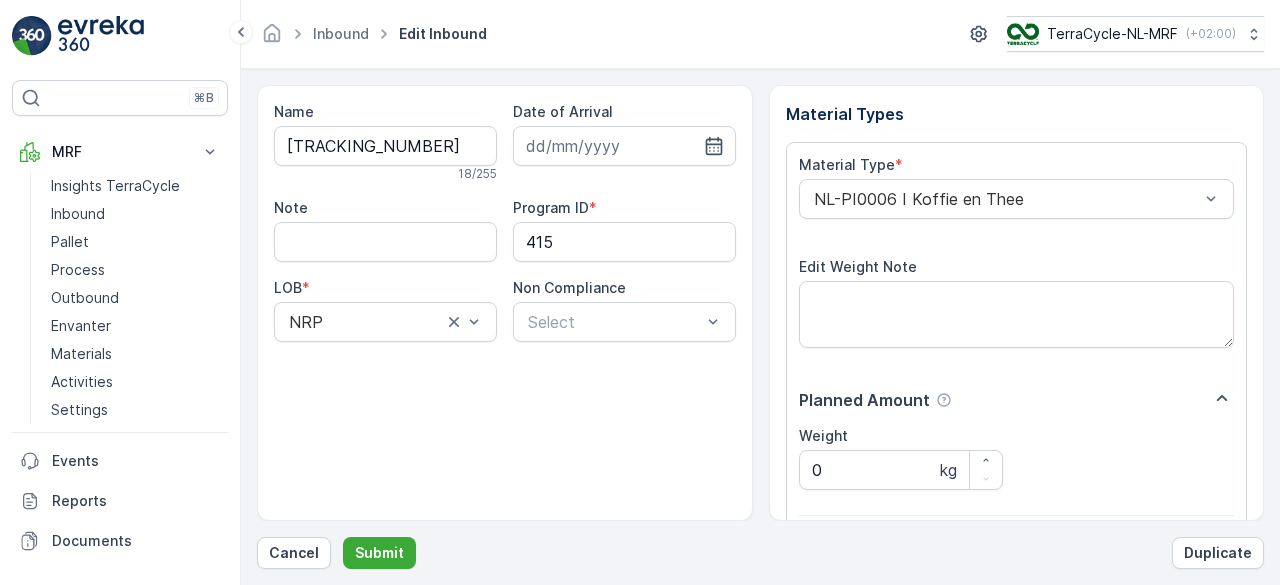 click on "Submit" at bounding box center [379, 553] 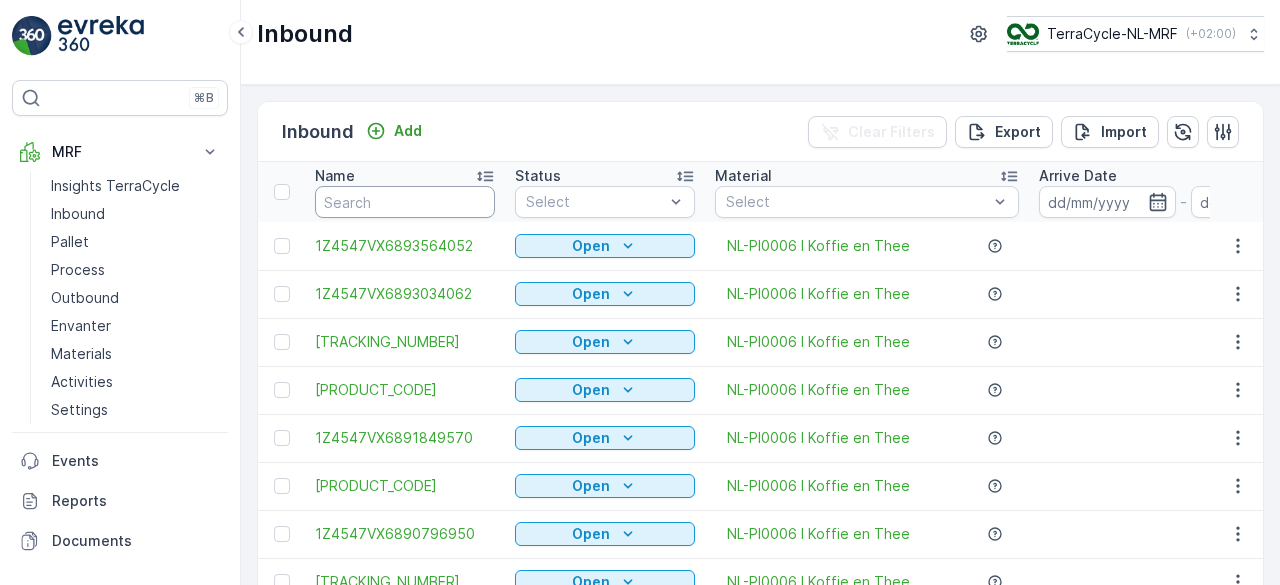click at bounding box center (405, 202) 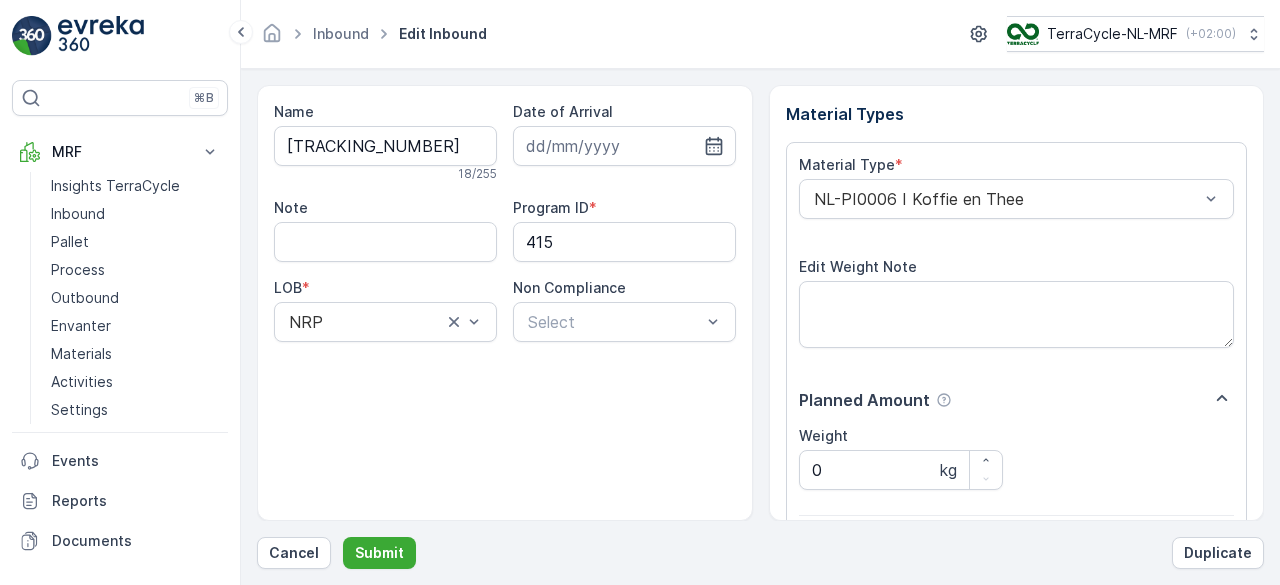 click on "Submit" at bounding box center (379, 553) 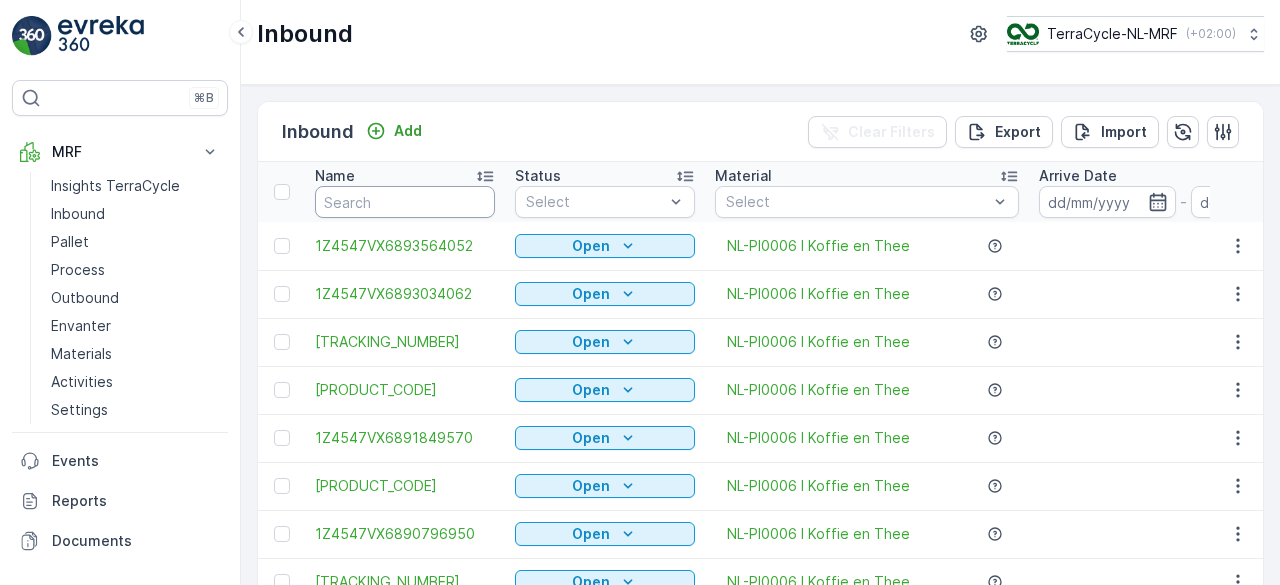 click at bounding box center (405, 202) 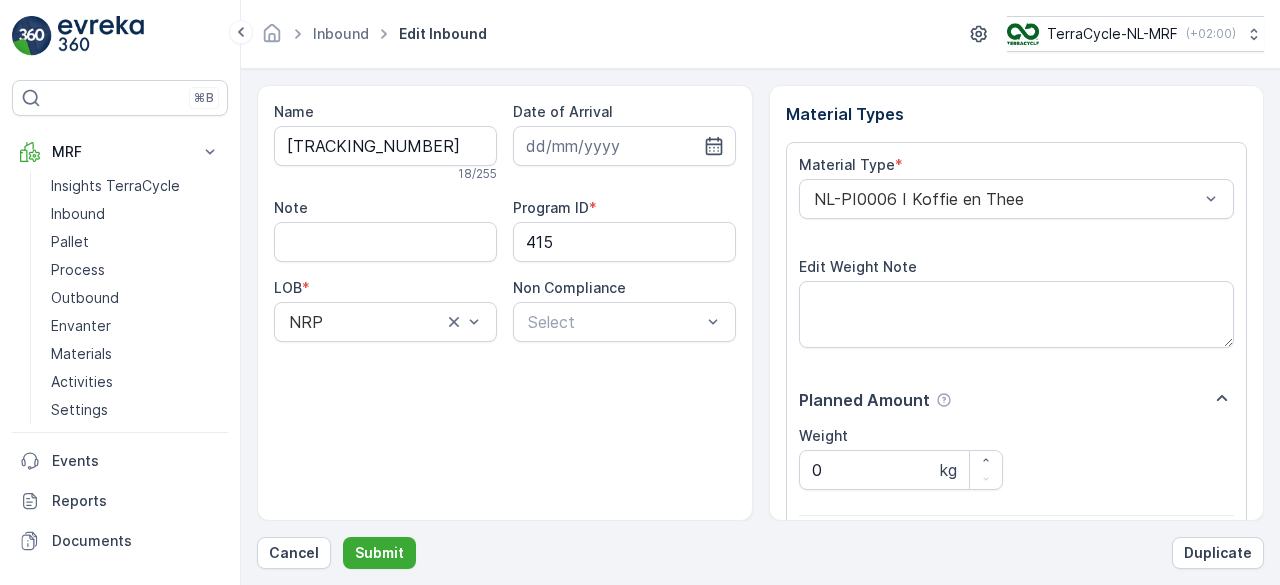 click on "Submit" at bounding box center (379, 553) 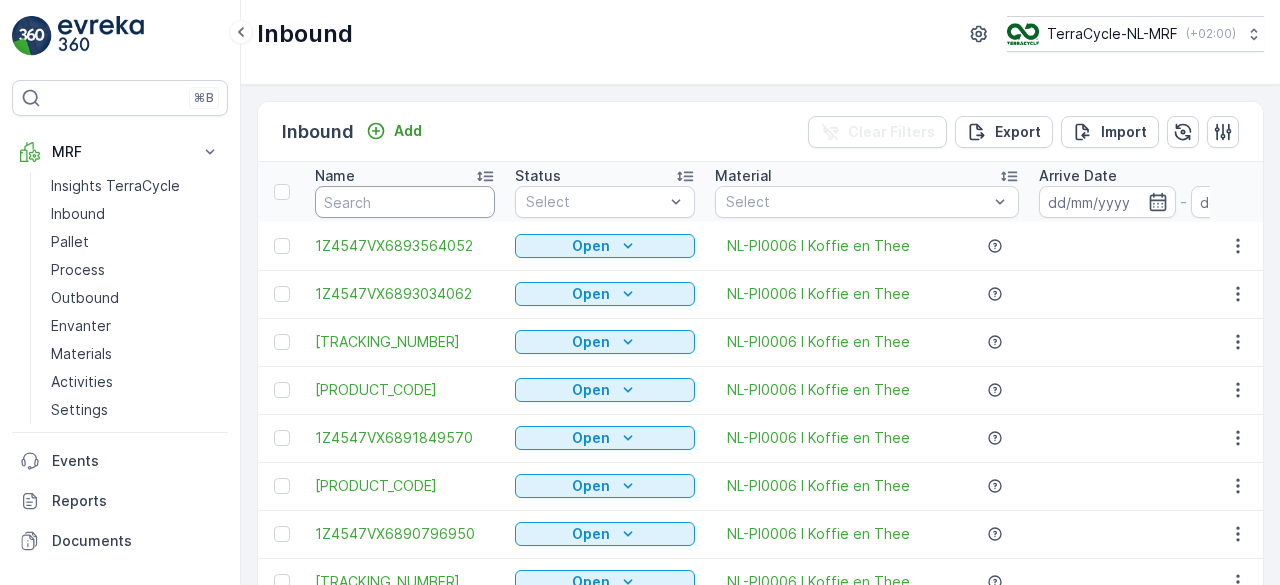click at bounding box center [405, 202] 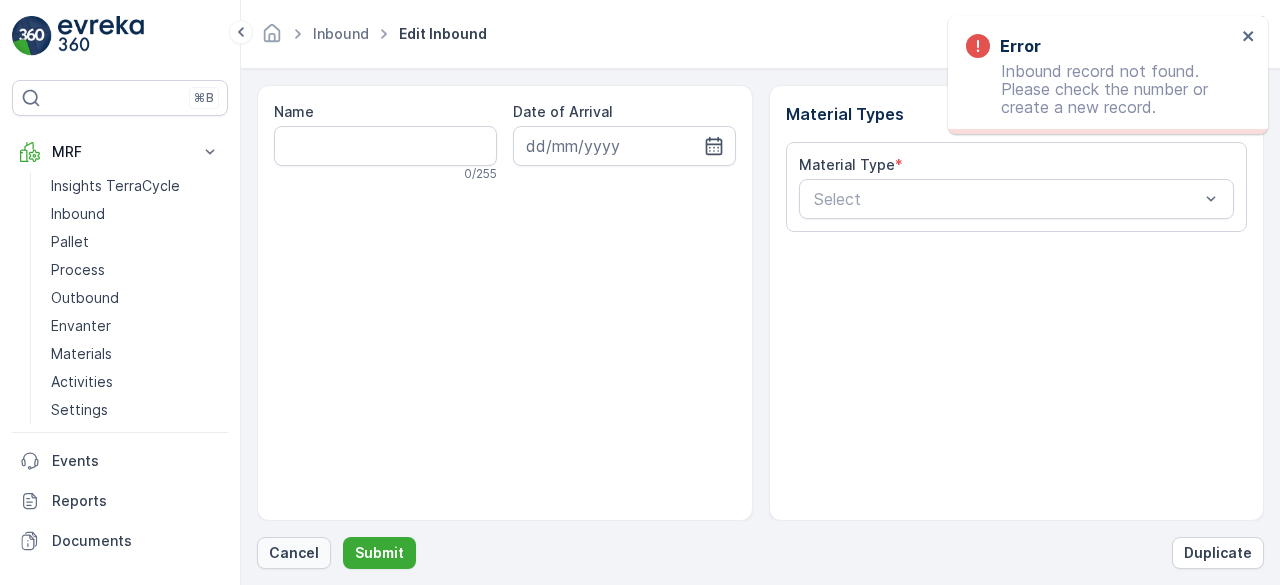 click on "Cancel" at bounding box center (294, 553) 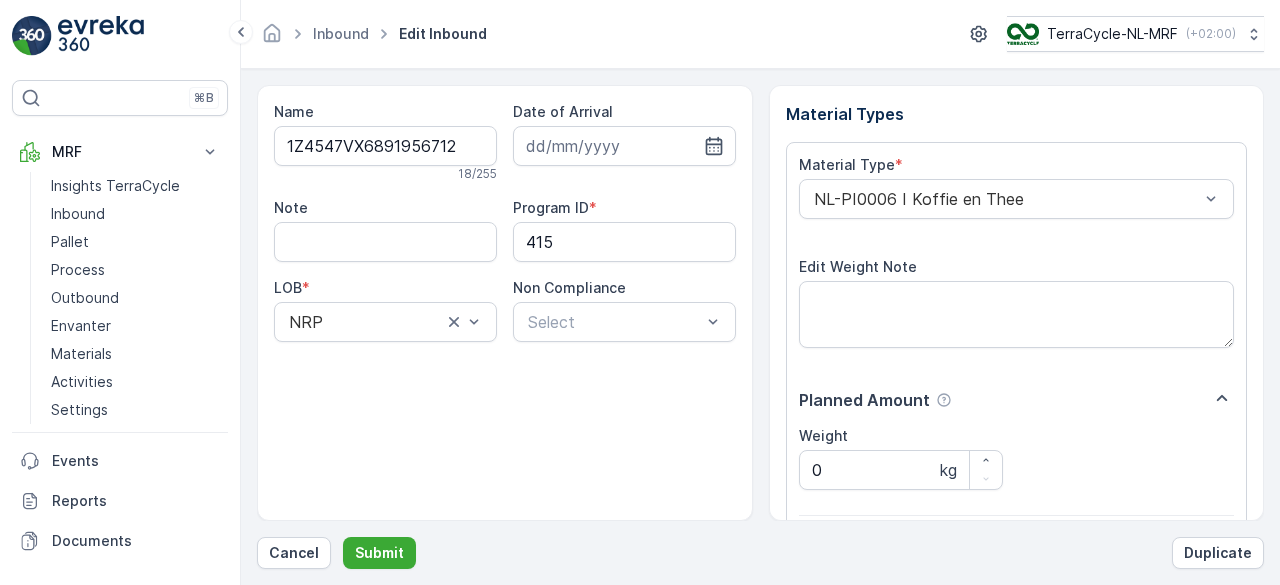 click on "Submit" at bounding box center [379, 553] 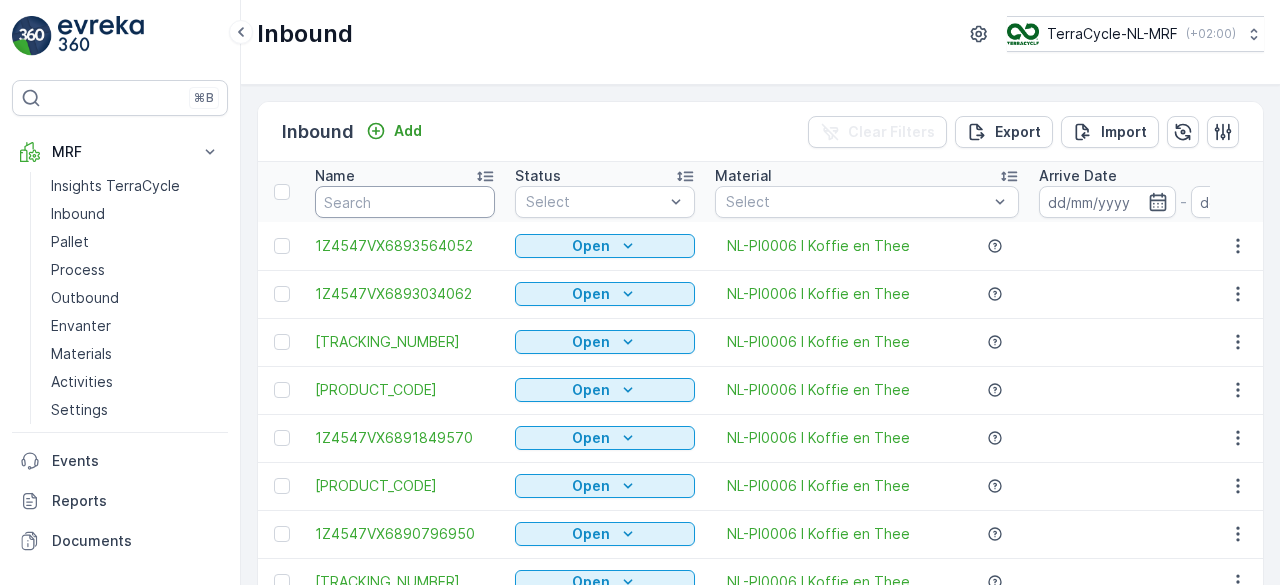 click at bounding box center (405, 202) 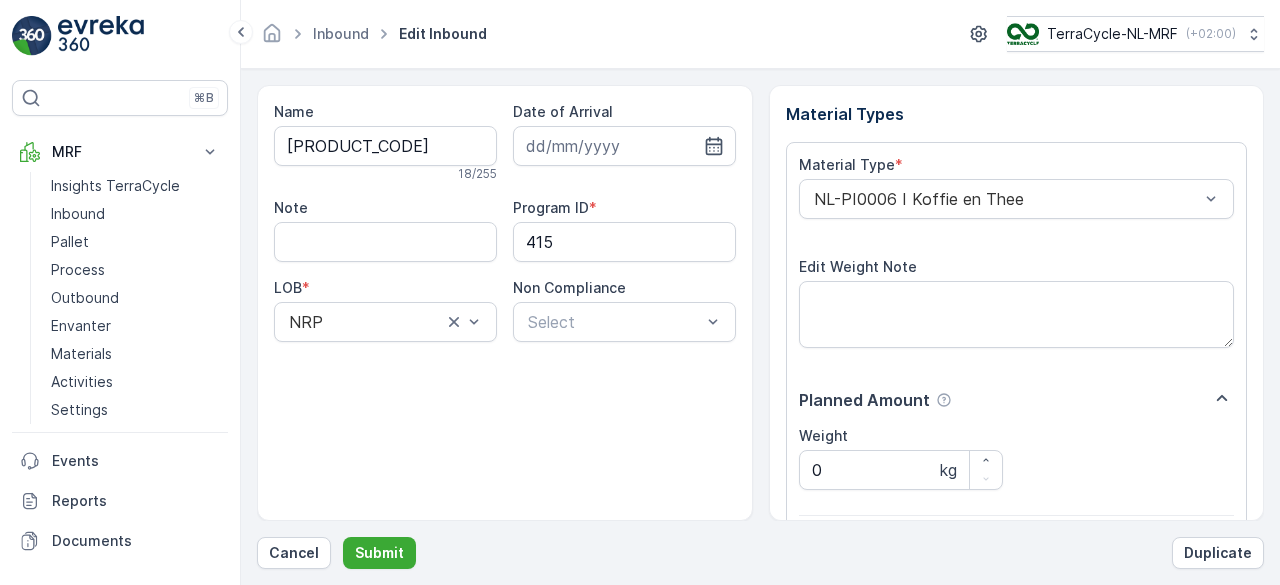 click on "Submit" at bounding box center (379, 553) 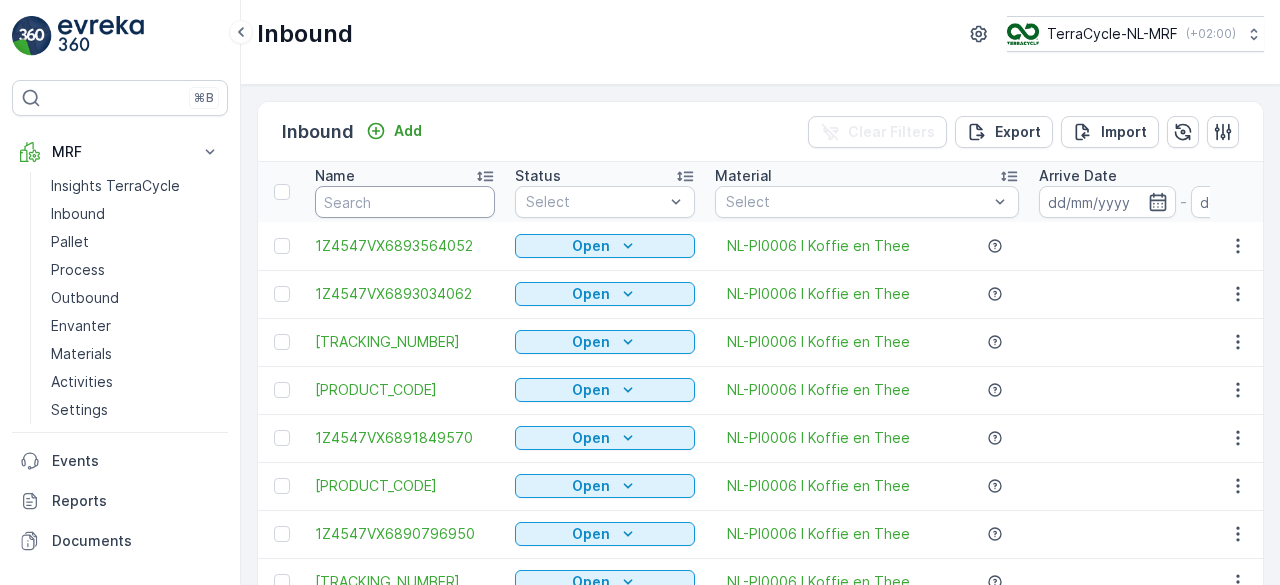 click at bounding box center [405, 202] 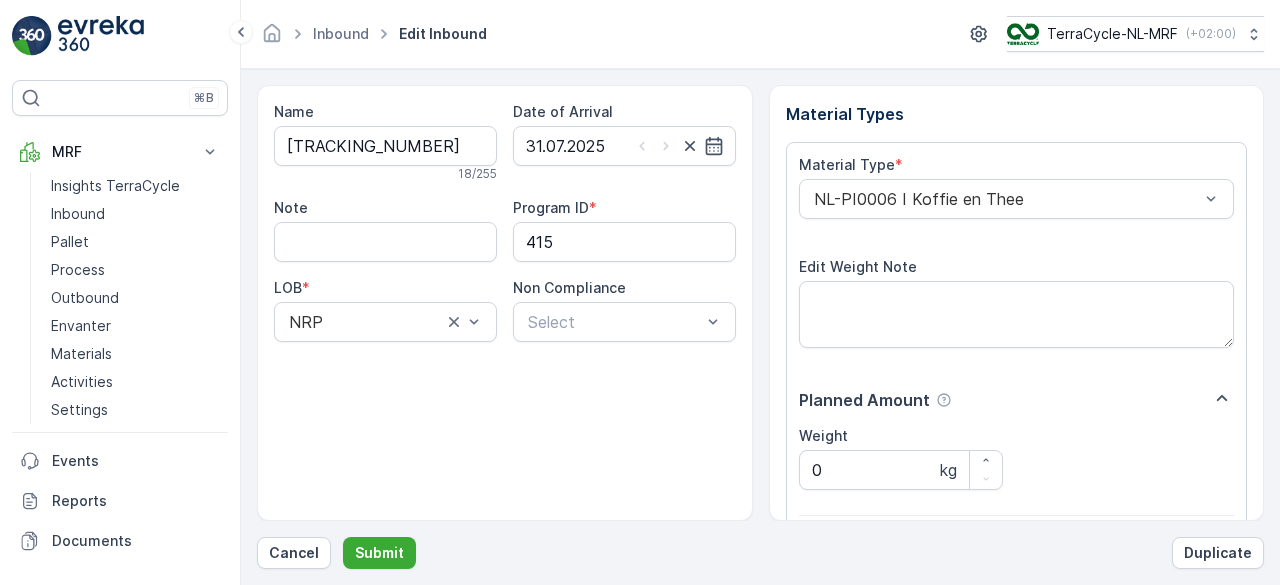 click on "Submit" at bounding box center [379, 553] 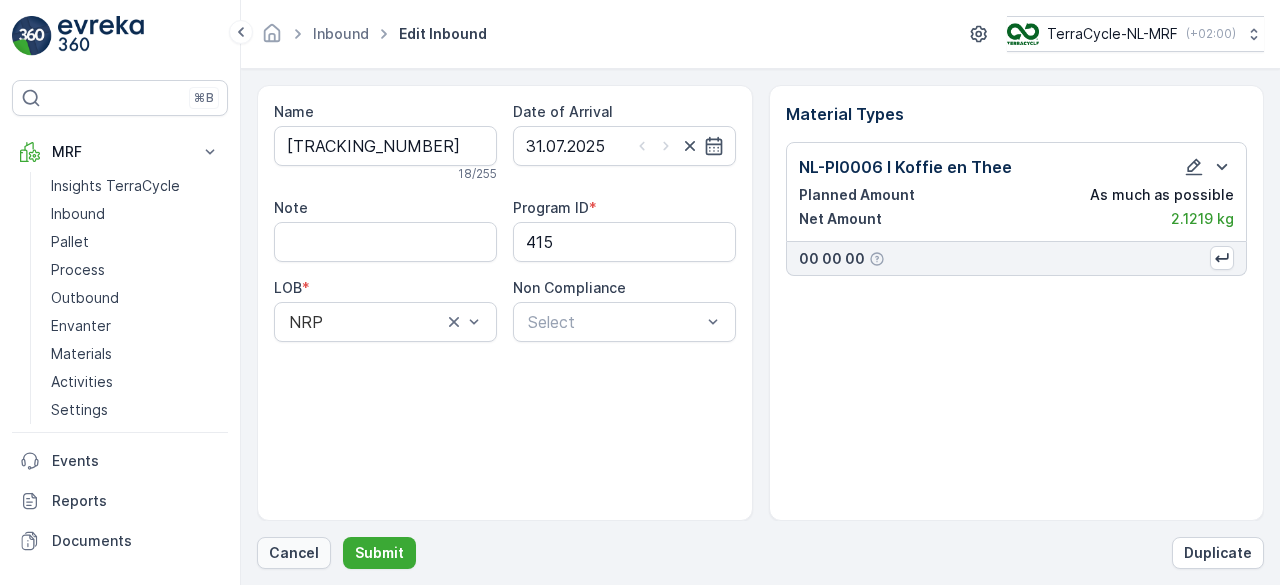 click on "Cancel" at bounding box center [294, 553] 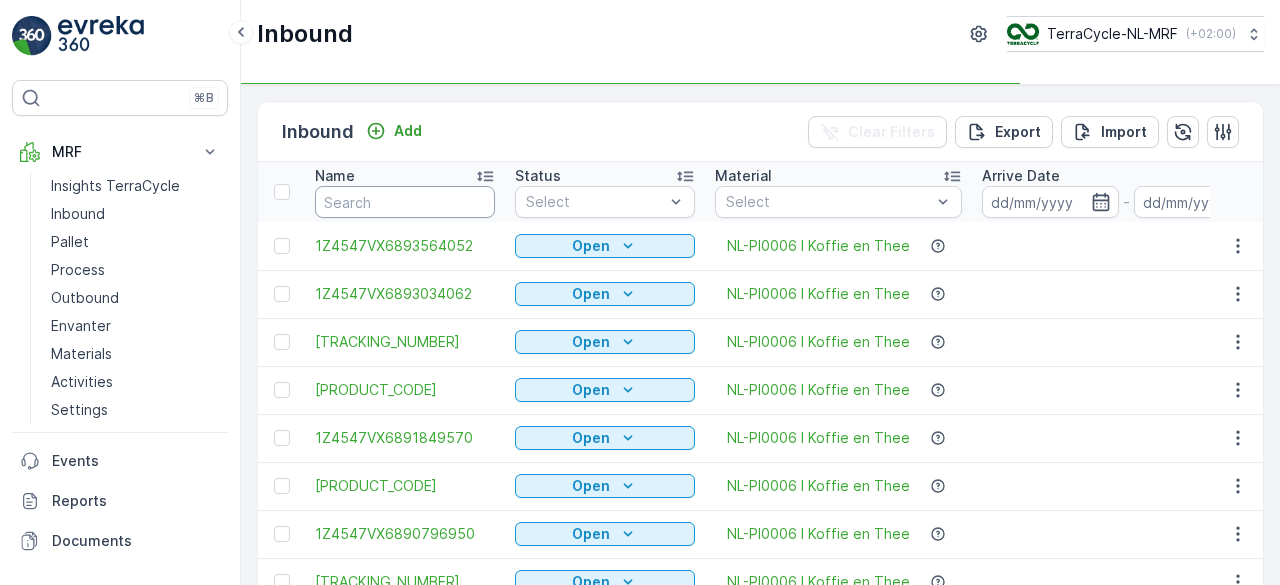click at bounding box center (405, 202) 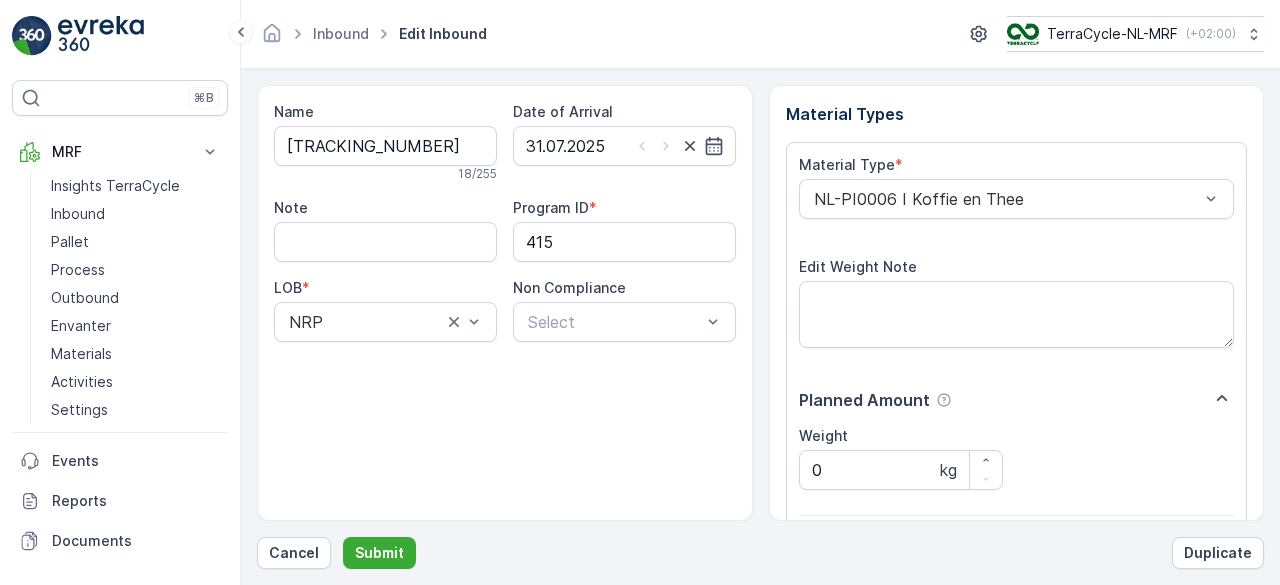 type on "2" 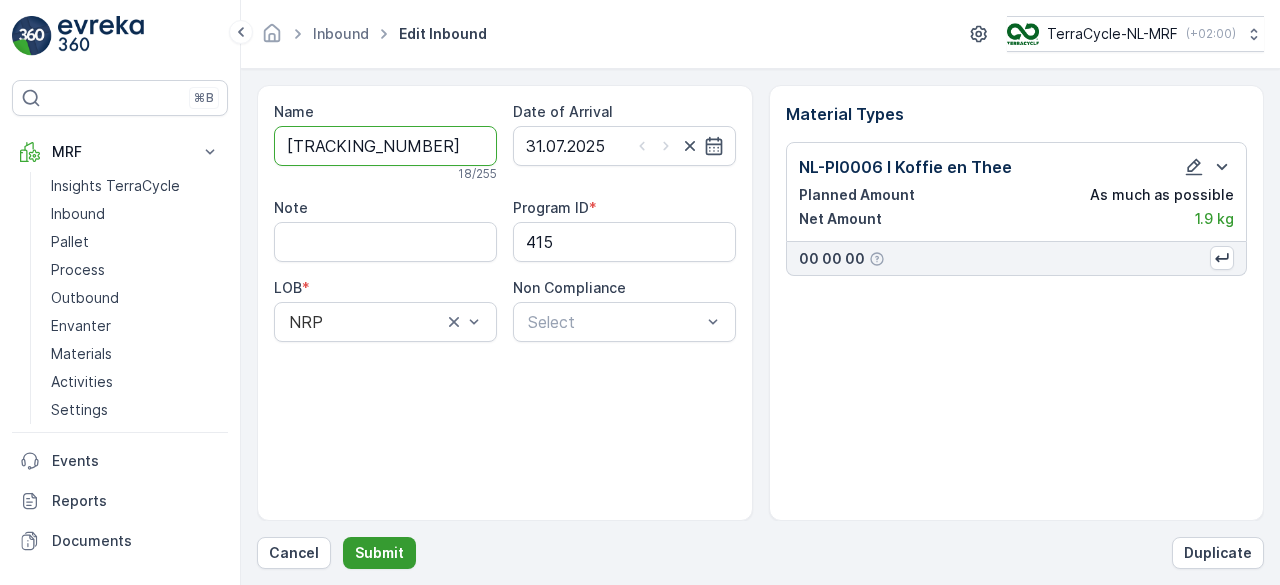 click on "Submit" at bounding box center (379, 553) 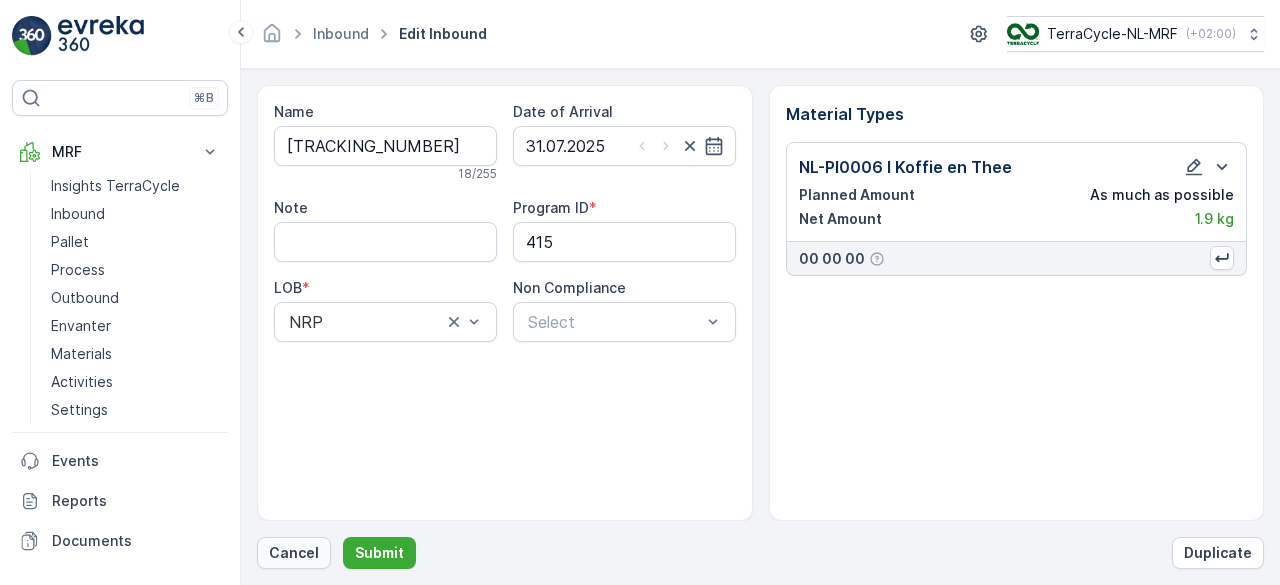 click on "Cancel" at bounding box center (294, 553) 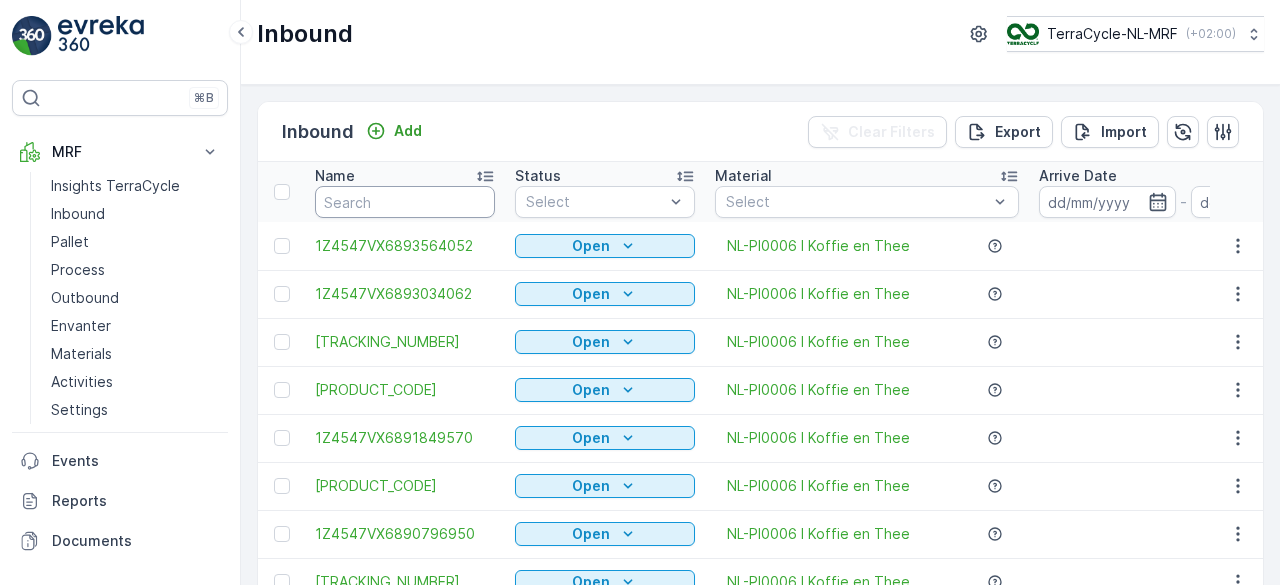 click at bounding box center (405, 202) 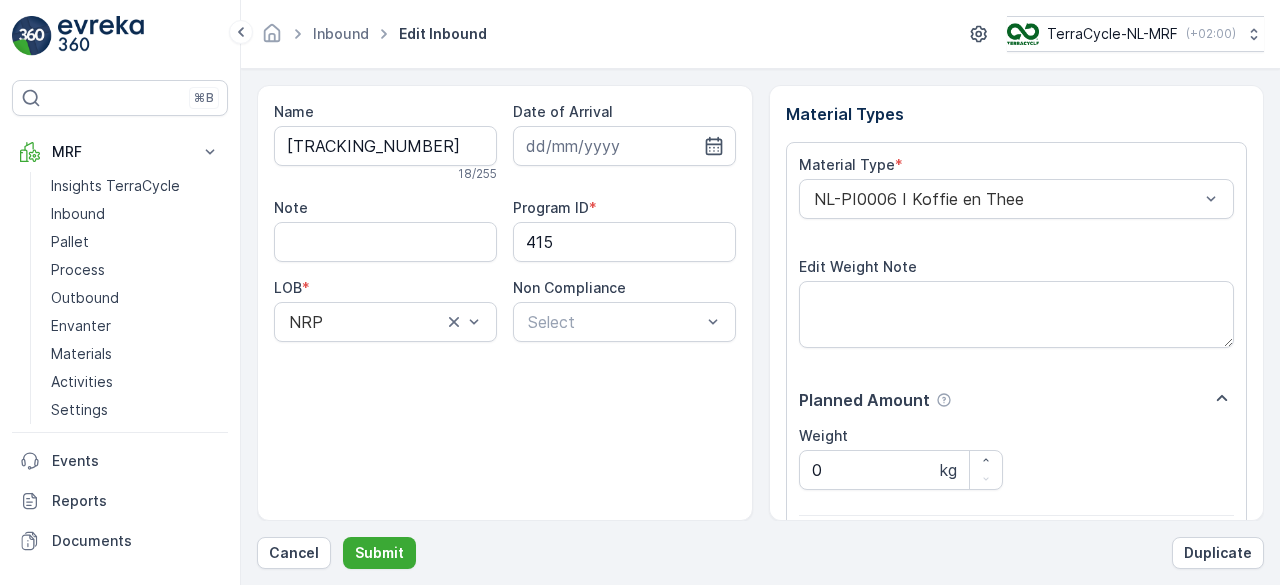 click on "Submit" at bounding box center (379, 553) 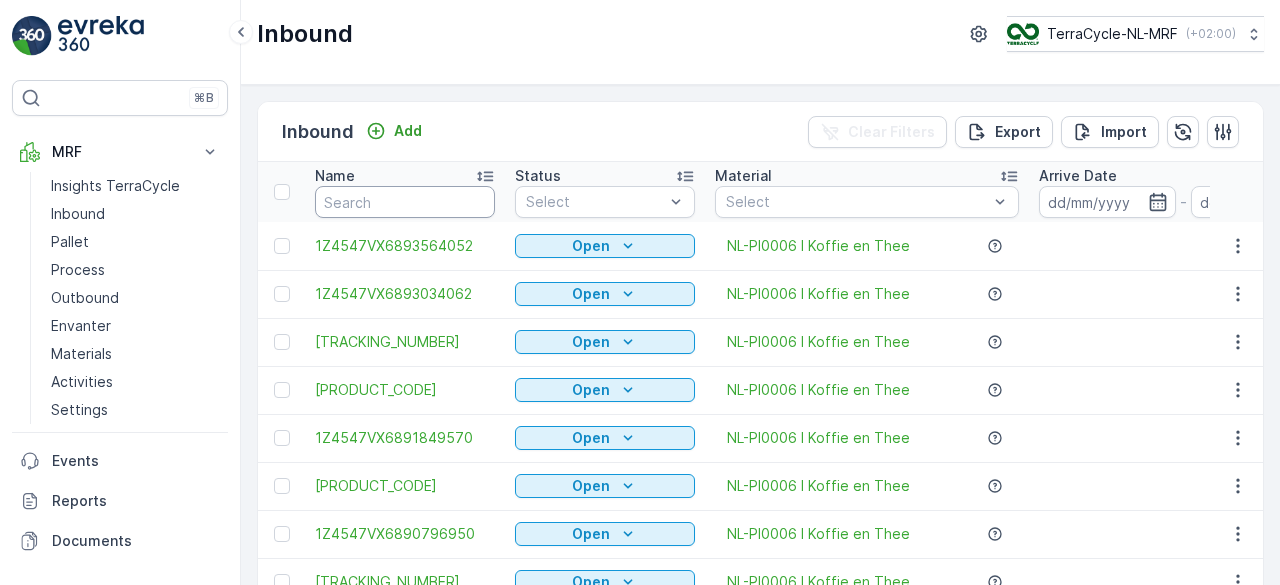 click at bounding box center (405, 202) 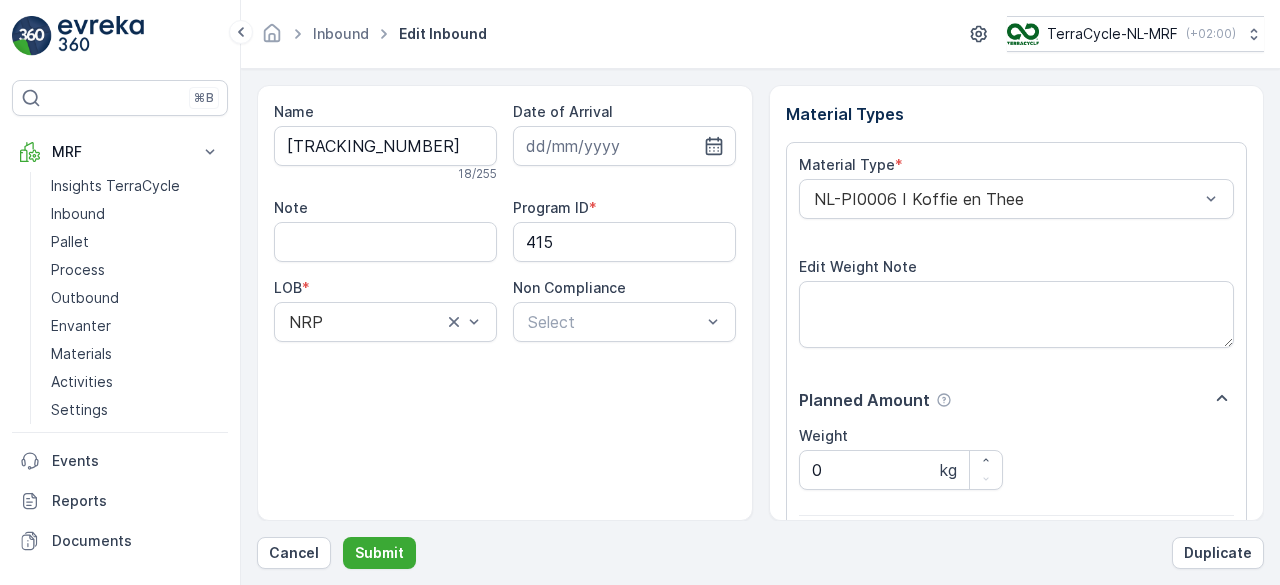 click on "Submit" at bounding box center (379, 553) 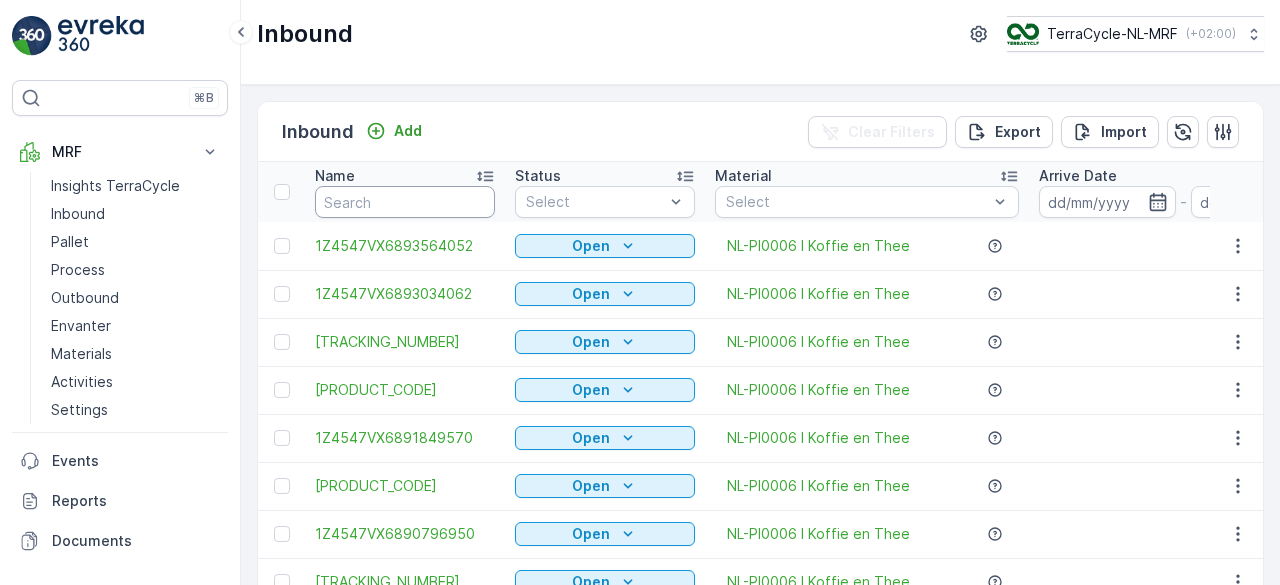 click at bounding box center (405, 202) 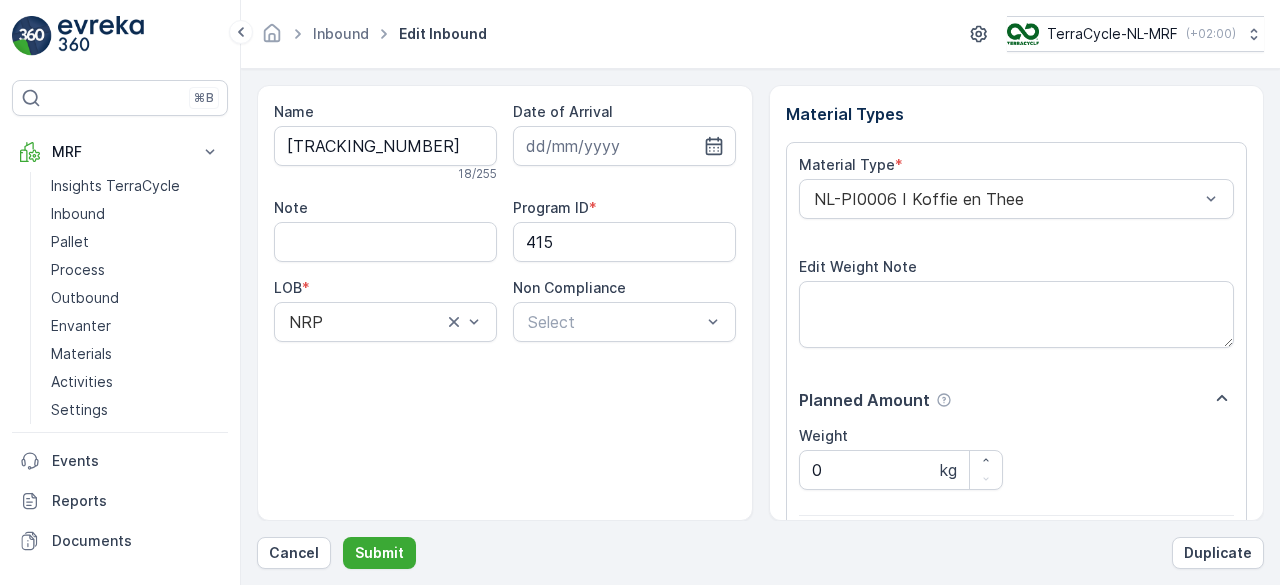 click on "Submit" at bounding box center (379, 553) 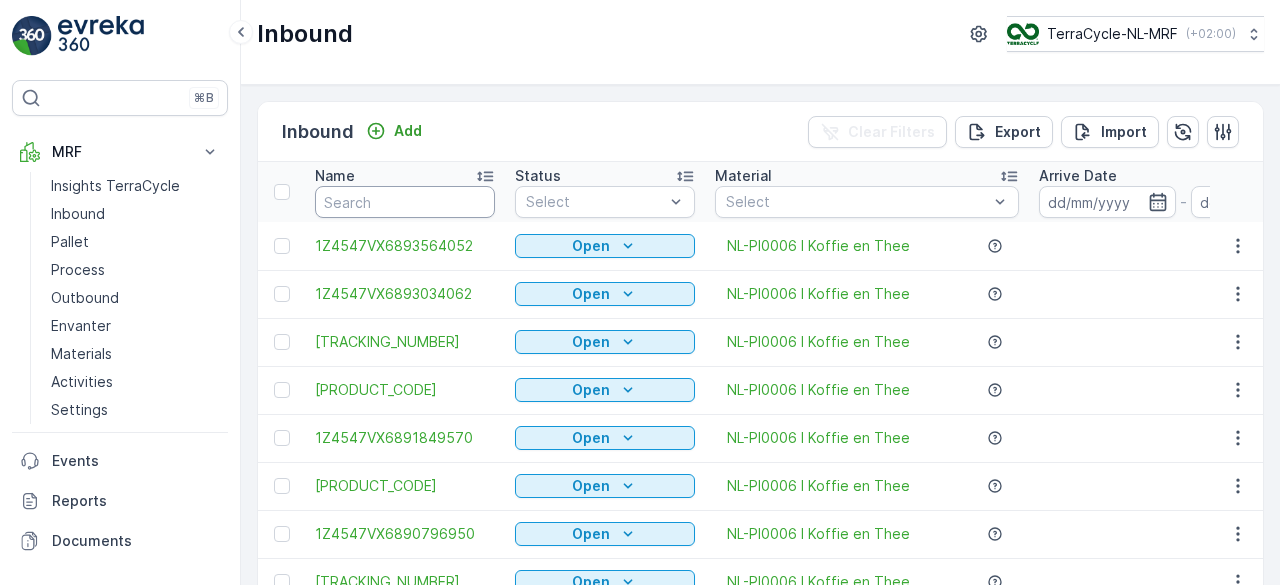 click at bounding box center [405, 202] 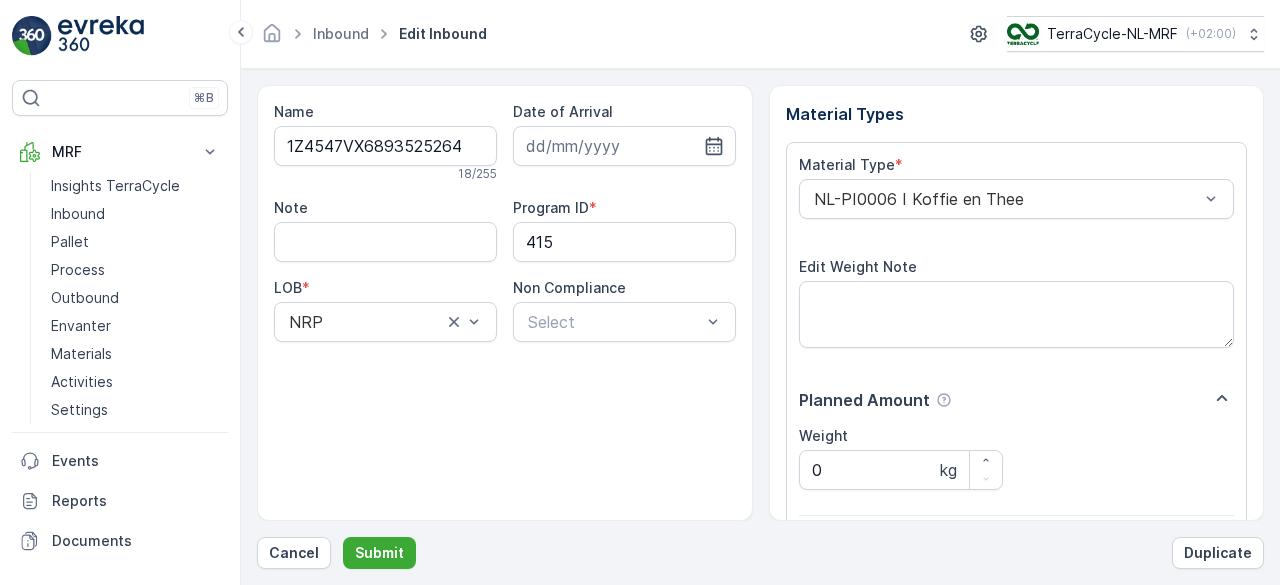 click on "Submit" at bounding box center (379, 553) 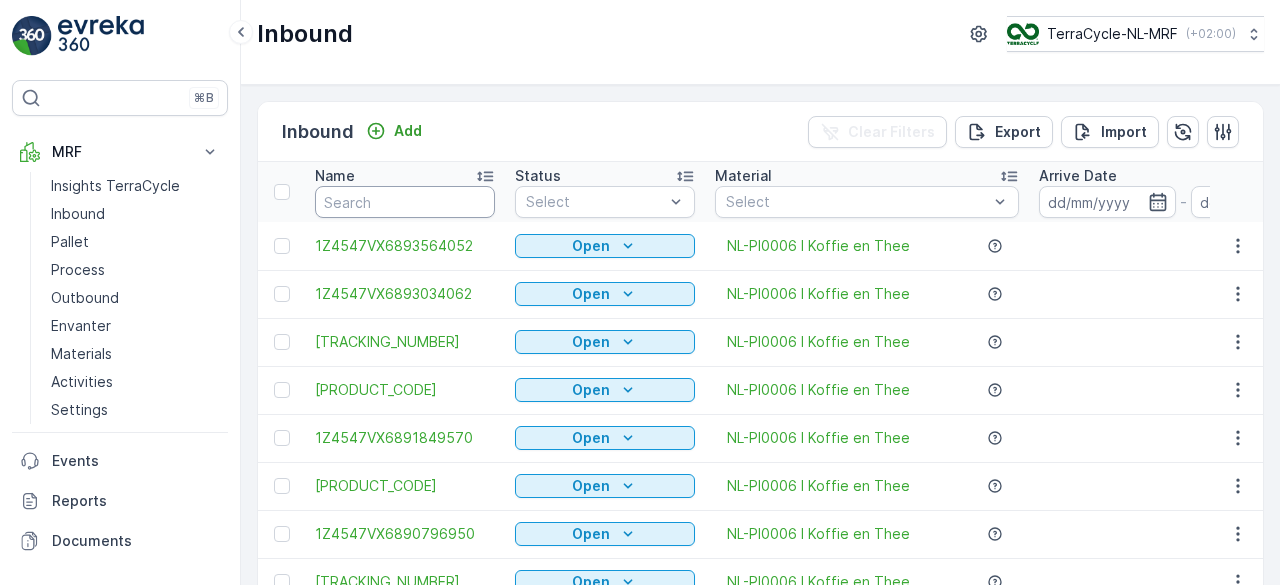 click at bounding box center [405, 202] 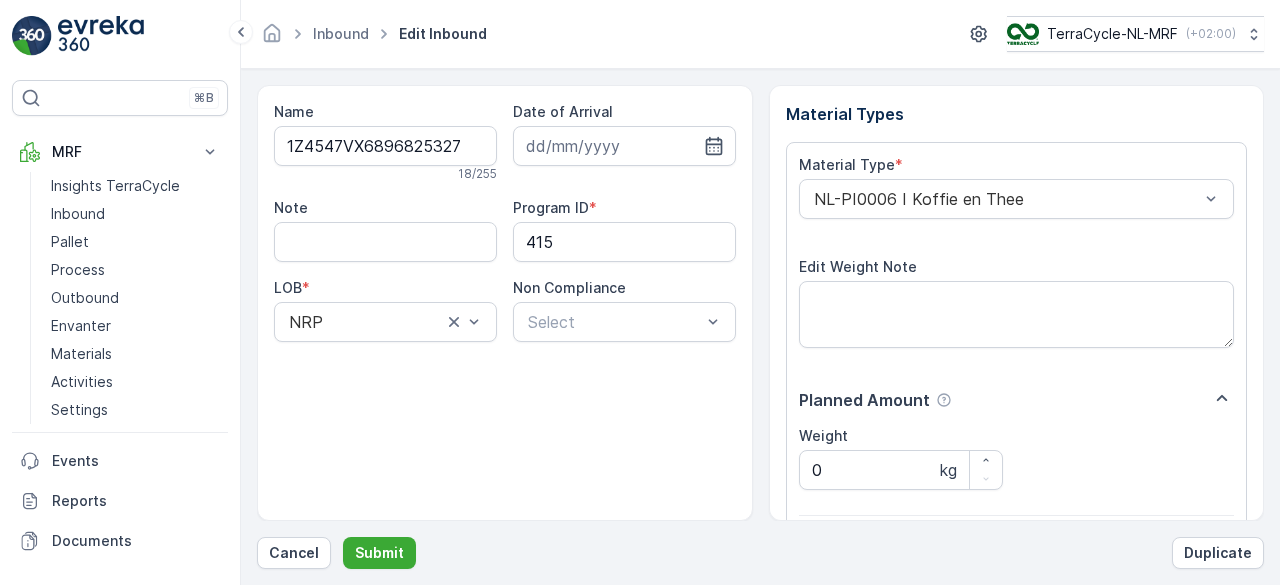 click on "Submit" at bounding box center [379, 553] 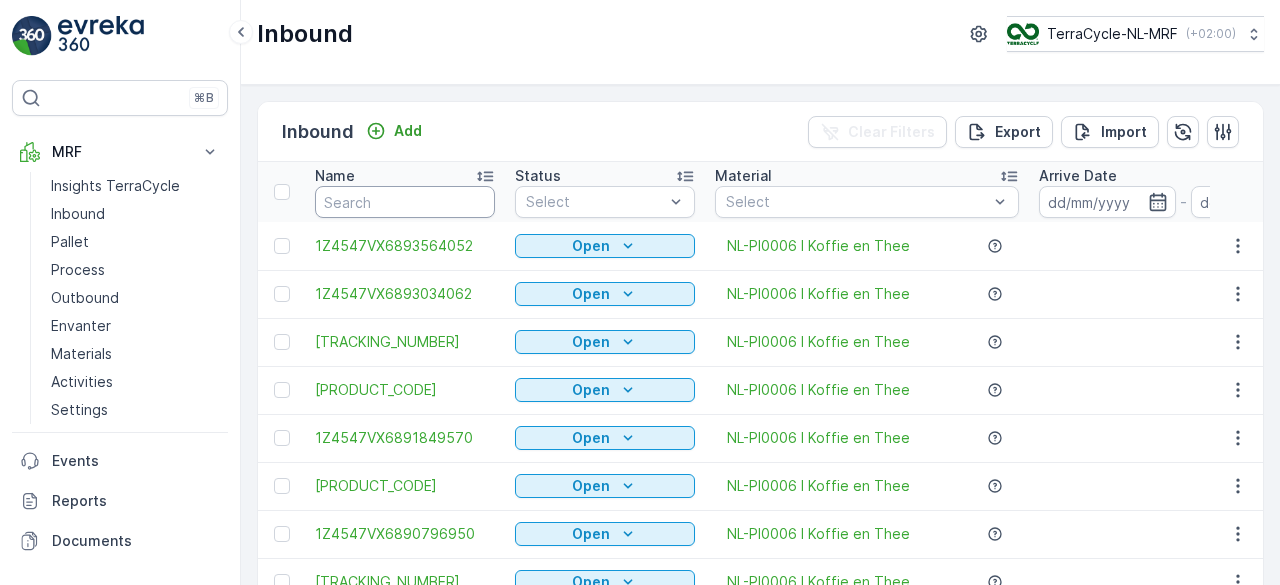 click at bounding box center (405, 202) 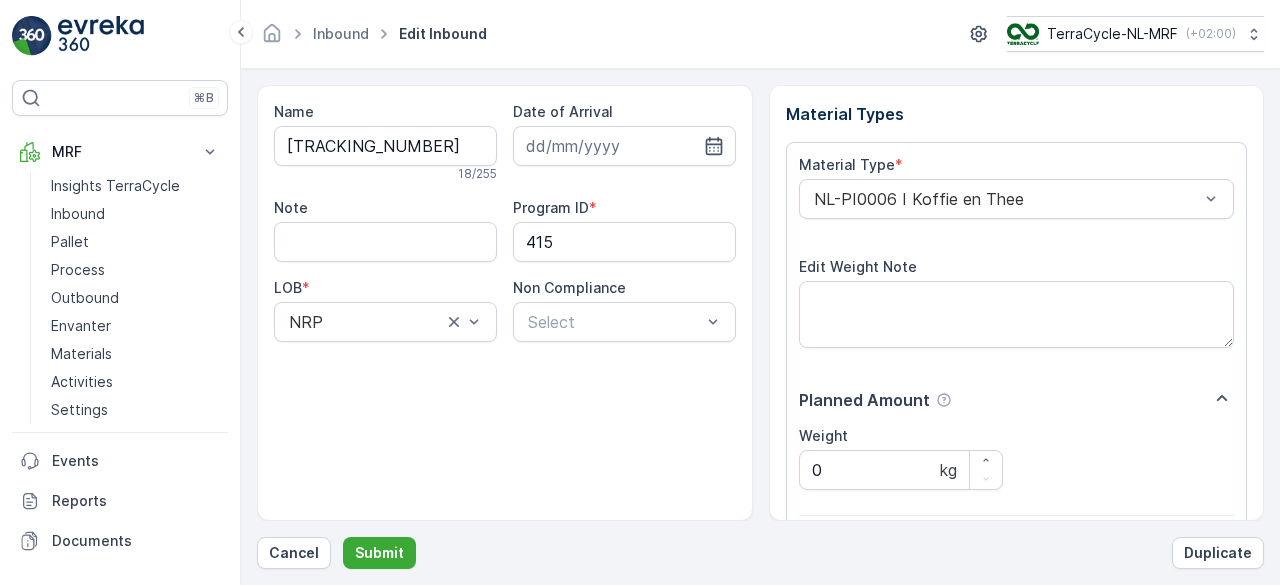 click on "Submit" at bounding box center (379, 553) 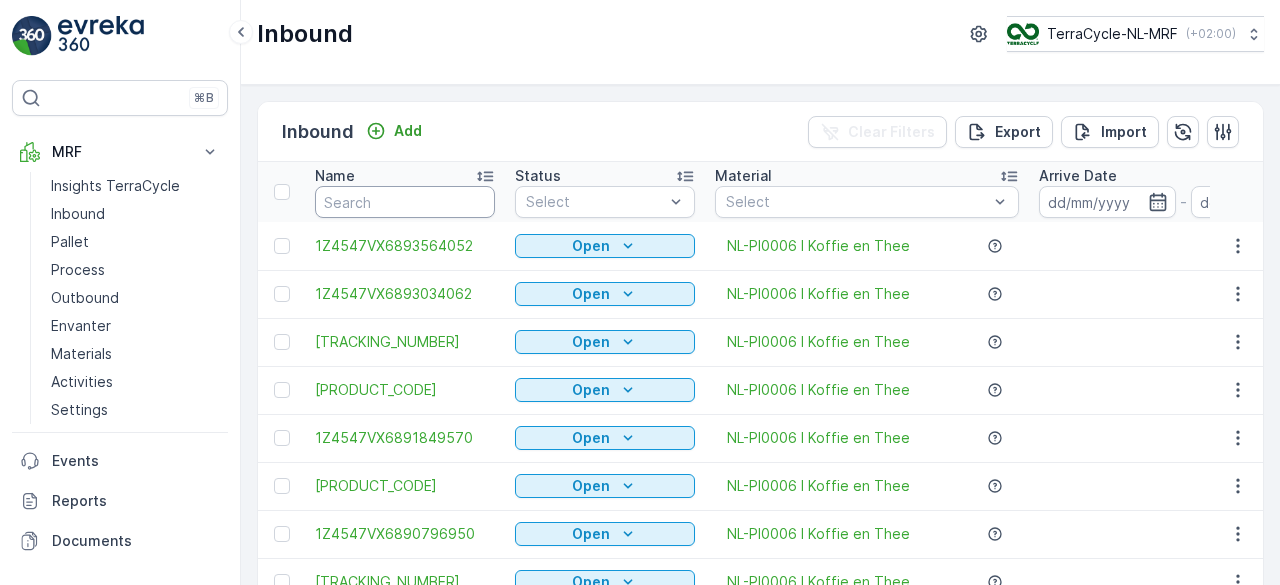click at bounding box center (405, 202) 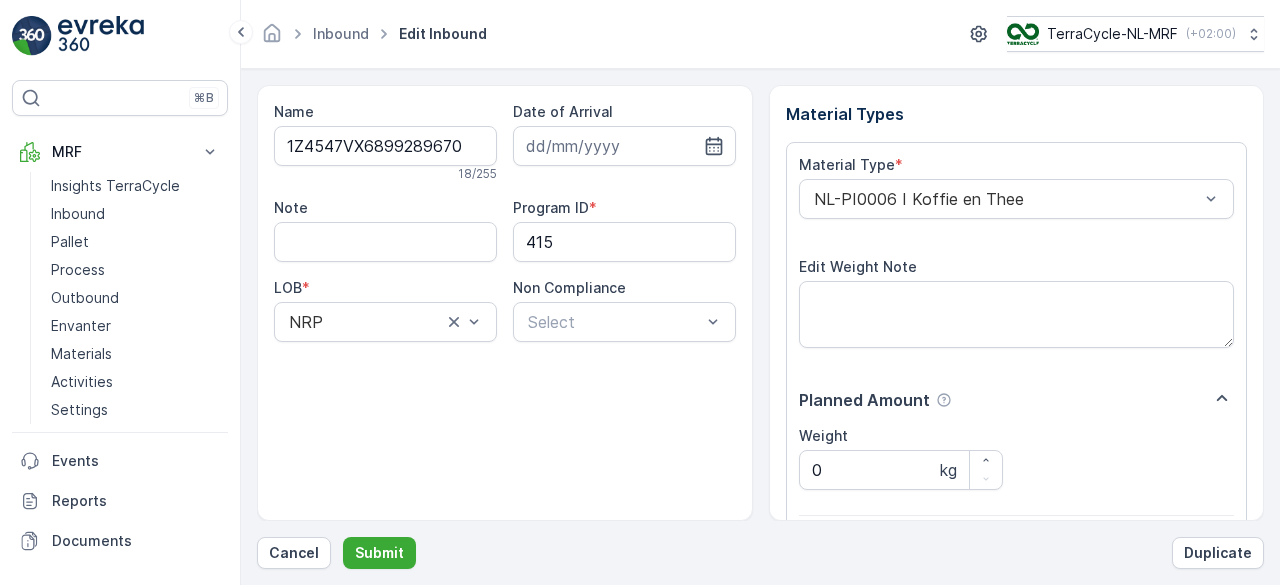 click on "Submit" at bounding box center [379, 553] 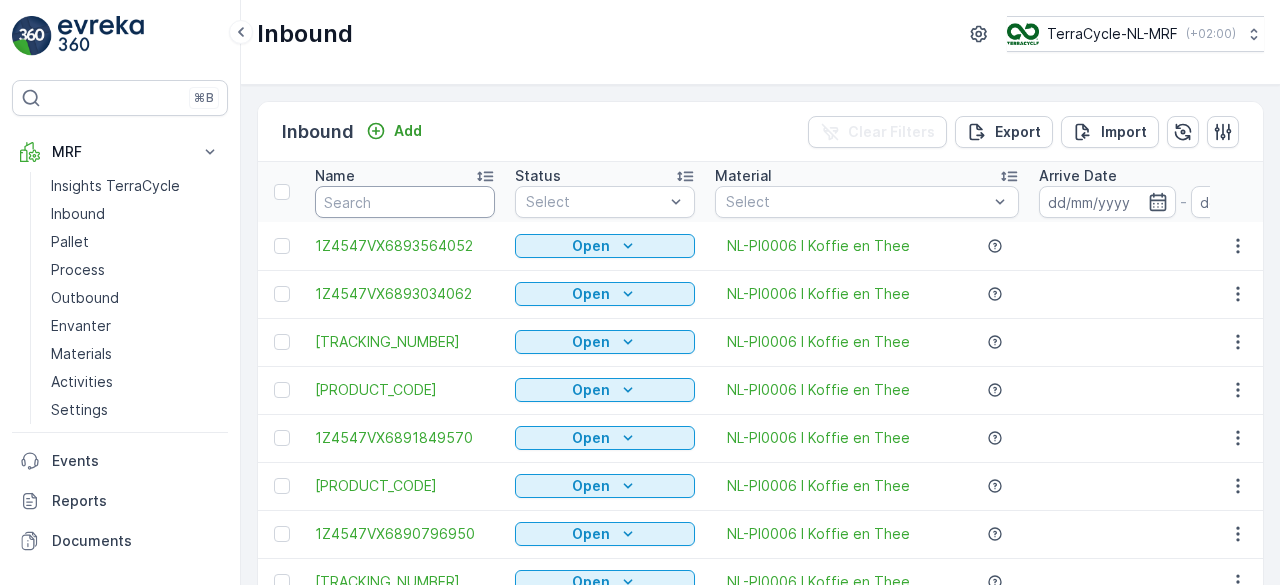 click at bounding box center [405, 202] 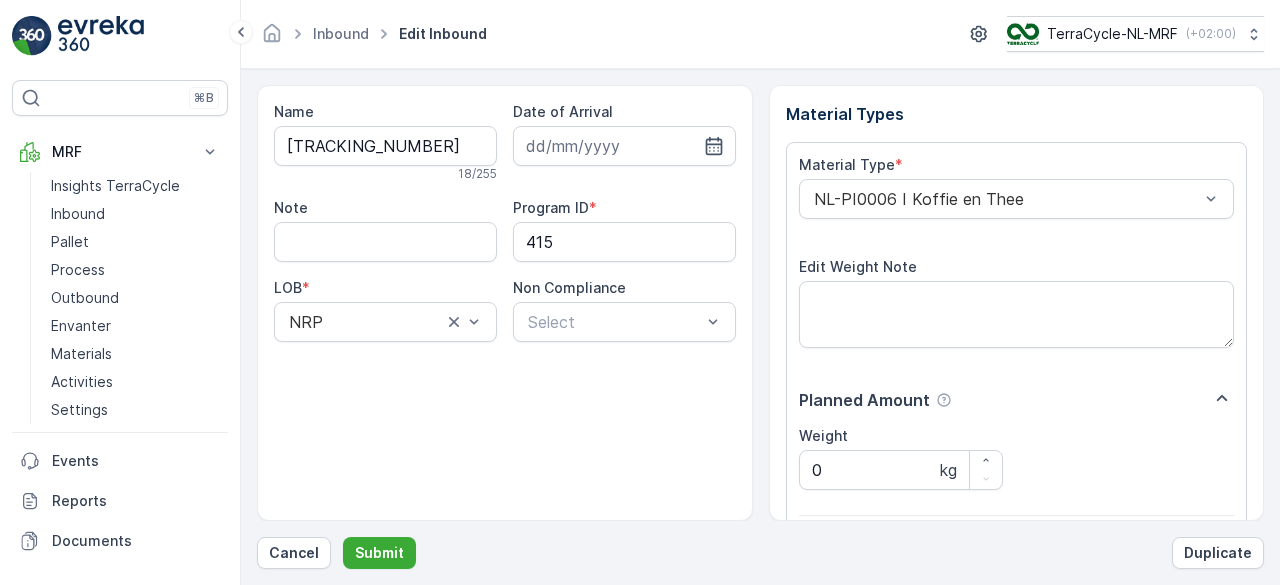 click on "Submit" at bounding box center [379, 553] 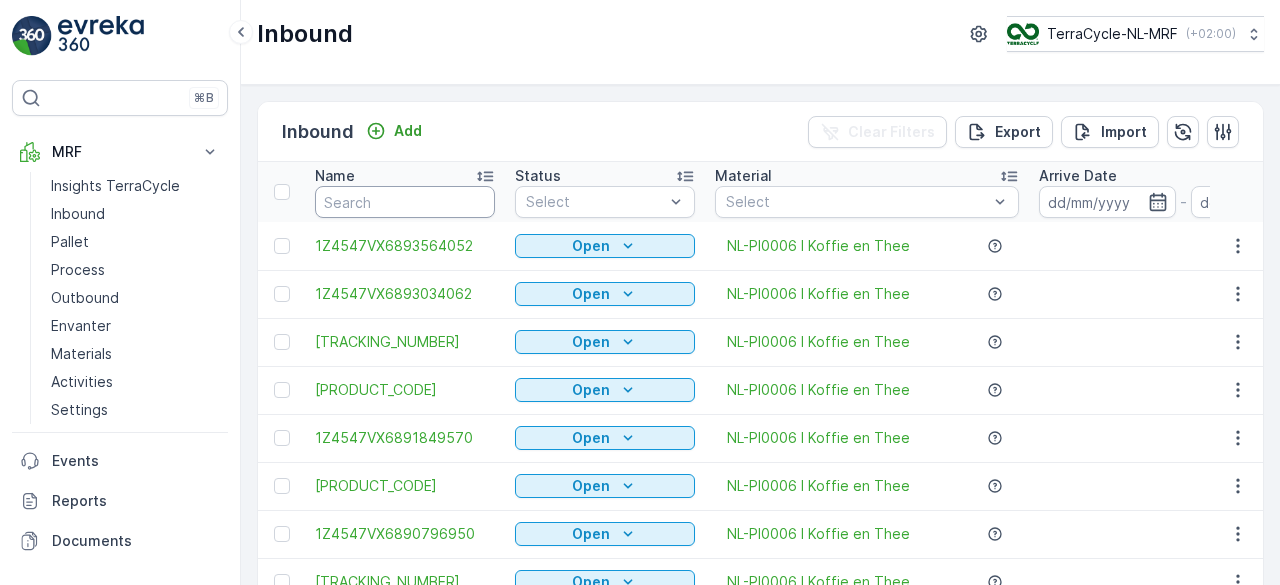 click at bounding box center (405, 202) 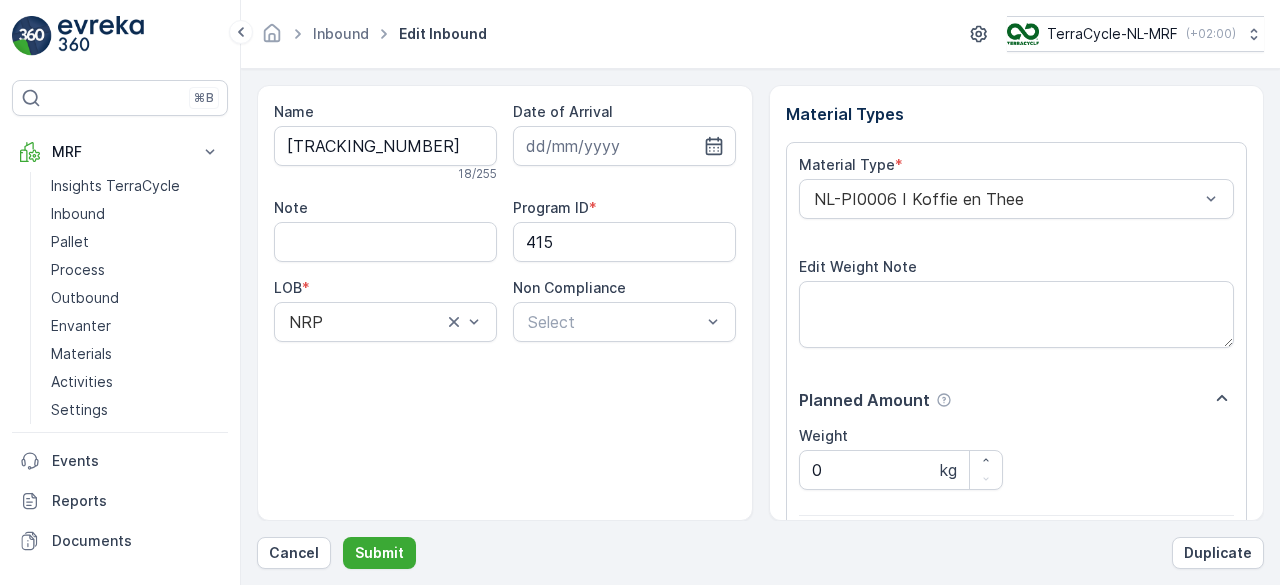 click on "Submit" at bounding box center [379, 553] 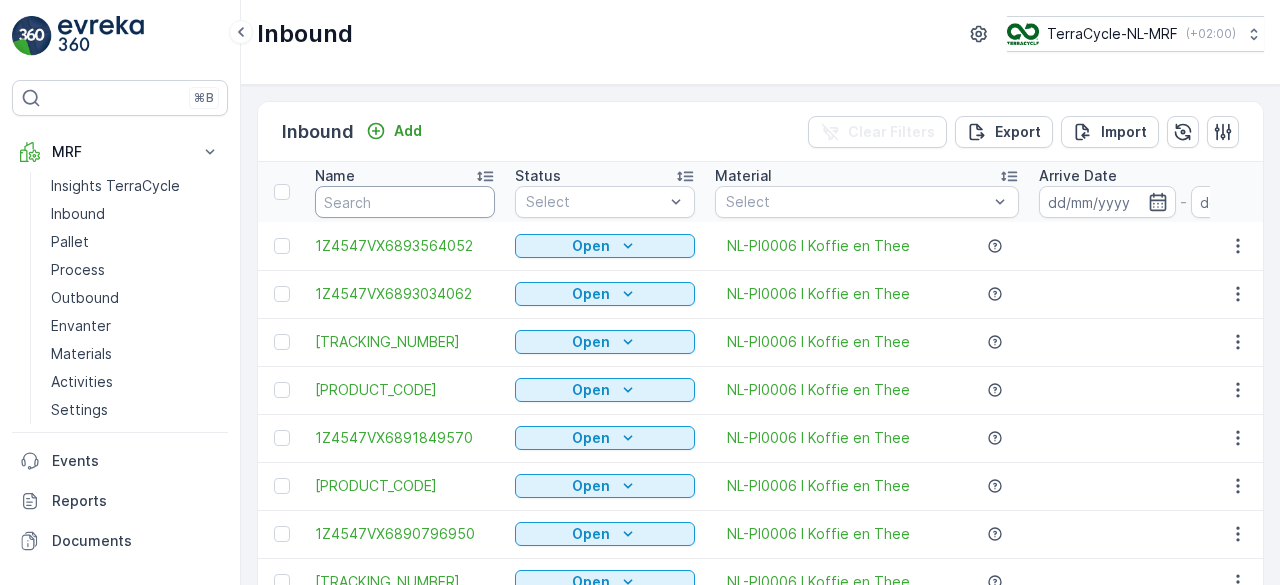 click at bounding box center [405, 202] 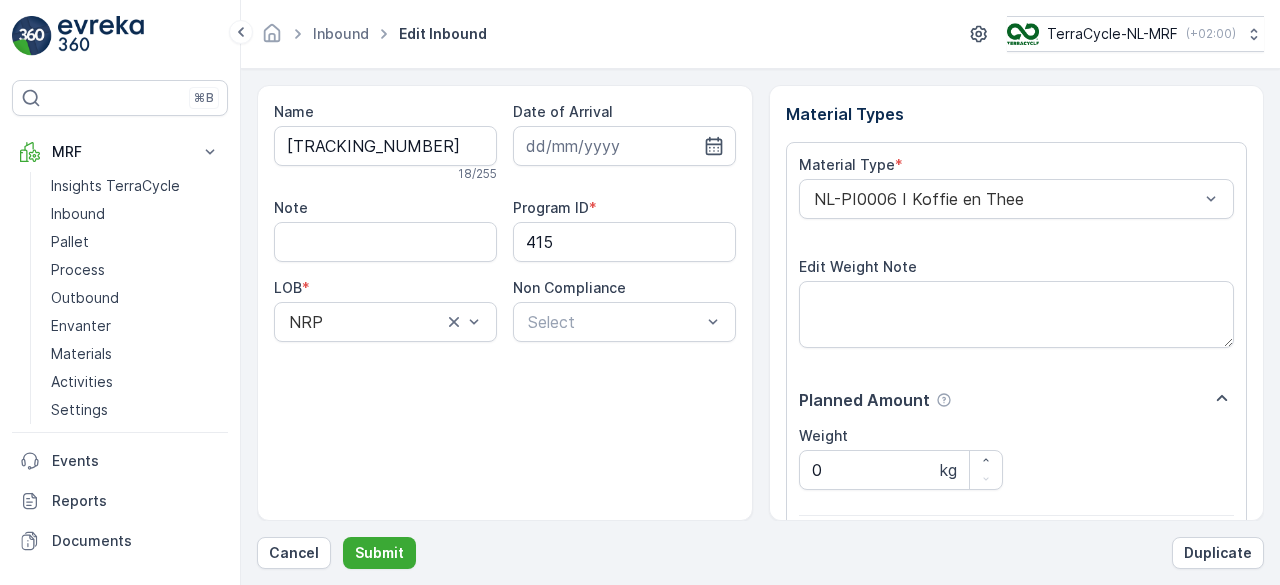 click on "Submit" at bounding box center (379, 553) 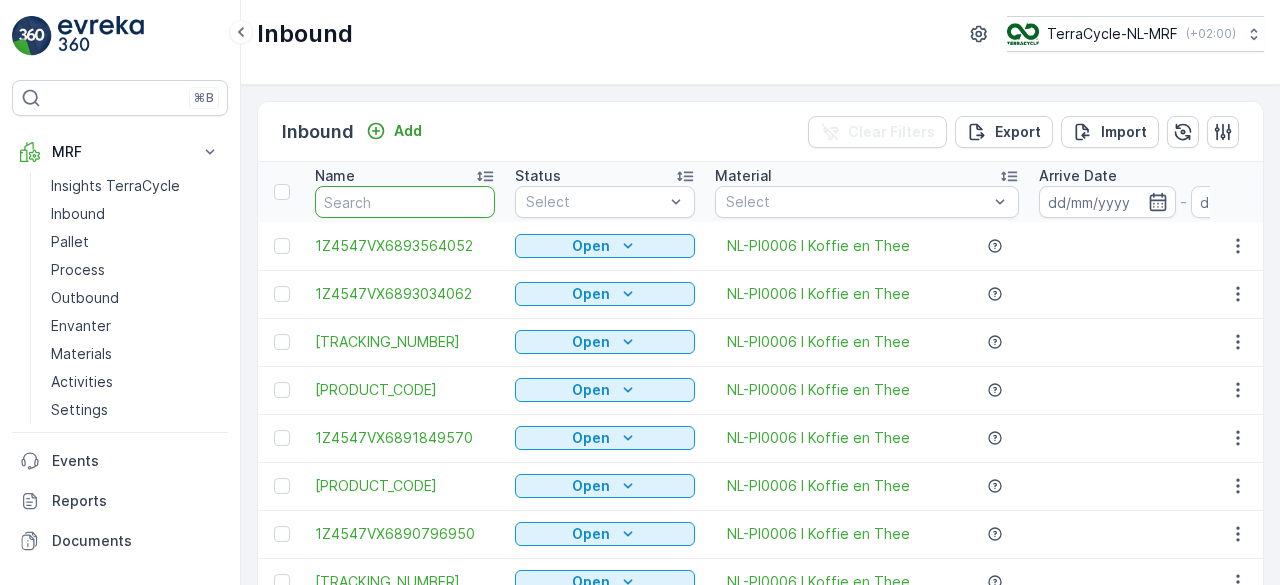 click at bounding box center (405, 202) 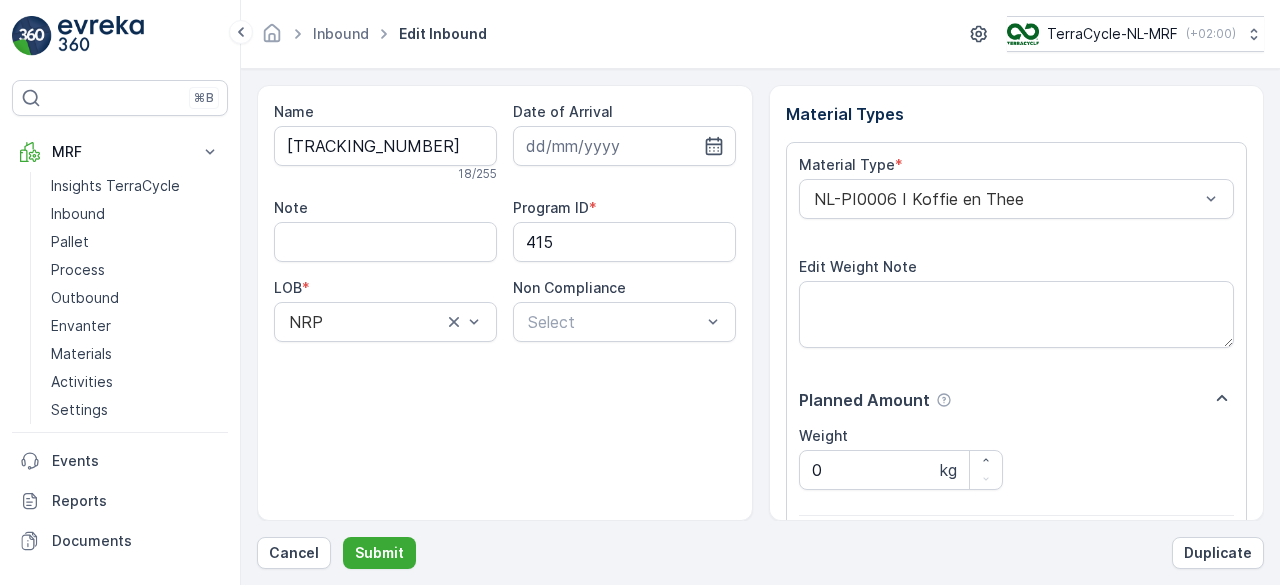 click on "Submit" at bounding box center (379, 553) 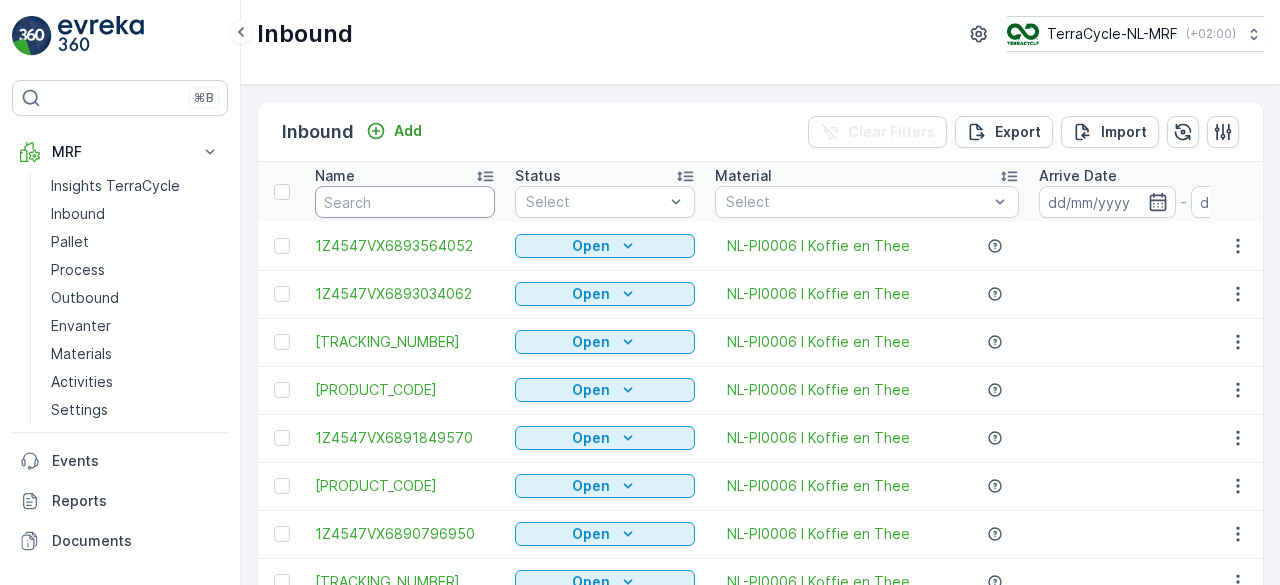click at bounding box center (405, 202) 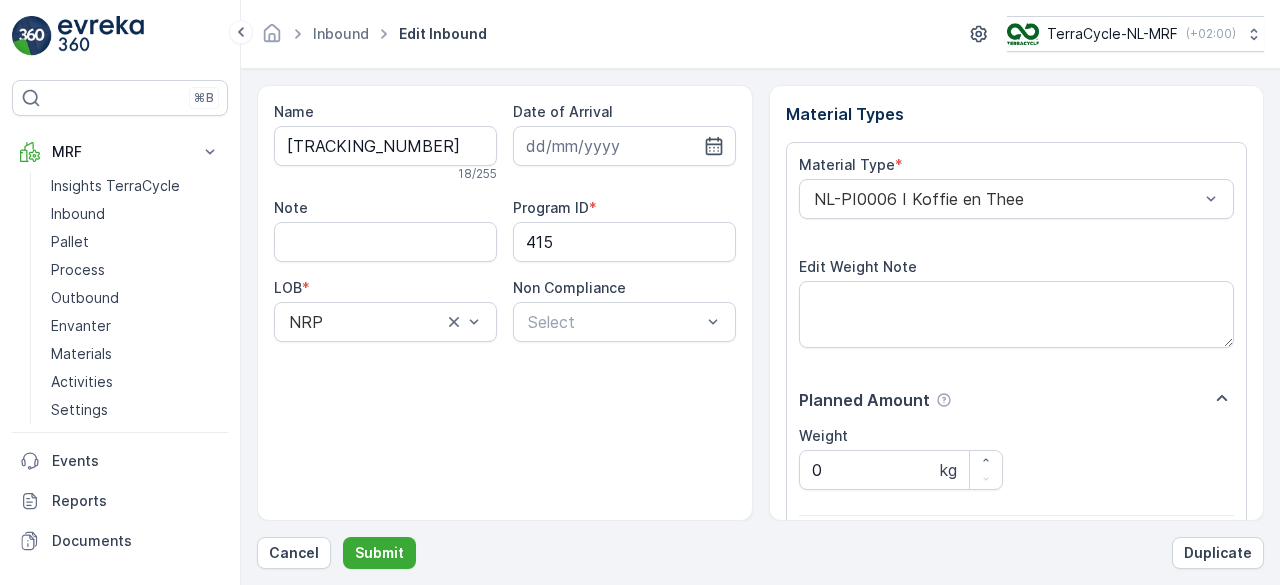click on "Submit" at bounding box center [379, 553] 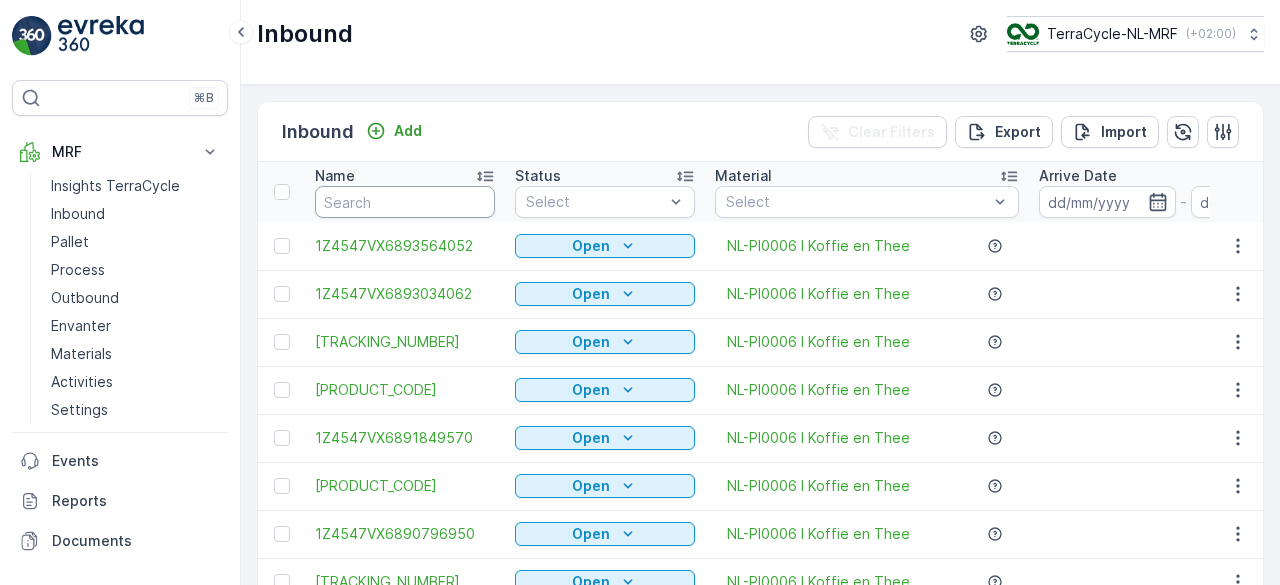 click at bounding box center [405, 202] 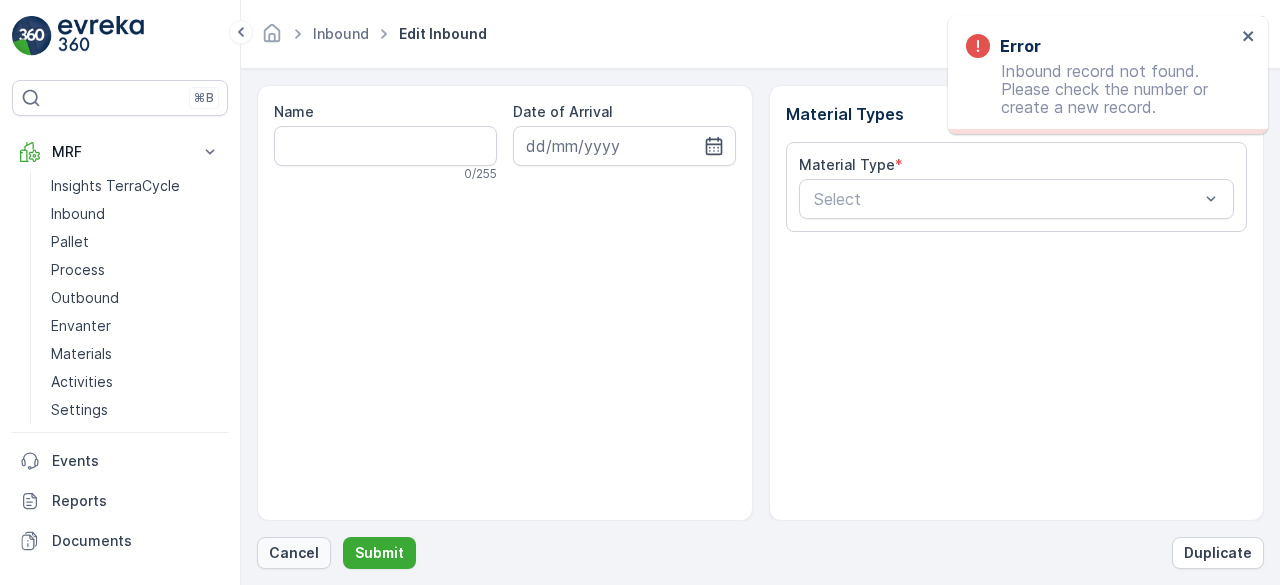 click on "Cancel" at bounding box center [294, 553] 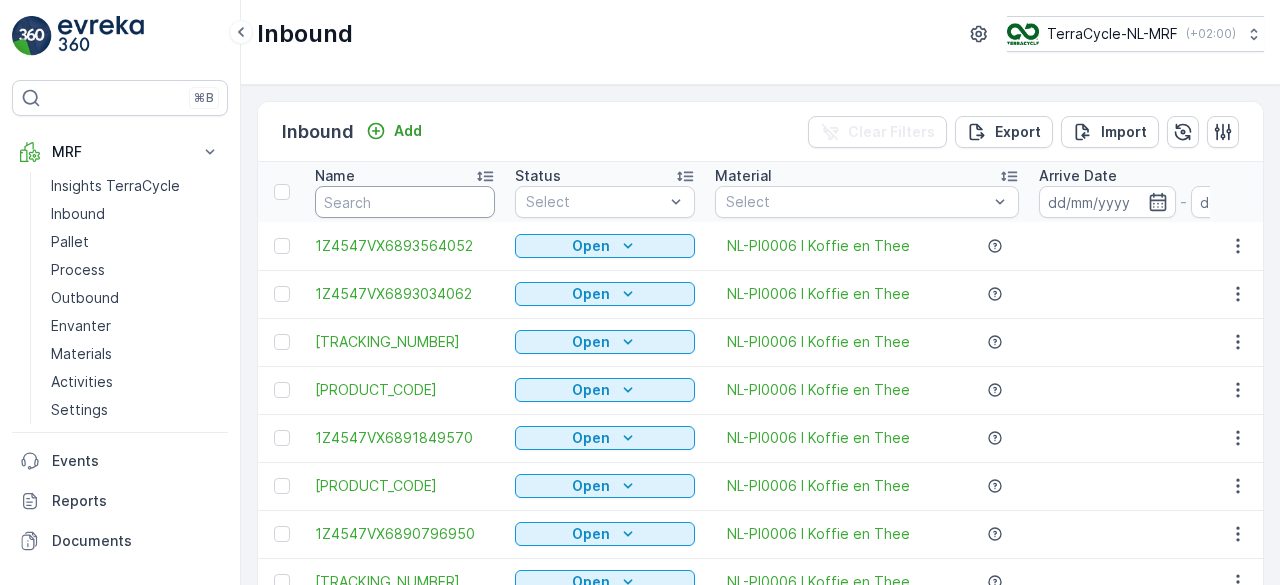 click at bounding box center (405, 202) 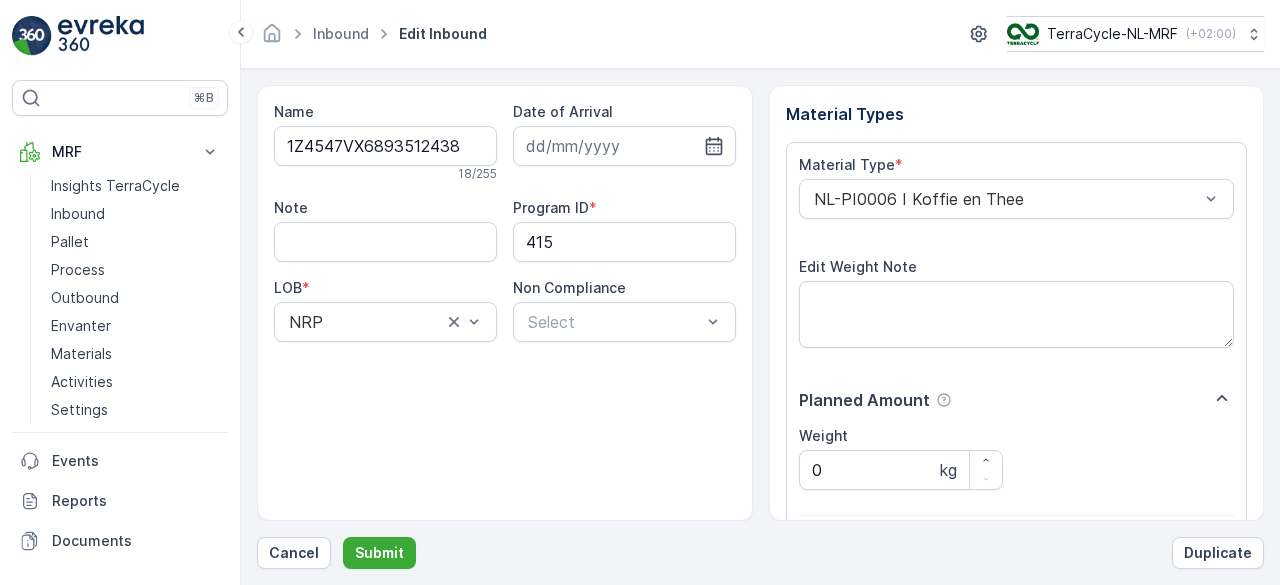 click on "Submit" at bounding box center (379, 553) 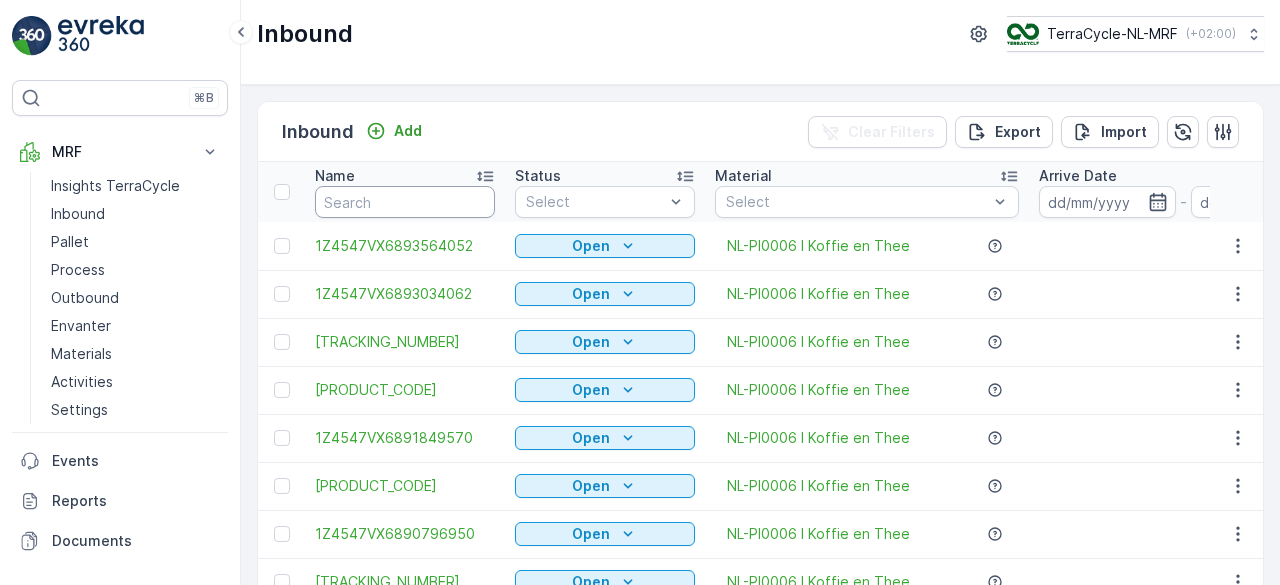 click at bounding box center [405, 202] 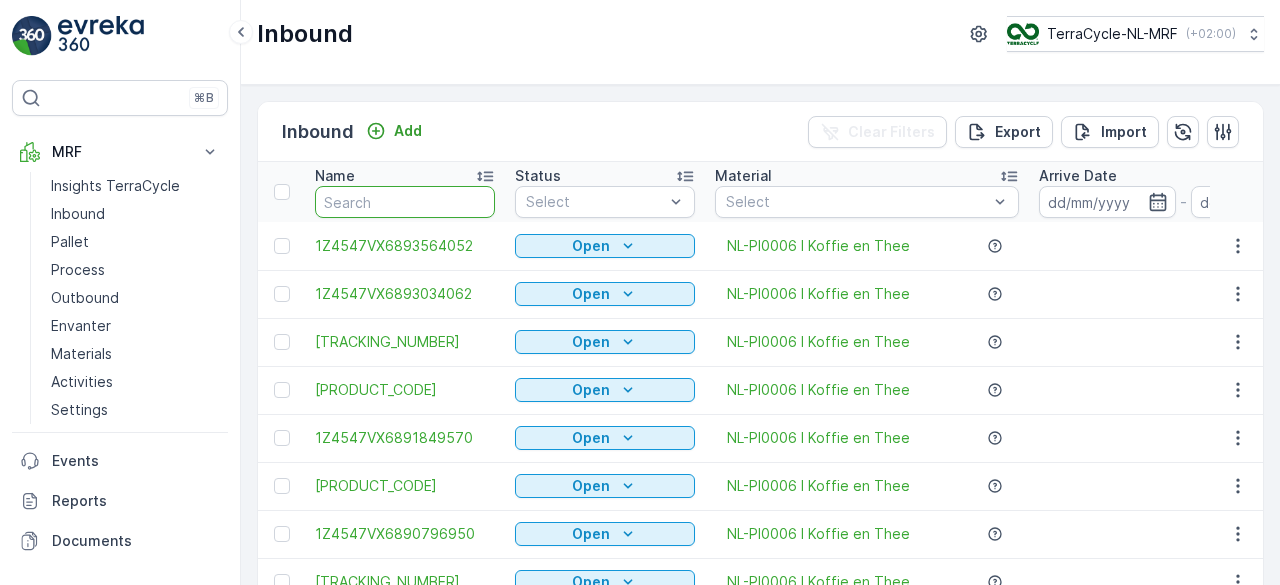 click at bounding box center [405, 202] 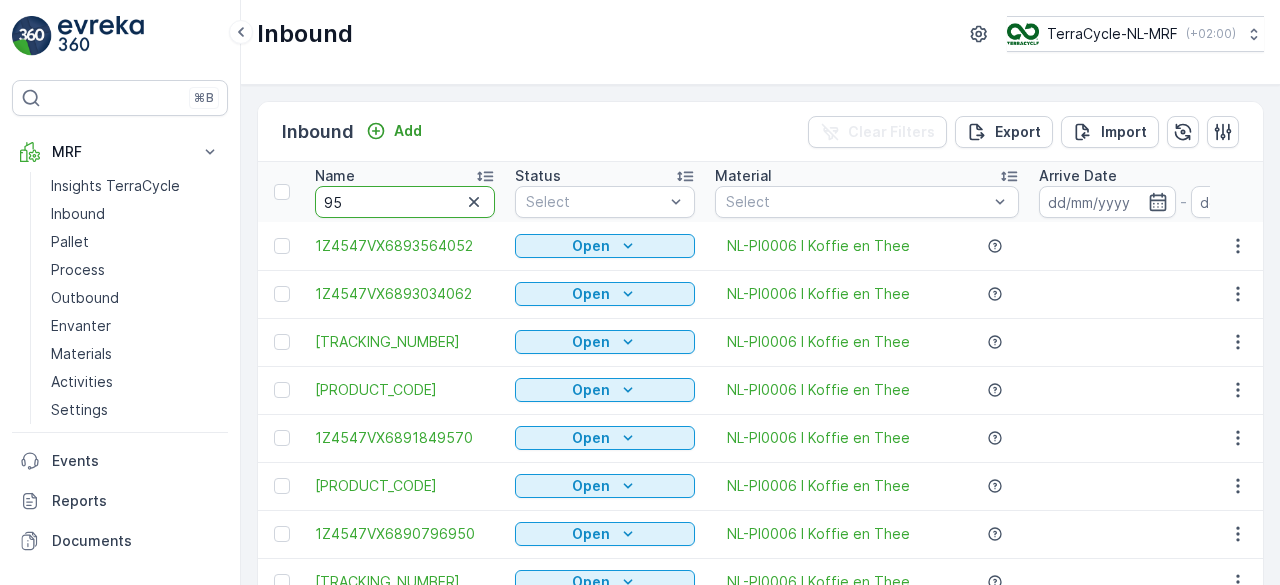 type on "959" 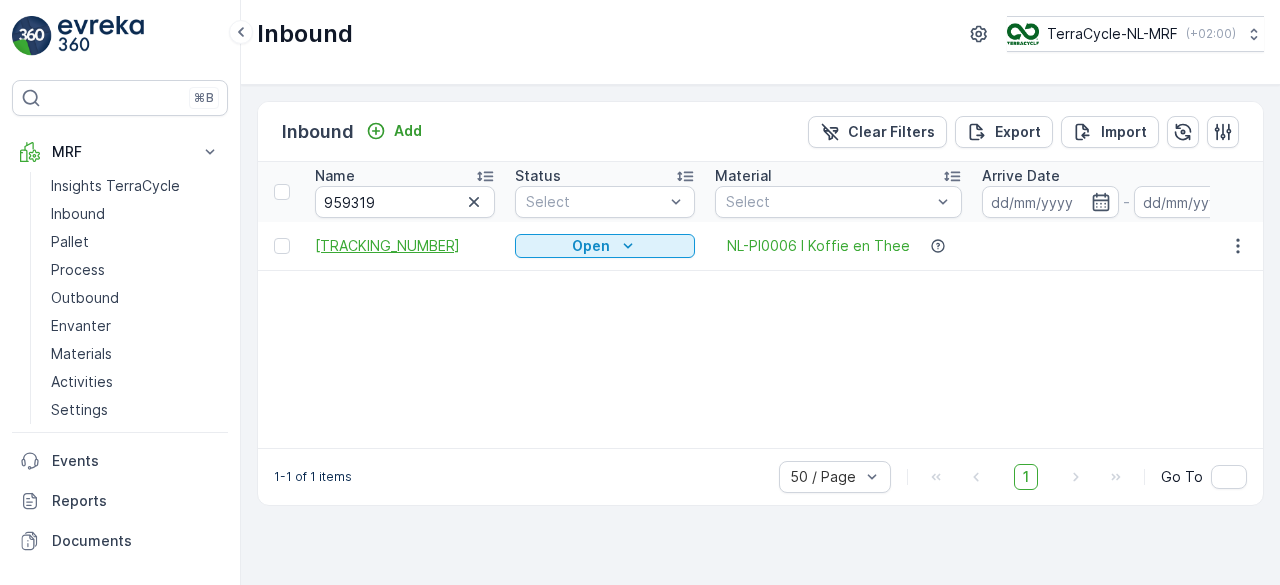 click on "[TRACKING]" at bounding box center (405, 246) 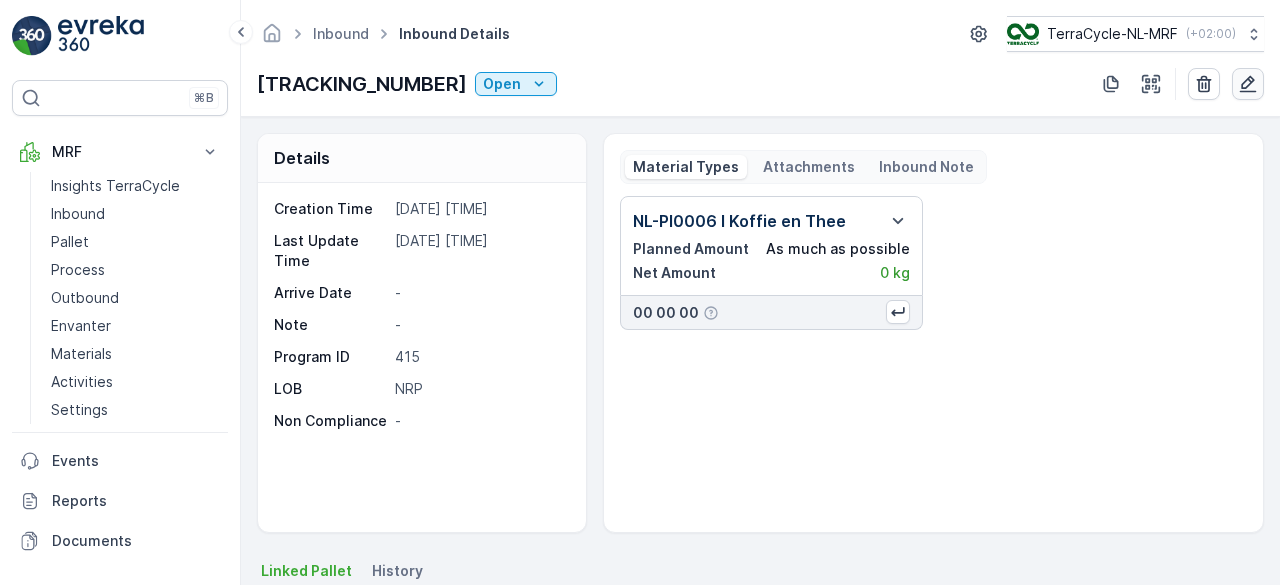 click 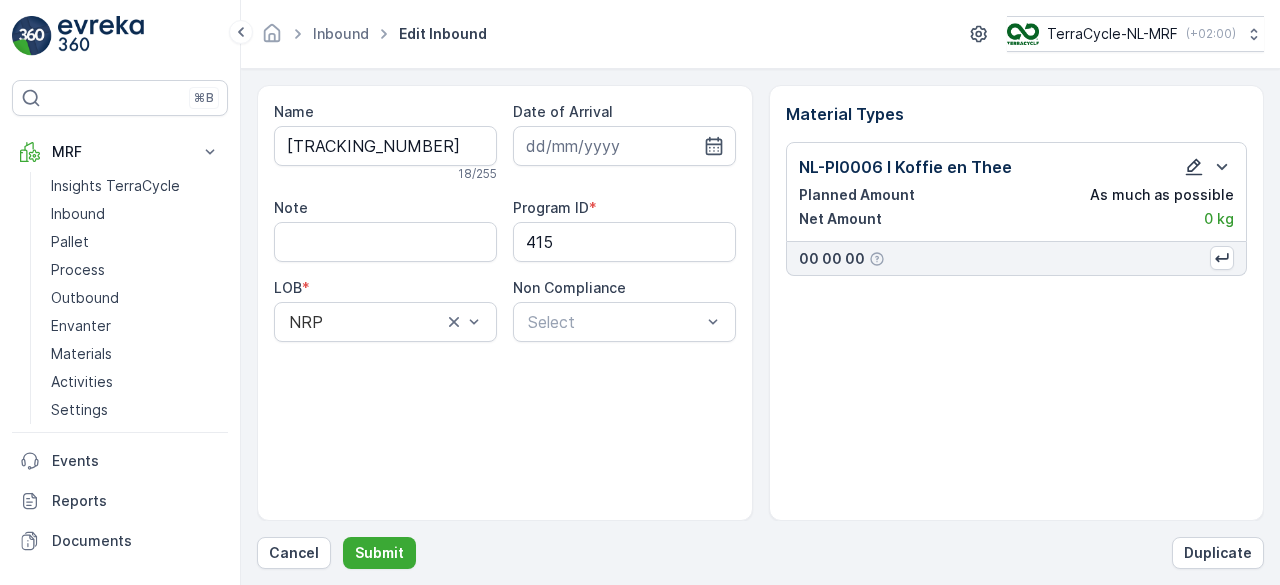 click 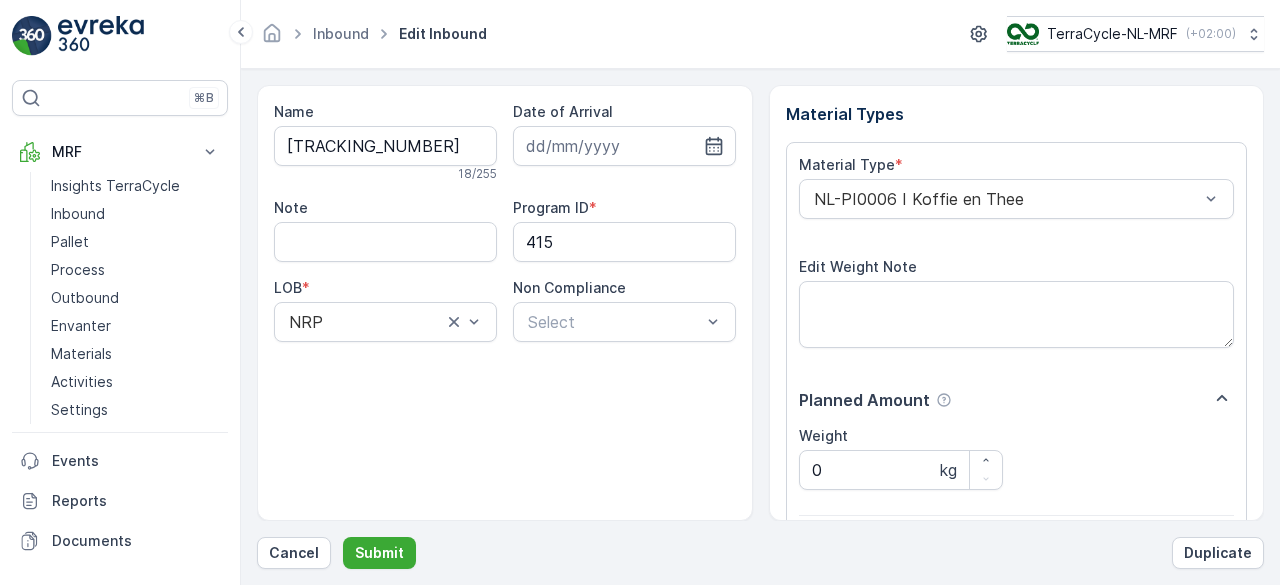 click on "0" at bounding box center [901, 639] 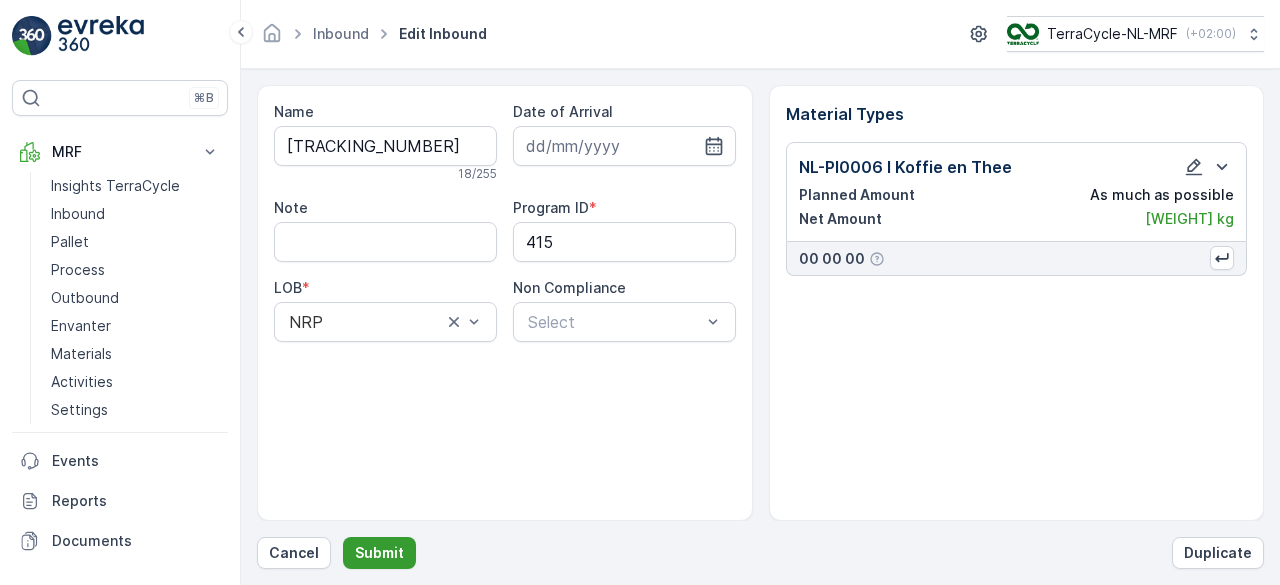 click on "Submit" at bounding box center (379, 553) 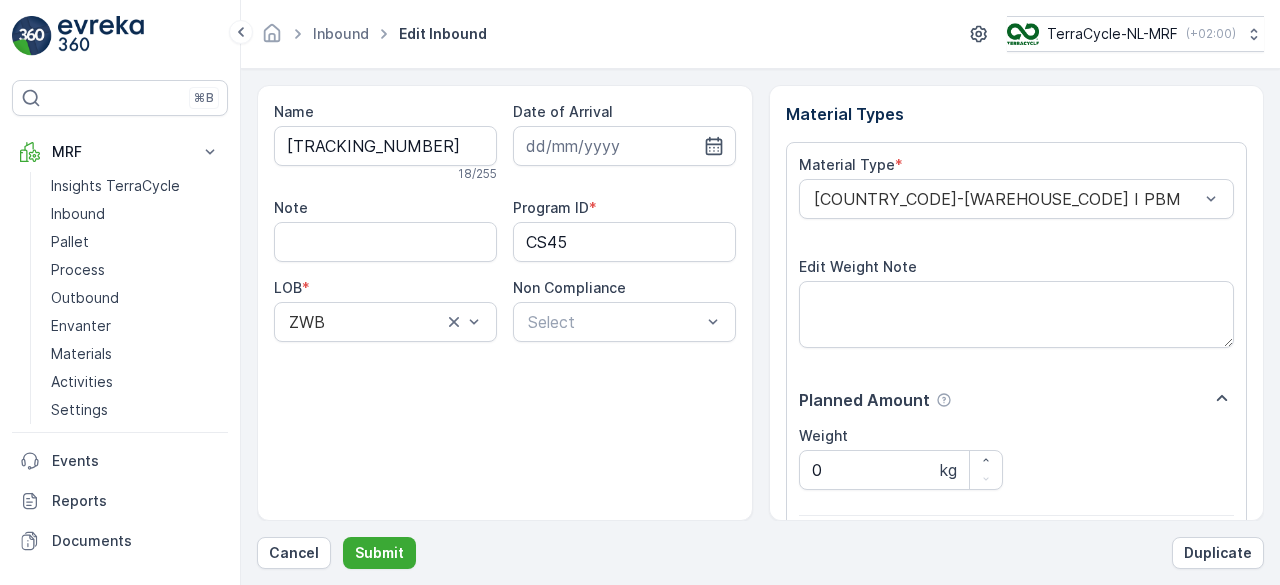 click on "Submit" at bounding box center [379, 553] 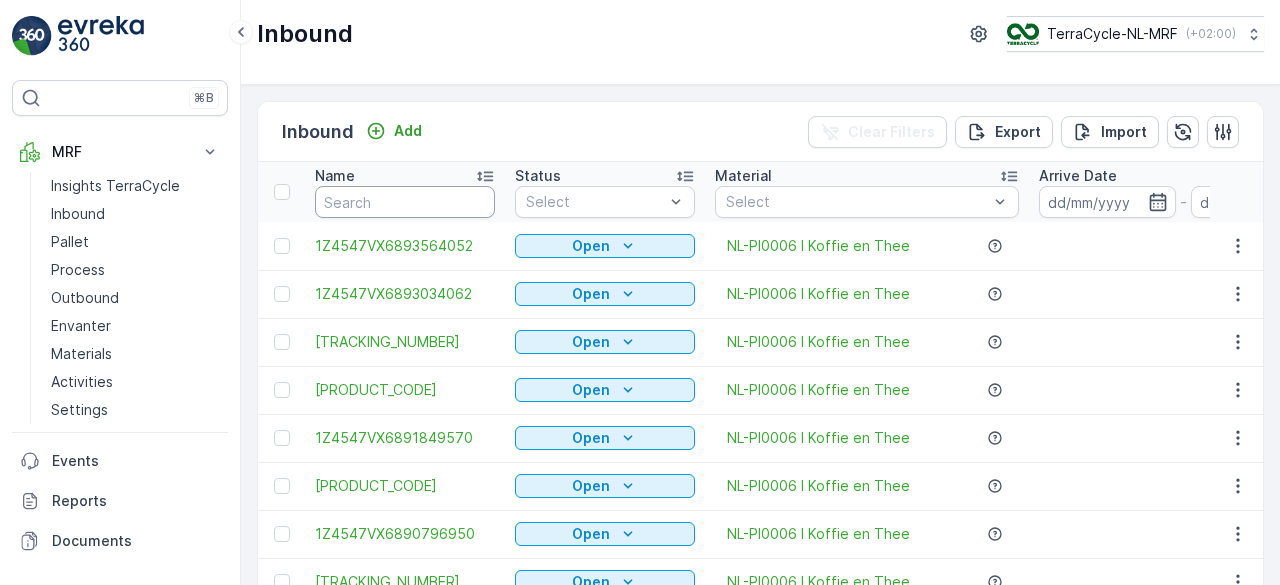 click at bounding box center (405, 202) 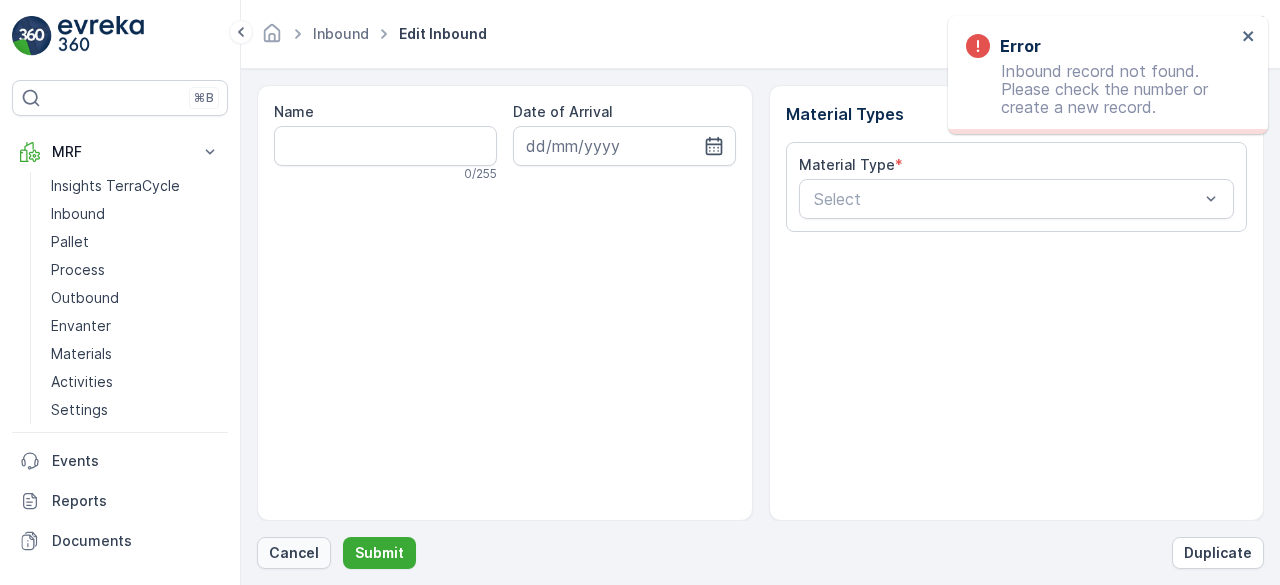 click on "Cancel" at bounding box center [294, 553] 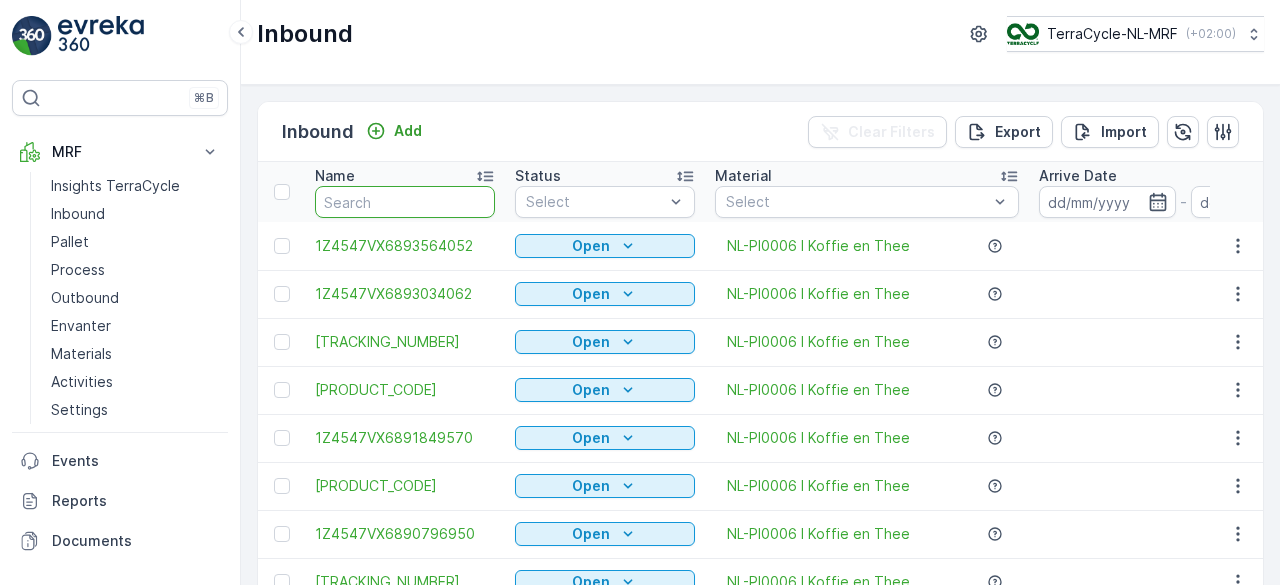click at bounding box center [405, 202] 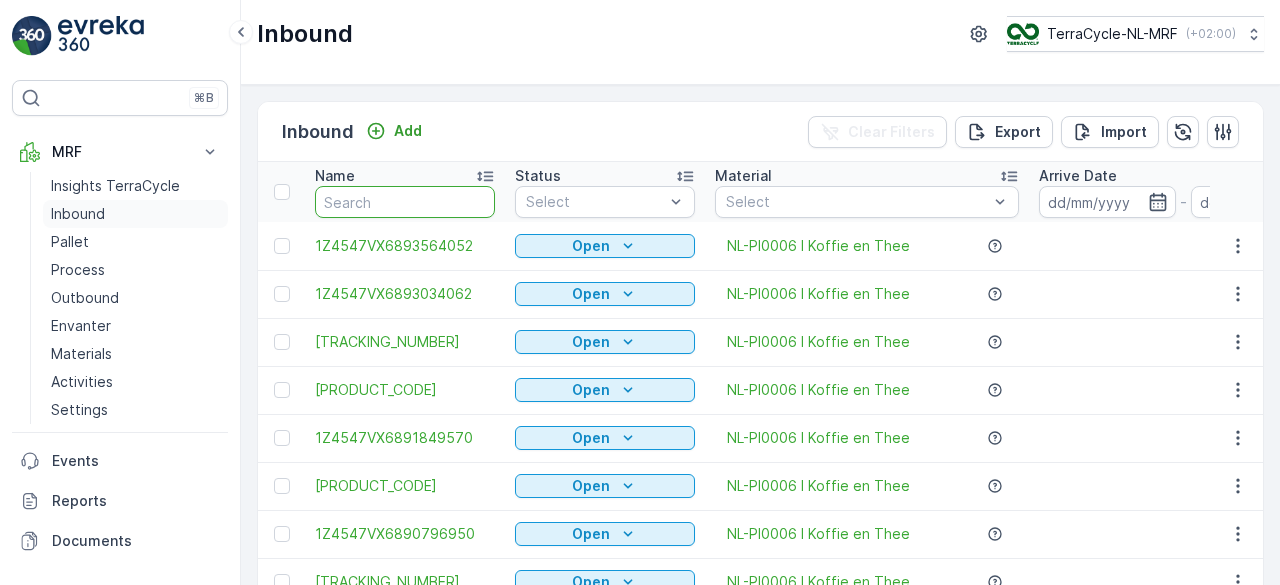 click on "Inbound" at bounding box center (135, 214) 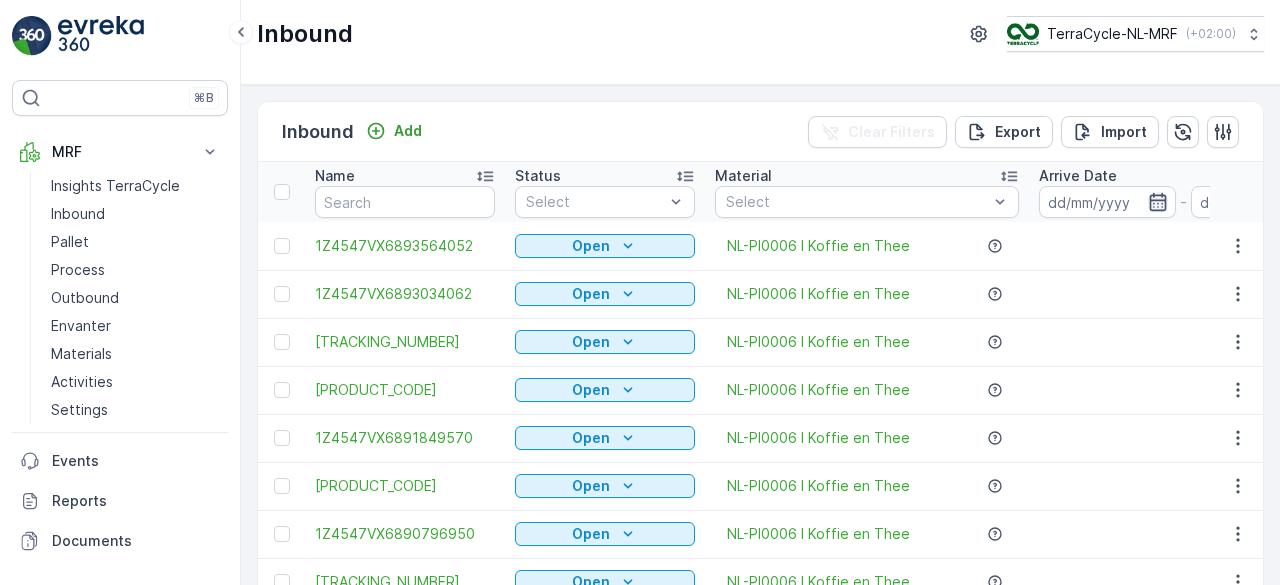click 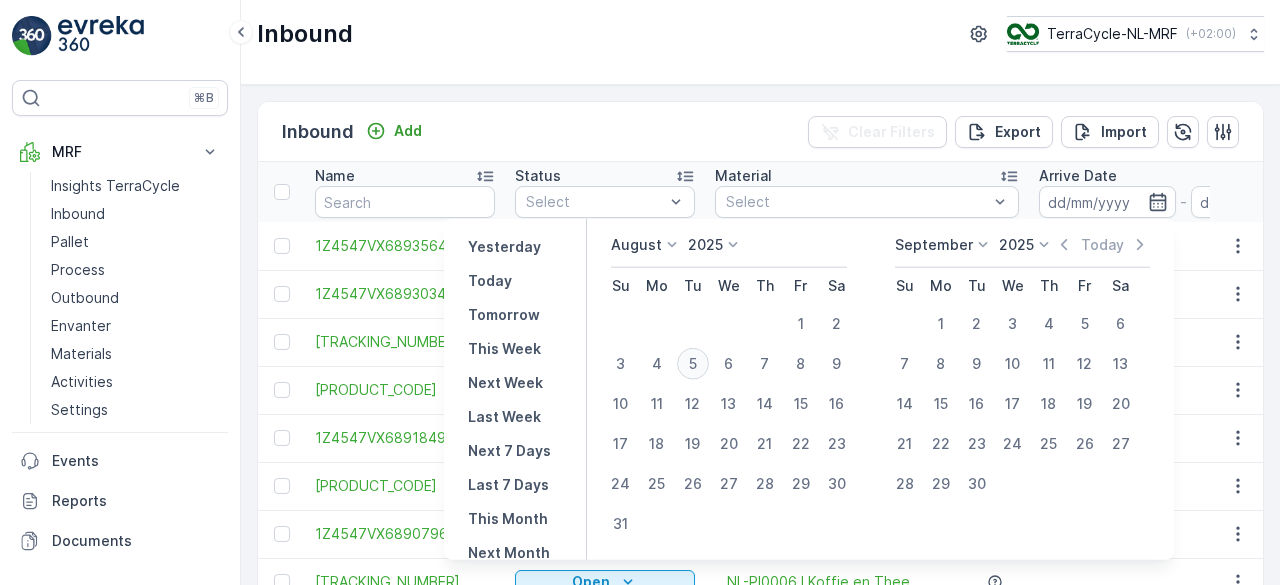 click on "5" at bounding box center (693, 364) 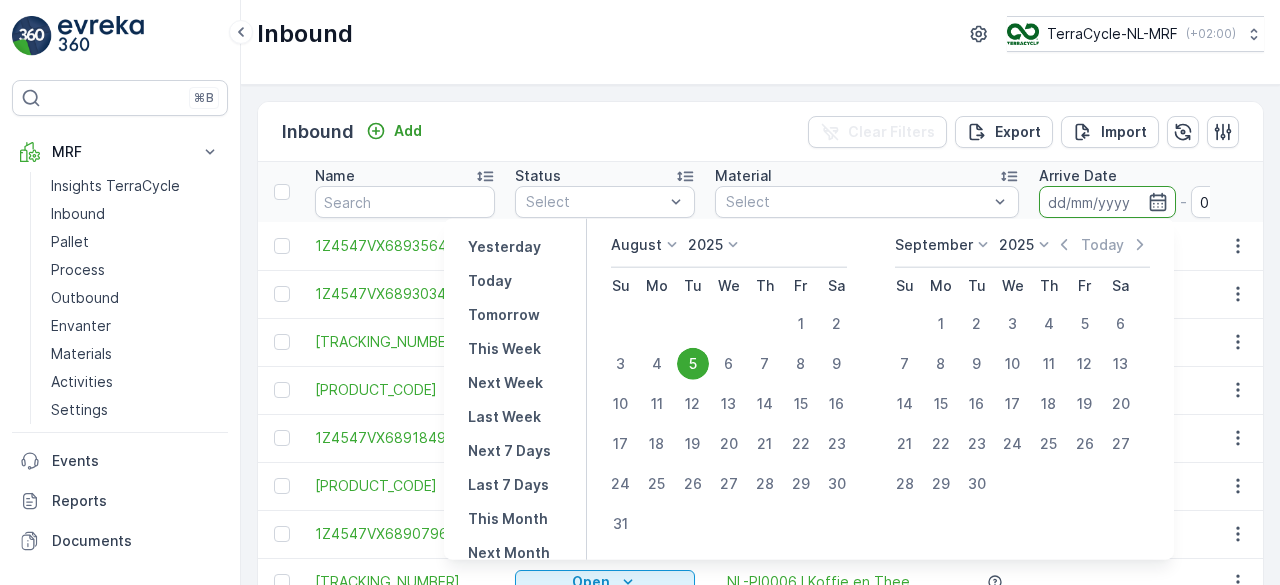 click at bounding box center [1107, 202] 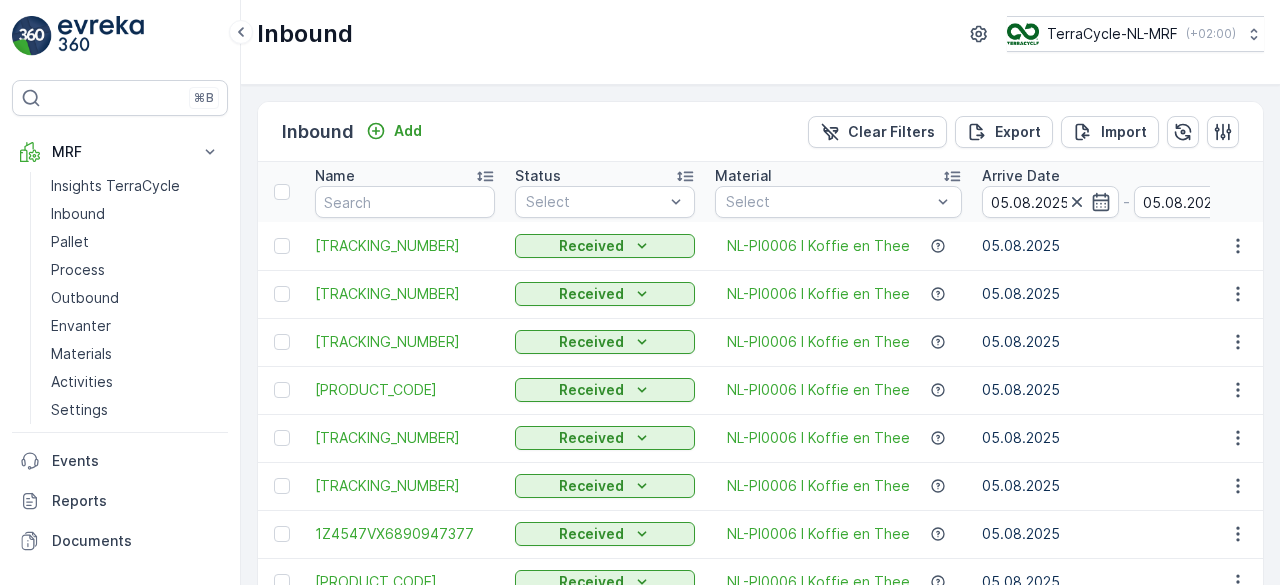 click on "2" at bounding box center [993, 2652] 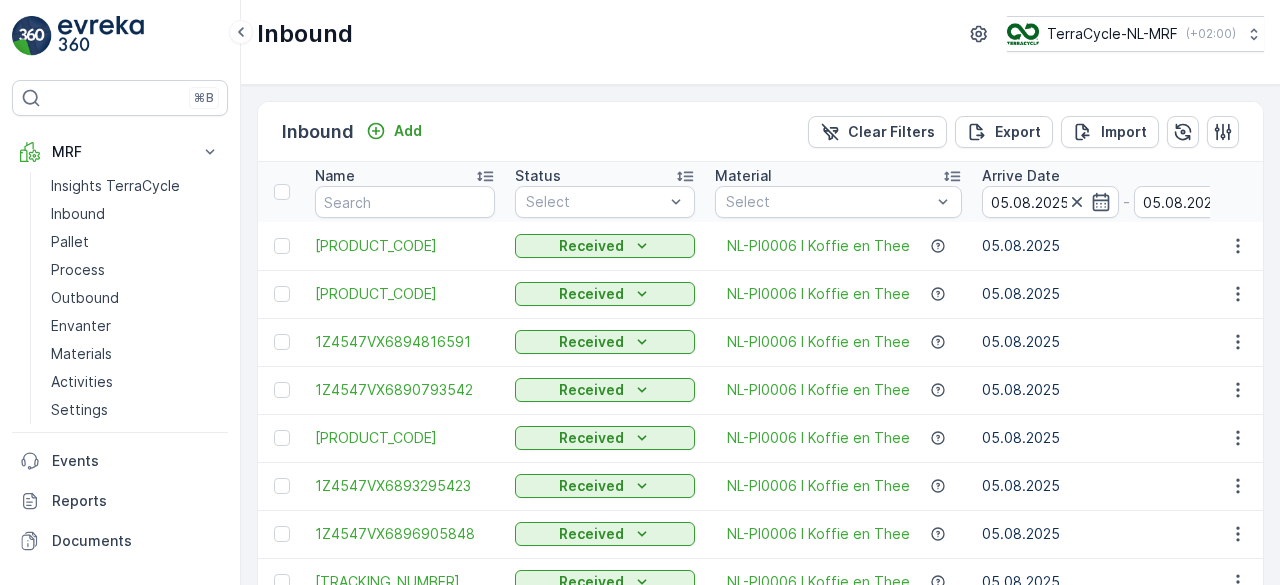 click on "3" at bounding box center [1024, 2652] 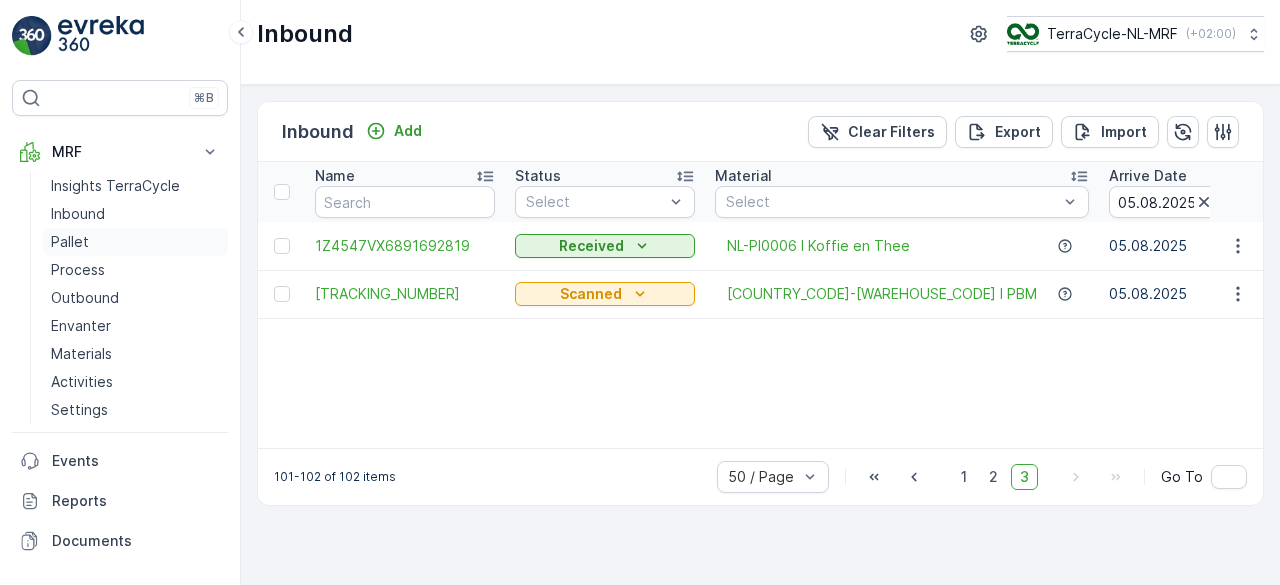 click on "Pallet" at bounding box center [70, 242] 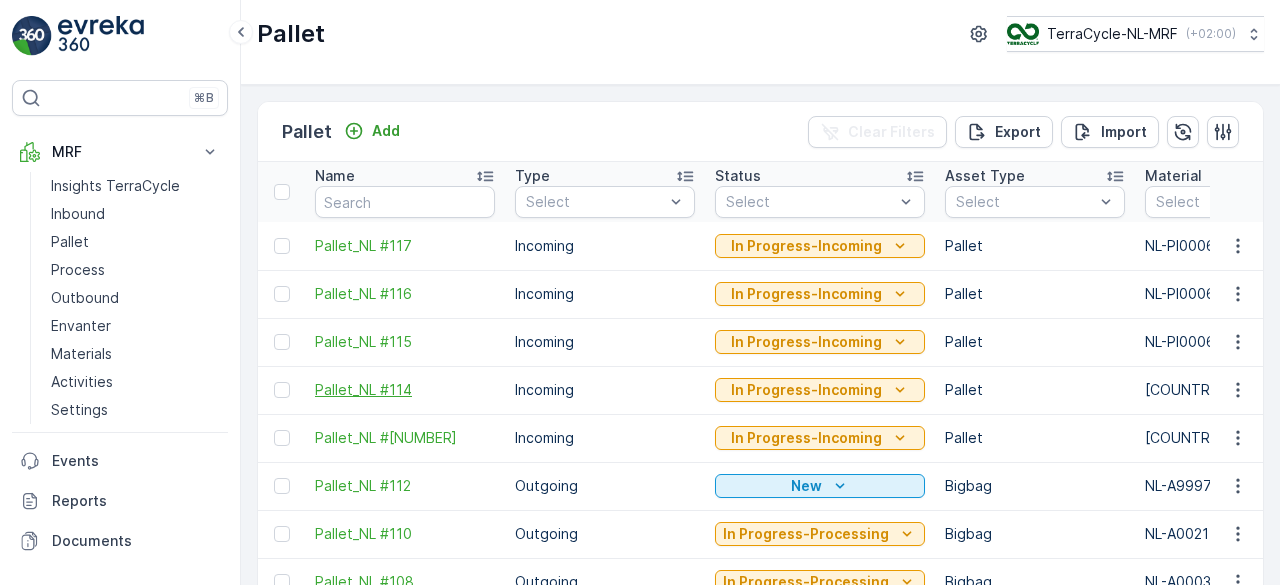 click on "Pallet_NL #114" at bounding box center (405, 390) 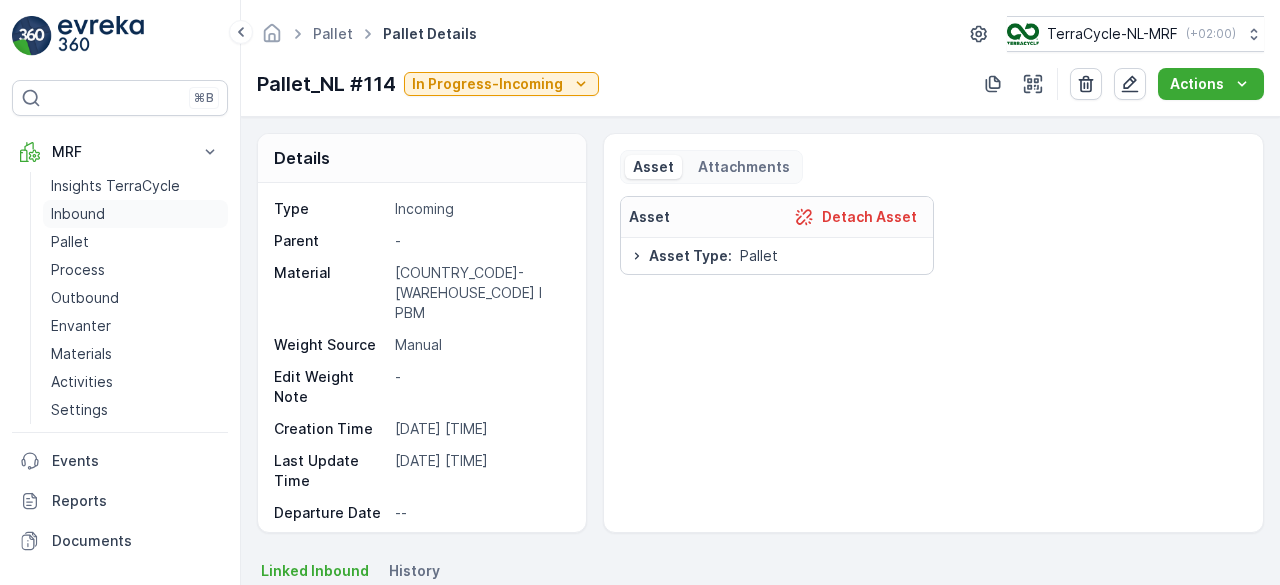click on "Inbound" at bounding box center (135, 214) 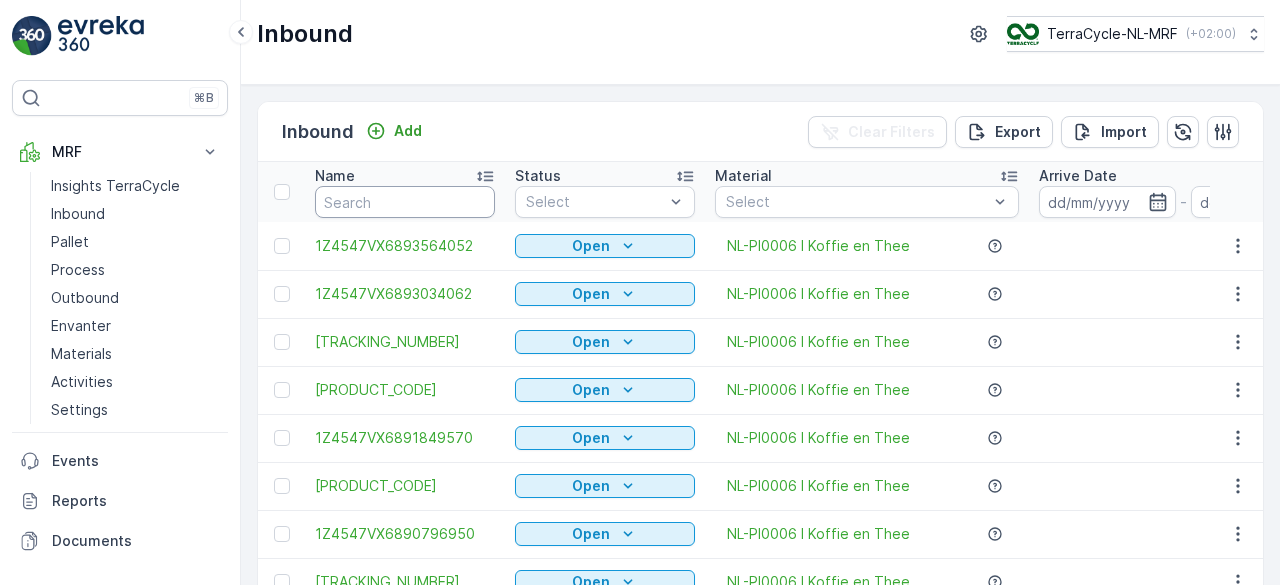 click at bounding box center (405, 202) 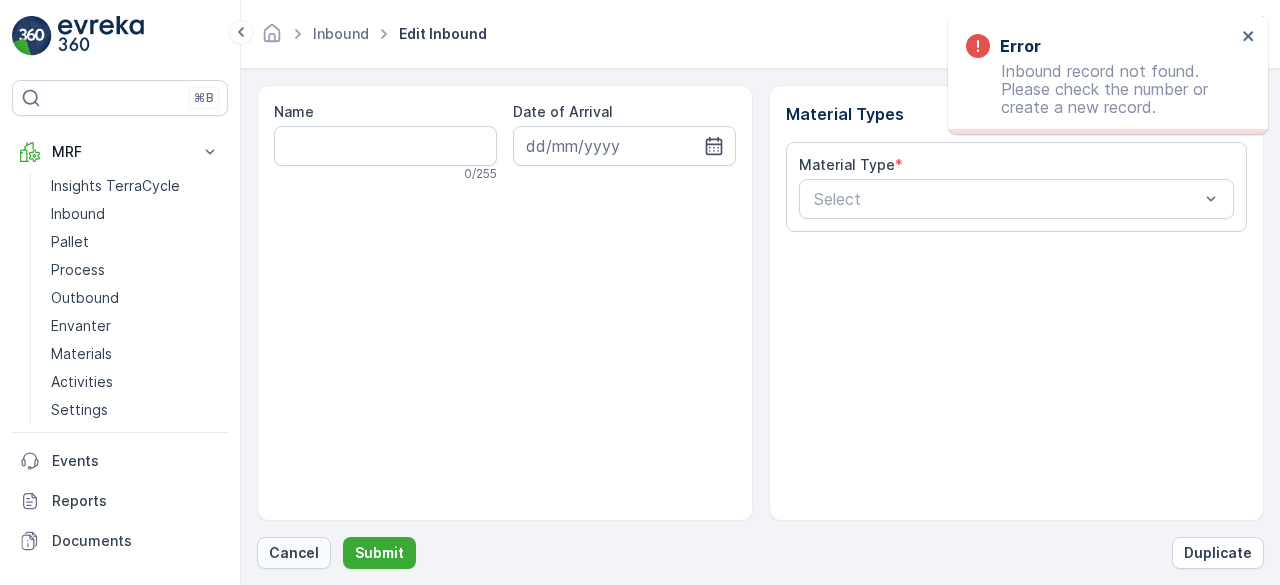 click on "Cancel" at bounding box center [294, 553] 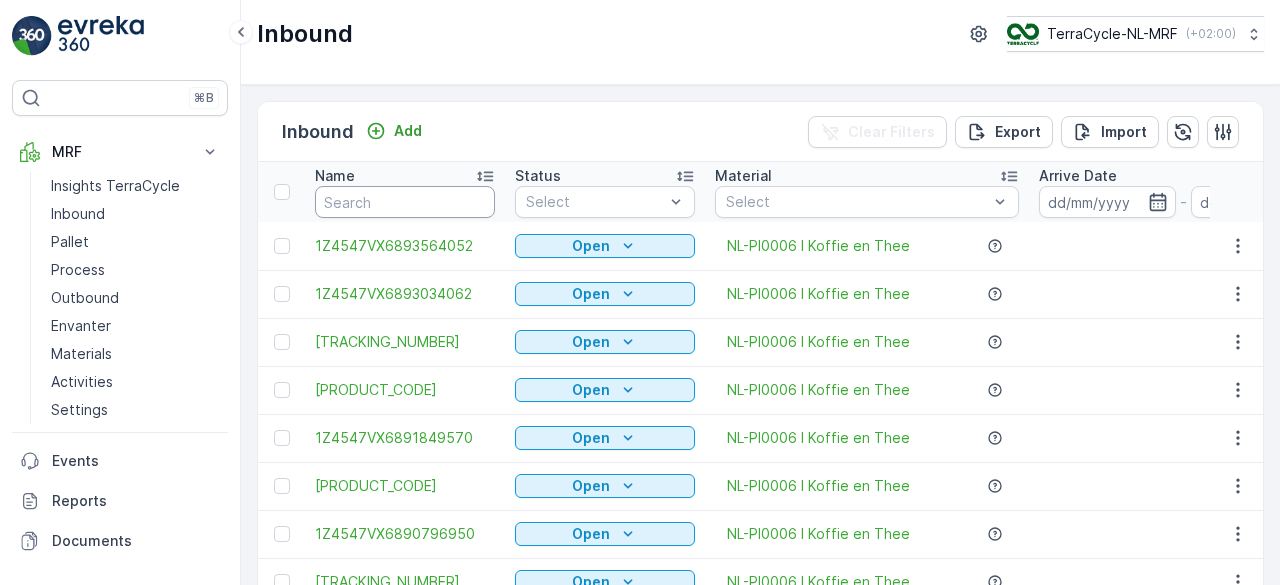 click at bounding box center [405, 202] 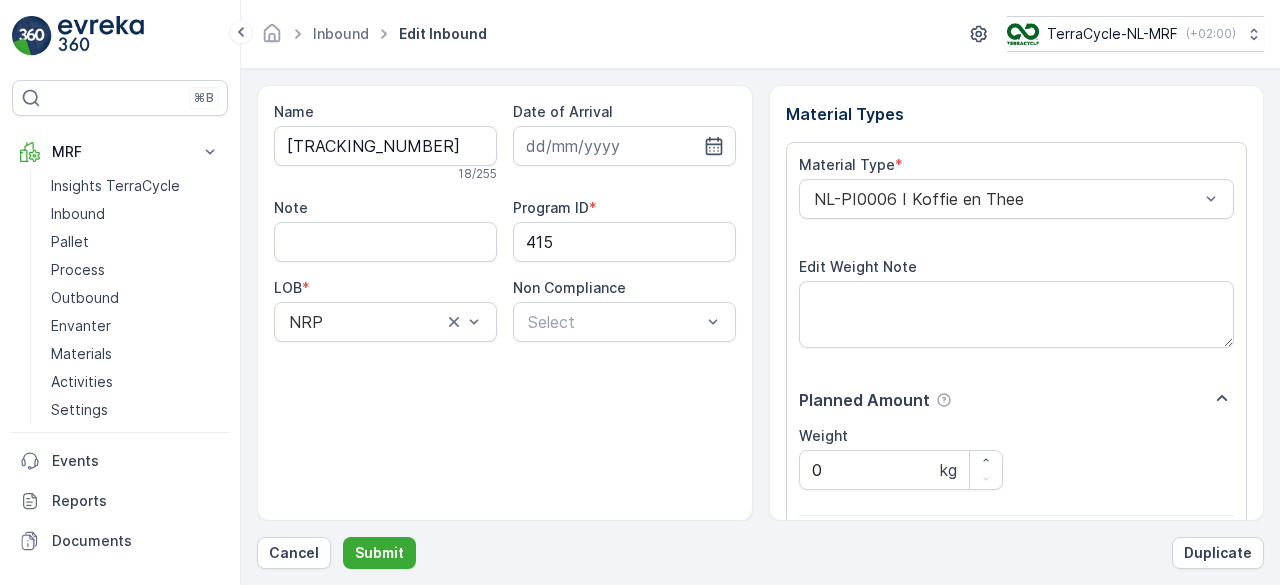 click on "Submit" at bounding box center (379, 553) 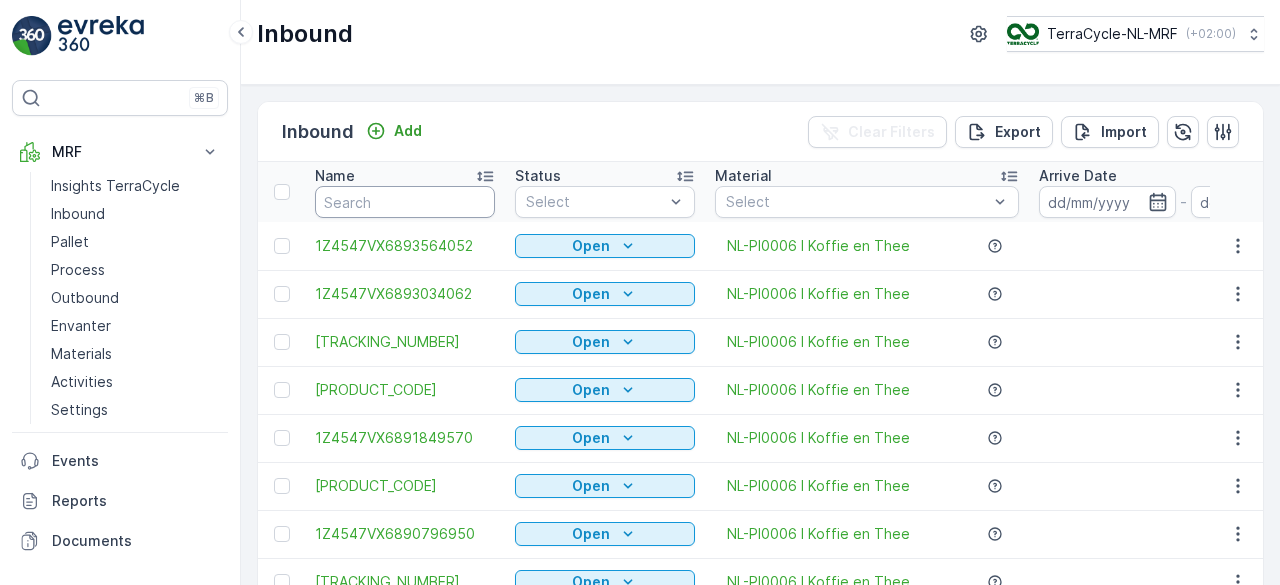 click at bounding box center (405, 202) 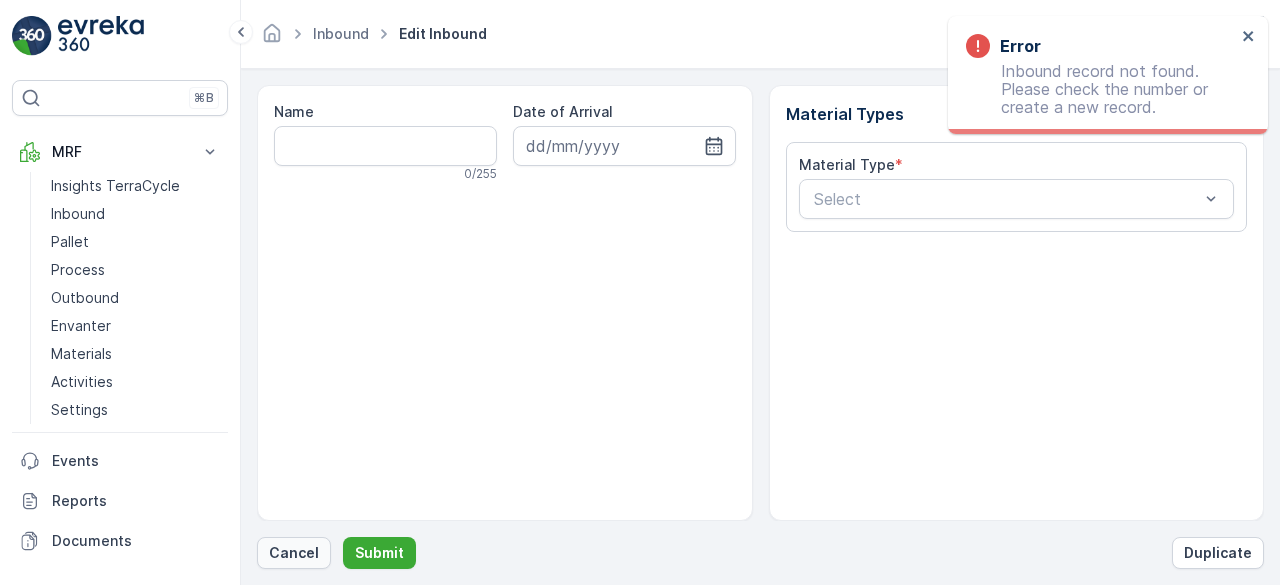 click on "Cancel" at bounding box center (294, 553) 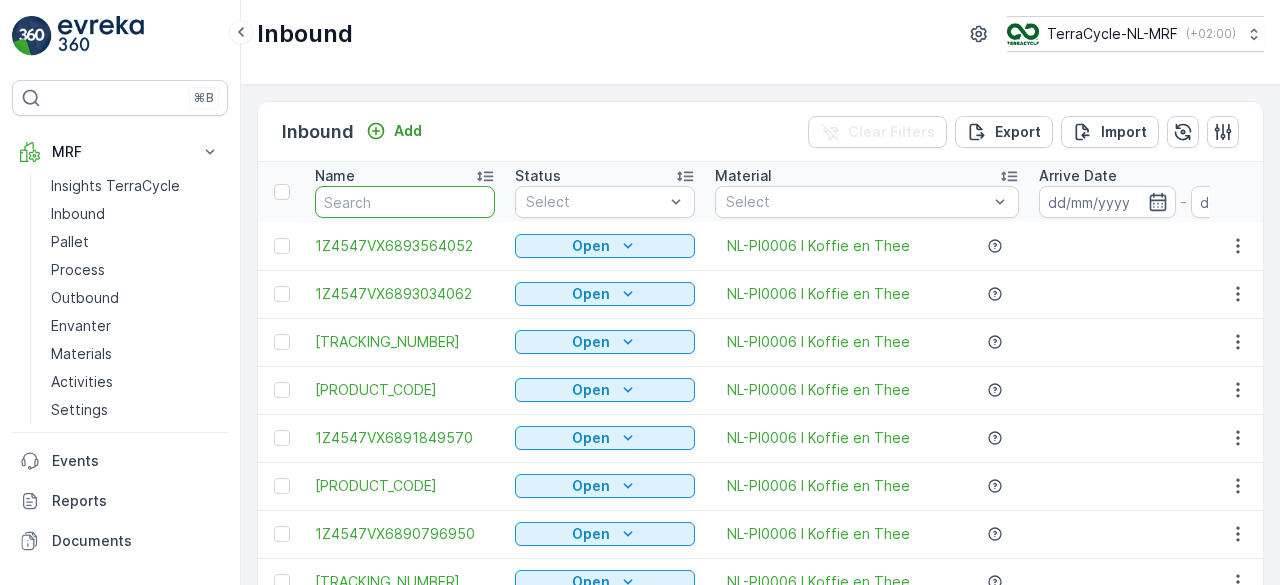 click at bounding box center [405, 202] 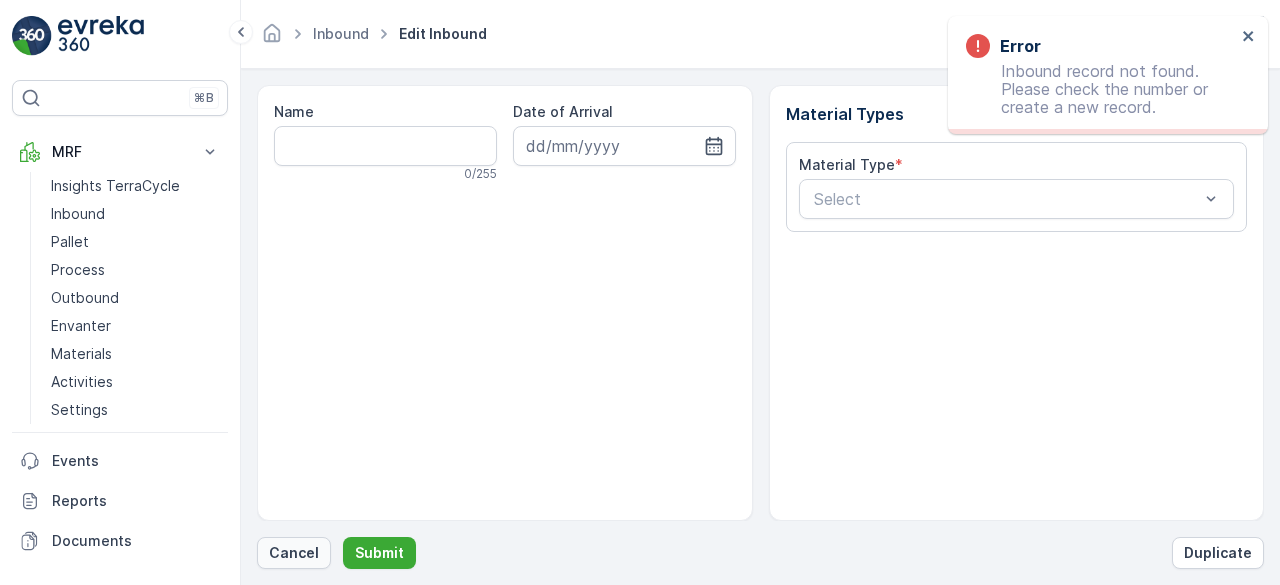 click on "Cancel" at bounding box center [294, 553] 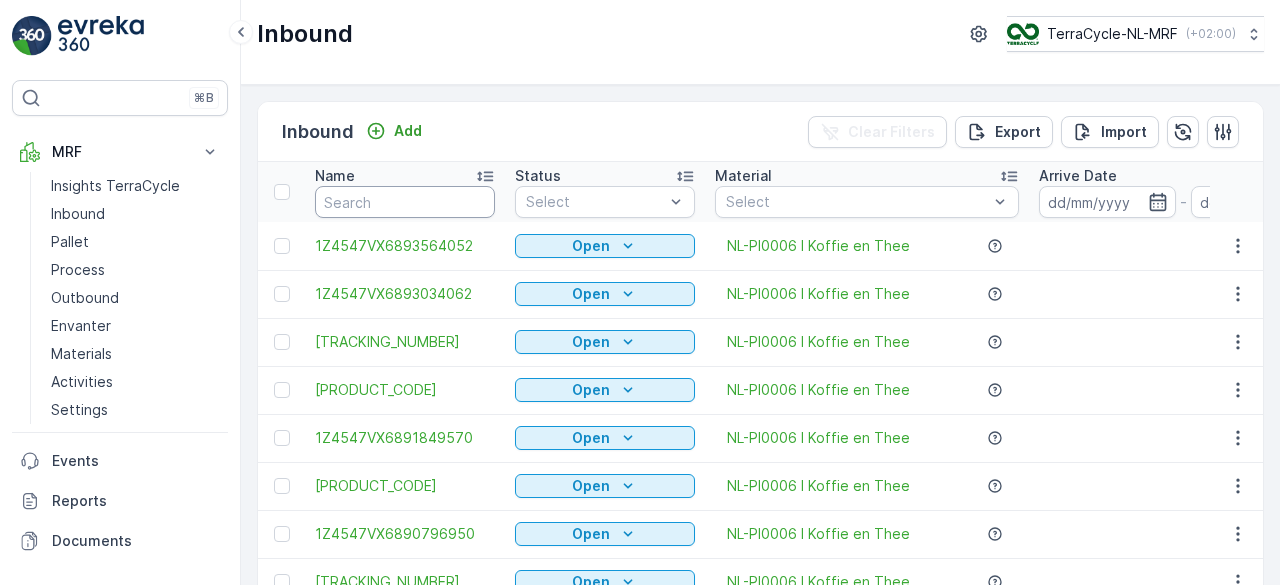 click at bounding box center [405, 202] 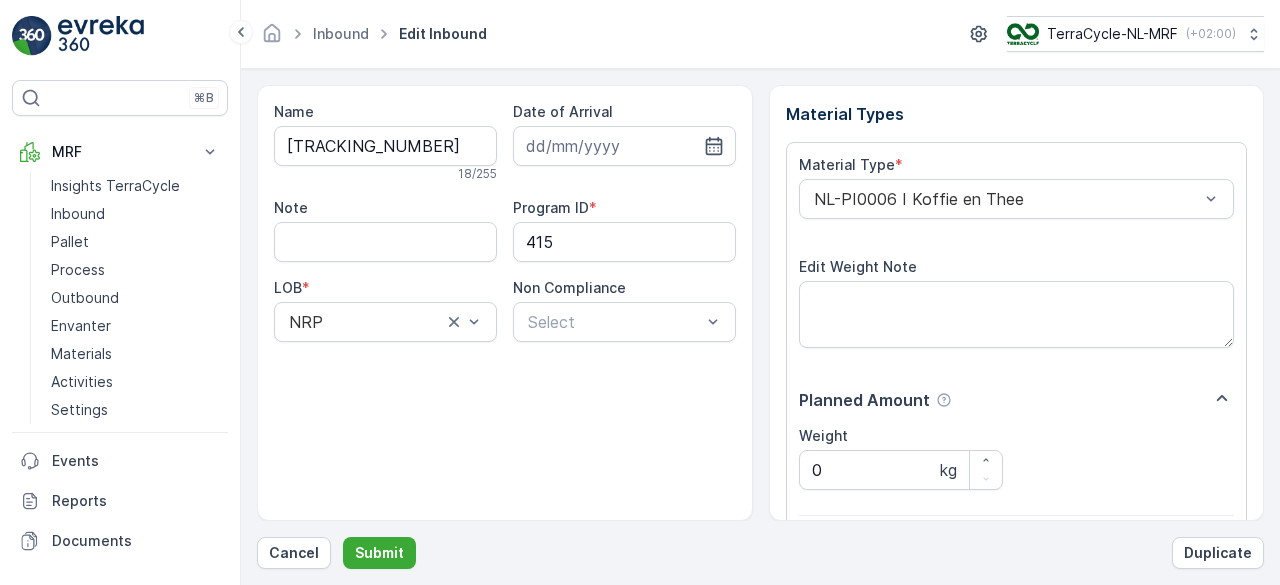 click on "Submit" at bounding box center (379, 553) 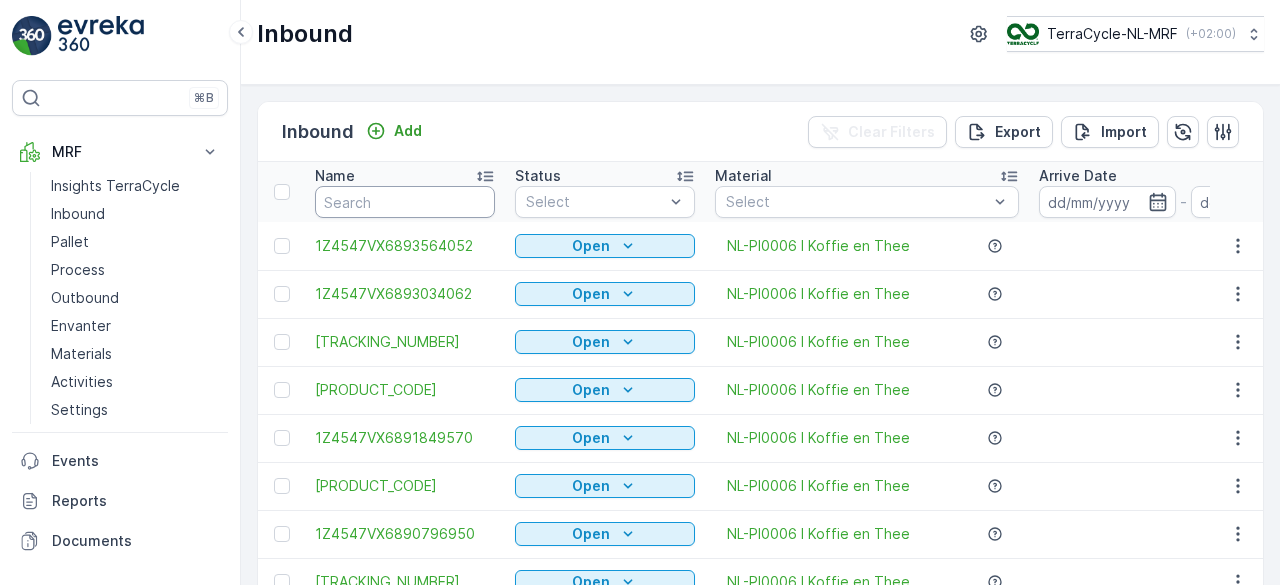 click at bounding box center (405, 202) 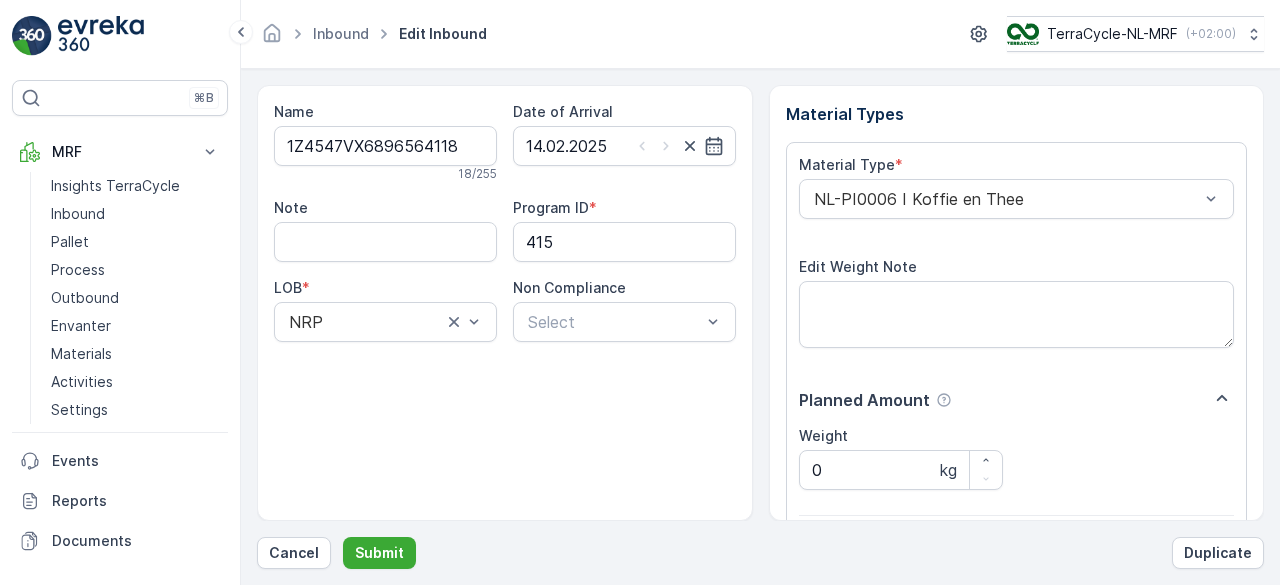 click on "Submit" at bounding box center (379, 553) 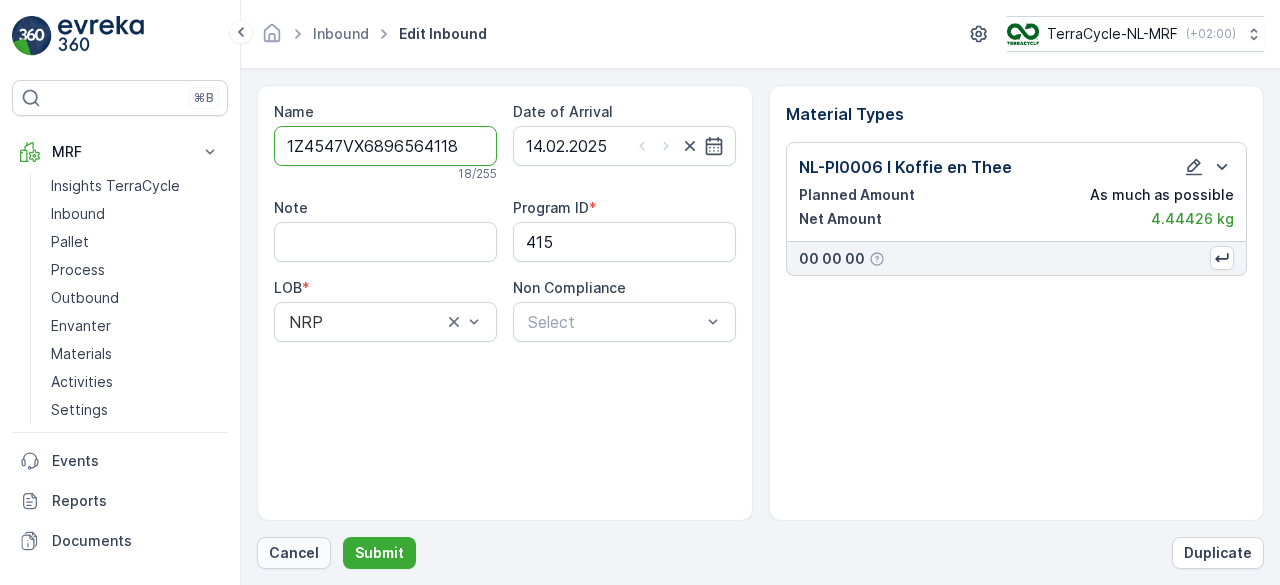 click on "Cancel" at bounding box center (294, 553) 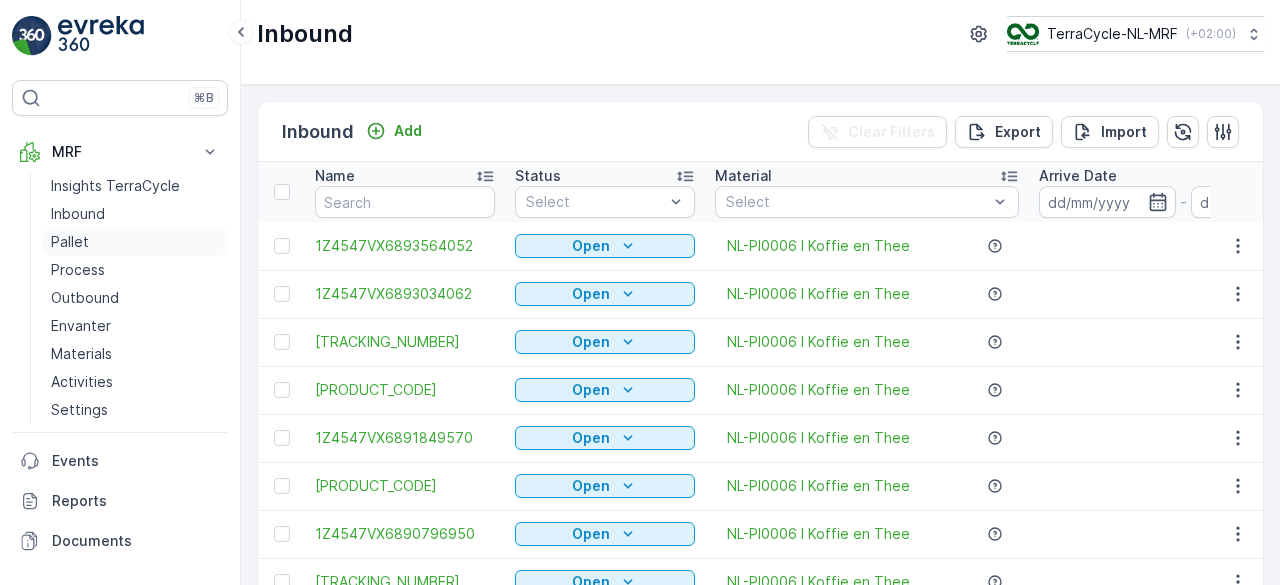 click on "Pallet" at bounding box center [70, 242] 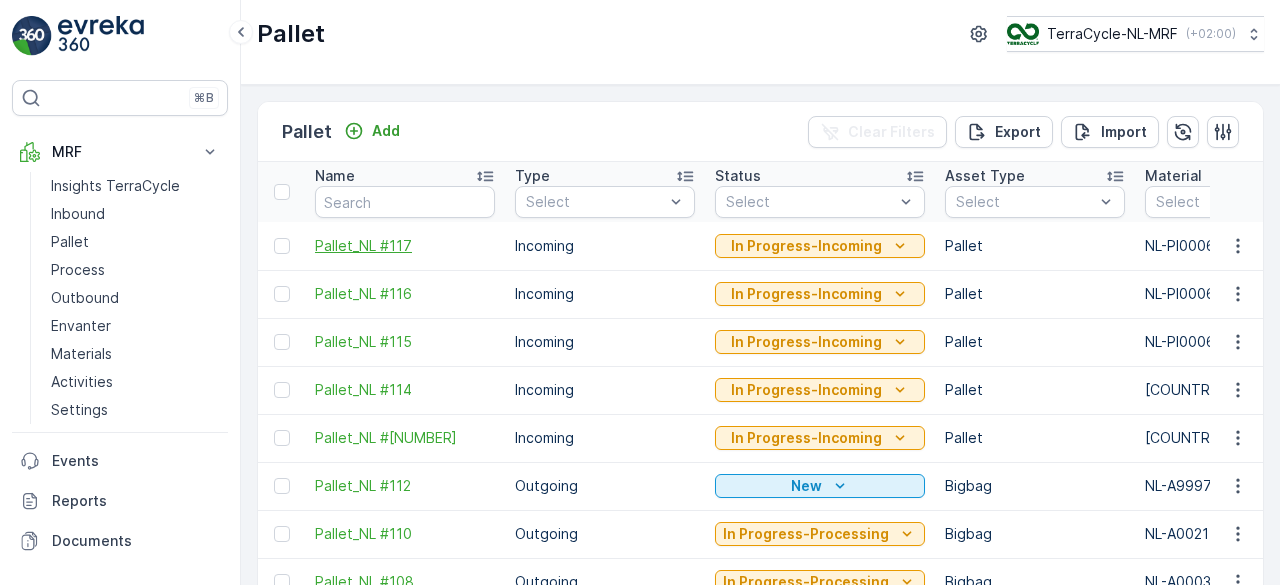 click on "Pallet_NL #117" at bounding box center [405, 246] 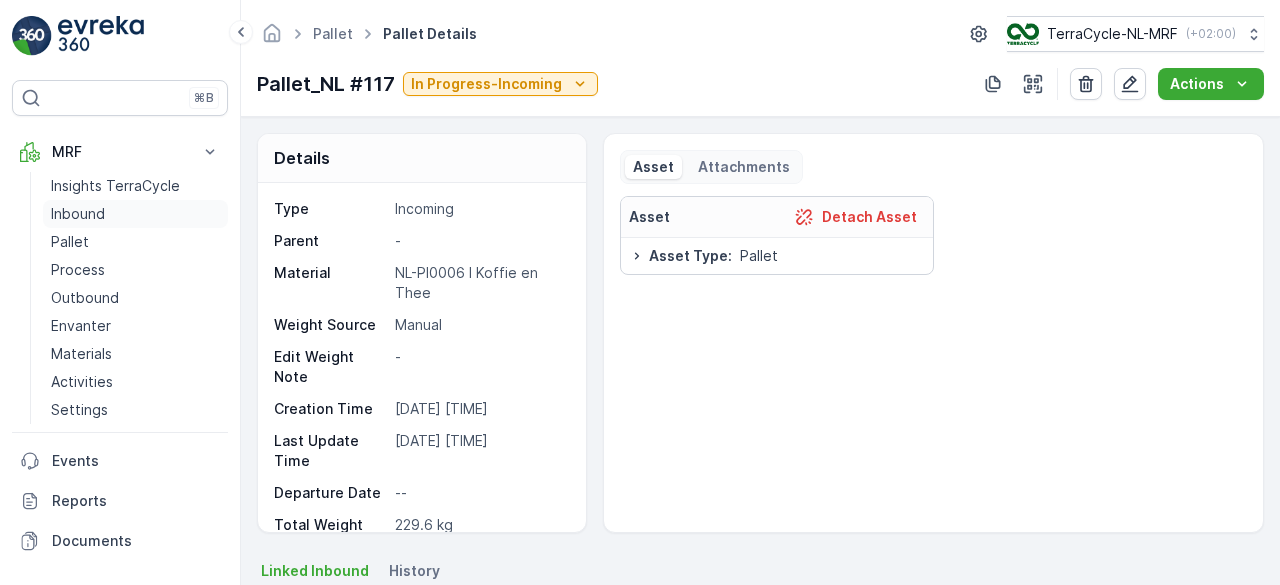 click on "Inbound" at bounding box center [78, 214] 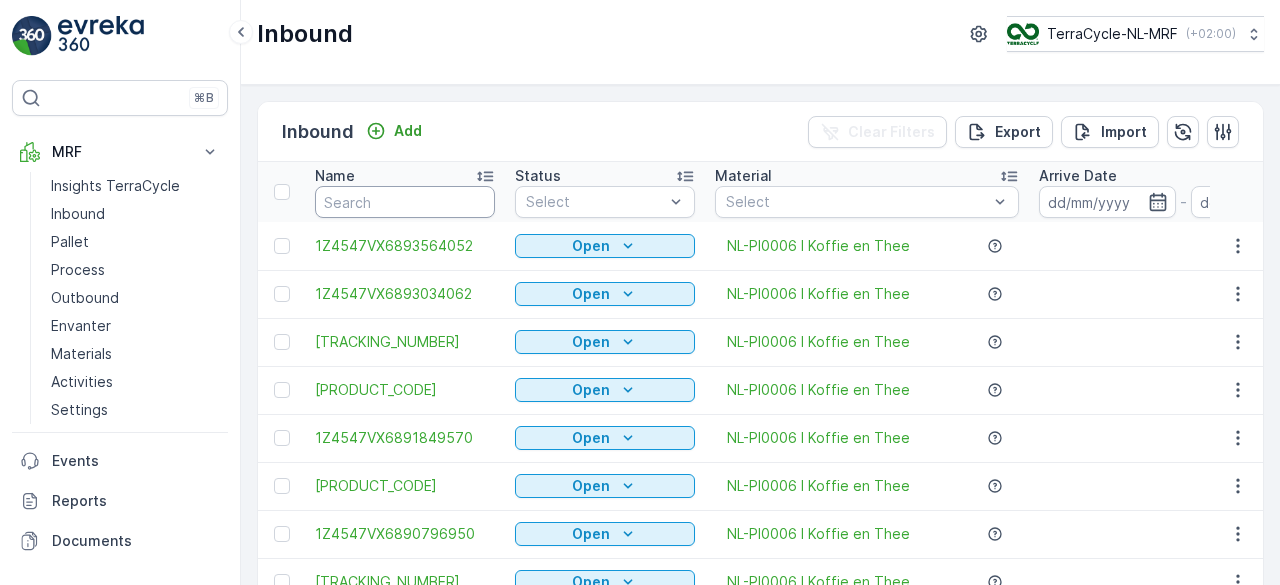 click at bounding box center (405, 202) 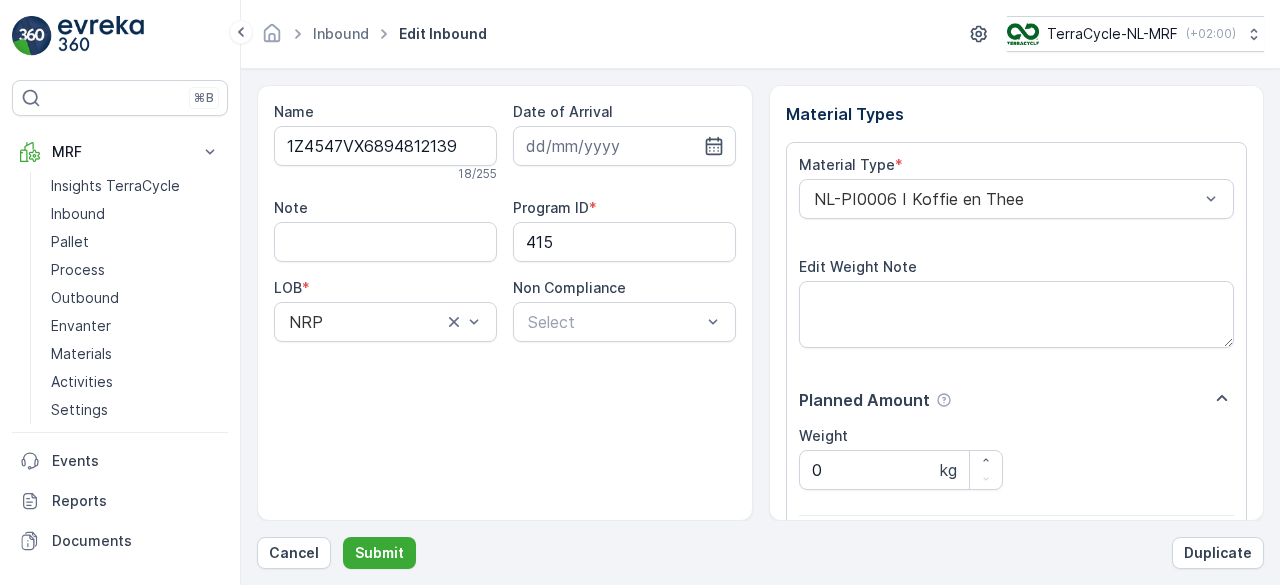 click on "Submit" at bounding box center [379, 553] 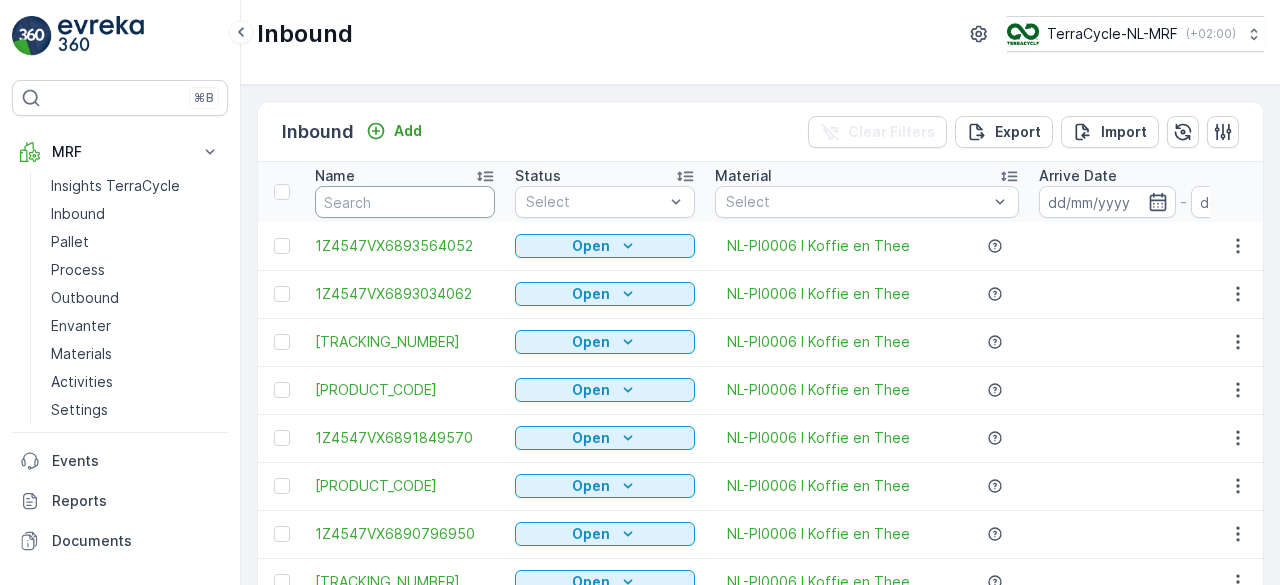 click at bounding box center [405, 202] 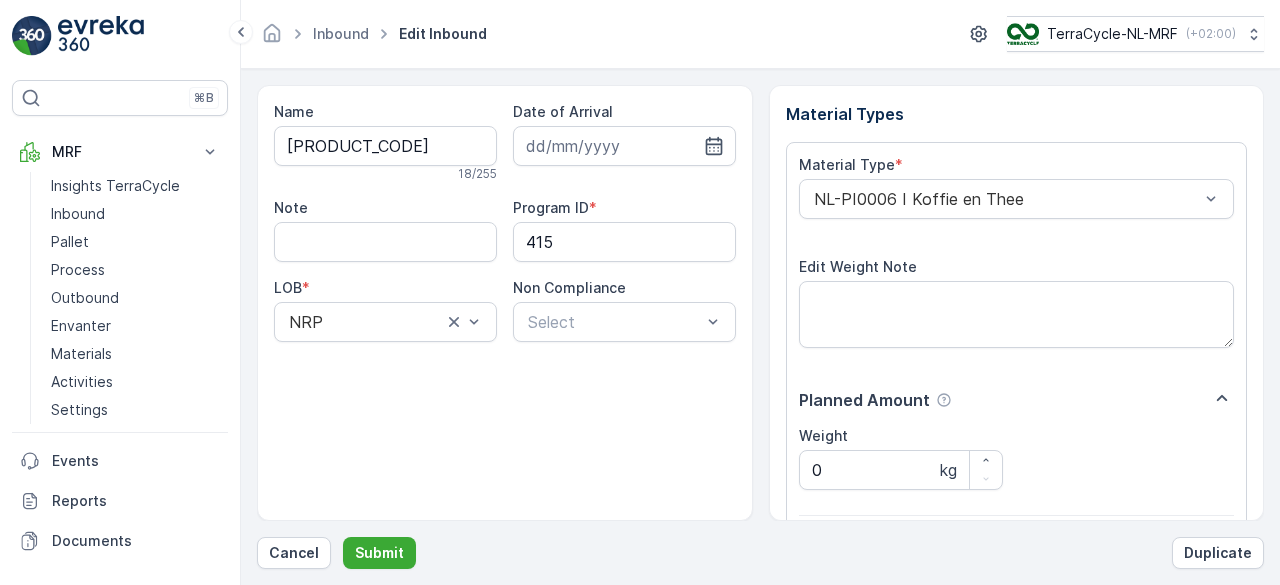click on "Submit" at bounding box center (379, 553) 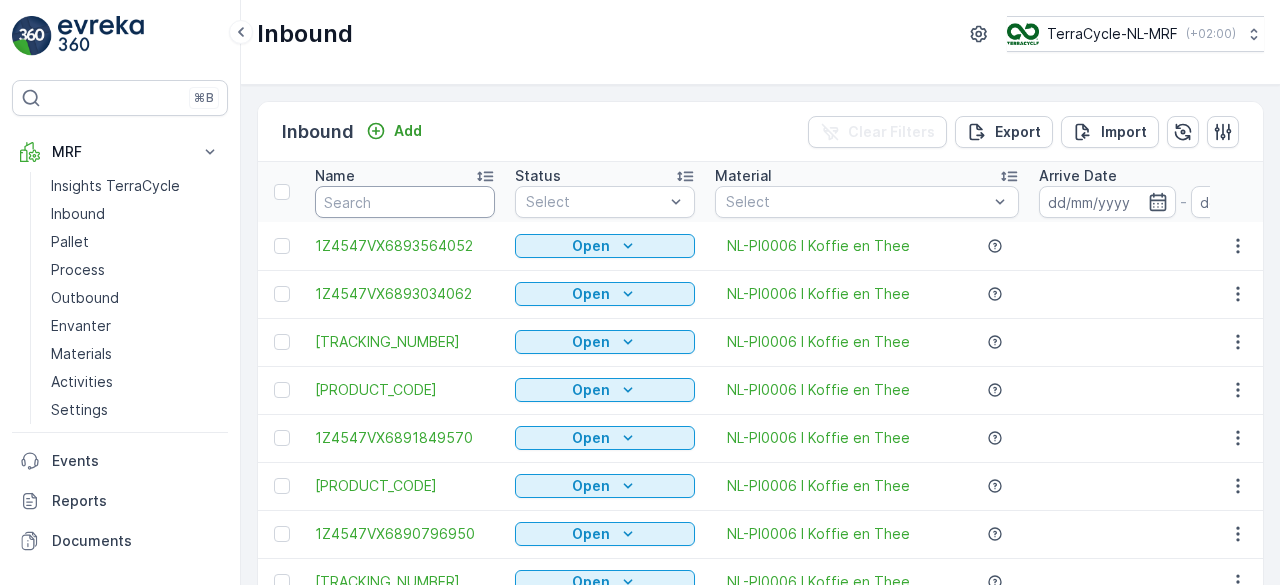 click at bounding box center [405, 202] 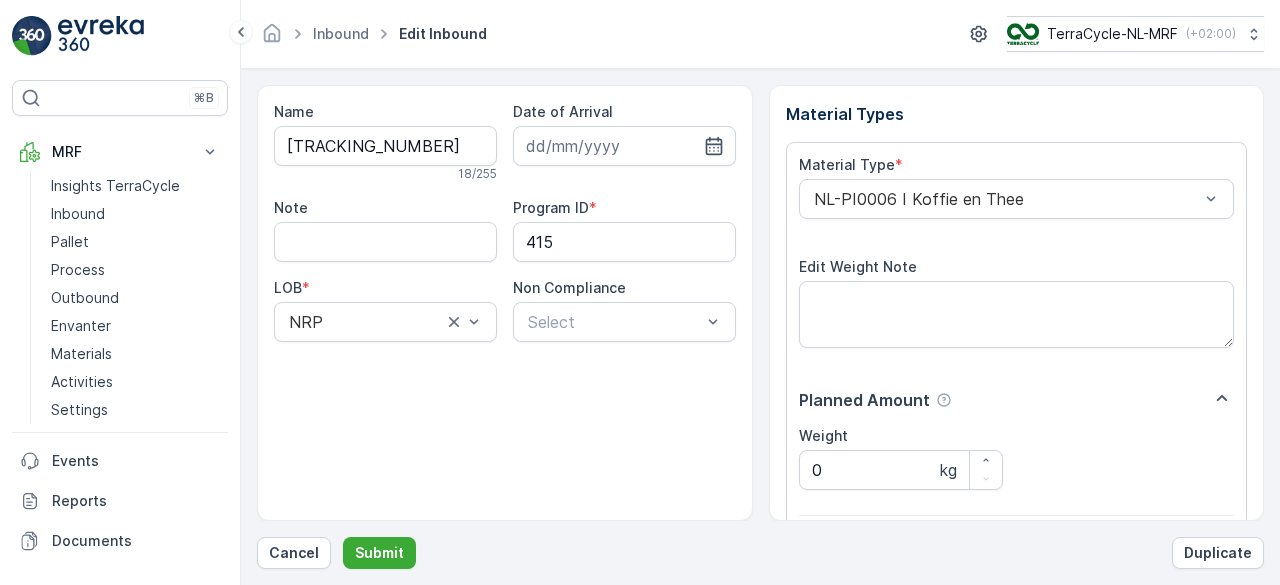 click on "Submit" at bounding box center (379, 553) 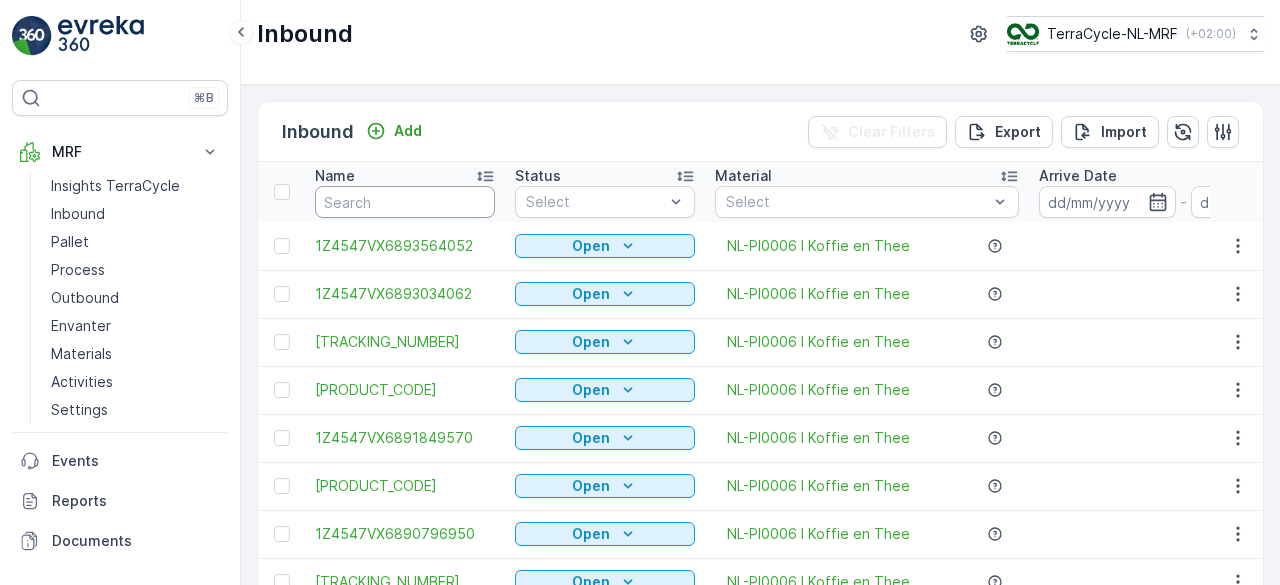 click at bounding box center (405, 202) 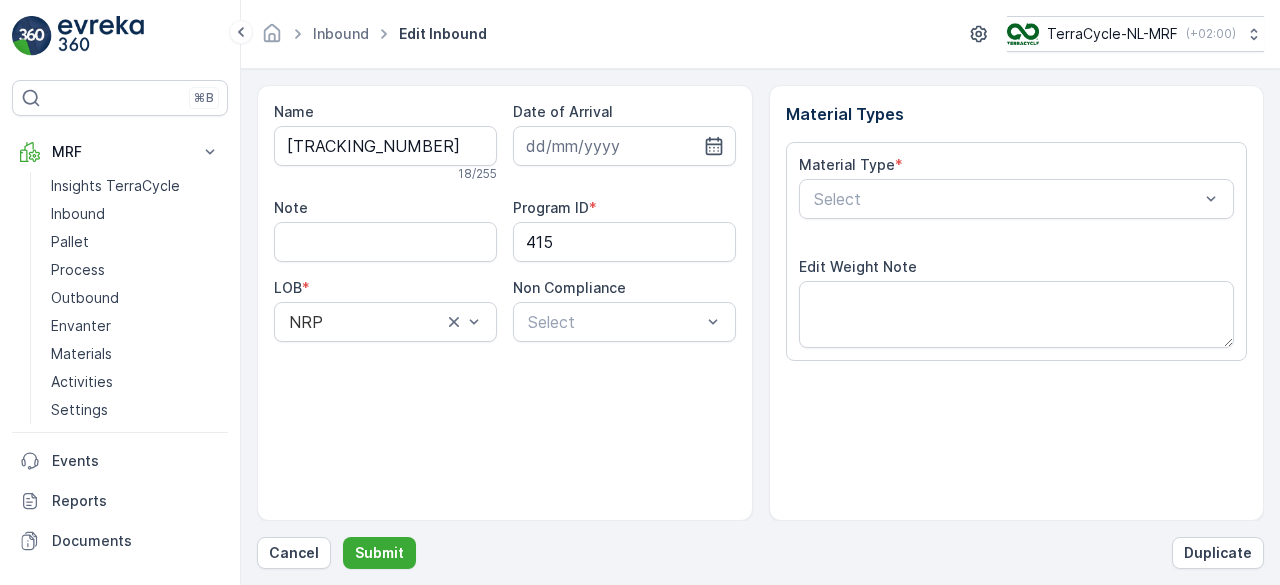 type on "[TRACKING_NUMBER]" 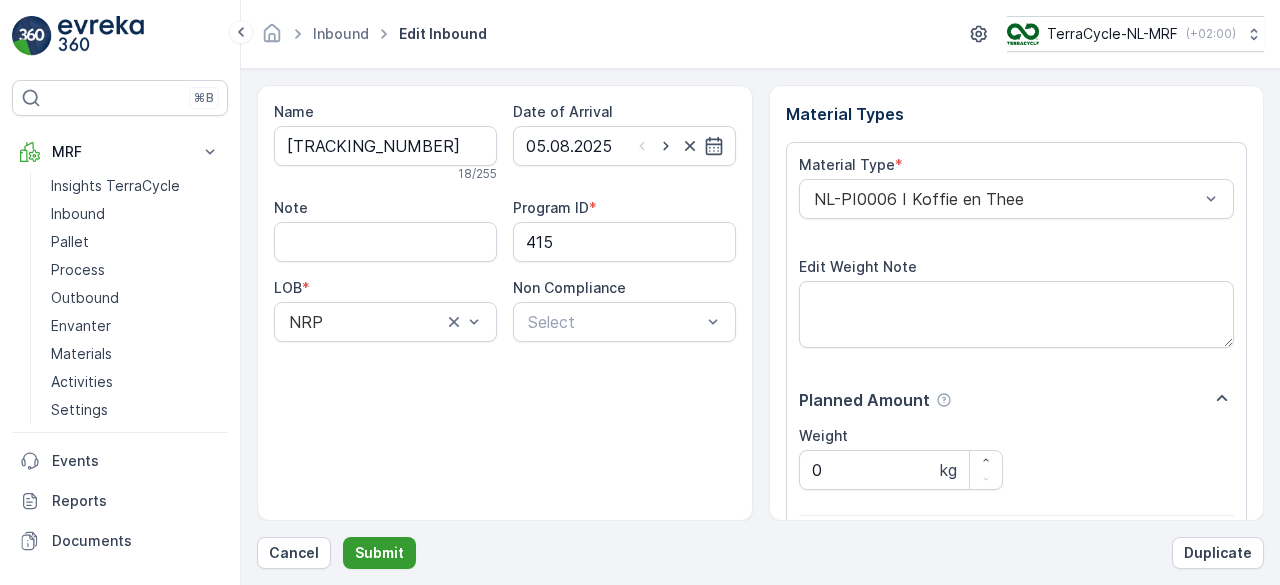 click on "Submit" at bounding box center (379, 553) 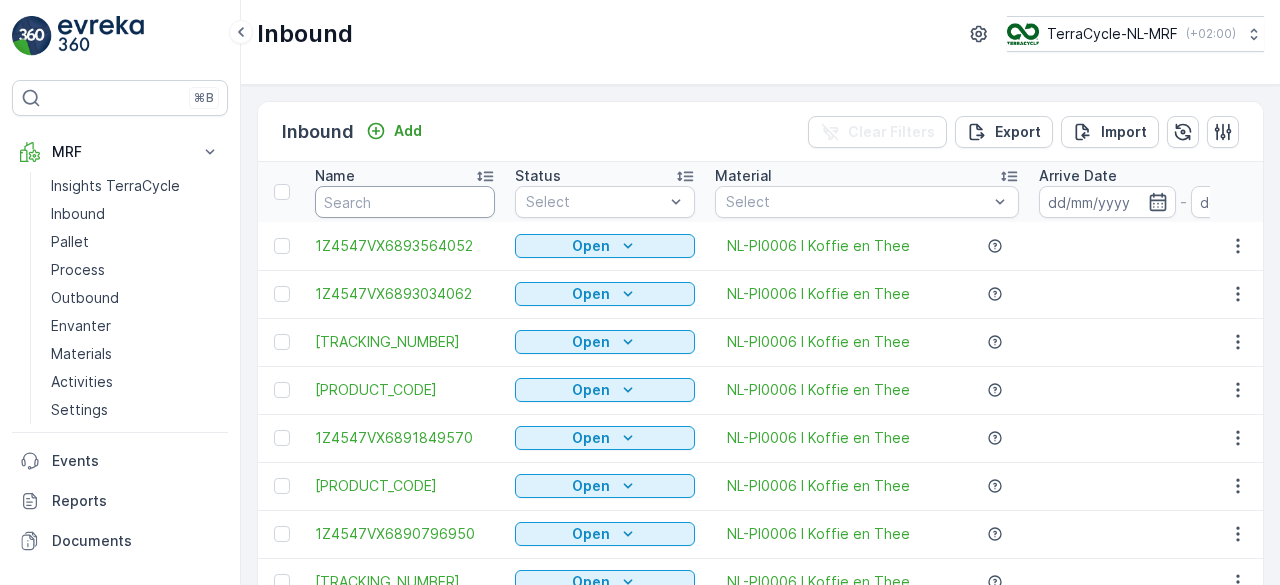 click at bounding box center (405, 202) 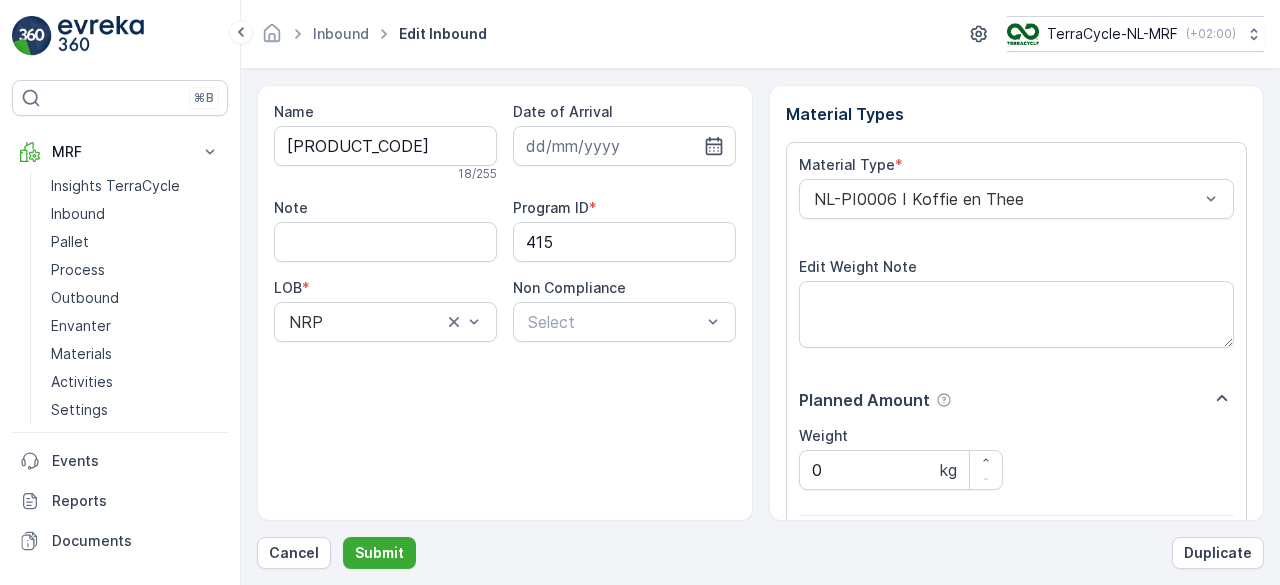 click on "Submit" at bounding box center (379, 553) 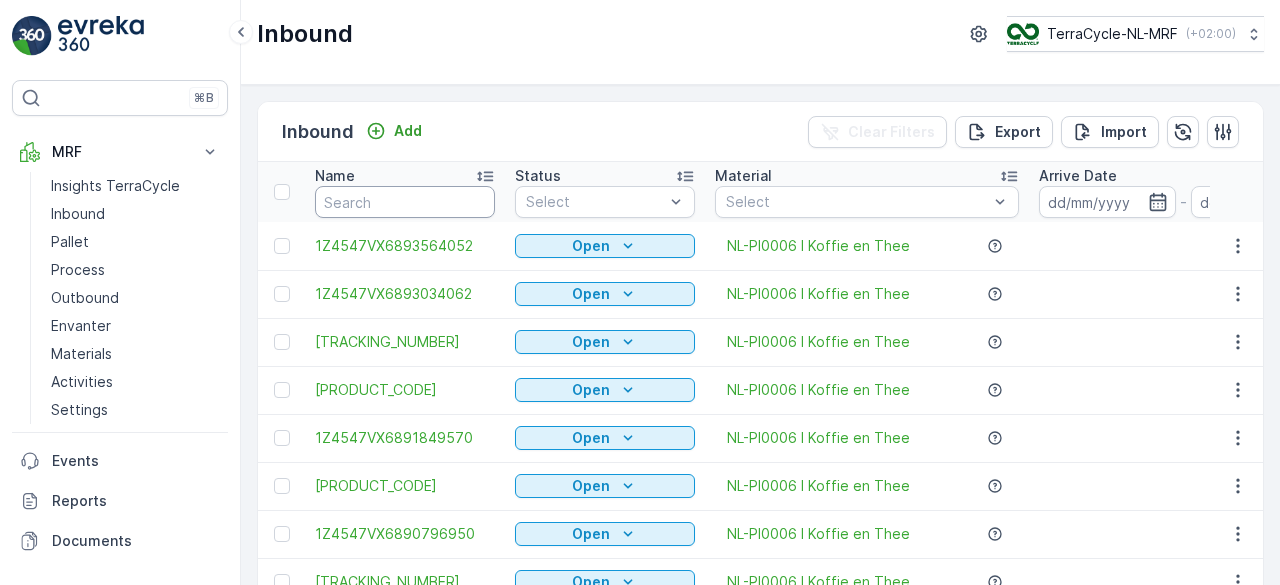 click at bounding box center (405, 202) 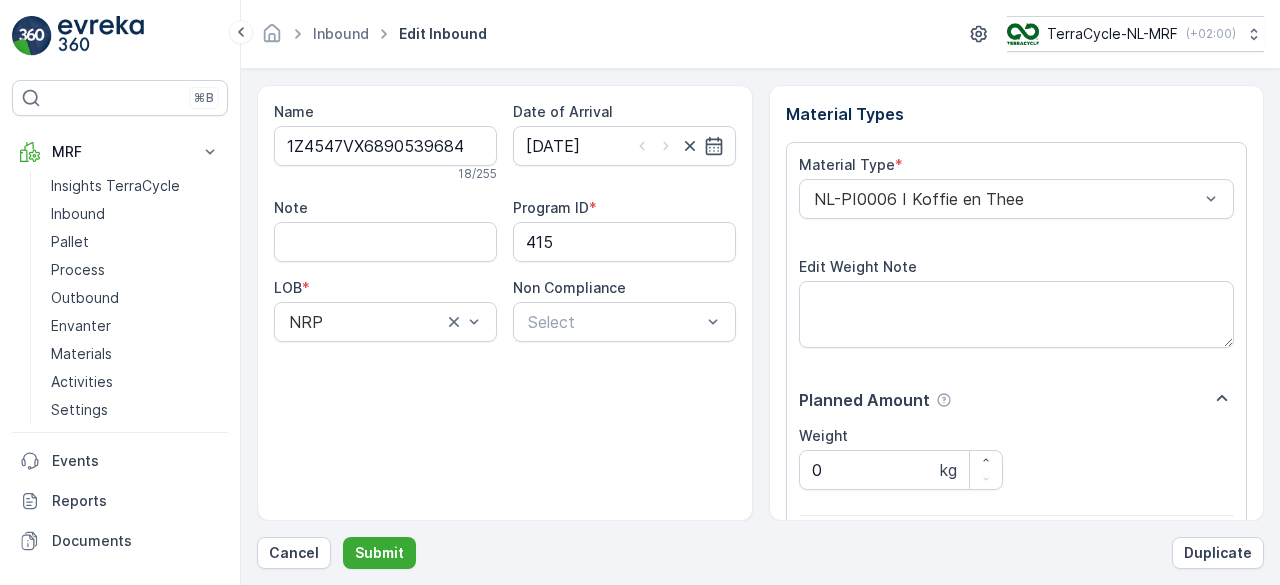 type on "8" 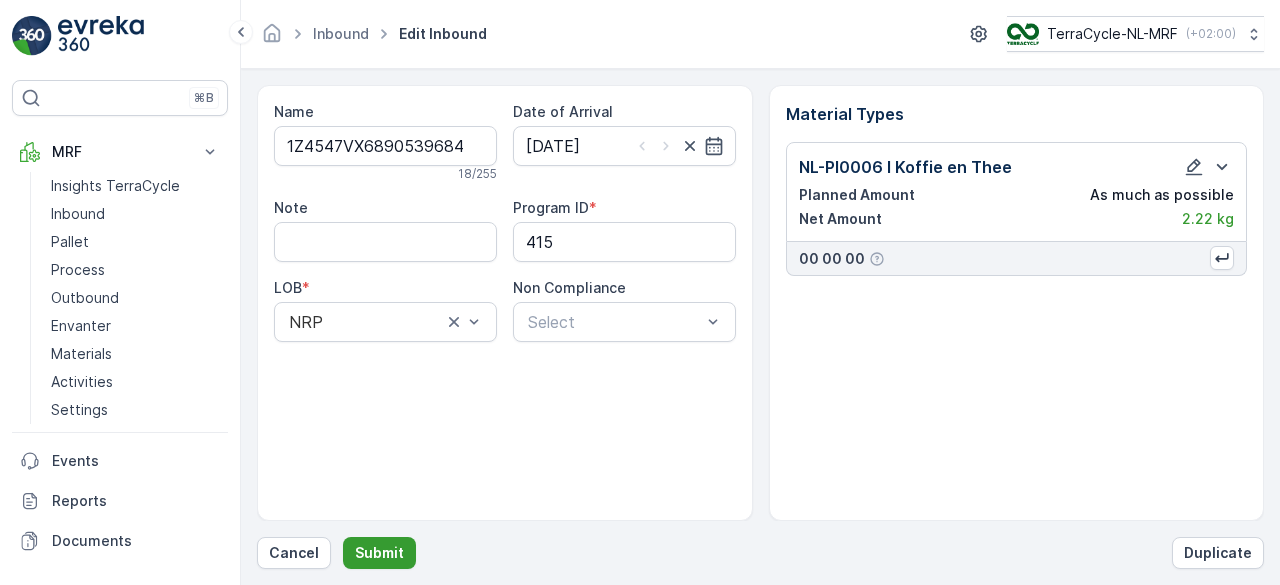 click on "Submit" at bounding box center (379, 553) 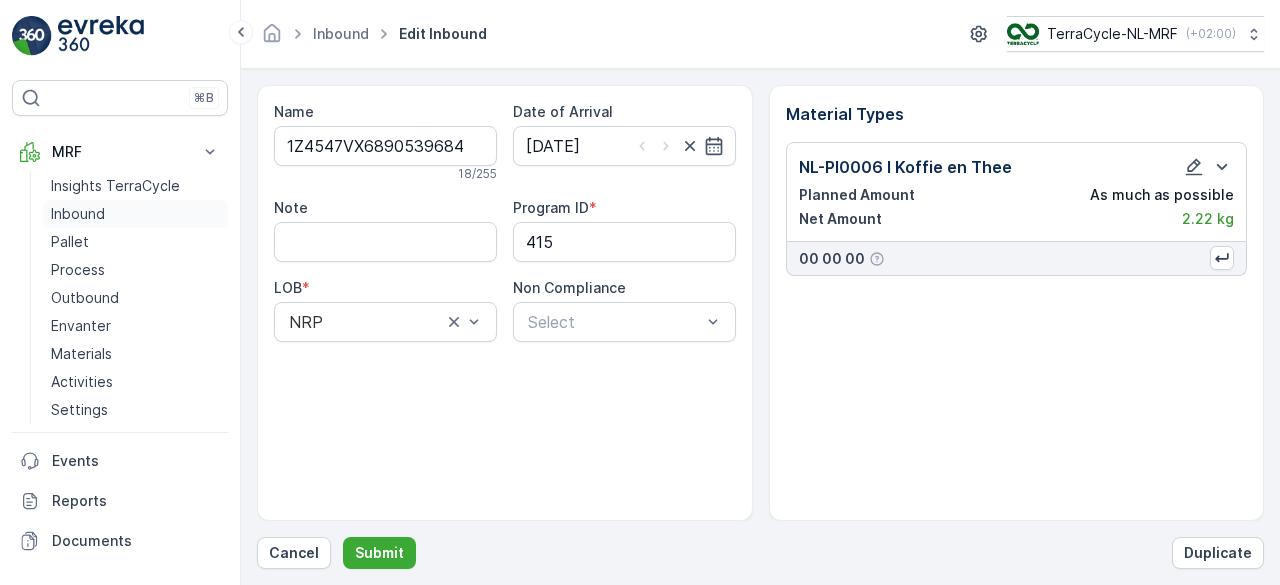 click on "Inbound" at bounding box center (78, 214) 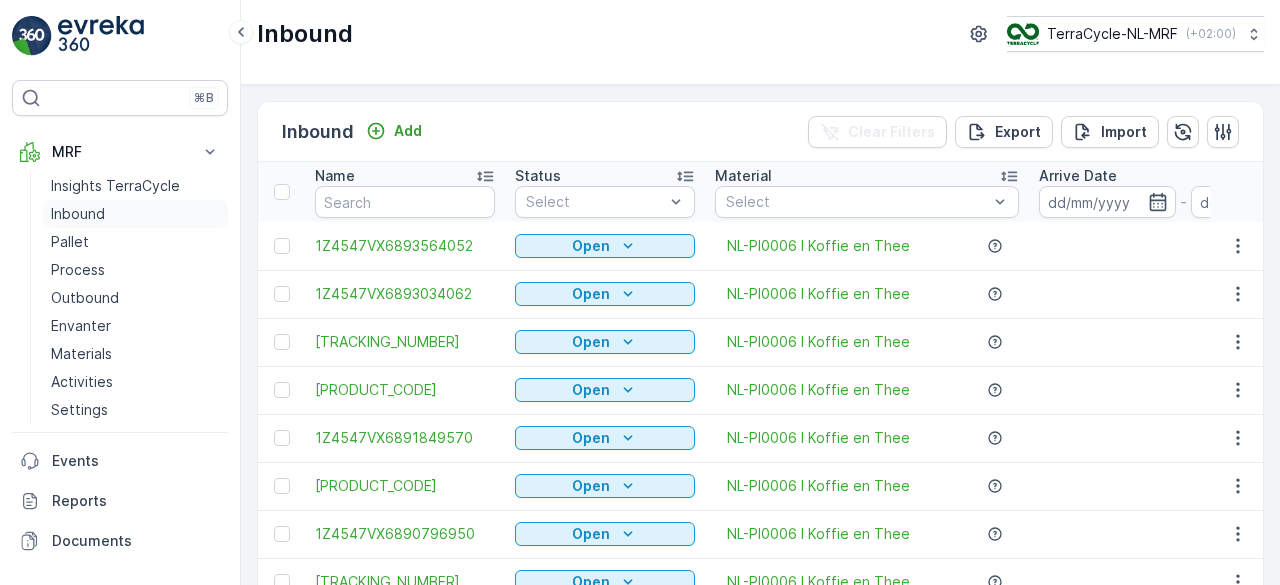click on "Inbound" at bounding box center (135, 214) 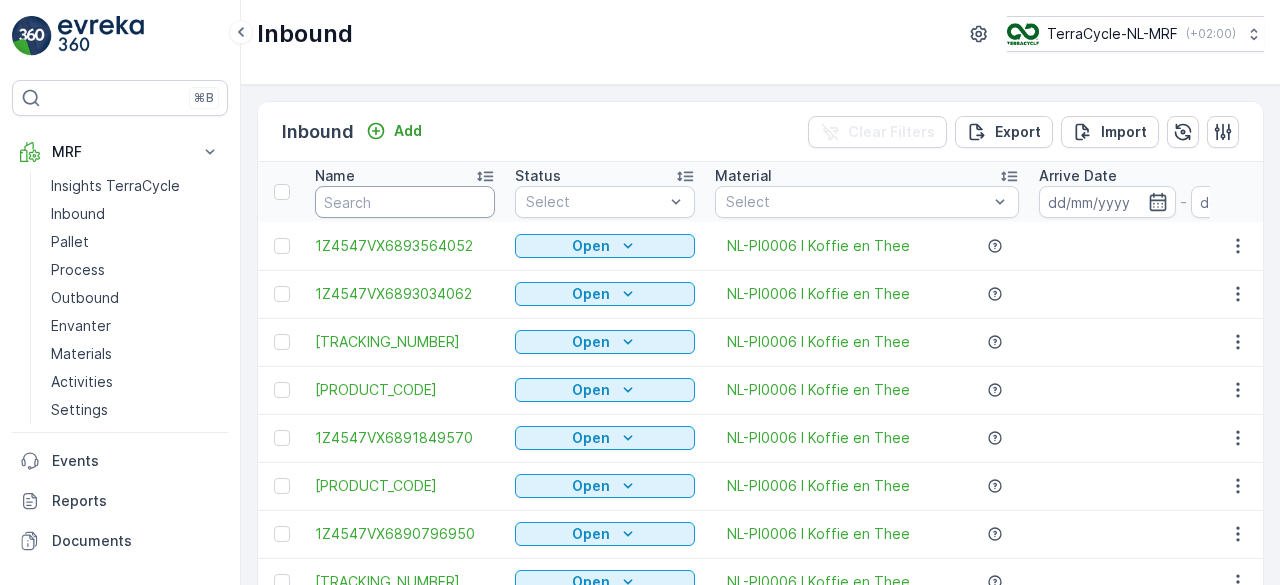click at bounding box center (405, 202) 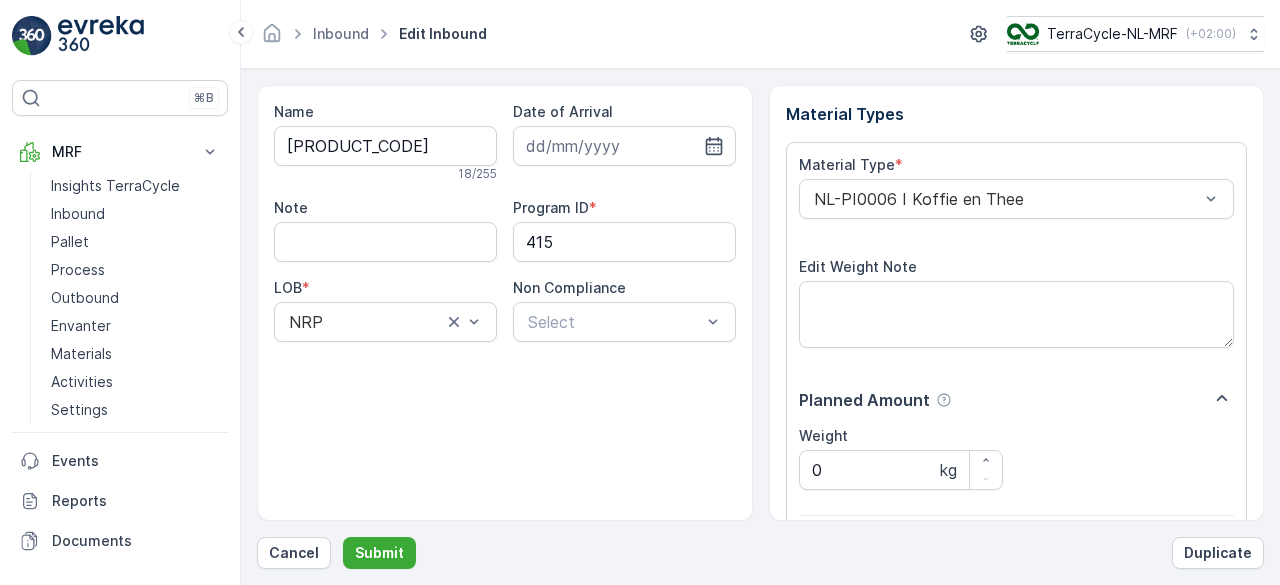 click on "Submit" at bounding box center (379, 553) 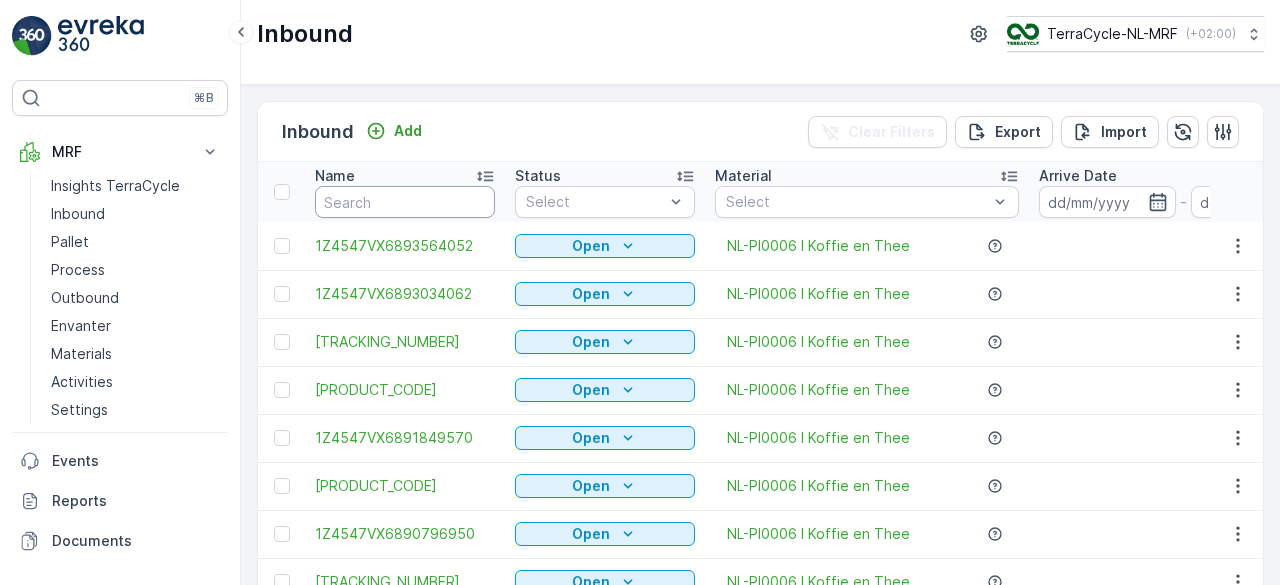 click at bounding box center (405, 202) 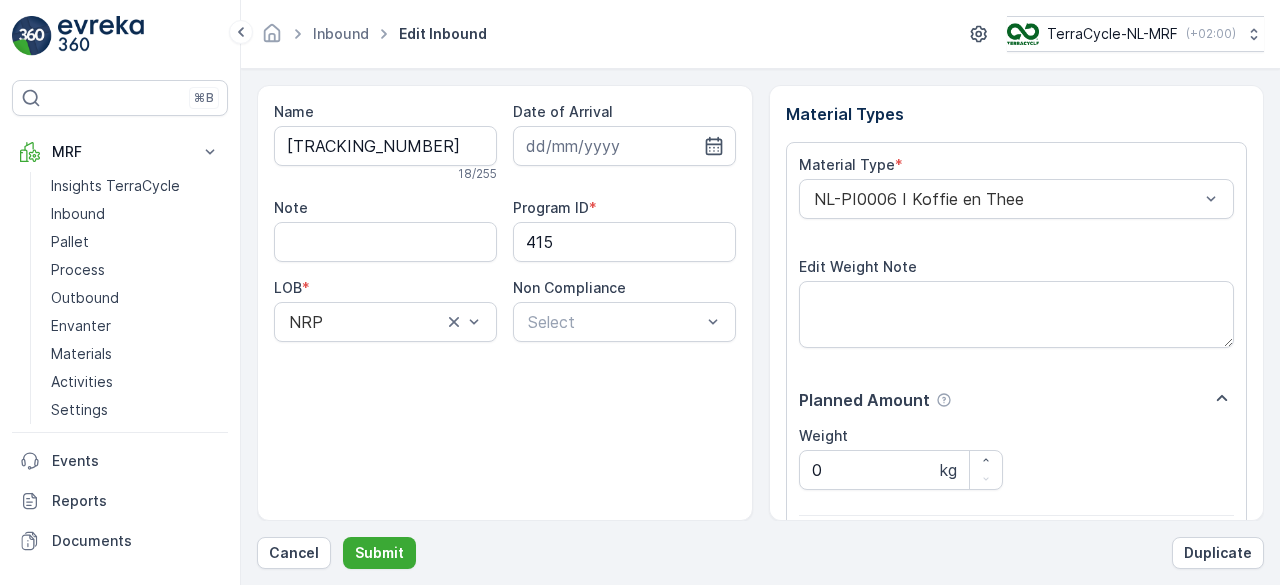 click on "Submit" at bounding box center (379, 553) 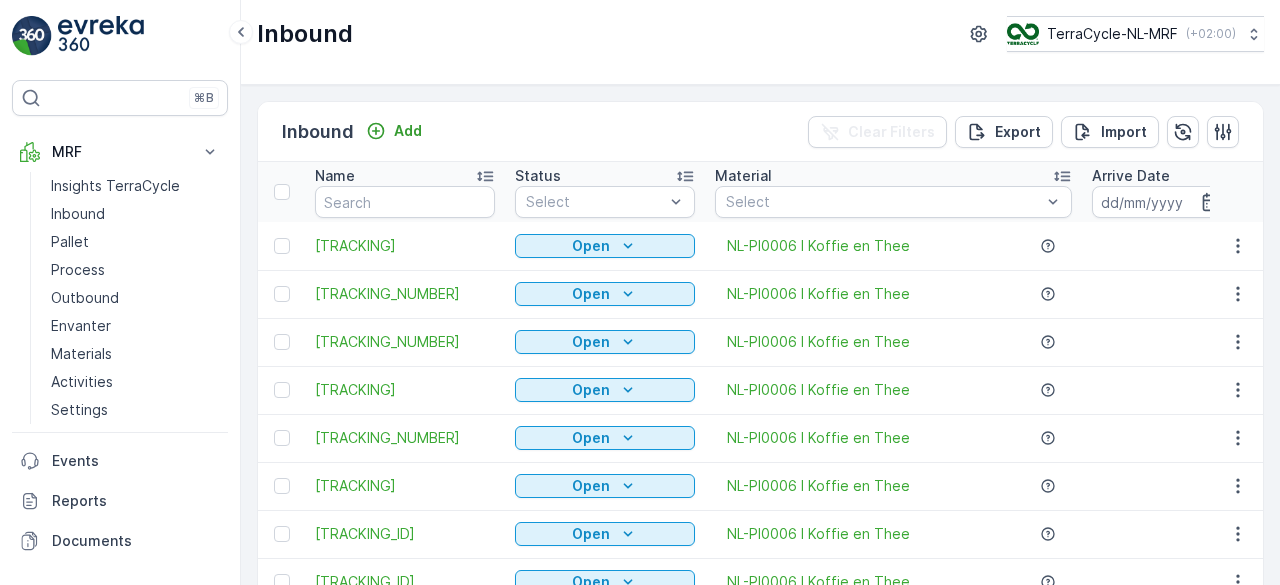scroll, scrollTop: 0, scrollLeft: 0, axis: both 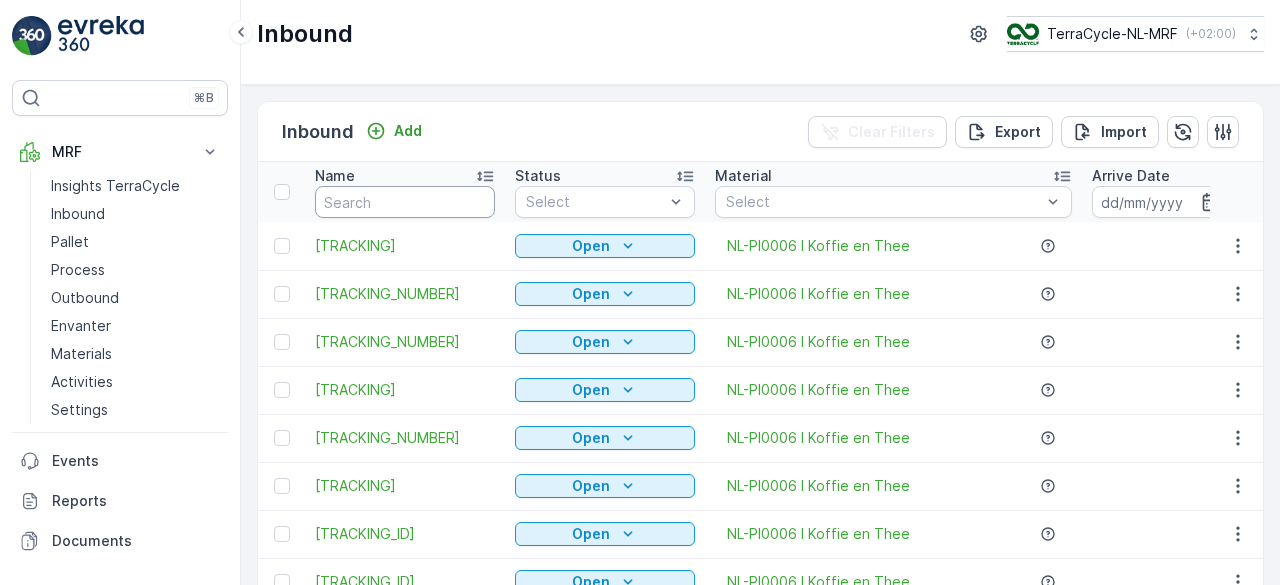 click at bounding box center (405, 202) 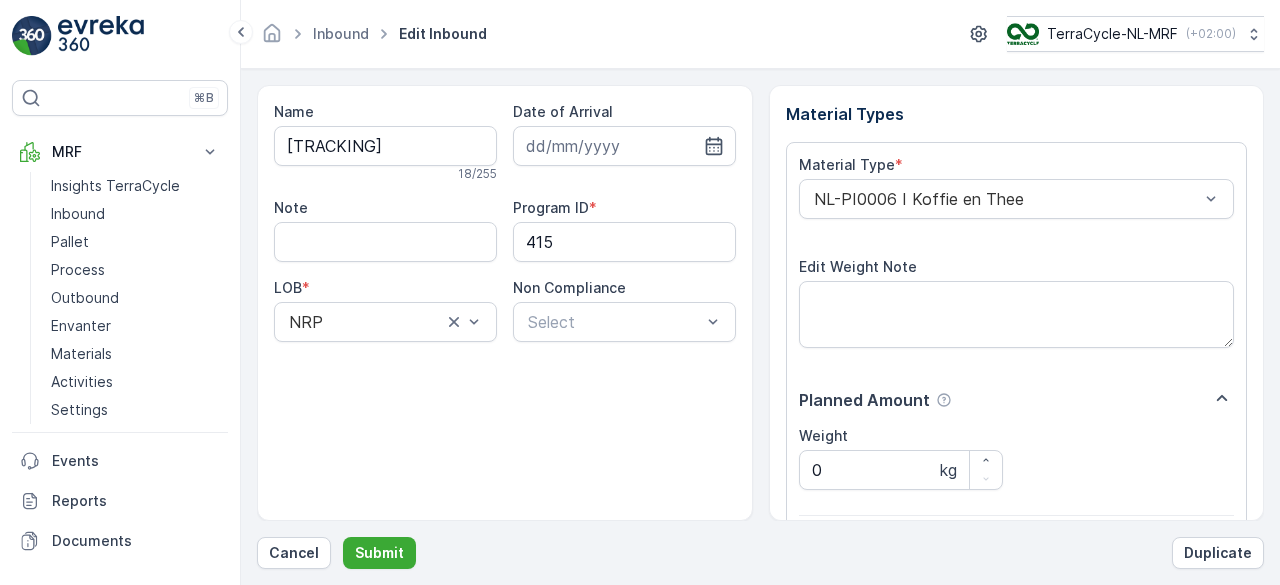 scroll, scrollTop: 311, scrollLeft: 0, axis: vertical 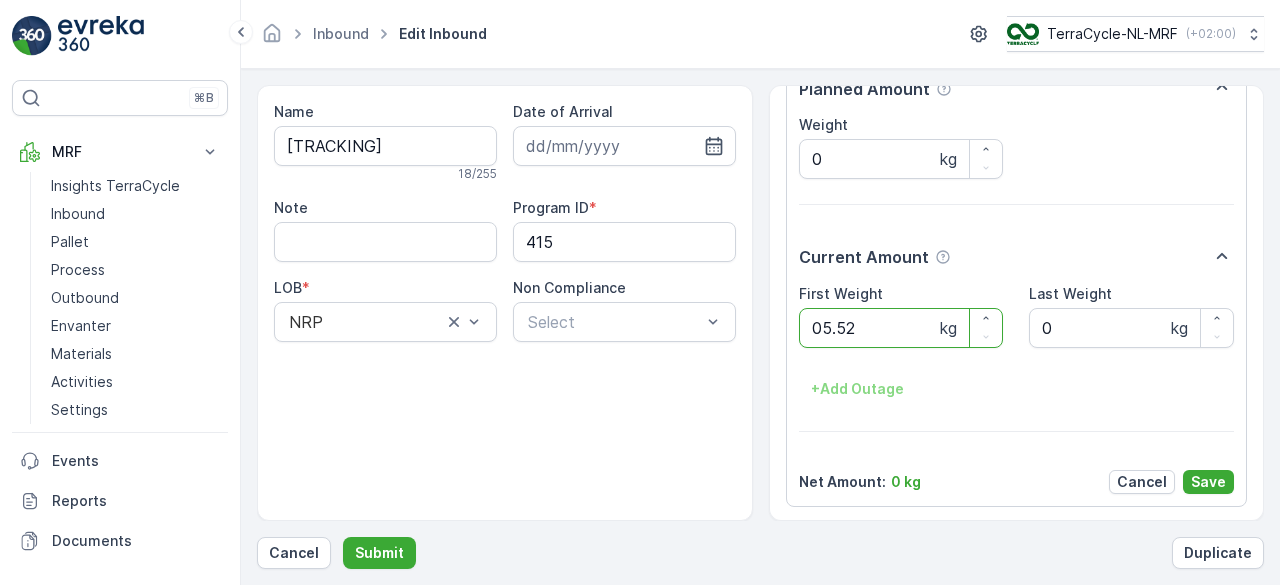 click on "Submit" at bounding box center [379, 553] 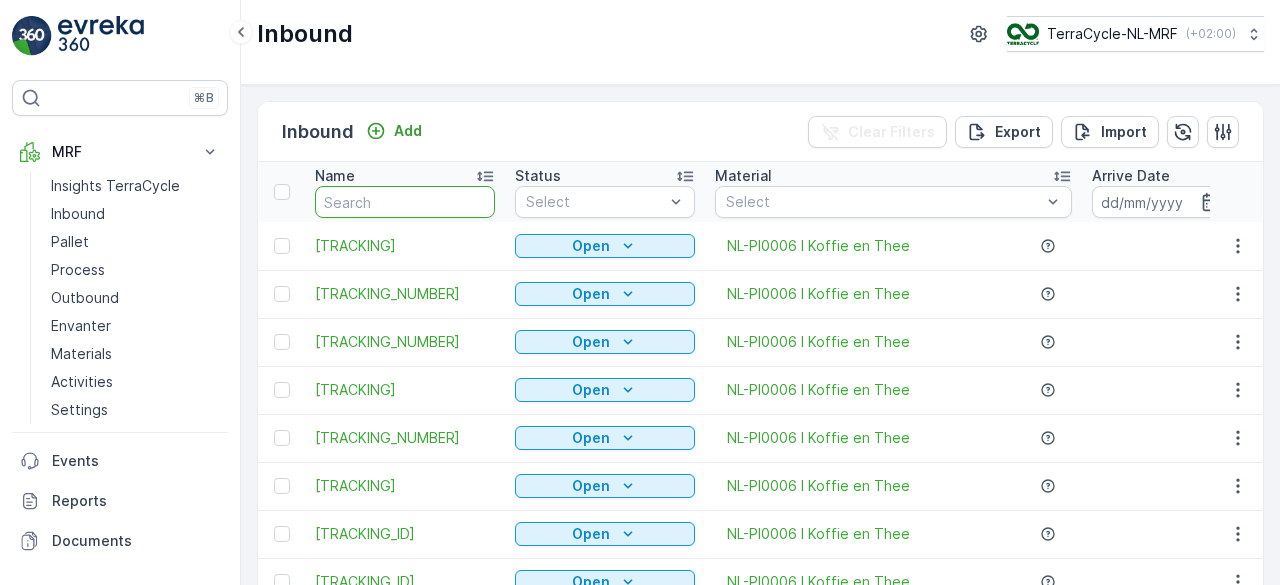 click at bounding box center (405, 202) 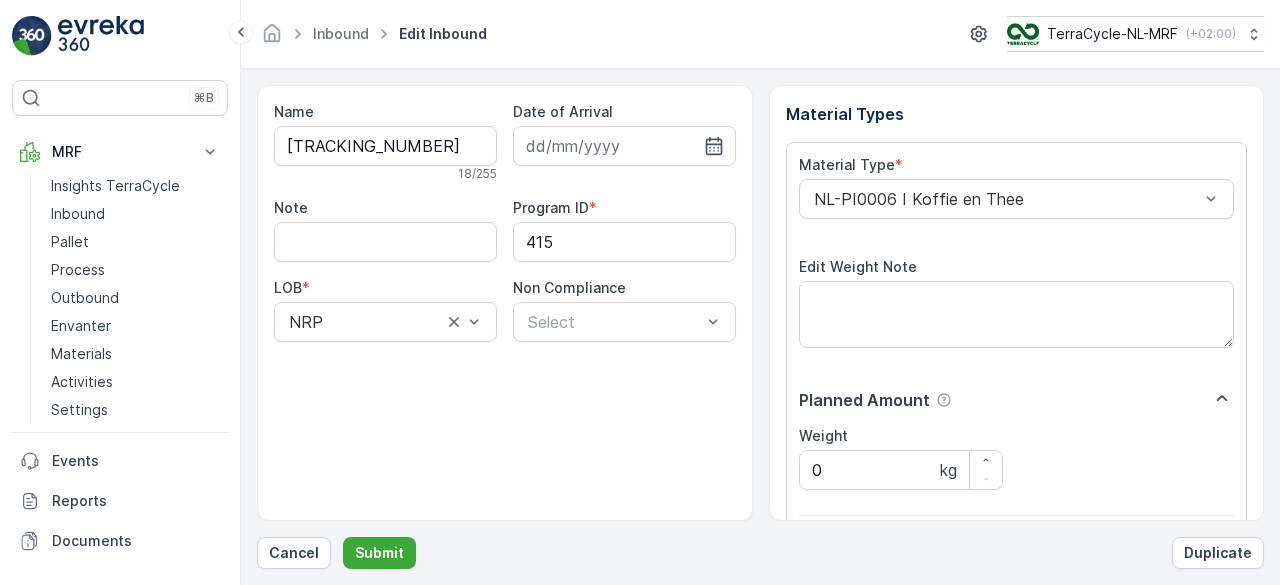 scroll, scrollTop: 311, scrollLeft: 0, axis: vertical 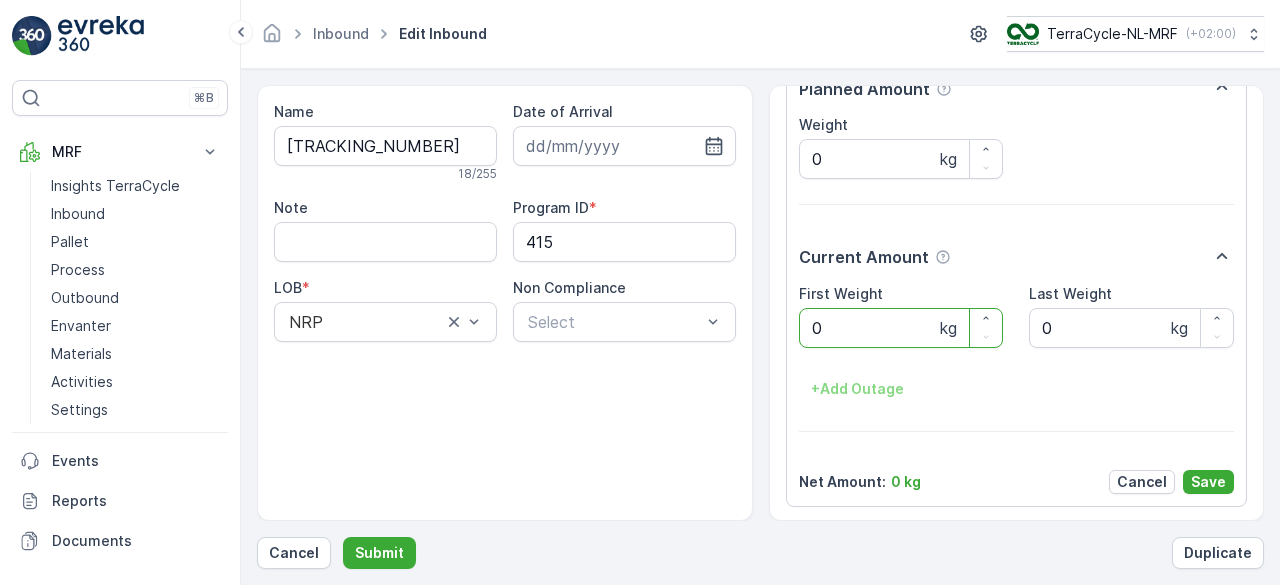 click on "Submit" at bounding box center (379, 553) 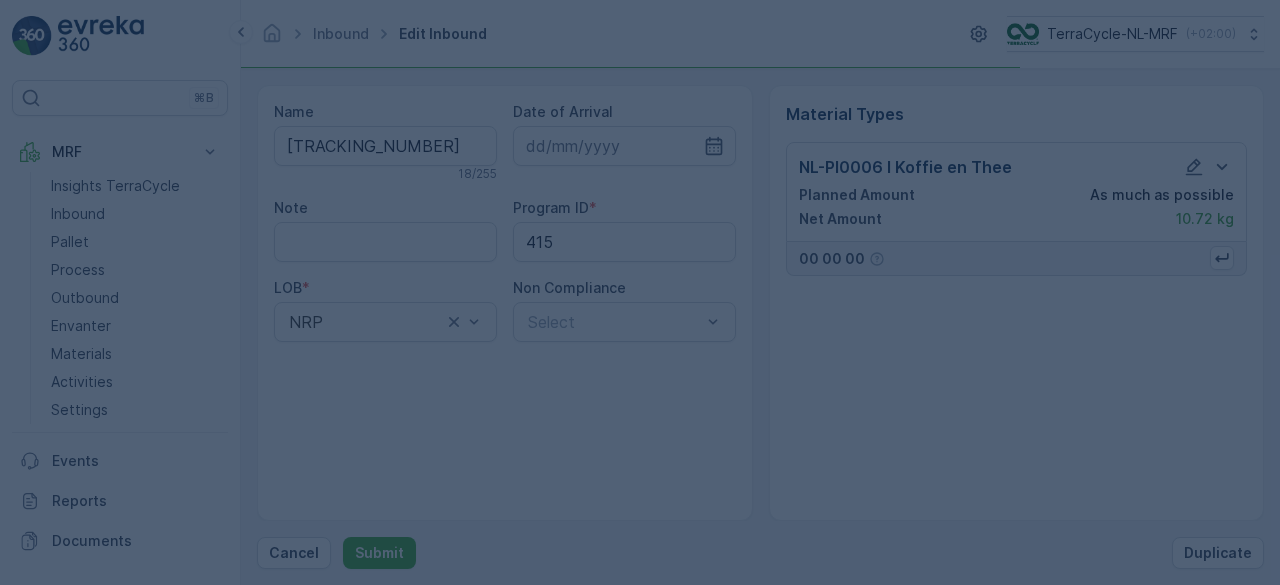 scroll, scrollTop: 0, scrollLeft: 0, axis: both 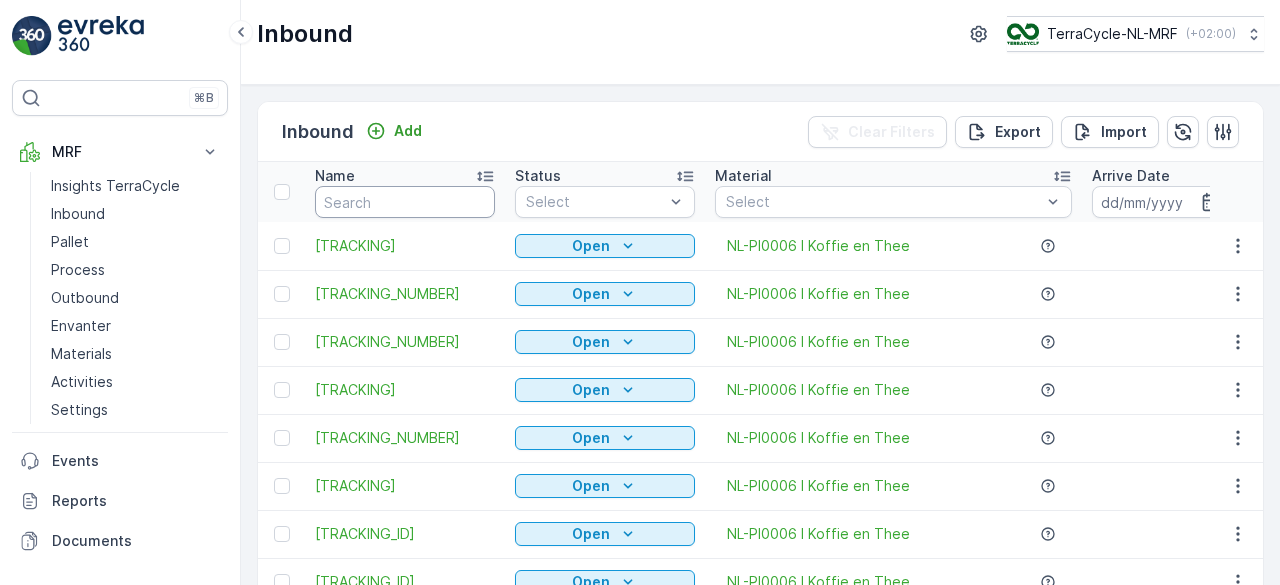 click at bounding box center [405, 202] 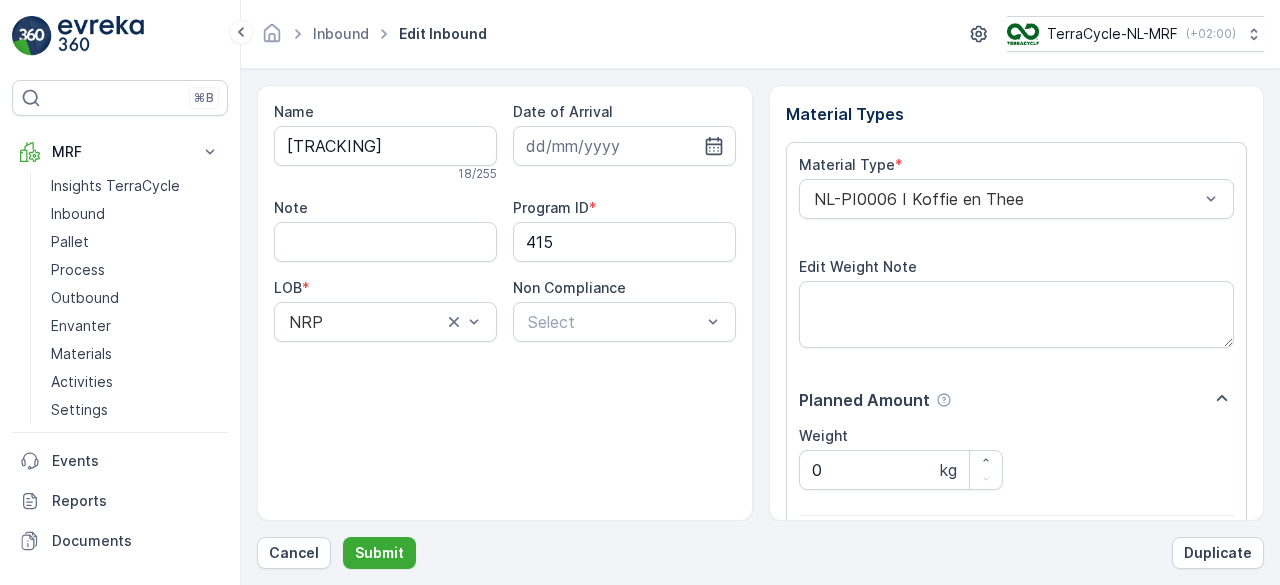scroll, scrollTop: 311, scrollLeft: 0, axis: vertical 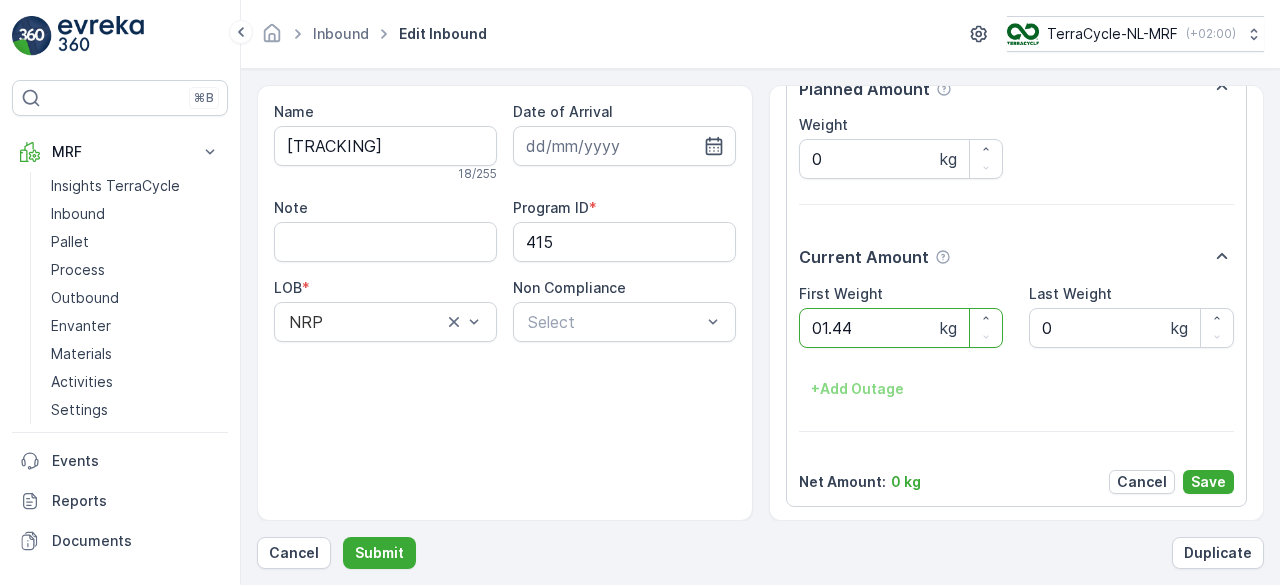 click on "Submit" at bounding box center [379, 553] 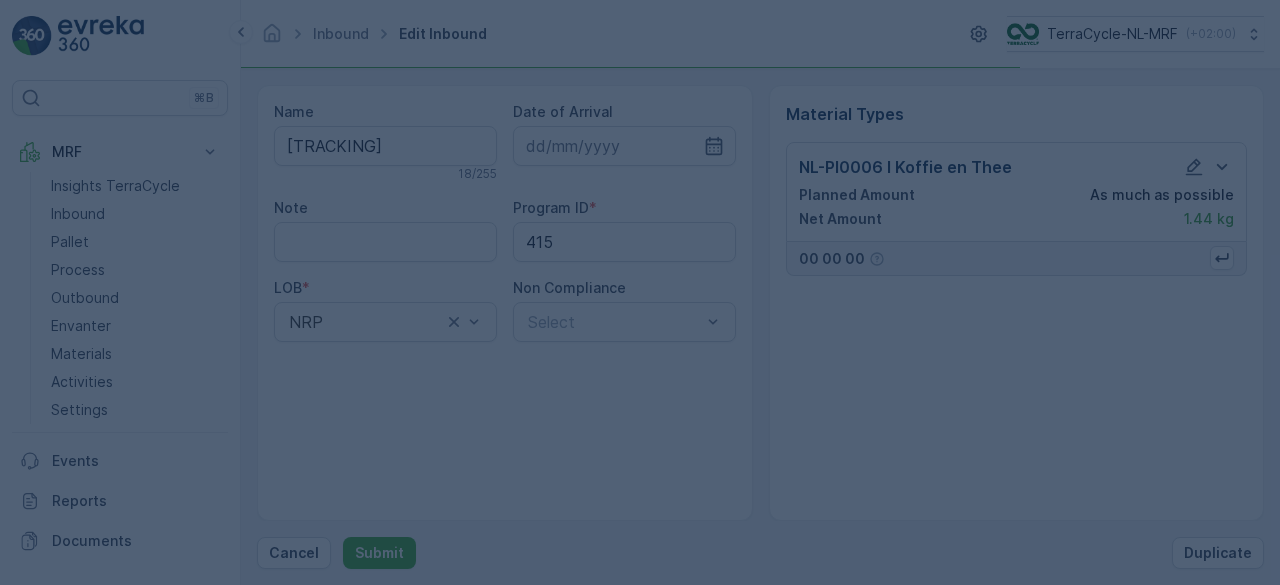 scroll, scrollTop: 0, scrollLeft: 0, axis: both 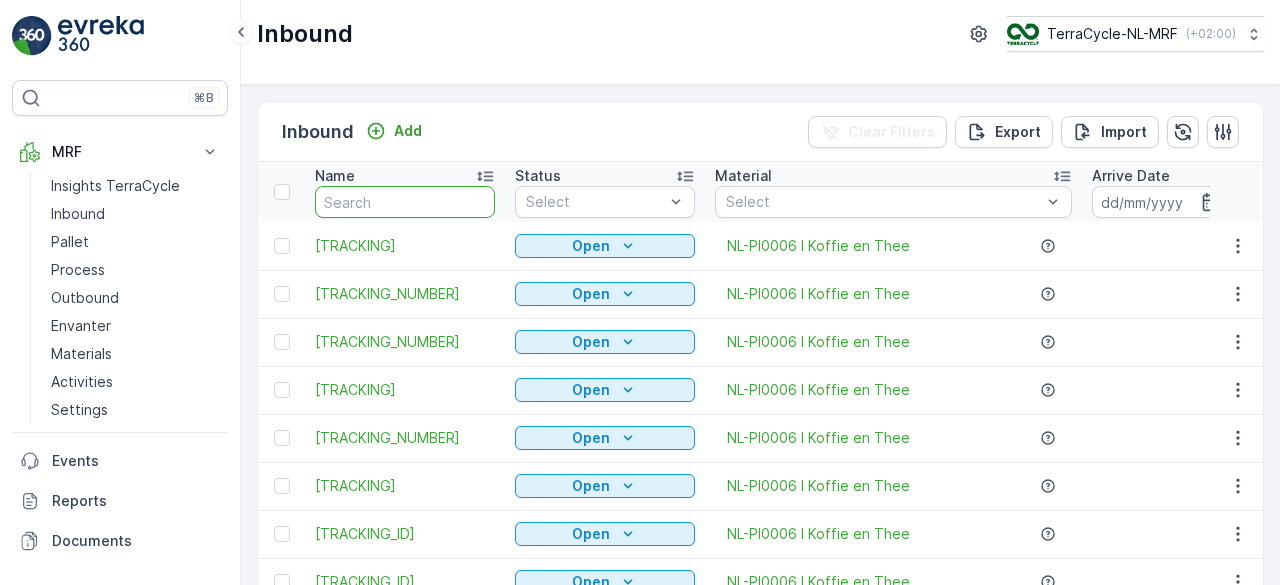 click at bounding box center (405, 202) 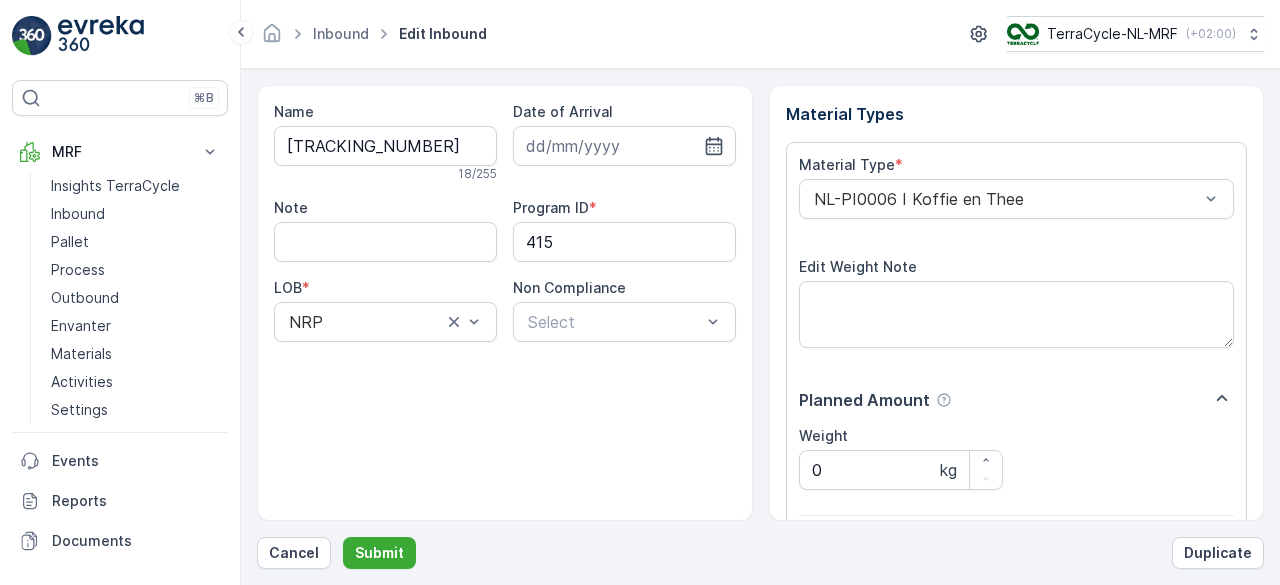 scroll, scrollTop: 311, scrollLeft: 0, axis: vertical 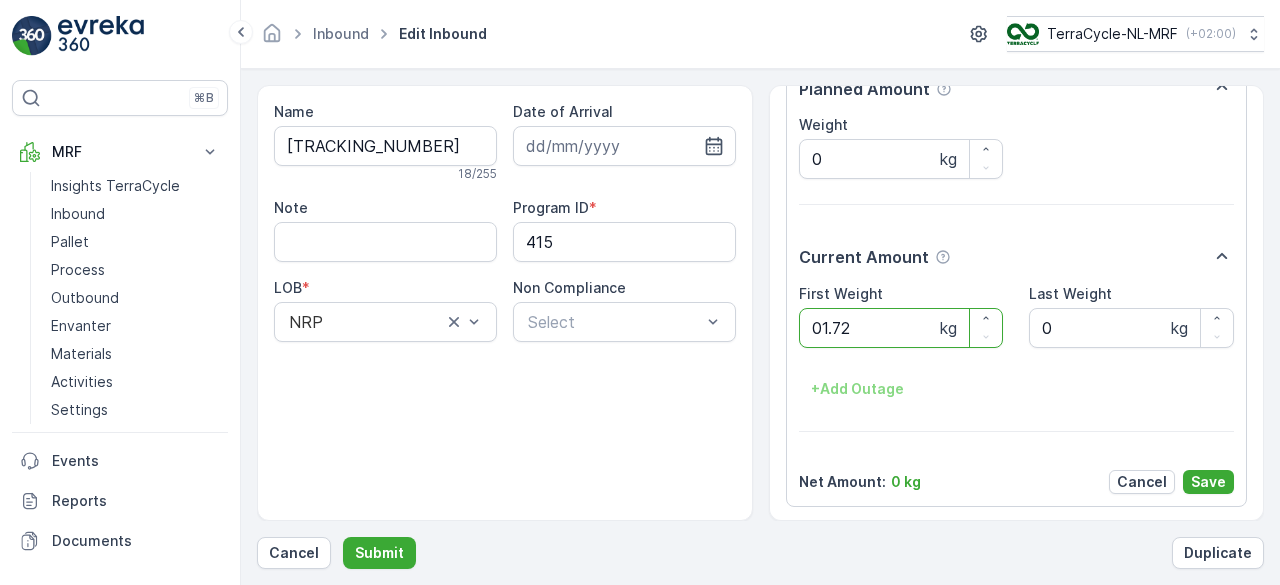 click on "Submit" at bounding box center [379, 553] 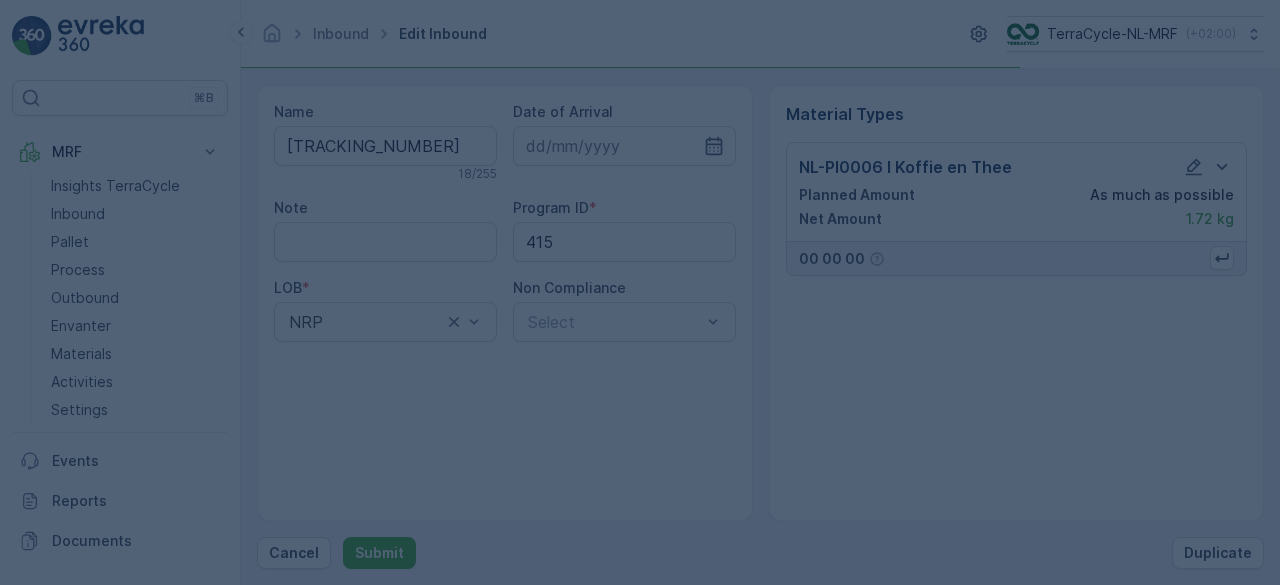 scroll, scrollTop: 0, scrollLeft: 0, axis: both 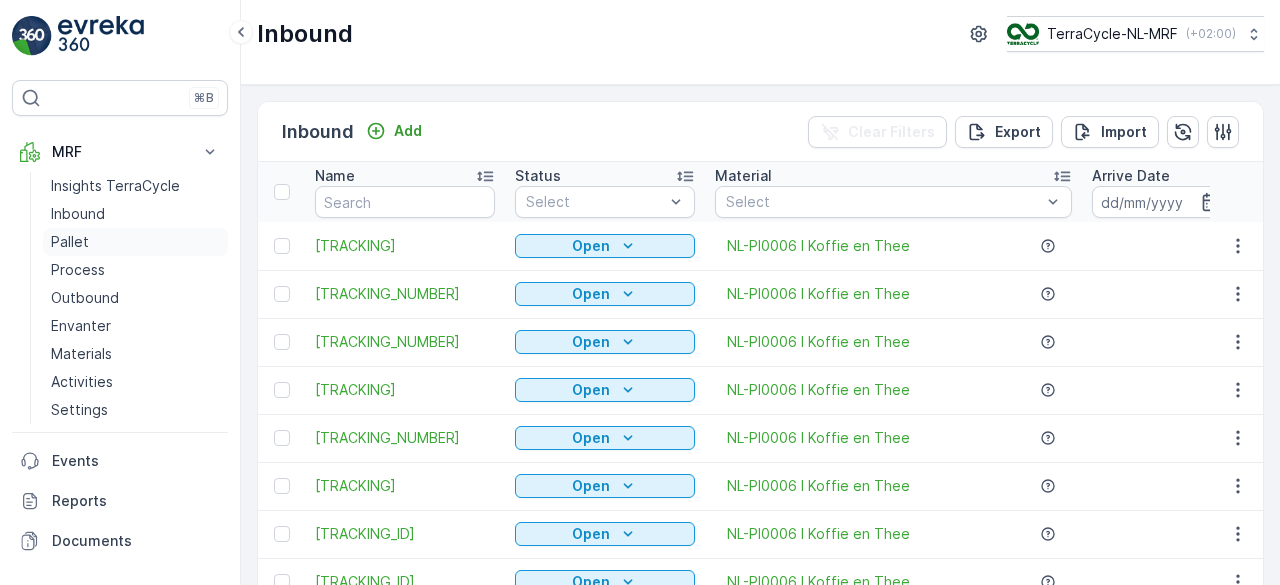 click on "Pallet" at bounding box center (135, 242) 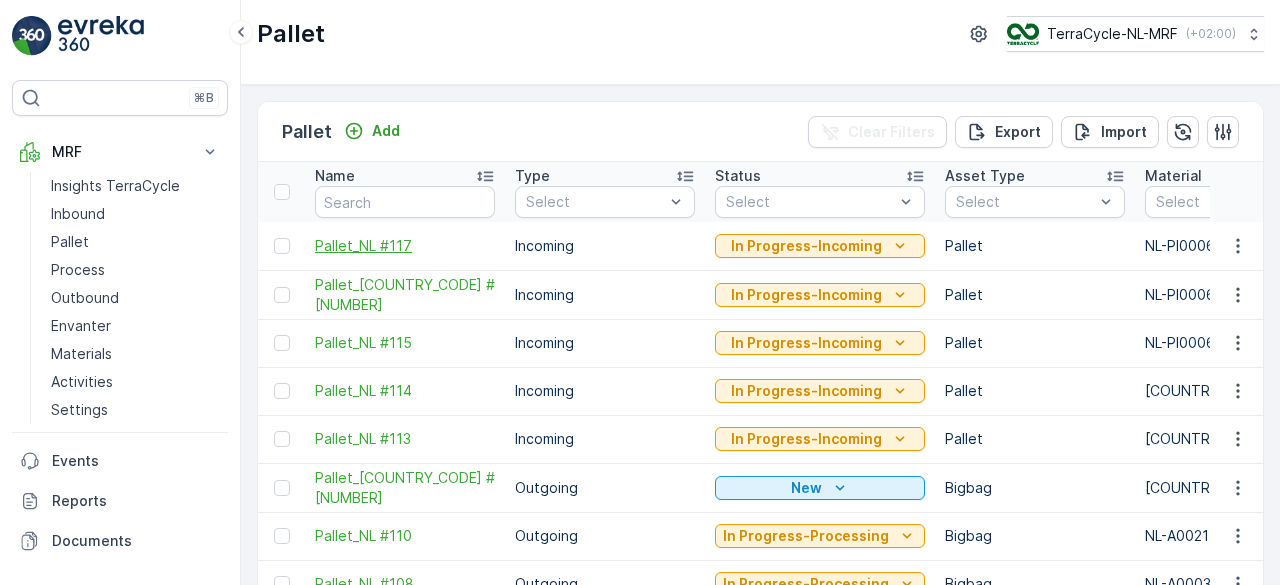 click on "Pallet_NL #117" at bounding box center [405, 246] 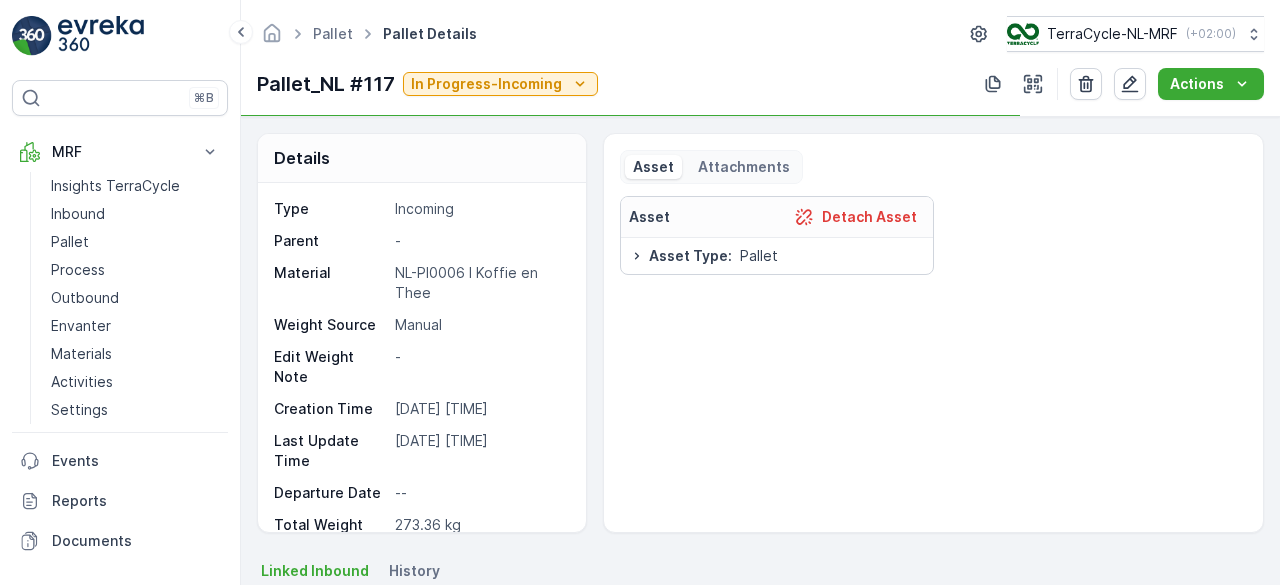 scroll, scrollTop: 158, scrollLeft: 0, axis: vertical 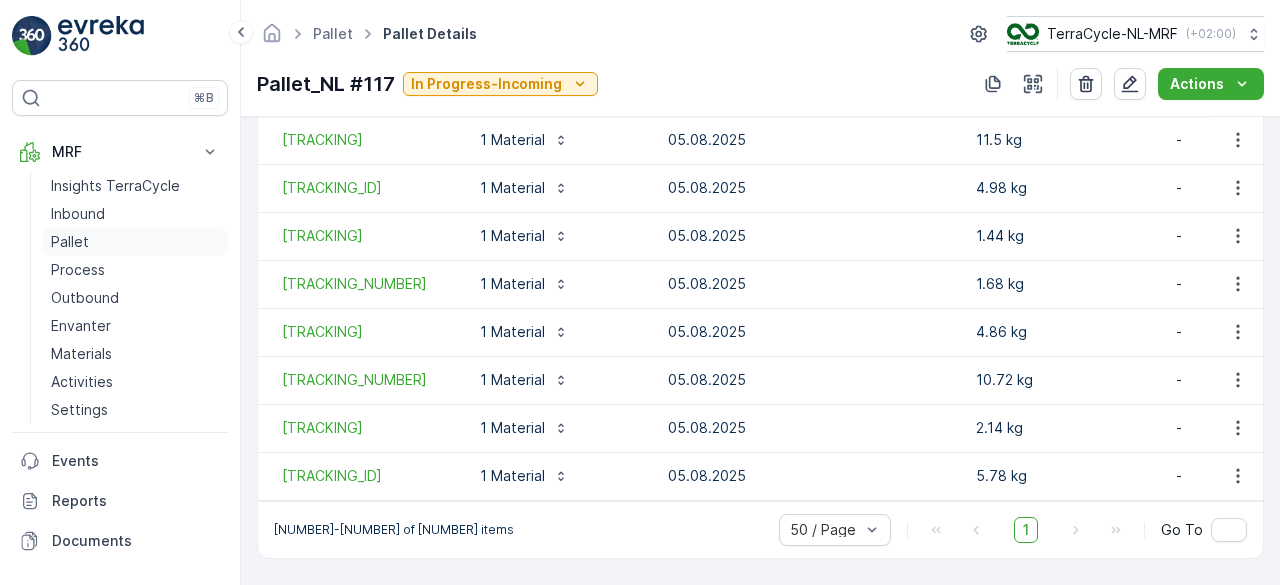 click on "Pallet" at bounding box center (70, 242) 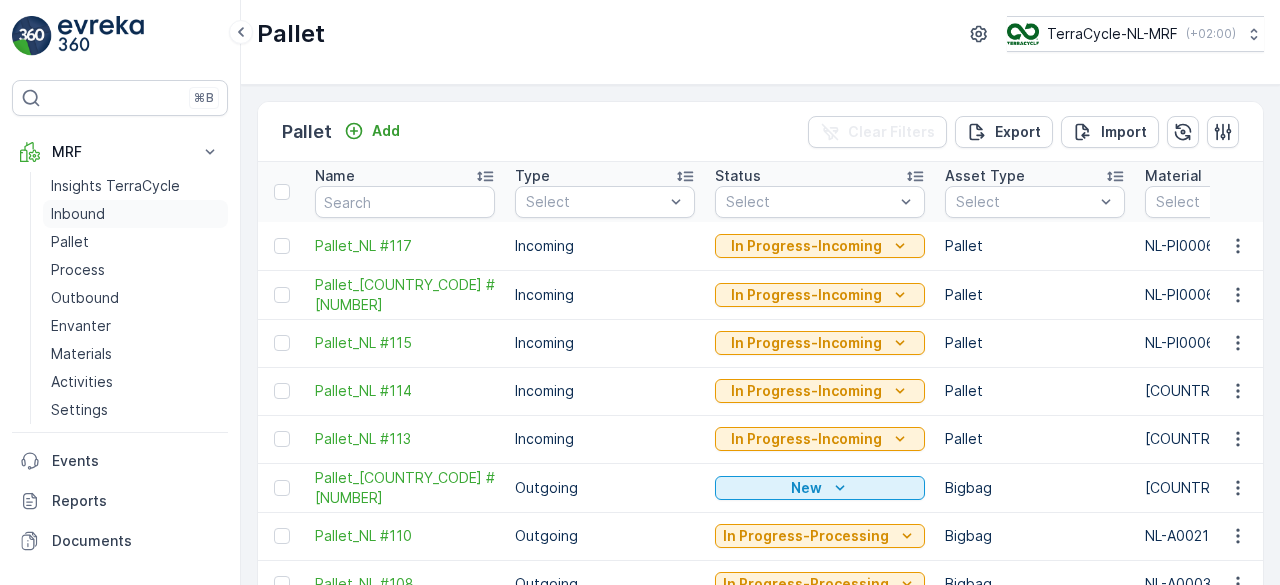 click on "Inbound" at bounding box center [78, 214] 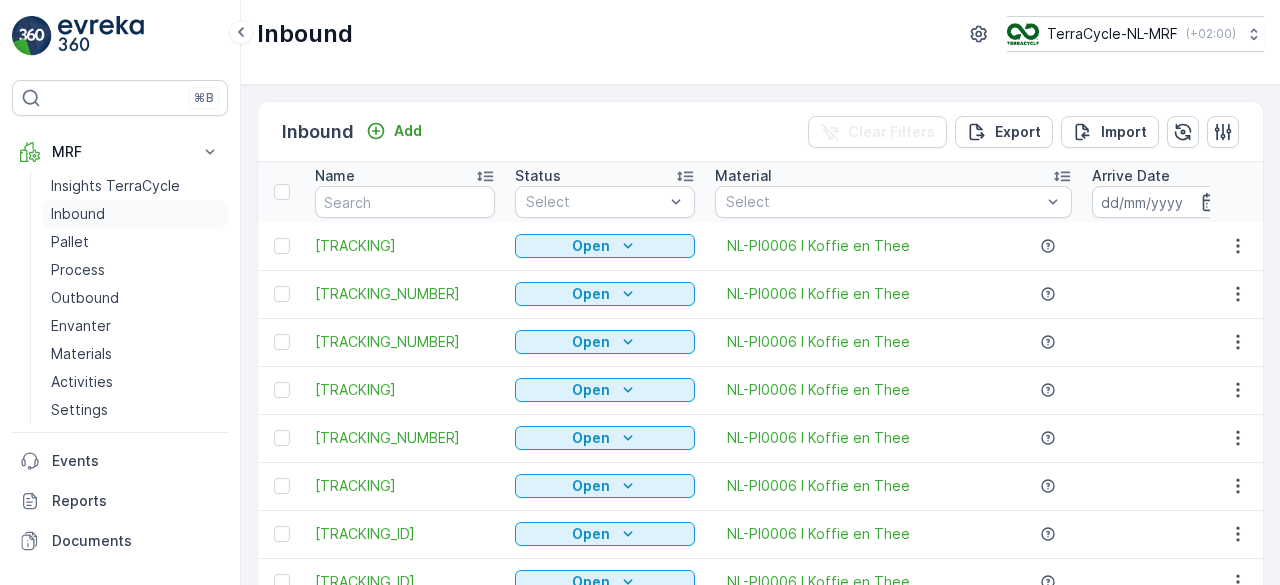 click on "Inbound" at bounding box center (78, 214) 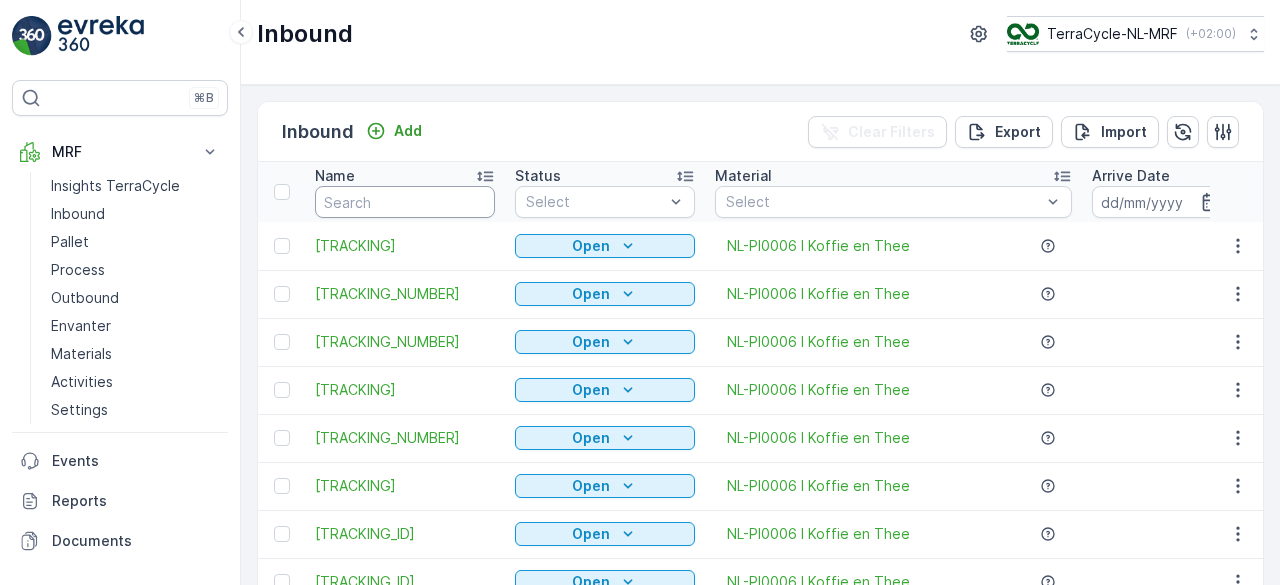 click at bounding box center [405, 202] 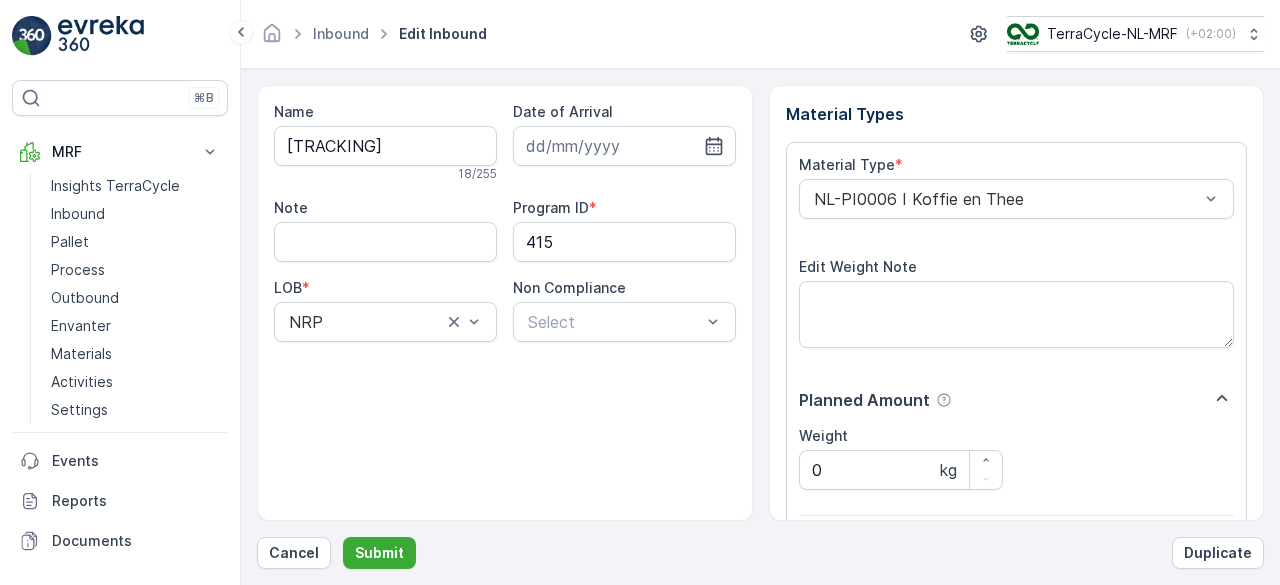 scroll, scrollTop: 311, scrollLeft: 0, axis: vertical 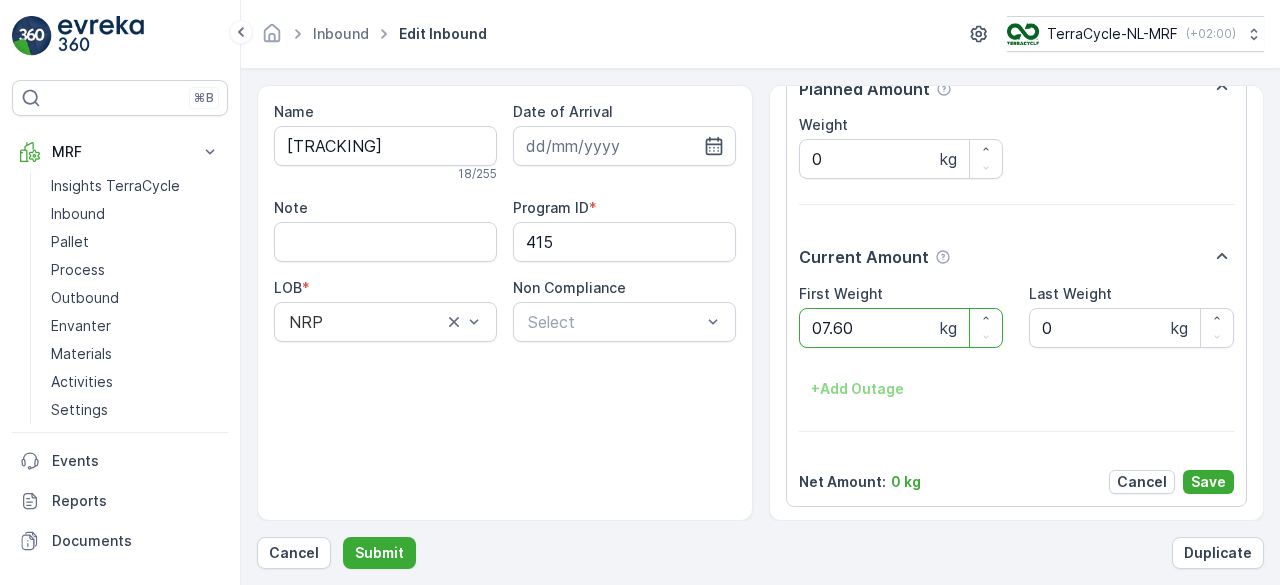 click on "Submit" at bounding box center [379, 553] 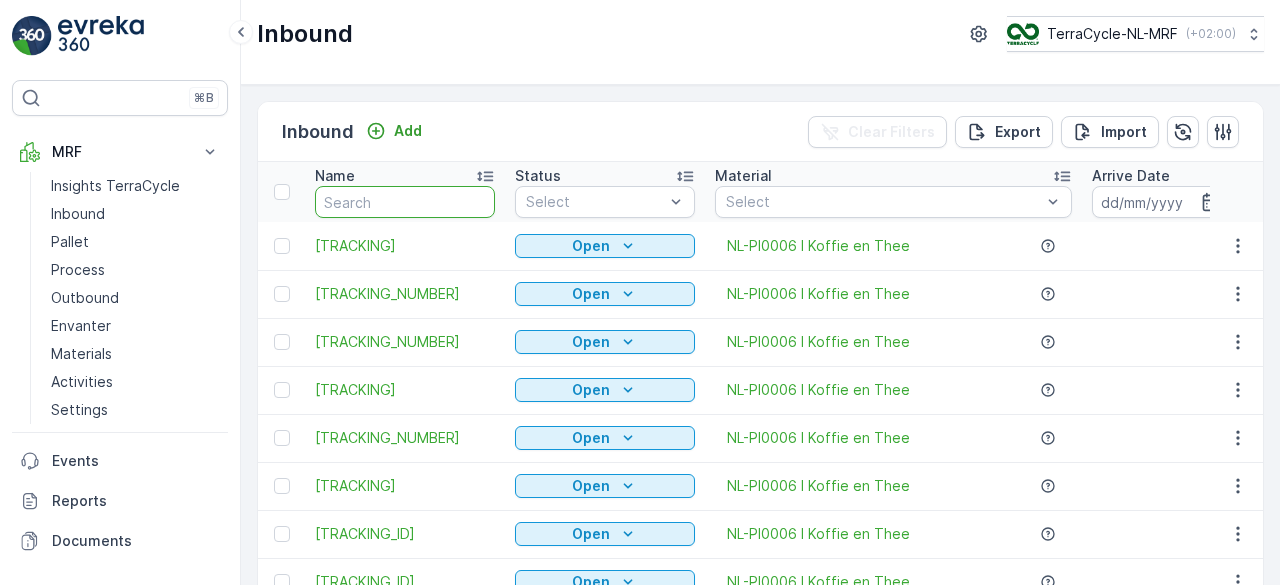 click at bounding box center [405, 202] 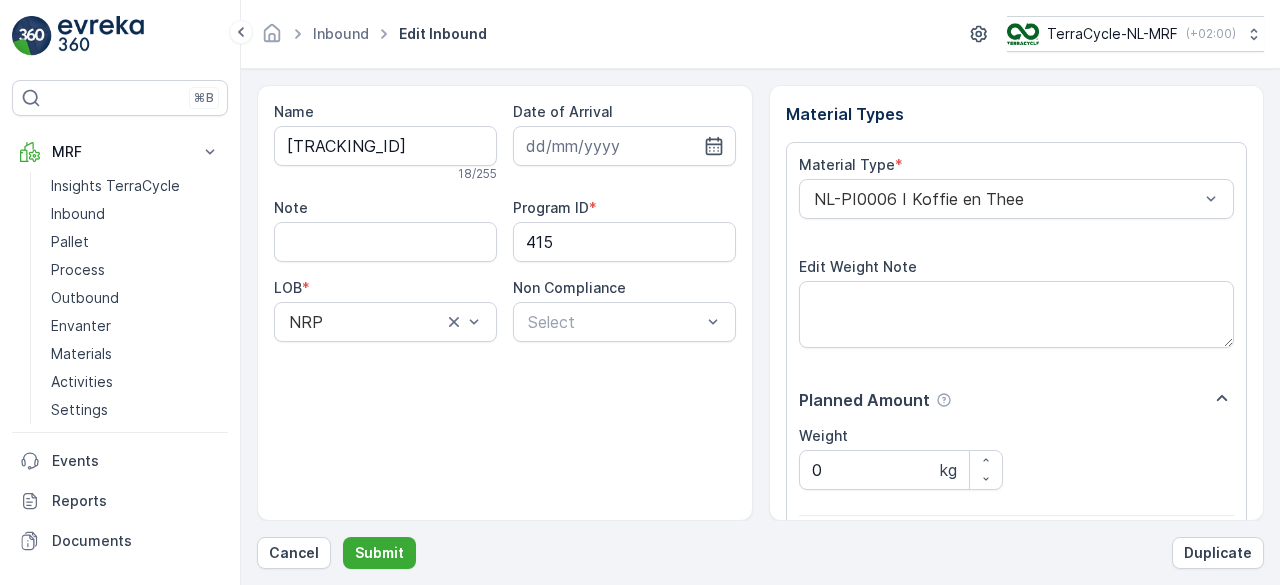 scroll, scrollTop: 311, scrollLeft: 0, axis: vertical 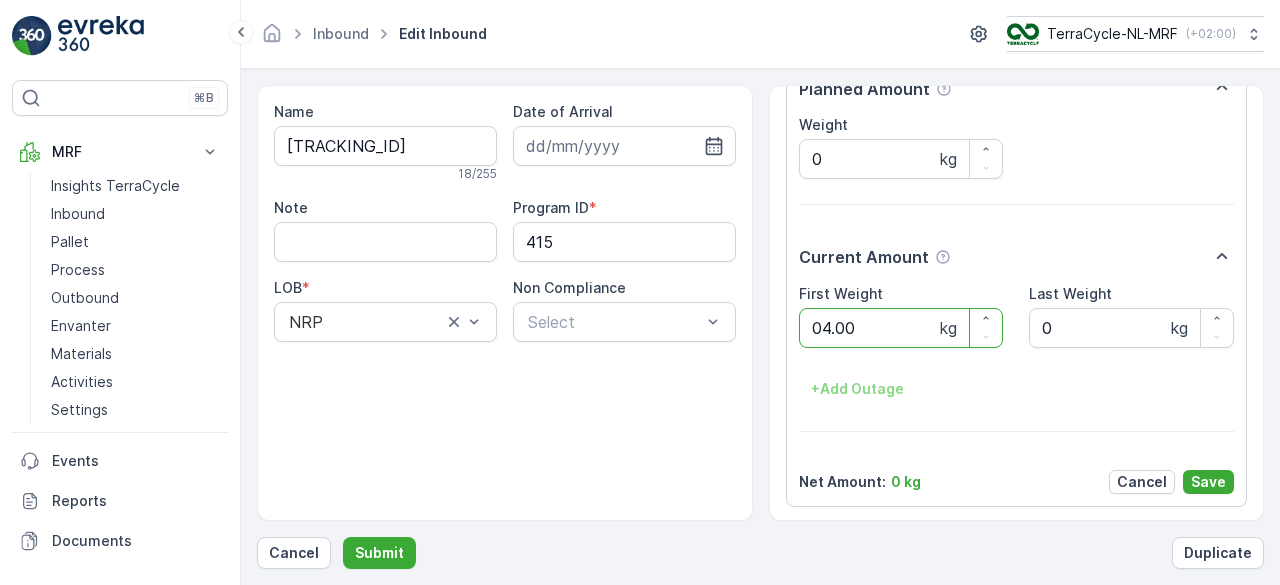 click on "Submit" at bounding box center [379, 553] 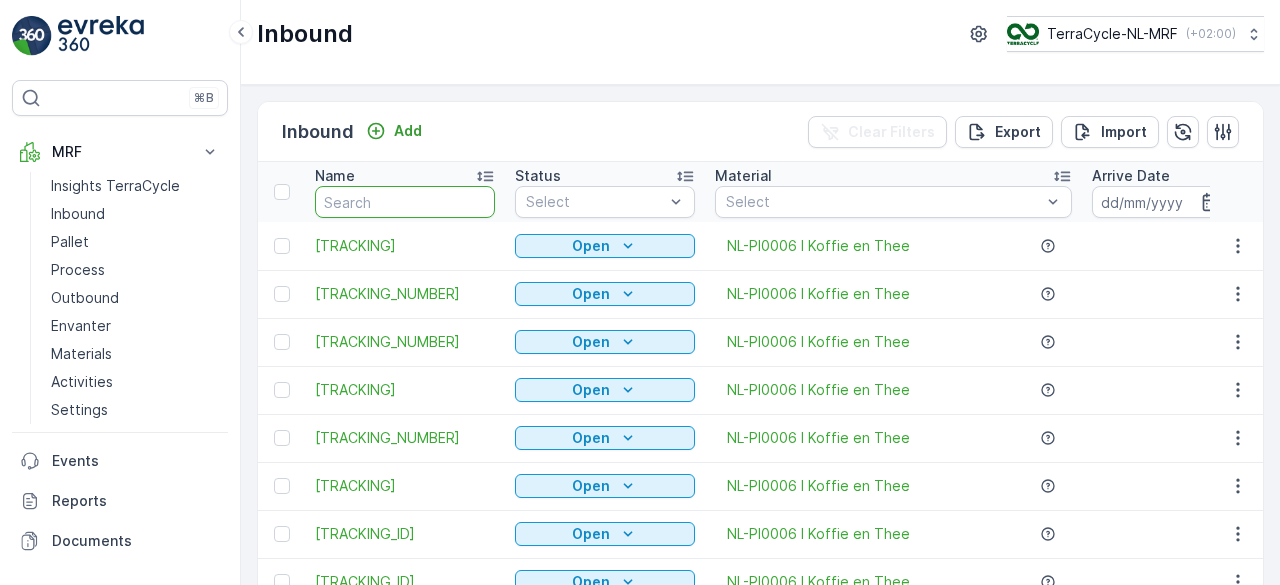 click at bounding box center (405, 202) 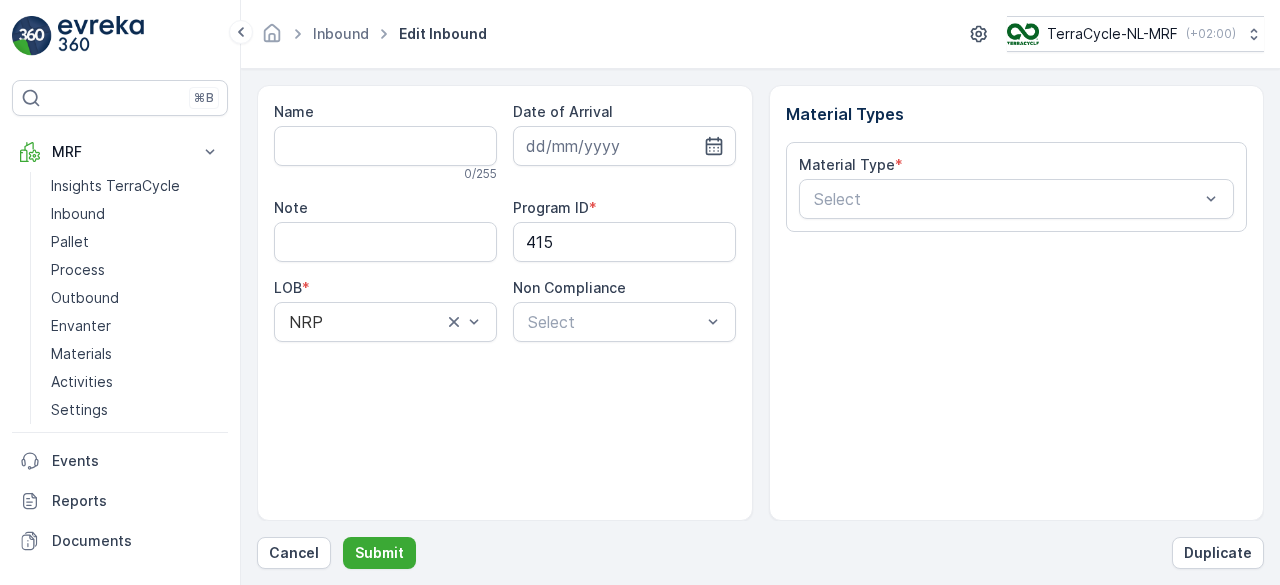 type on "[TRACKING_ID]" 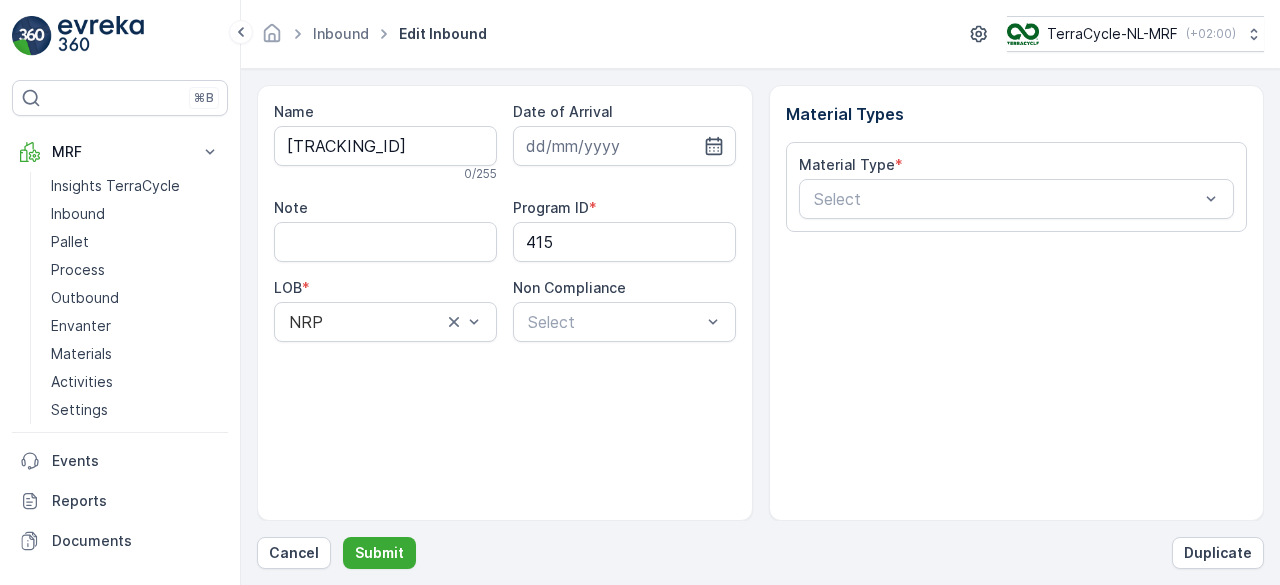 scroll, scrollTop: 311, scrollLeft: 0, axis: vertical 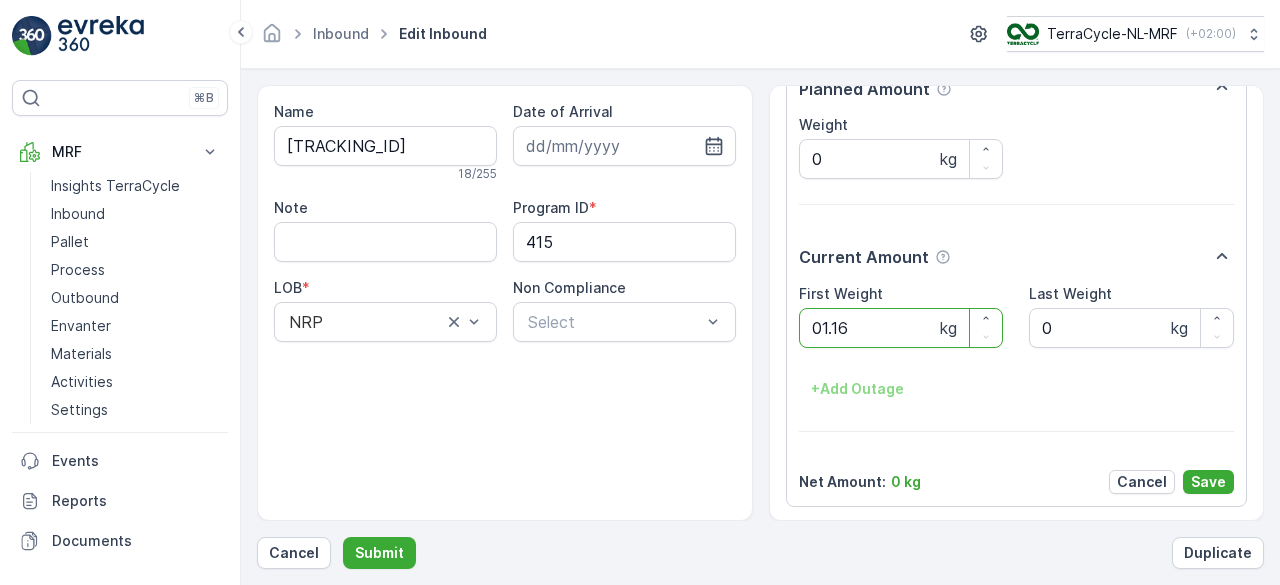 click on "Submit" at bounding box center (379, 553) 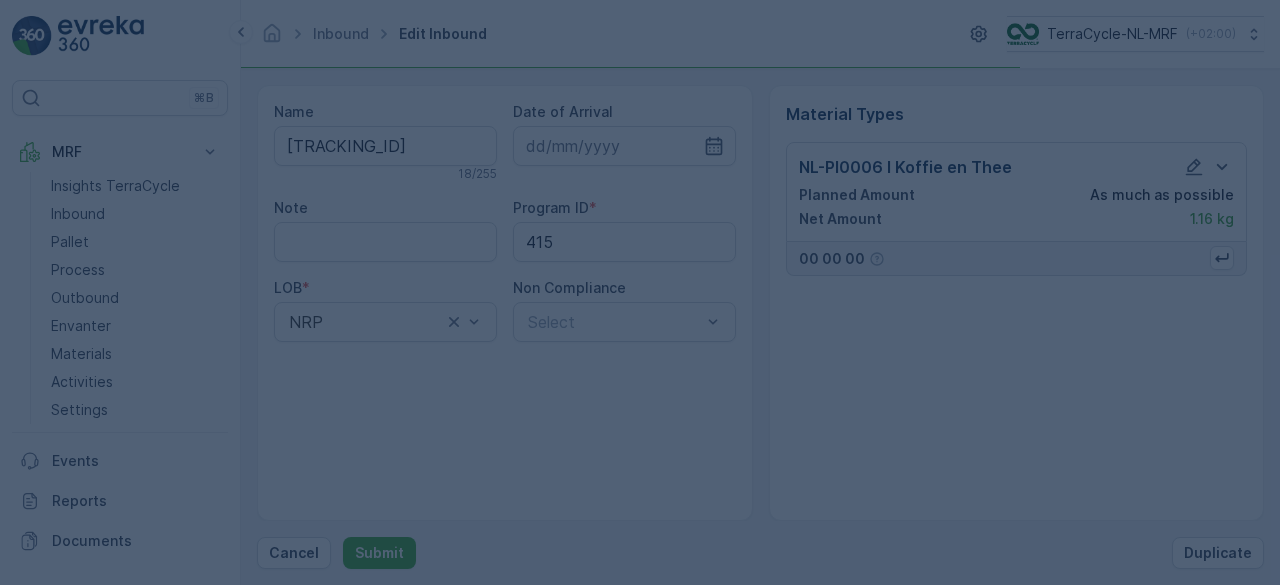 scroll, scrollTop: 0, scrollLeft: 0, axis: both 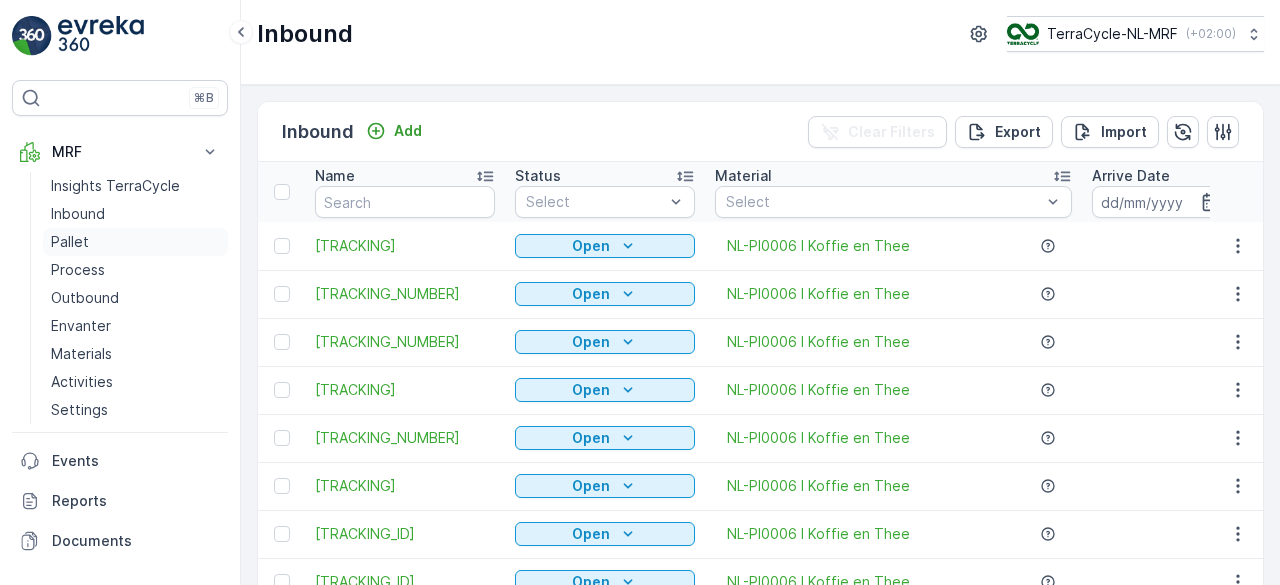 click on "Pallet" at bounding box center [135, 242] 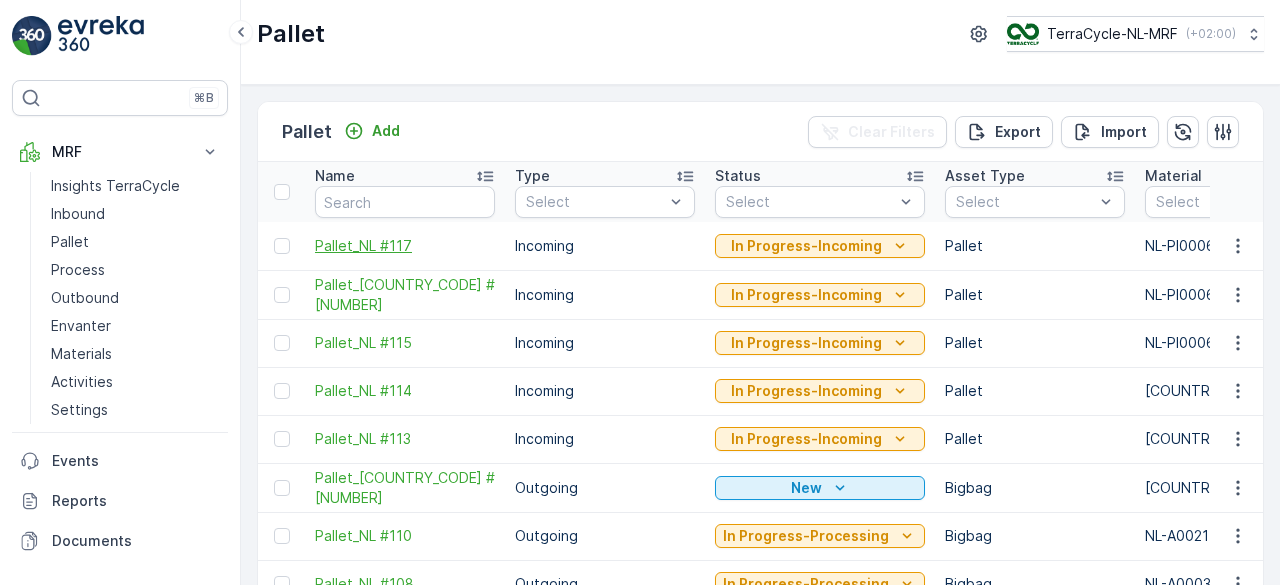 click on "Pallet_NL #117" at bounding box center (405, 246) 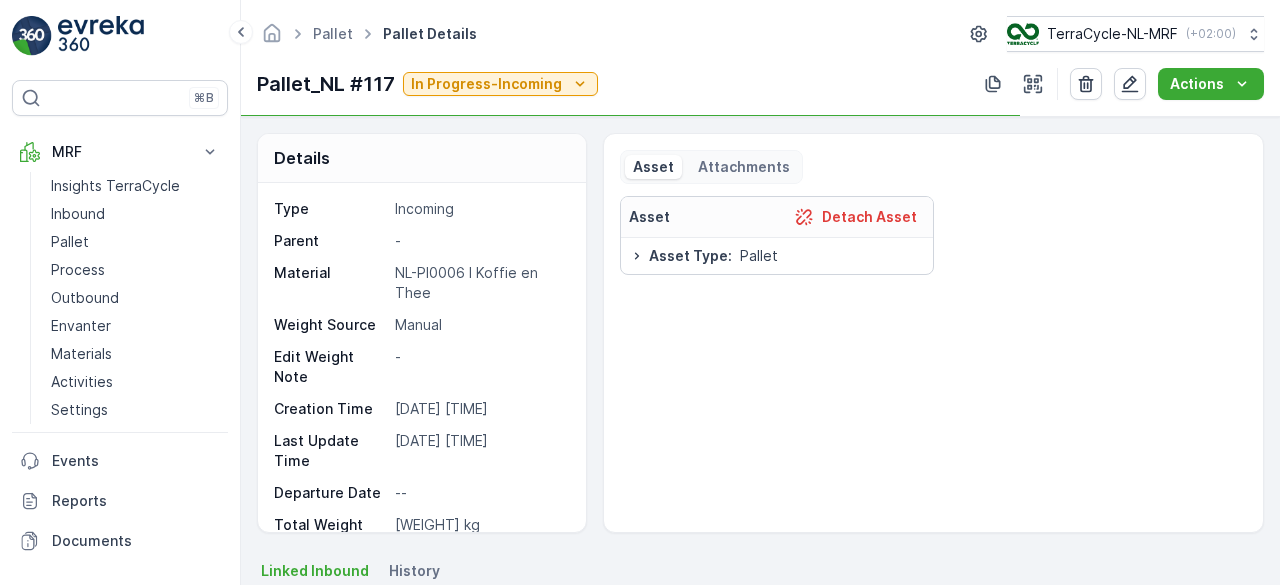 scroll, scrollTop: 158, scrollLeft: 0, axis: vertical 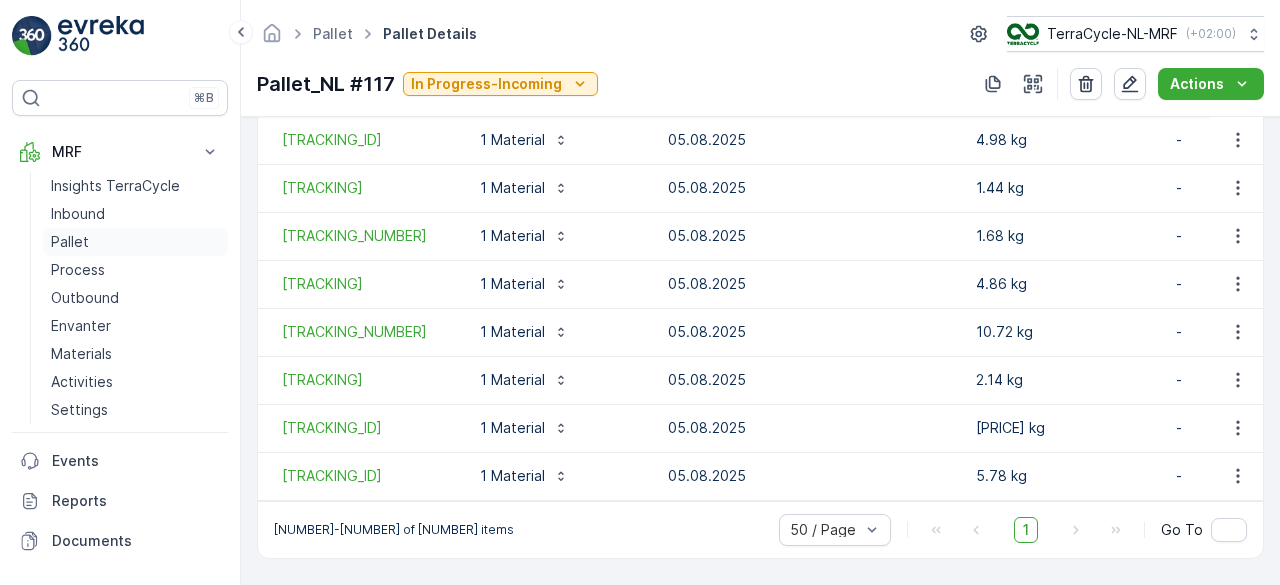 click on "Pallet" at bounding box center (135, 242) 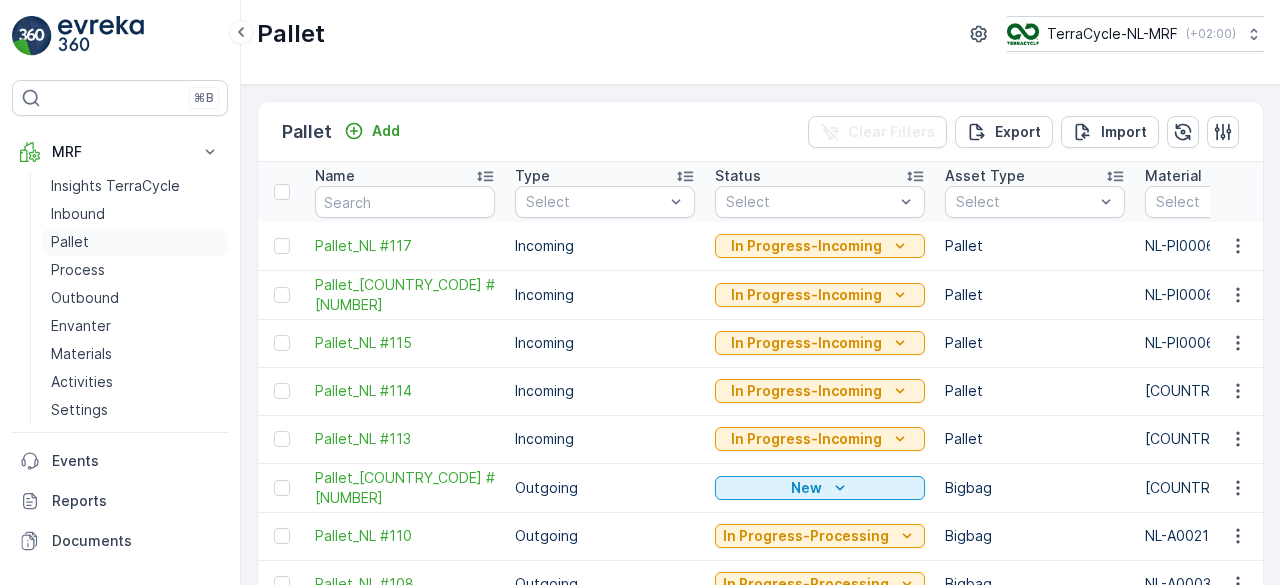click on "Pallet" at bounding box center [70, 242] 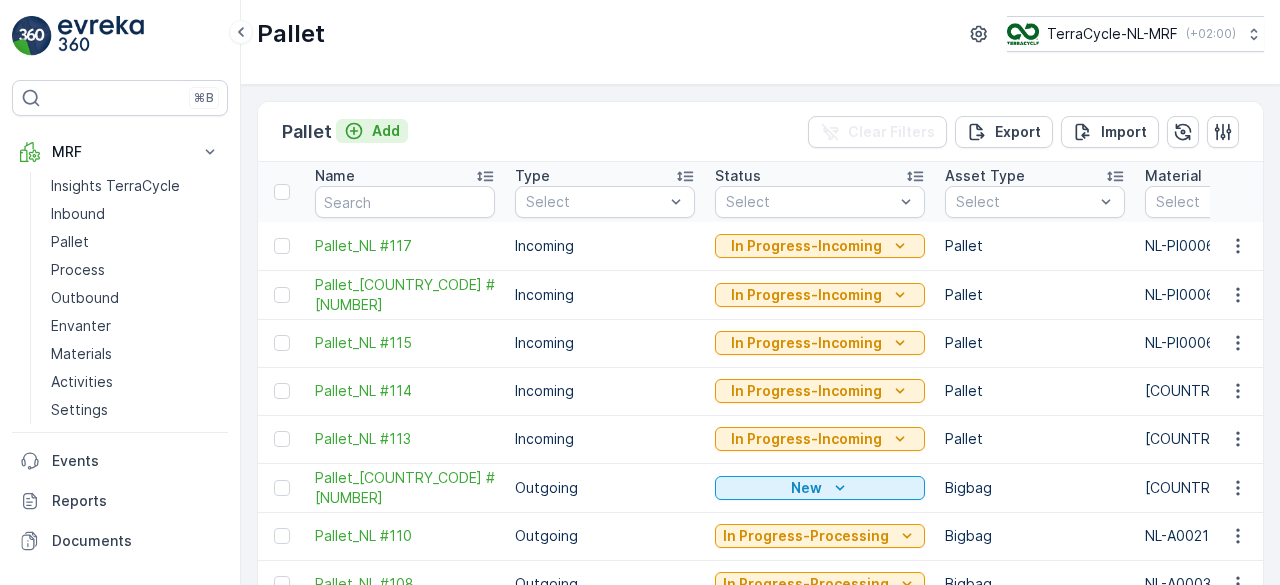 click 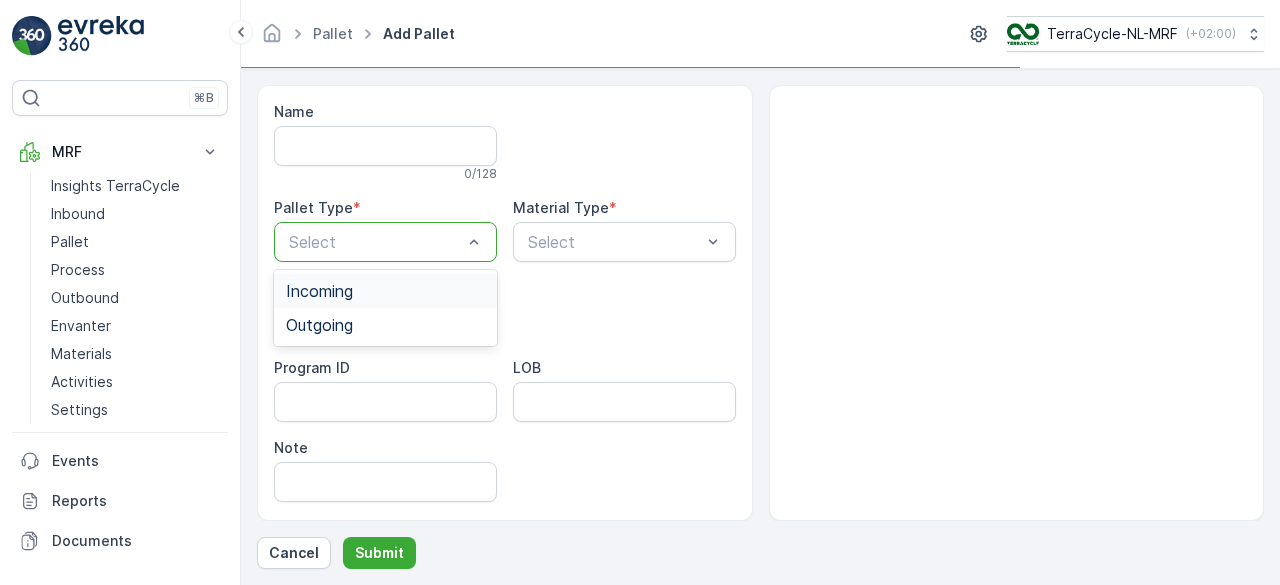 click on "Select" at bounding box center (385, 242) 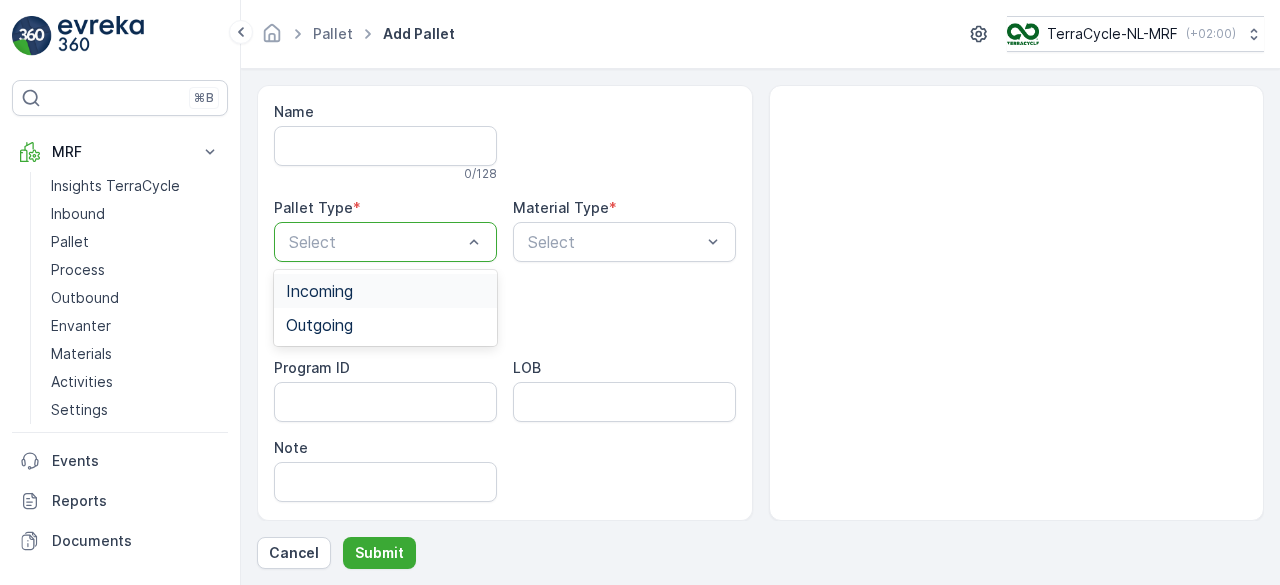 click on "Incoming" at bounding box center [385, 291] 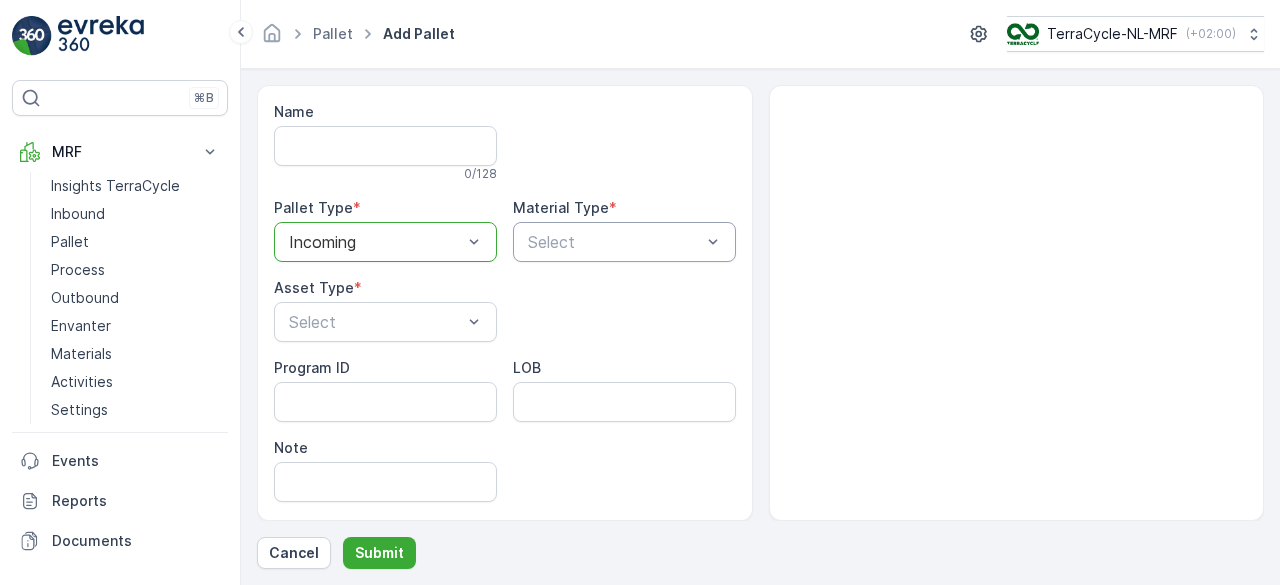 click at bounding box center [614, 242] 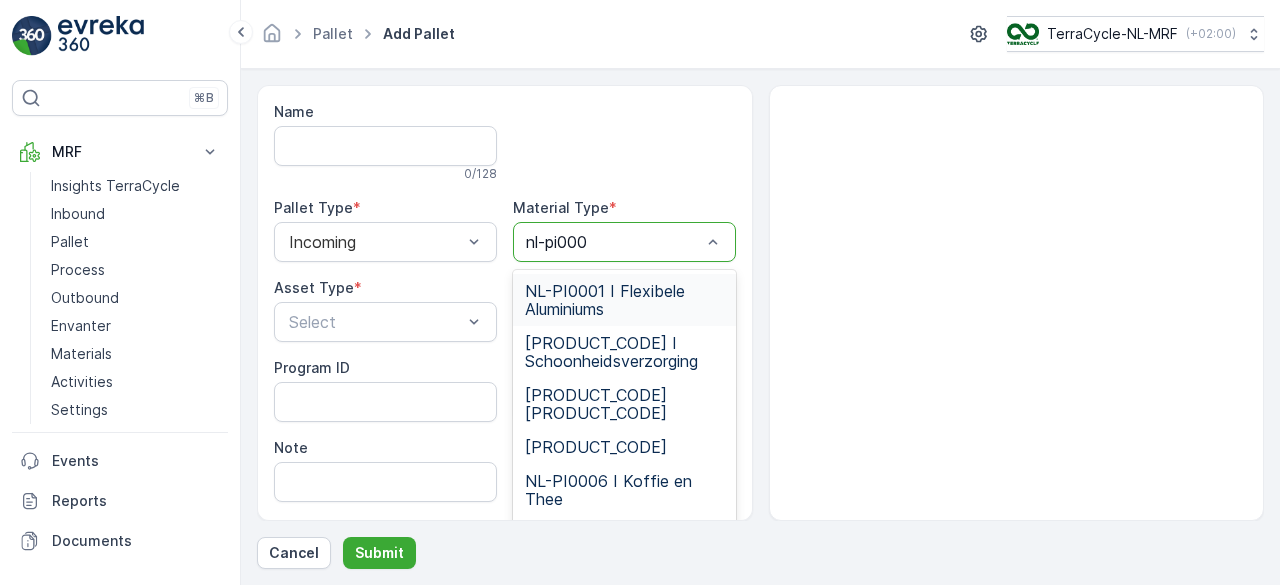 type on "nl-pi0006" 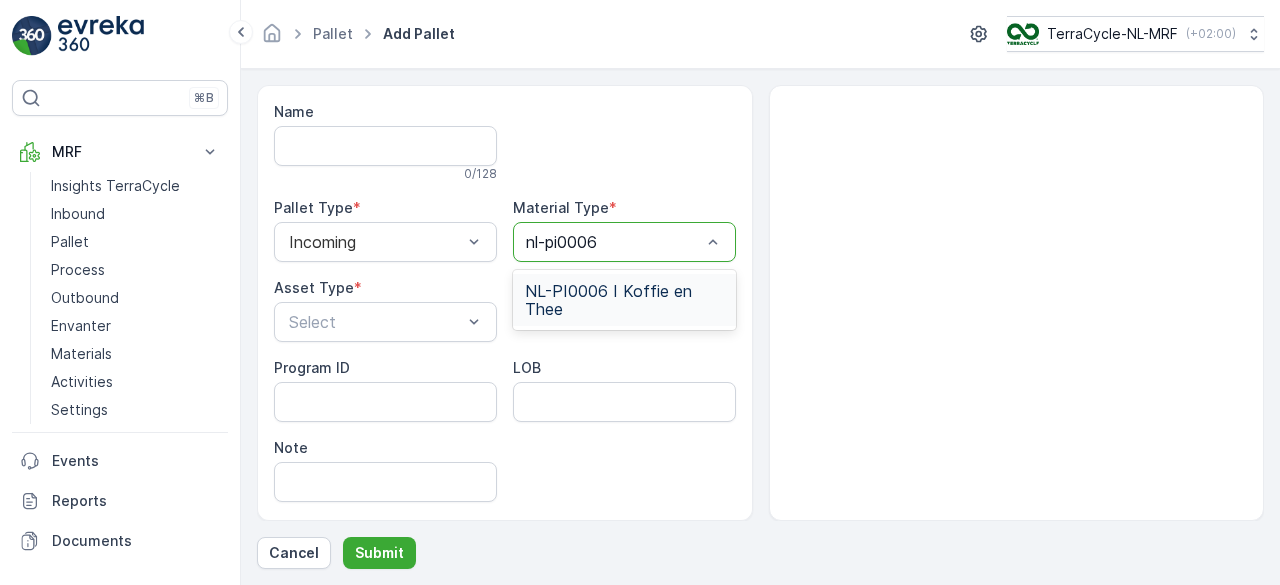 click on "NL-PI0006 I Koffie en Thee" at bounding box center [624, 300] 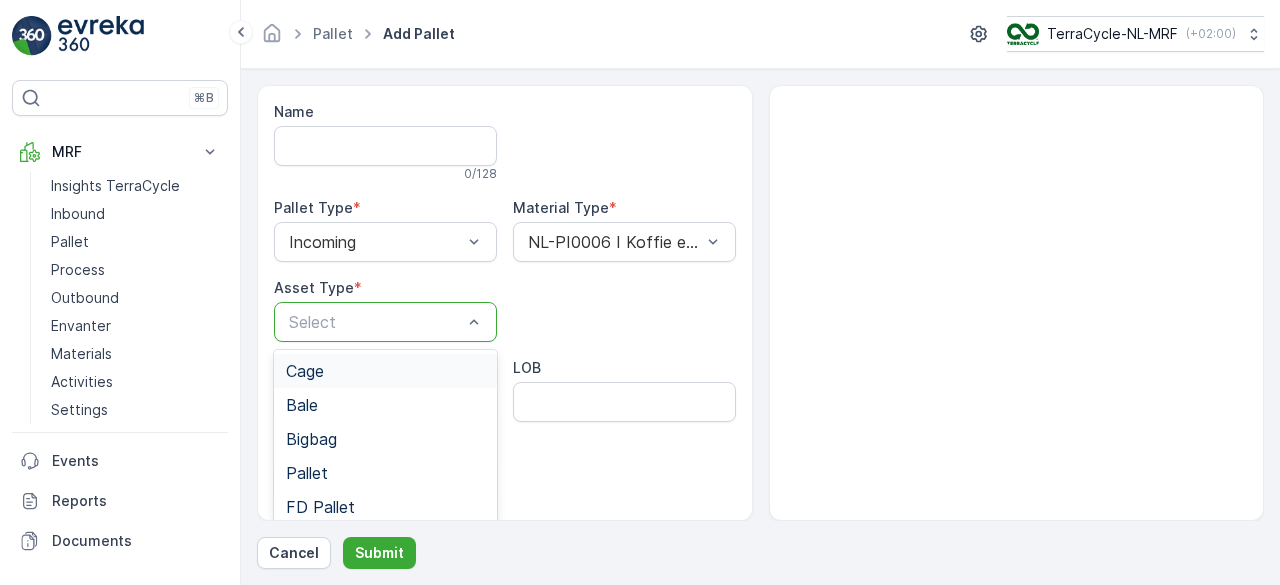 click at bounding box center [375, 322] 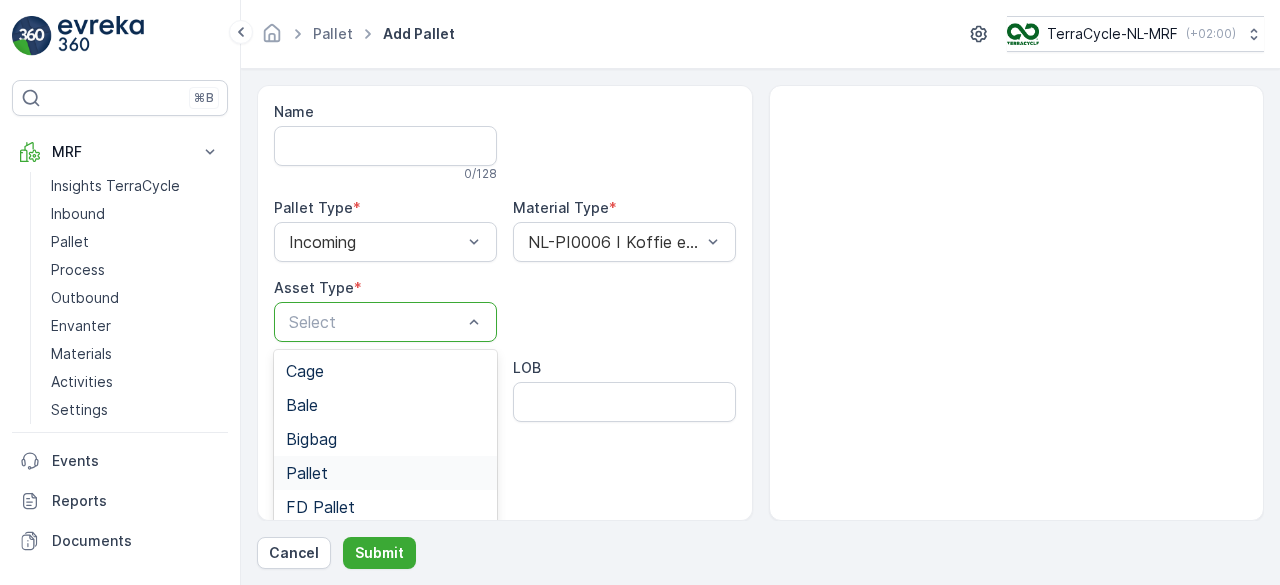 click on "Pallet" at bounding box center (385, 473) 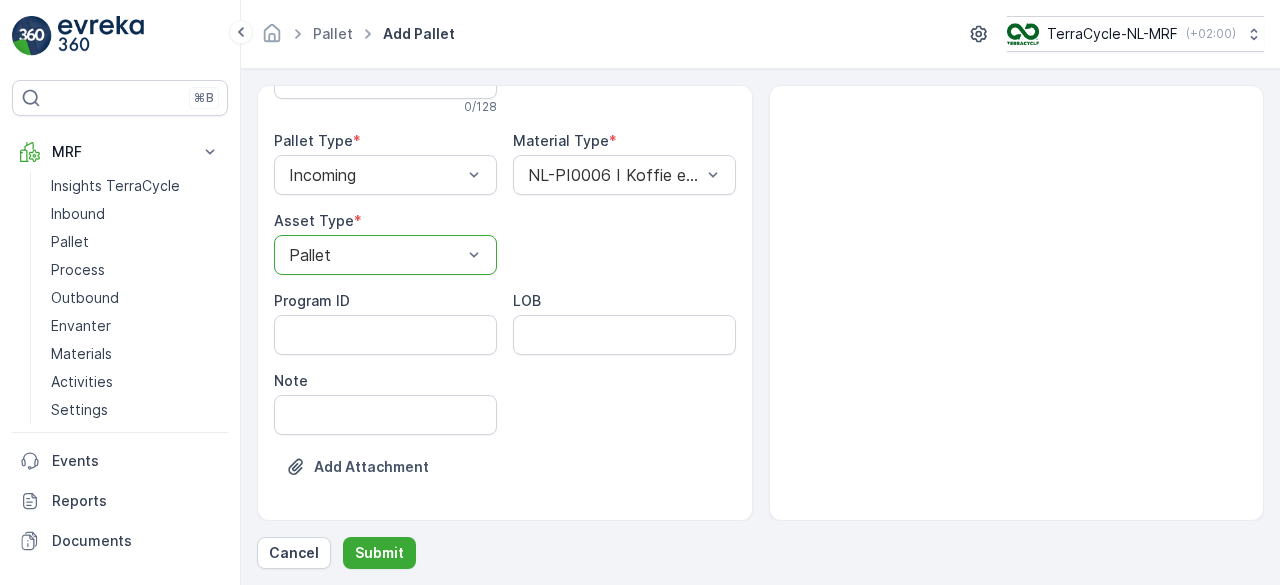 scroll, scrollTop: 66, scrollLeft: 0, axis: vertical 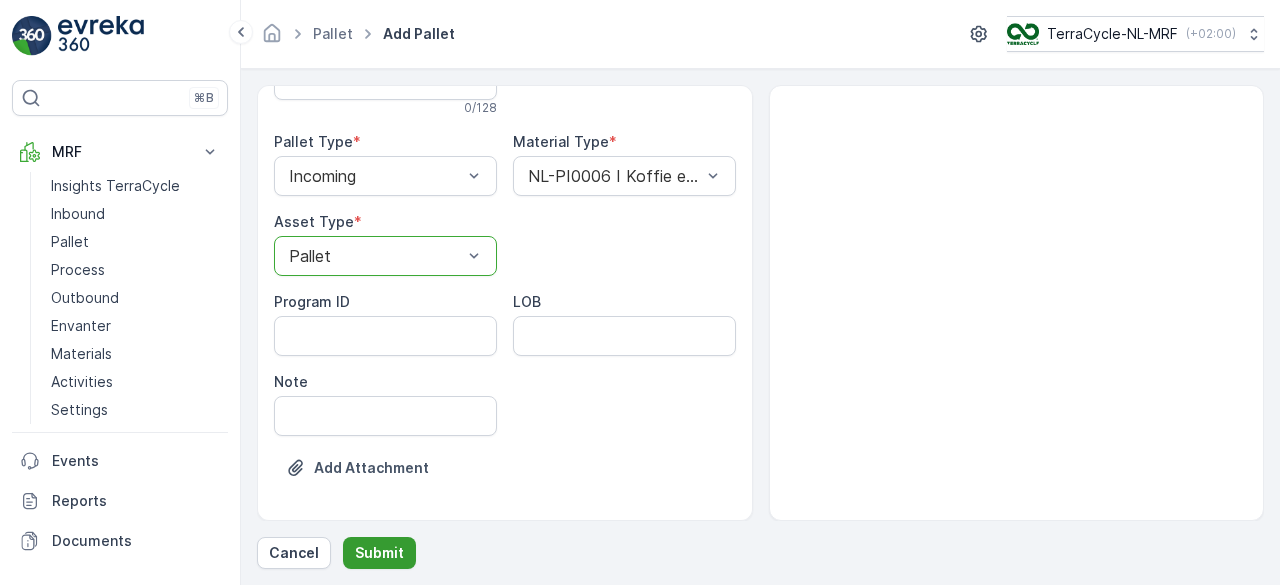 click on "Submit" at bounding box center [379, 553] 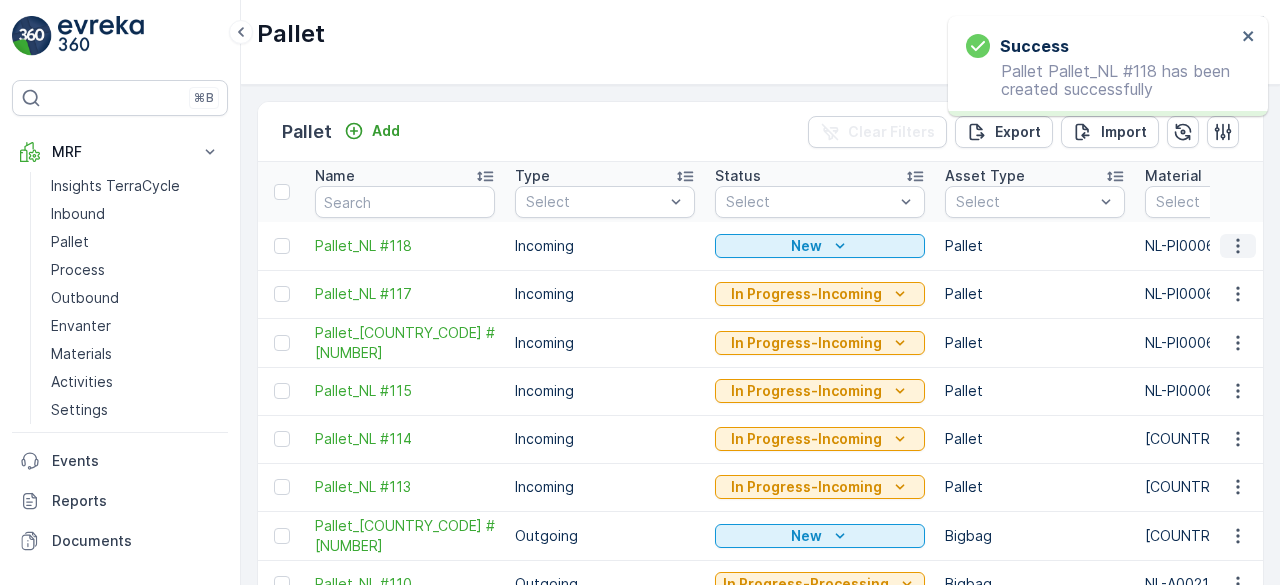 click 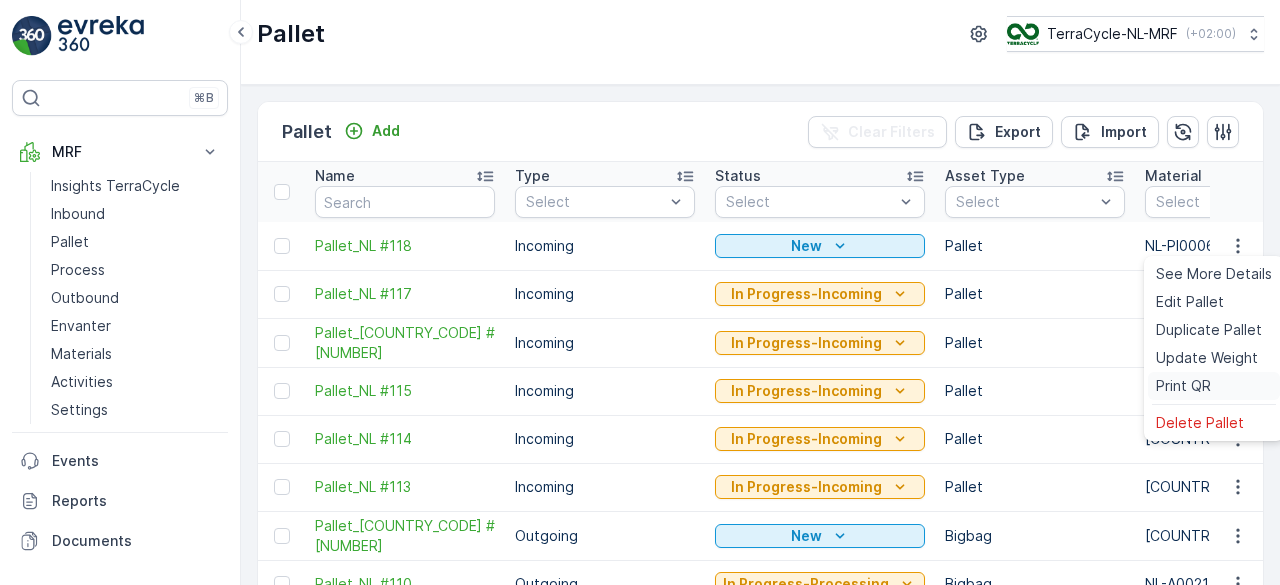 click on "Print QR" at bounding box center (1183, 386) 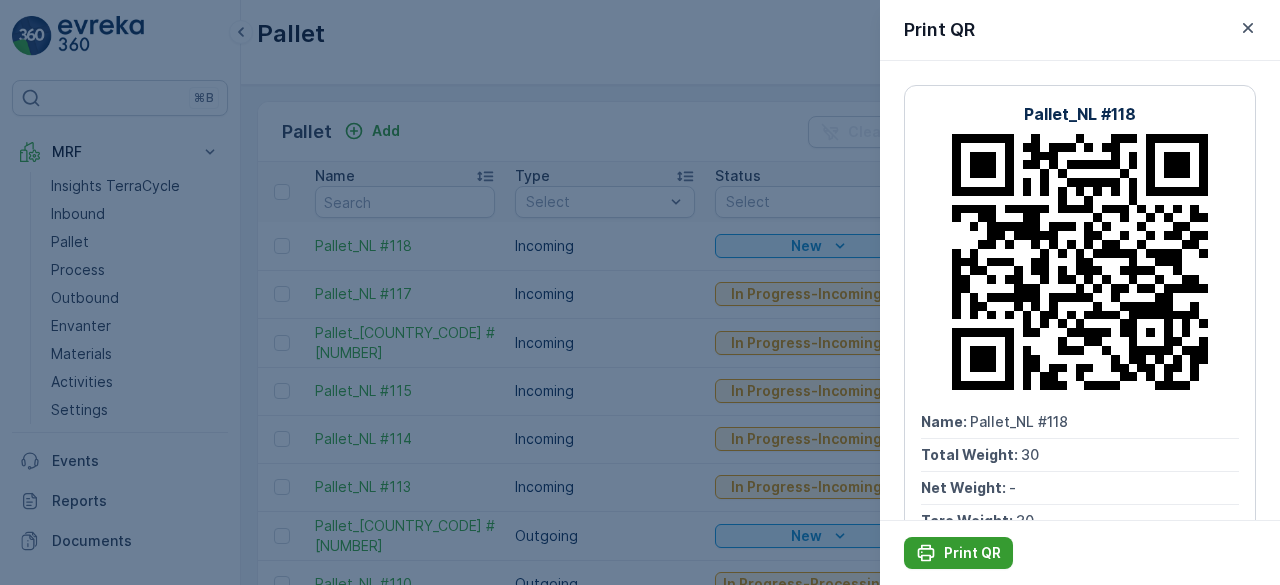 click on "Print QR" at bounding box center [972, 553] 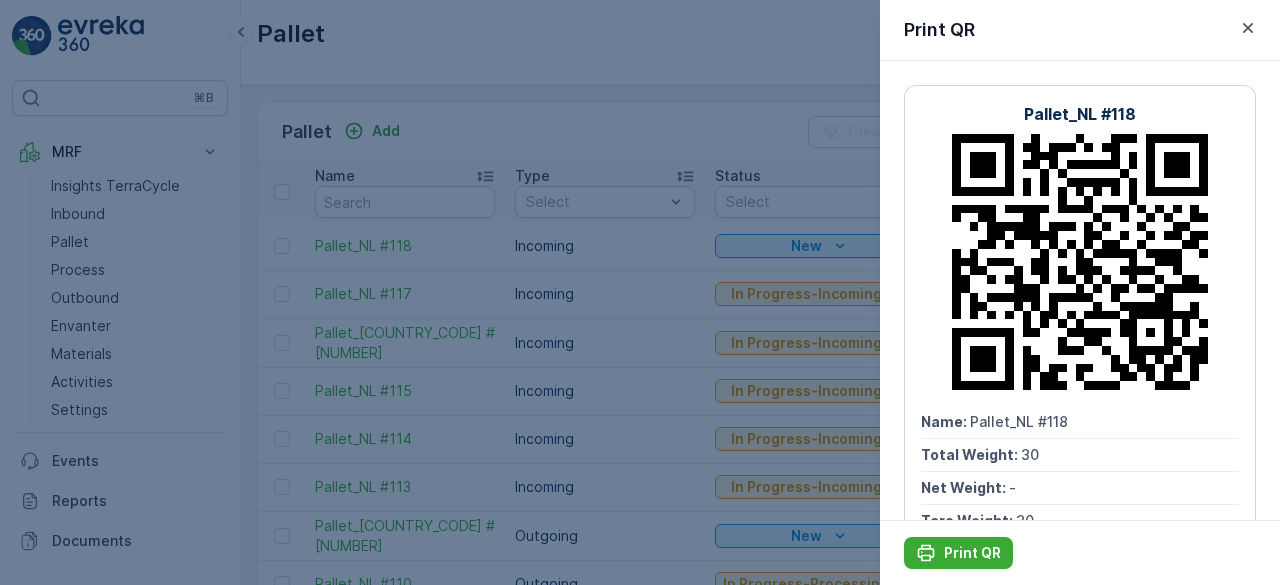 scroll, scrollTop: 0, scrollLeft: 0, axis: both 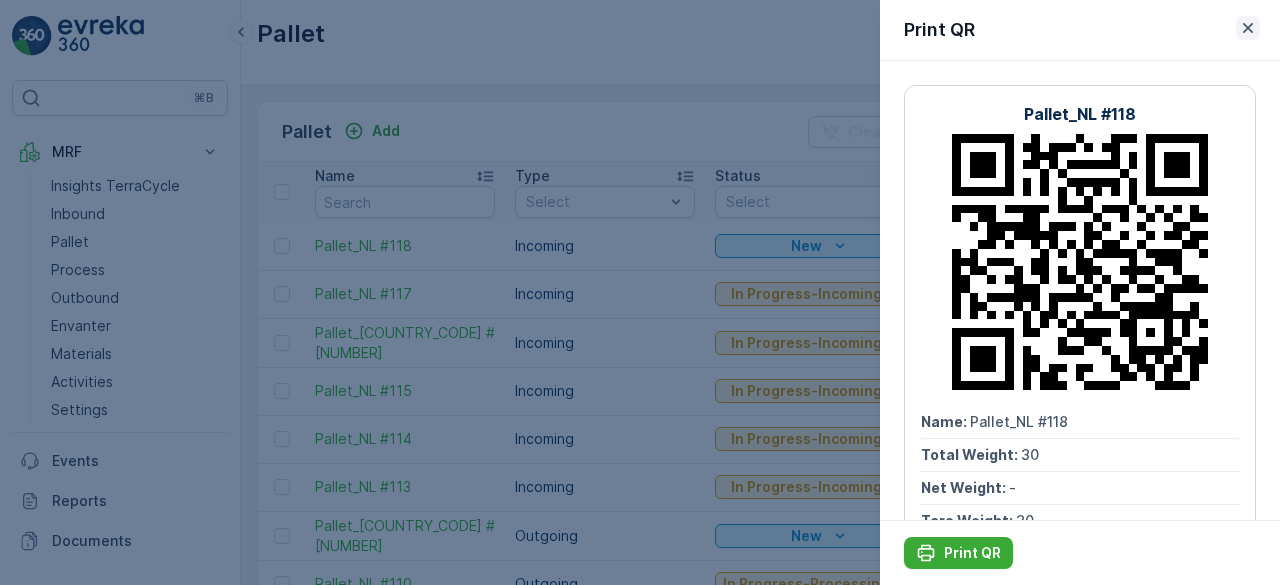 click 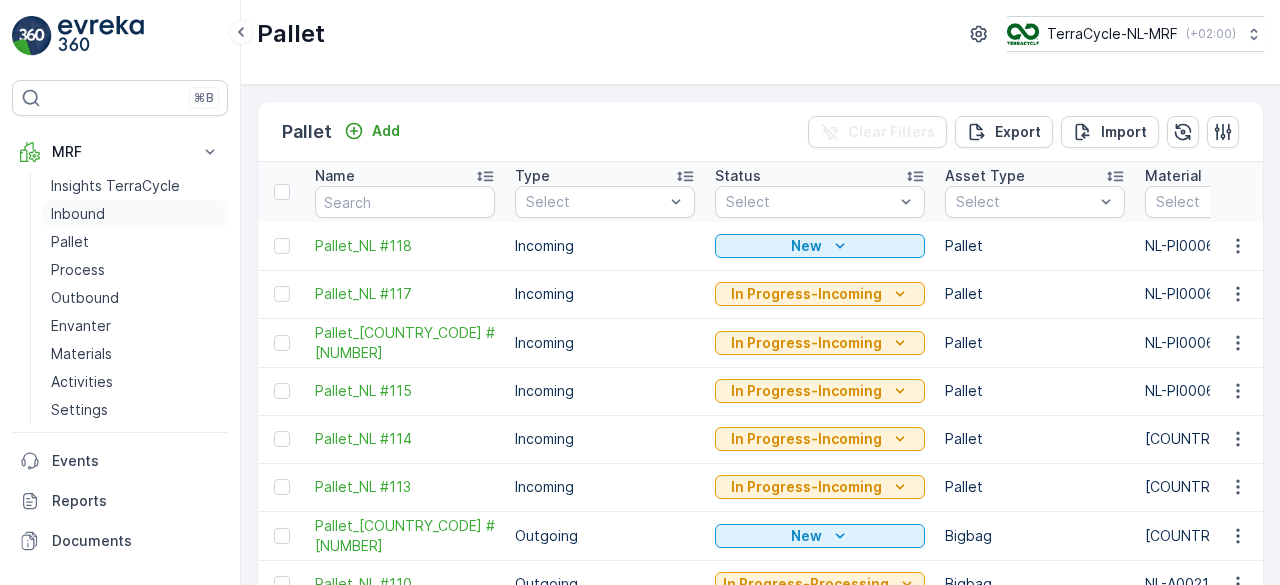 click on "Inbound" at bounding box center [78, 214] 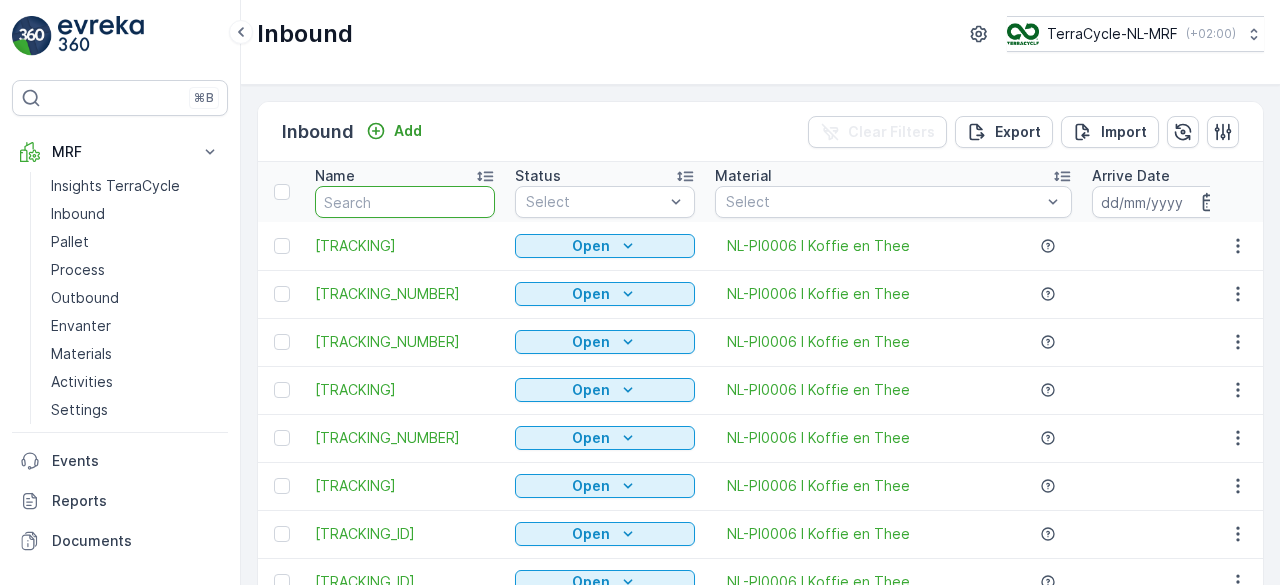 click at bounding box center [405, 202] 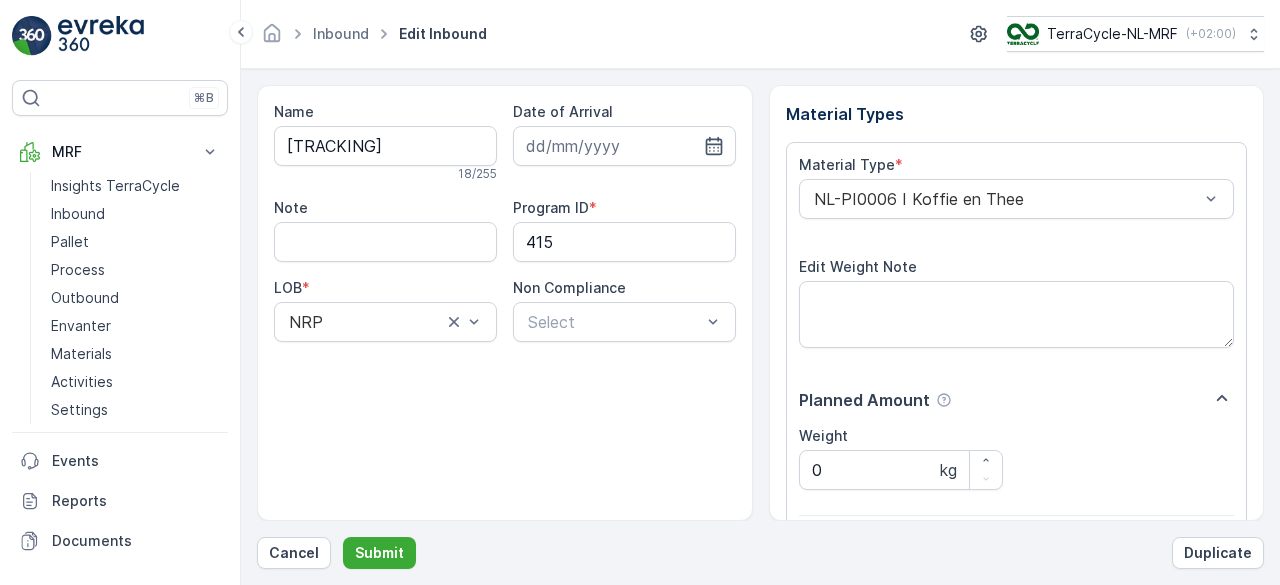 scroll, scrollTop: 311, scrollLeft: 0, axis: vertical 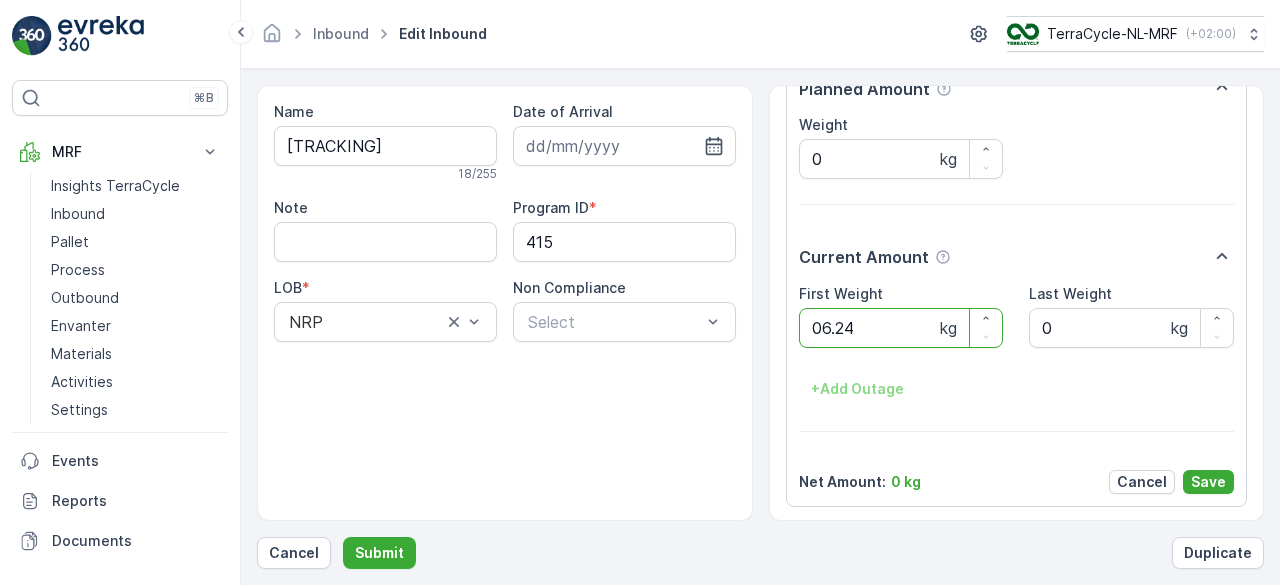 click on "Submit" at bounding box center (379, 553) 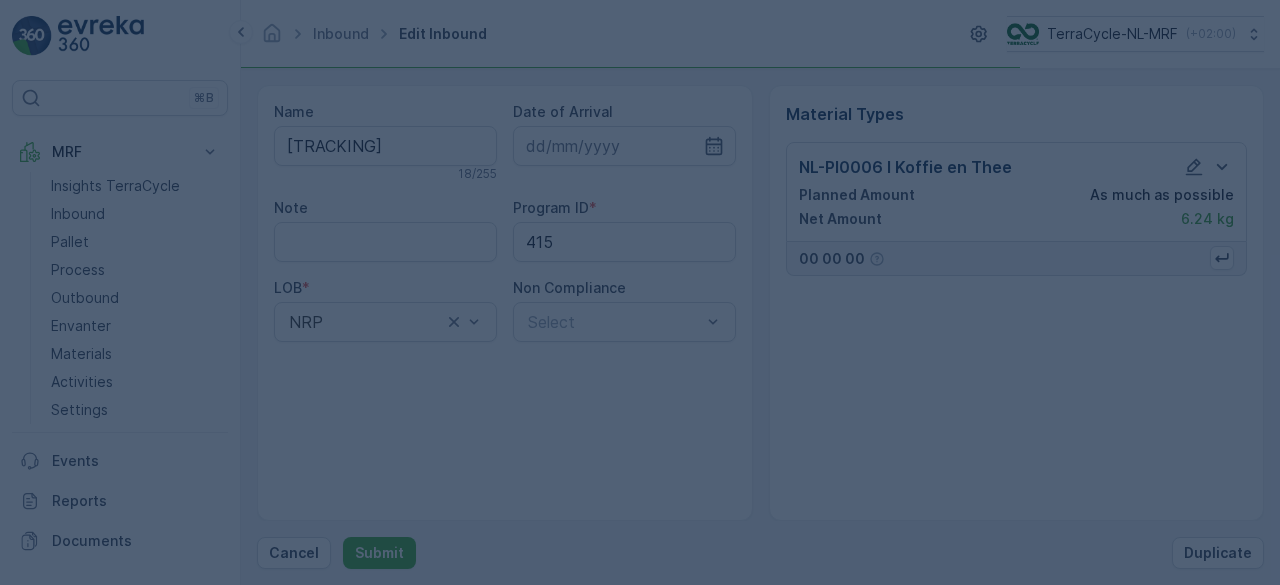 scroll, scrollTop: 0, scrollLeft: 0, axis: both 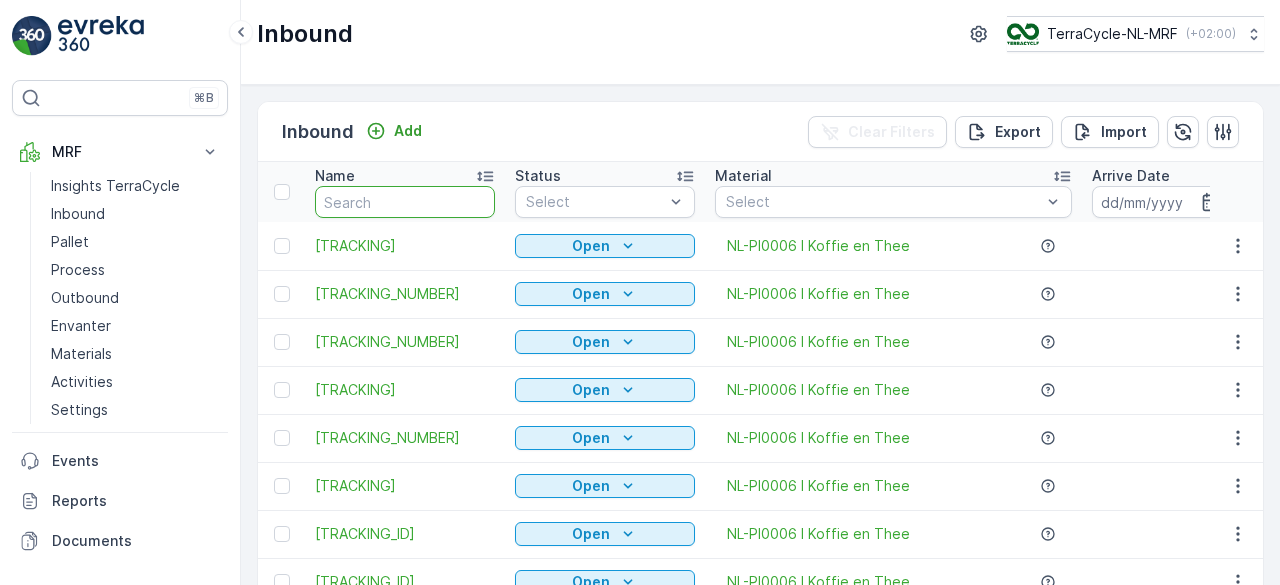 click at bounding box center [405, 202] 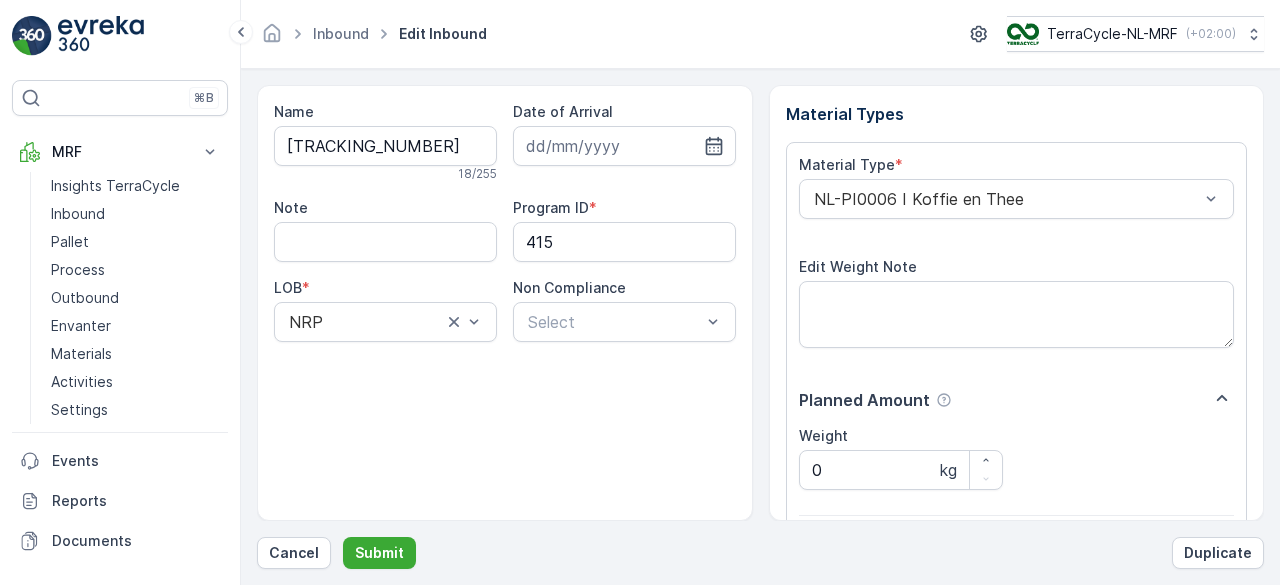 scroll, scrollTop: 311, scrollLeft: 0, axis: vertical 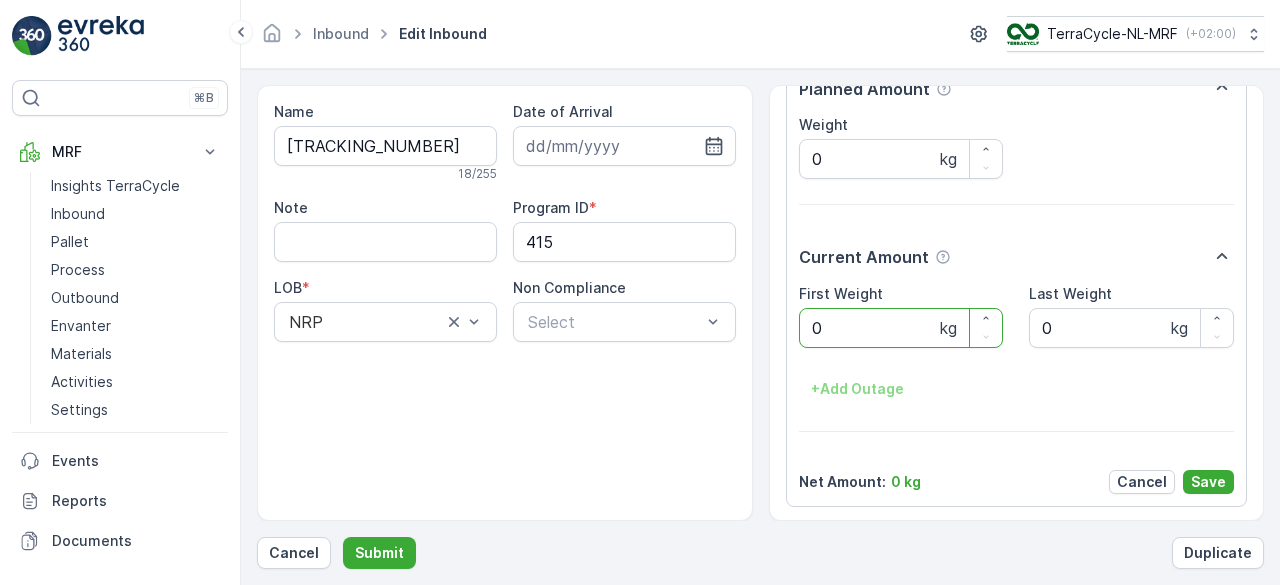 click on "Submit" at bounding box center (379, 553) 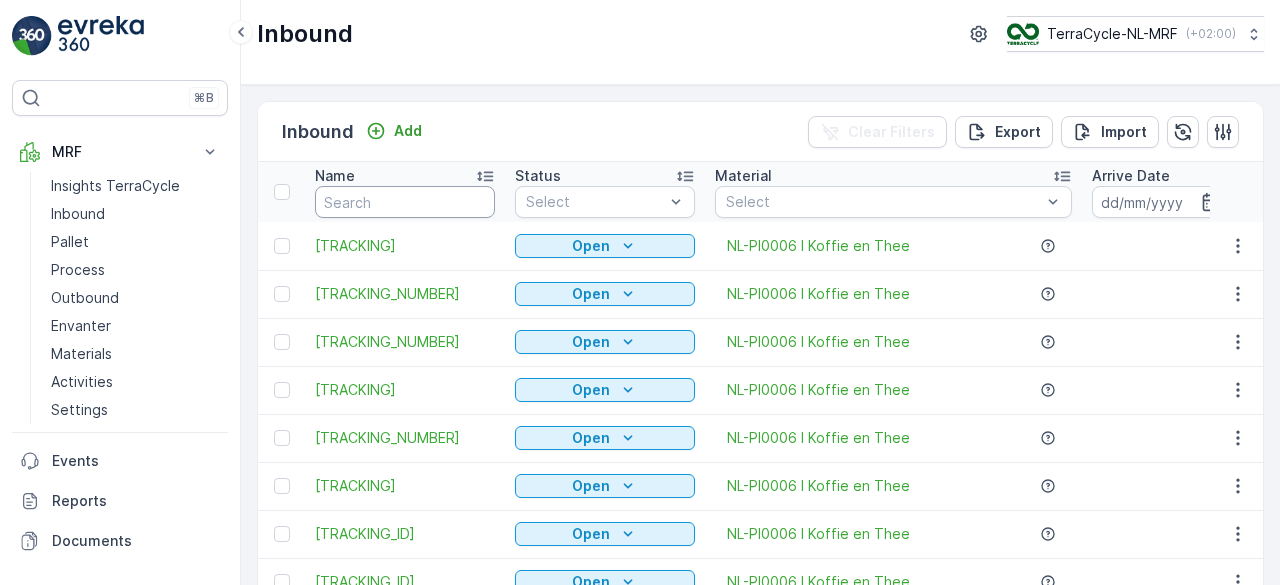 click at bounding box center (405, 202) 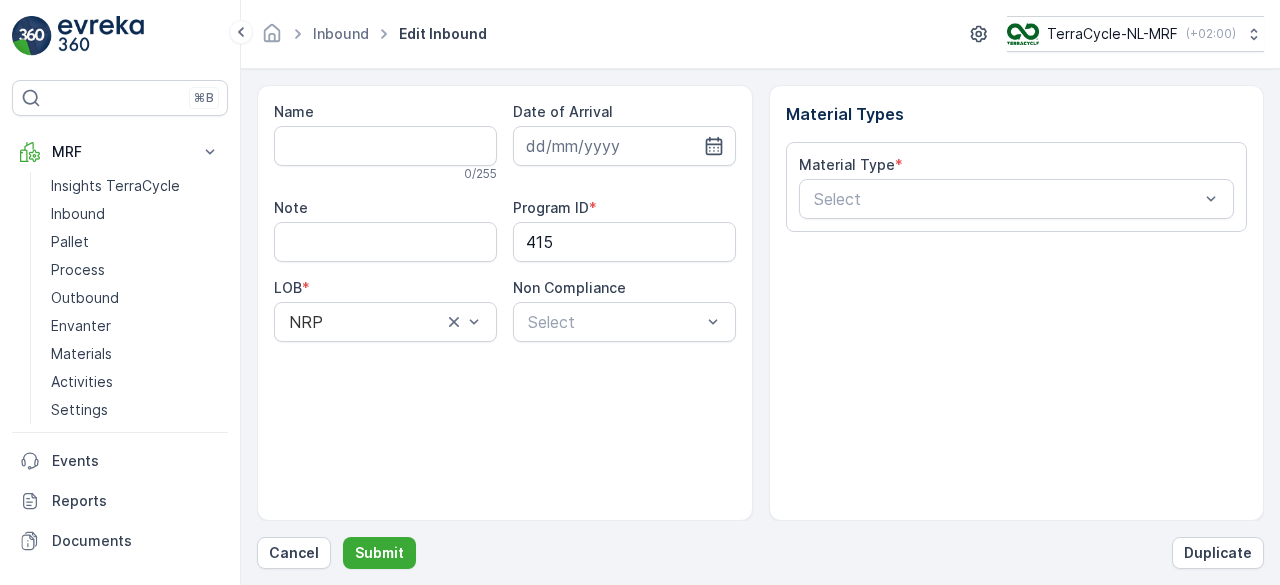 type on "[TRACKING_NUMBER]" 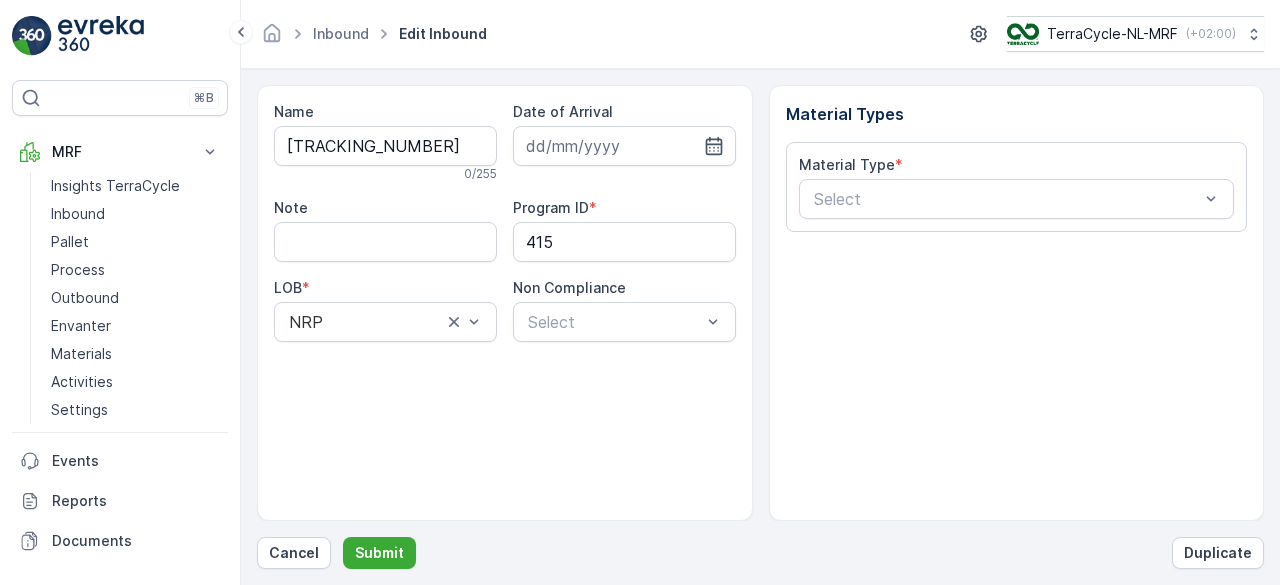 scroll, scrollTop: 311, scrollLeft: 0, axis: vertical 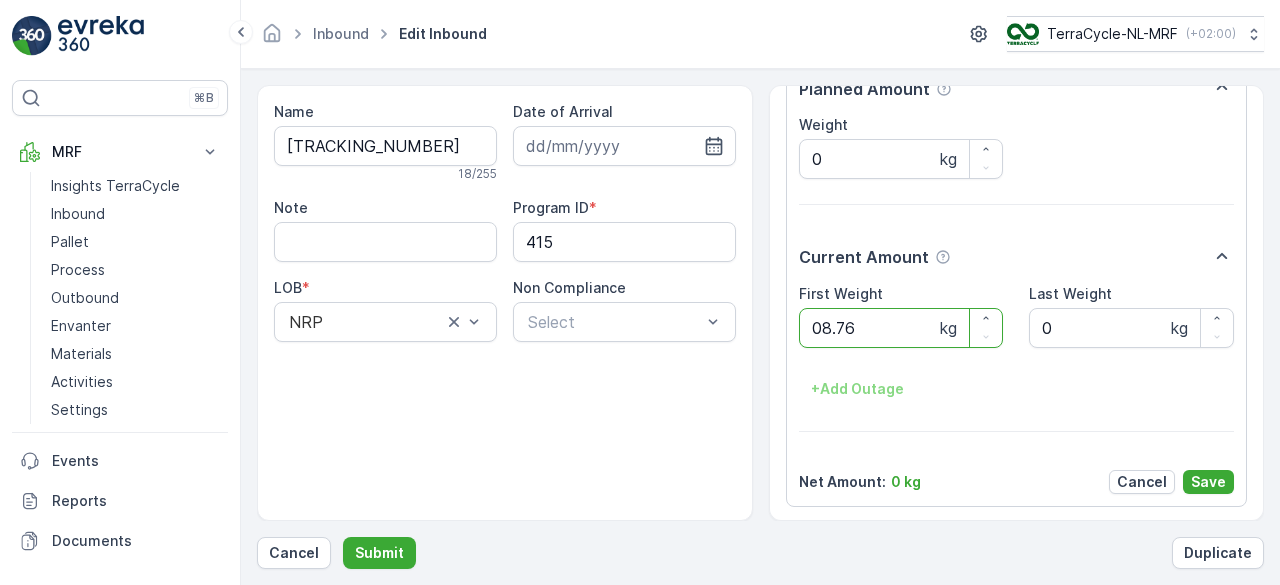click on "Submit" at bounding box center [379, 553] 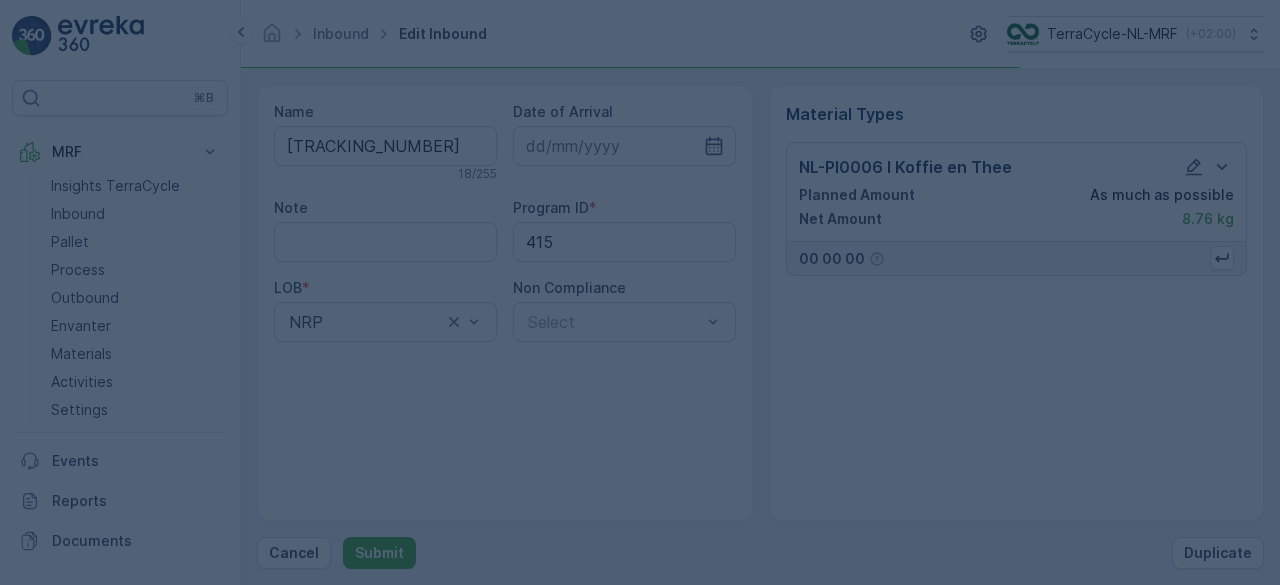 scroll, scrollTop: 0, scrollLeft: 0, axis: both 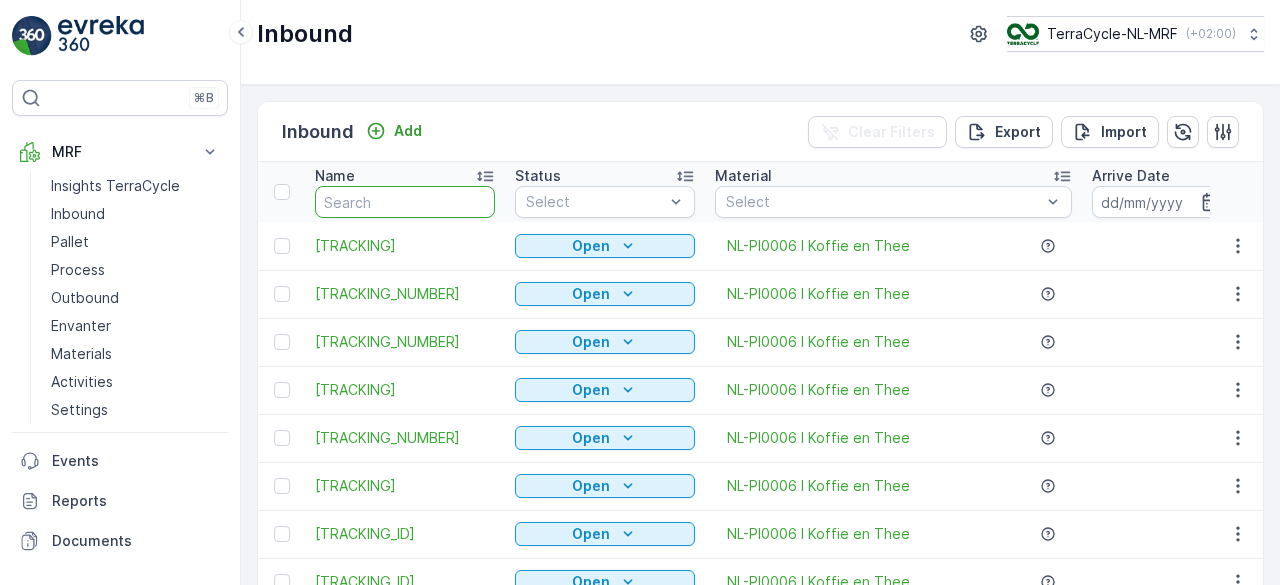 click at bounding box center [405, 202] 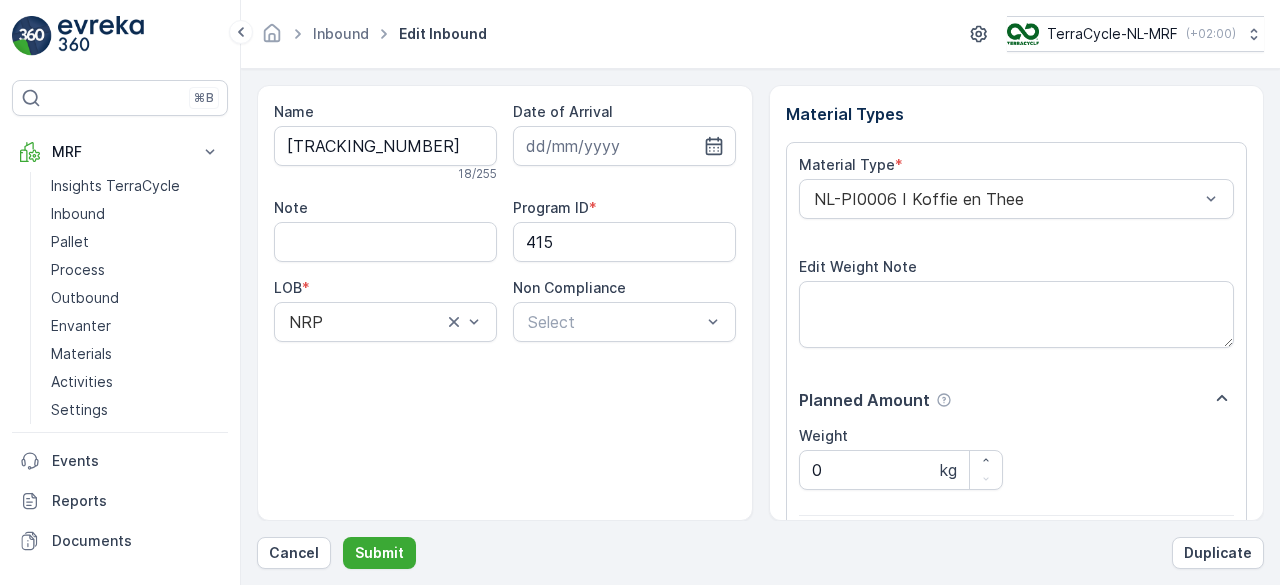 scroll, scrollTop: 311, scrollLeft: 0, axis: vertical 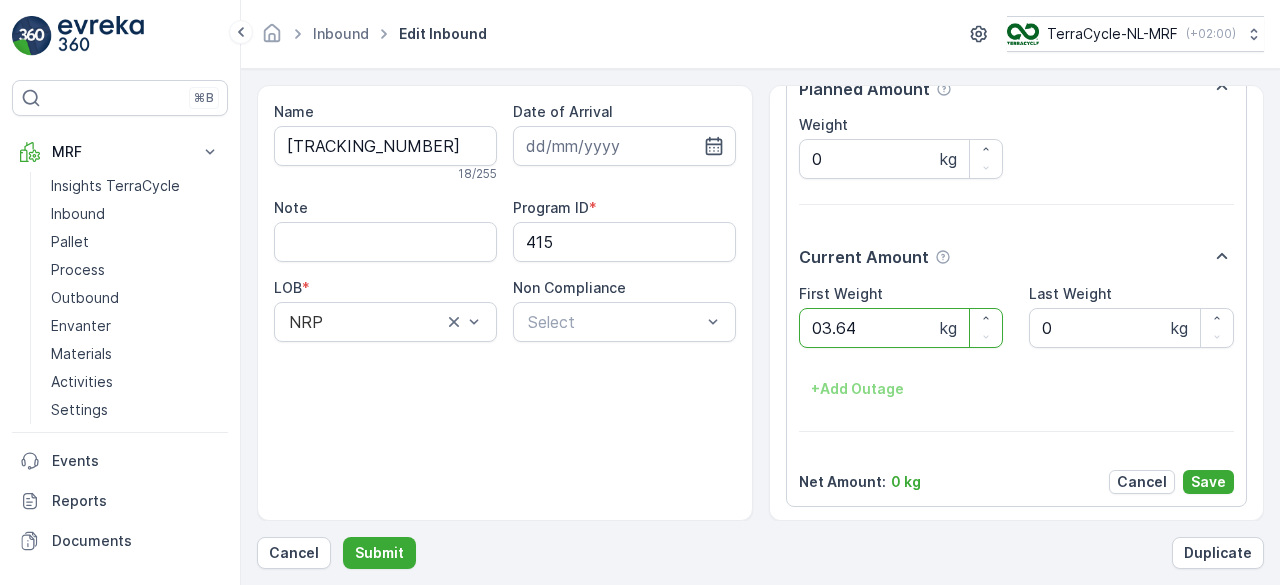click on "Submit" at bounding box center (379, 553) 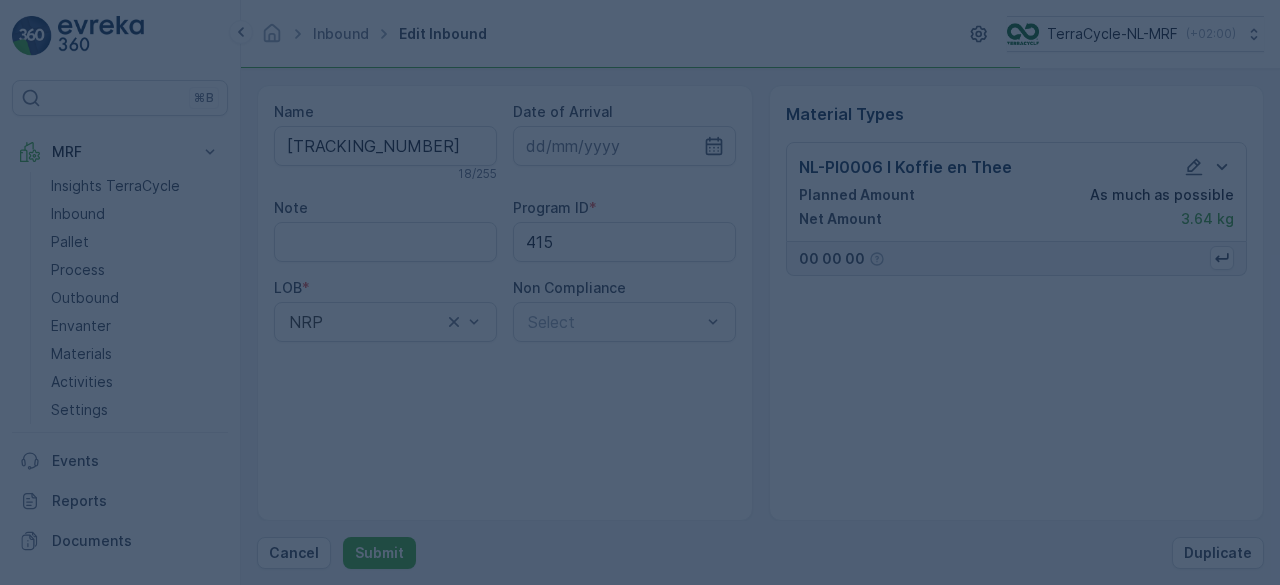 scroll, scrollTop: 0, scrollLeft: 0, axis: both 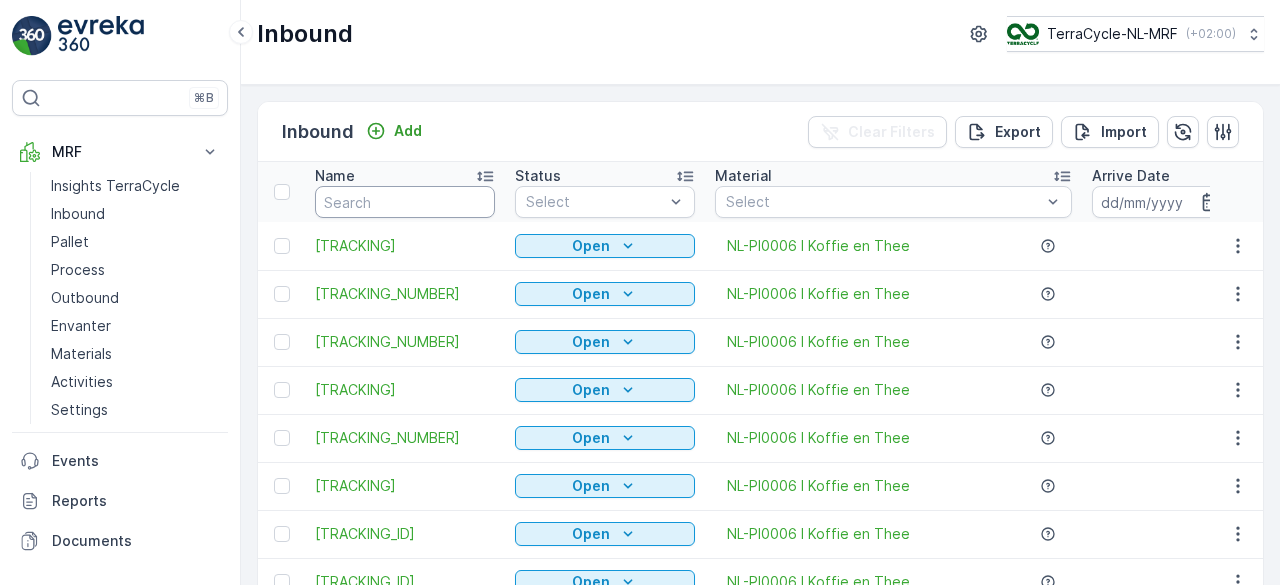 click at bounding box center [405, 202] 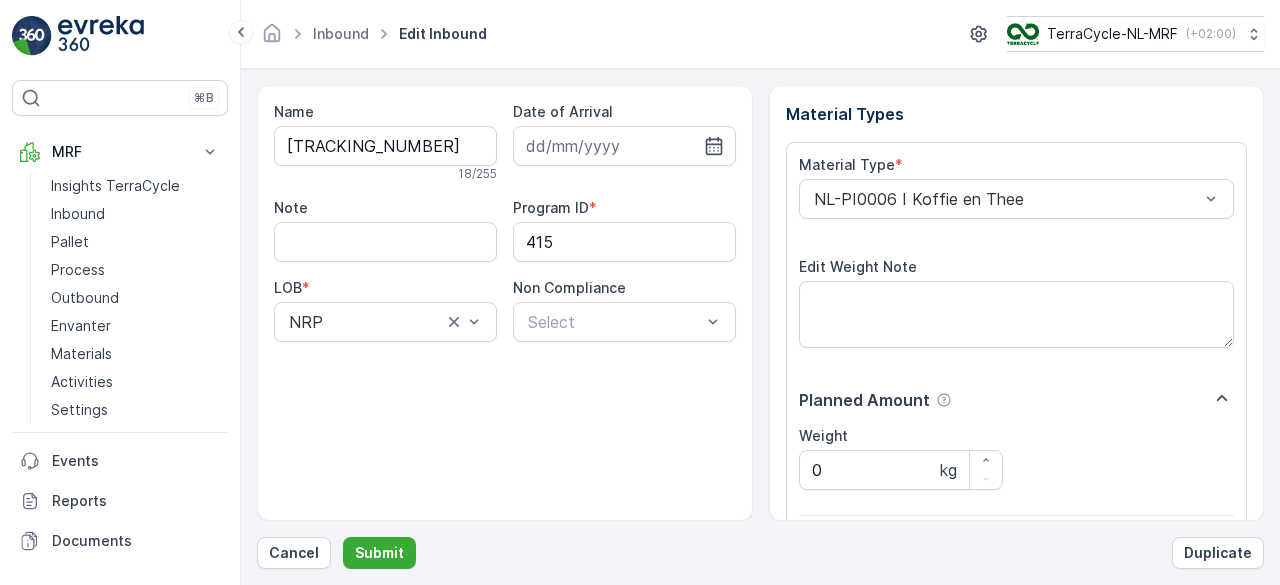 scroll, scrollTop: 311, scrollLeft: 0, axis: vertical 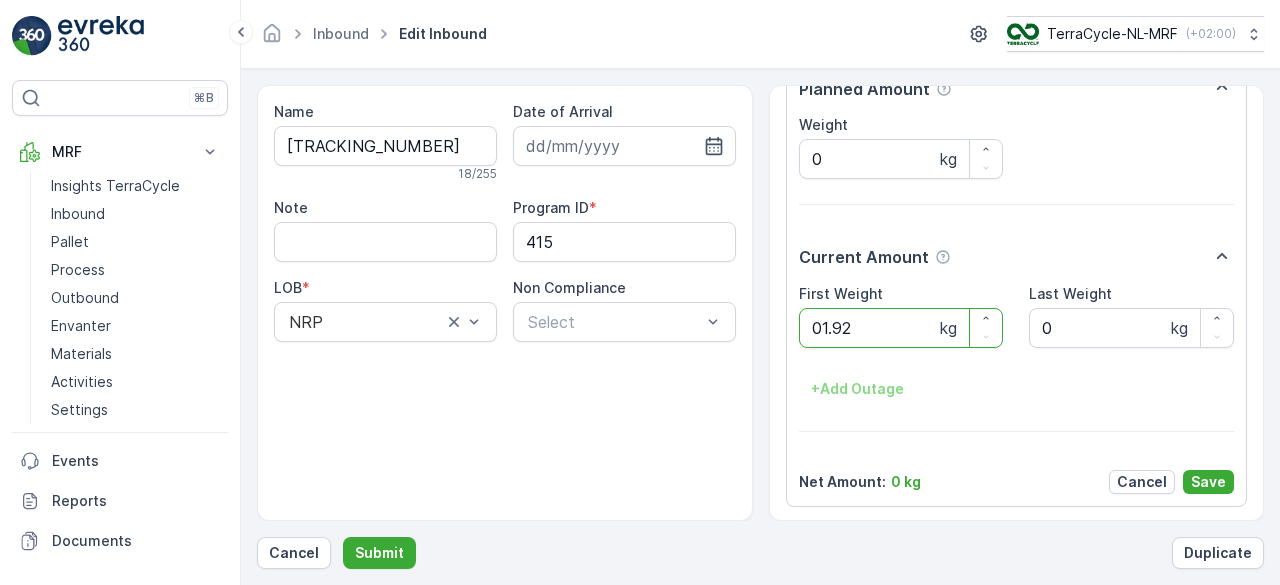 click on "Submit" at bounding box center [379, 553] 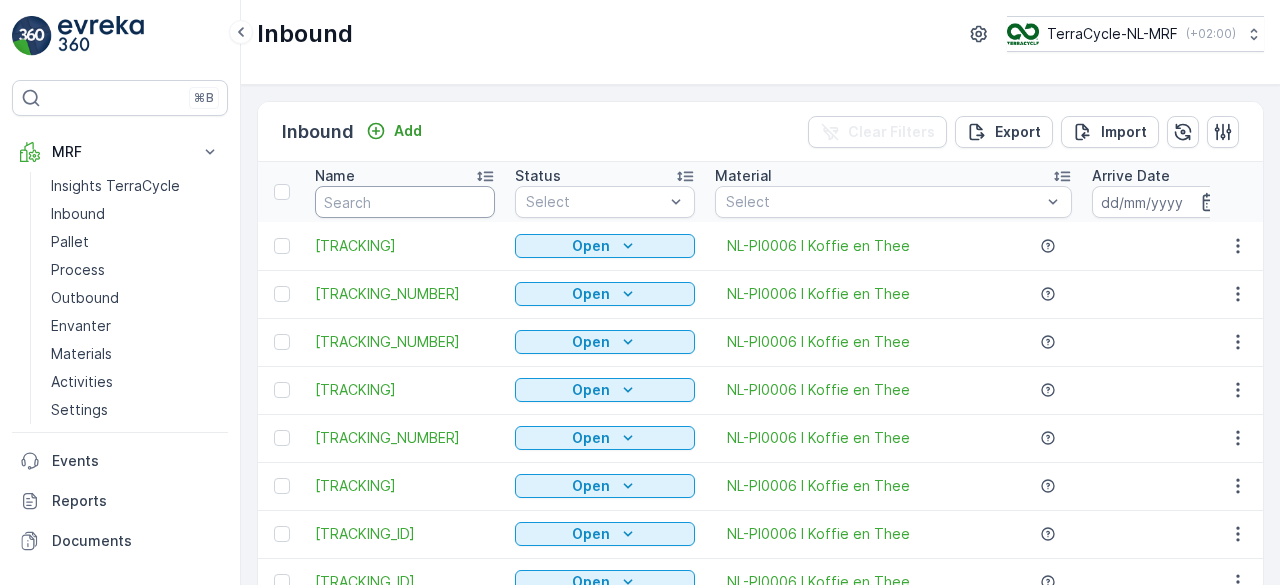click at bounding box center (405, 202) 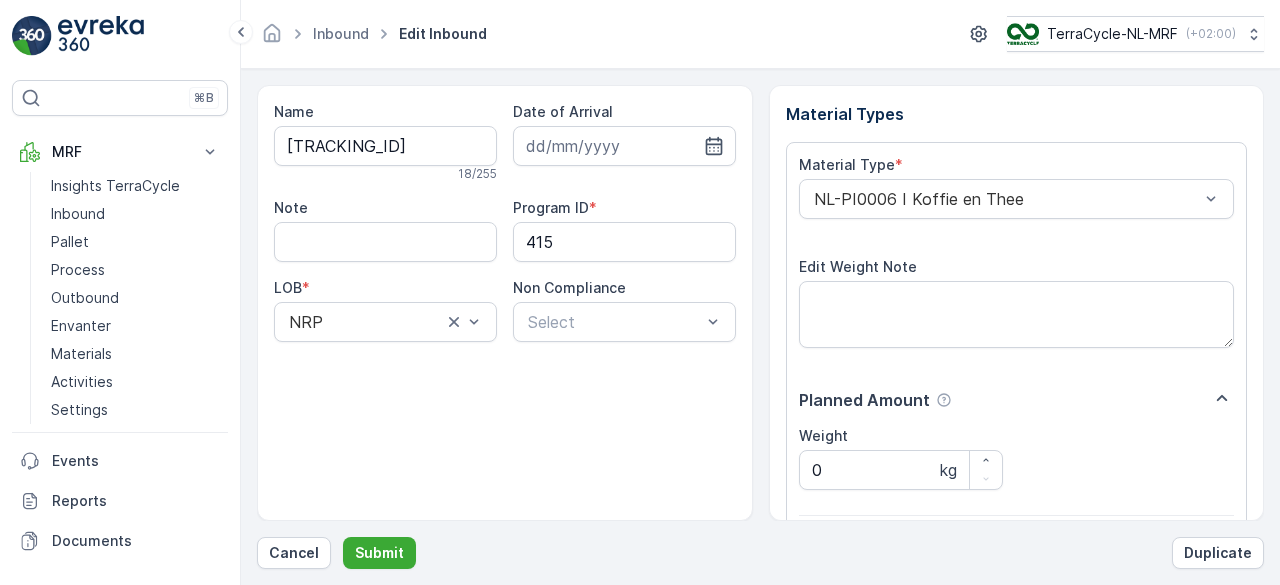 scroll, scrollTop: 311, scrollLeft: 0, axis: vertical 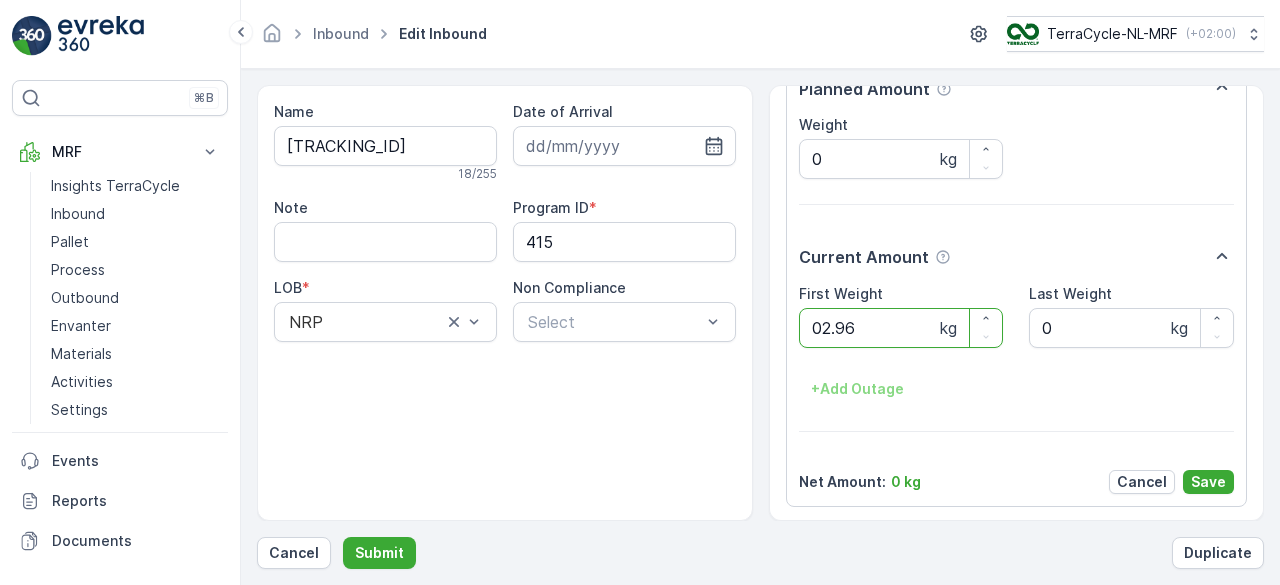 click on "Submit" at bounding box center (379, 553) 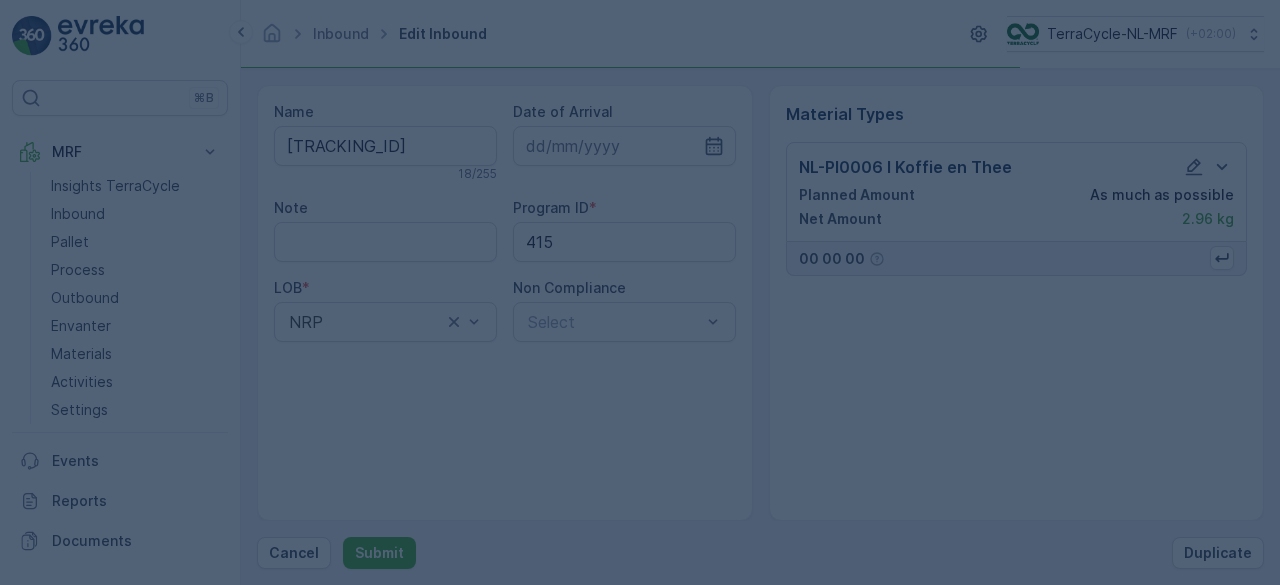 scroll, scrollTop: 0, scrollLeft: 0, axis: both 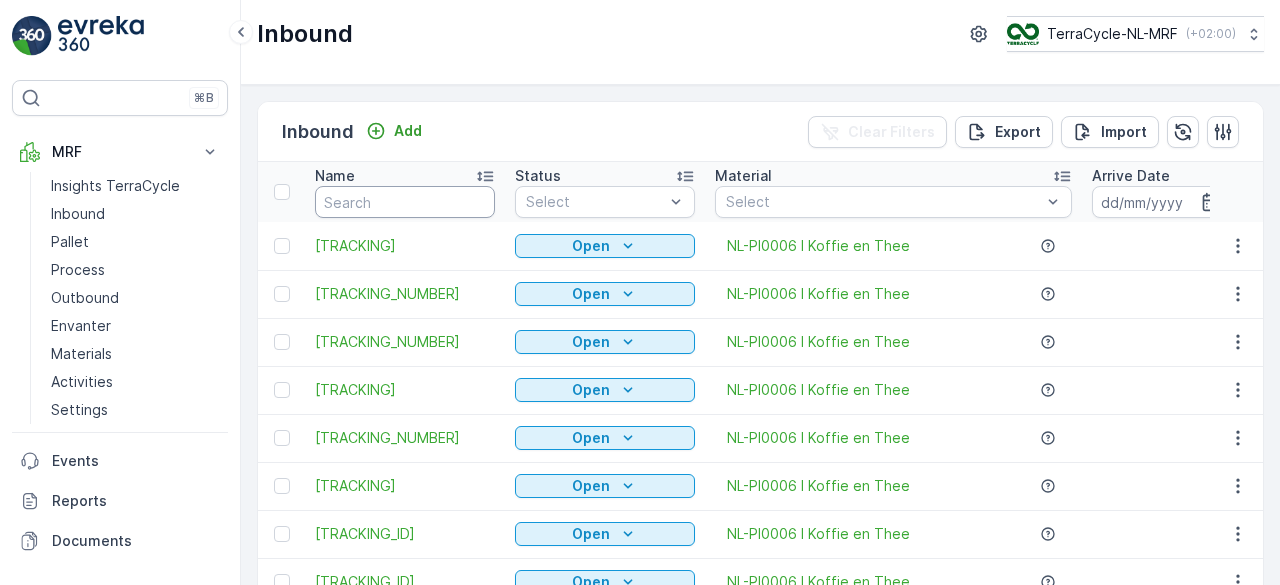 click at bounding box center (405, 202) 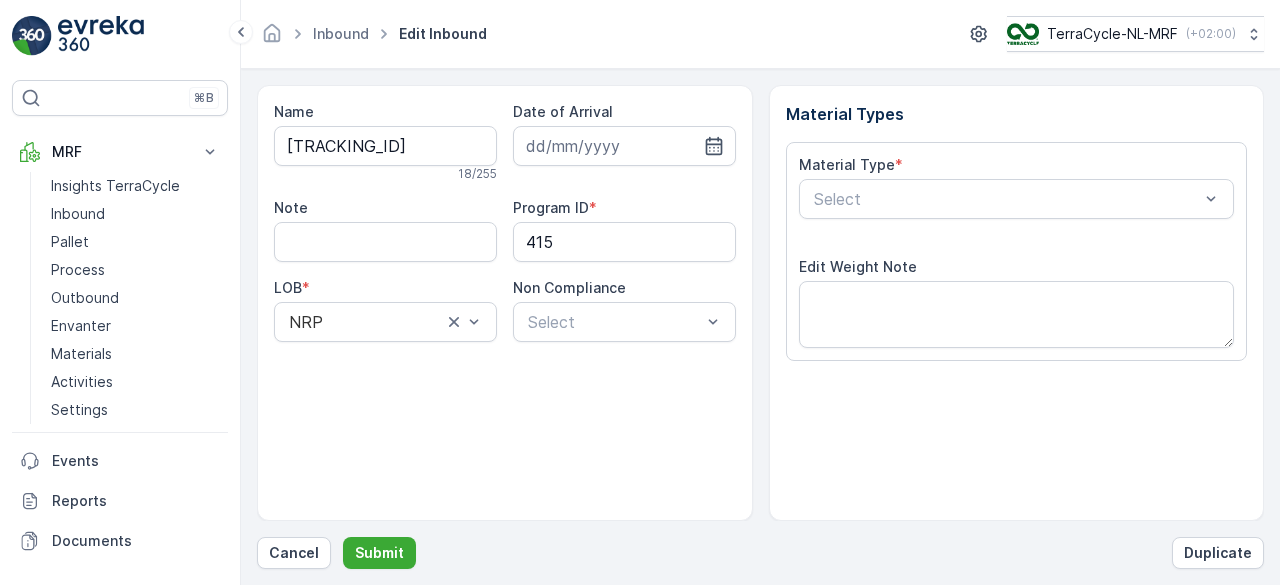 scroll, scrollTop: 311, scrollLeft: 0, axis: vertical 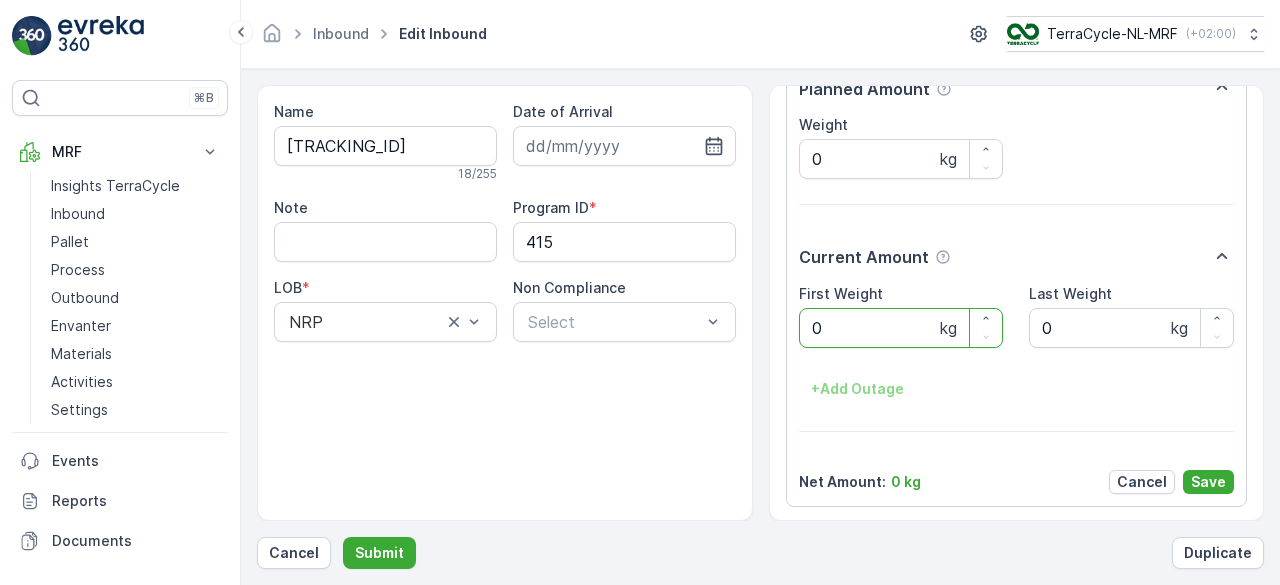 click on "Submit" at bounding box center [379, 553] 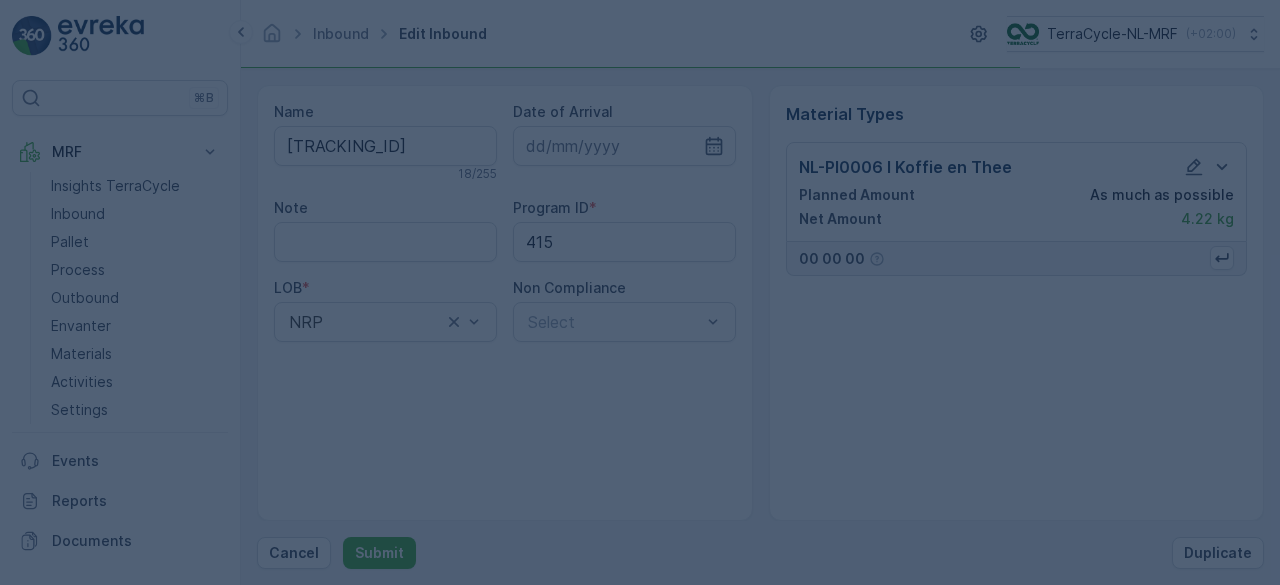 scroll, scrollTop: 0, scrollLeft: 0, axis: both 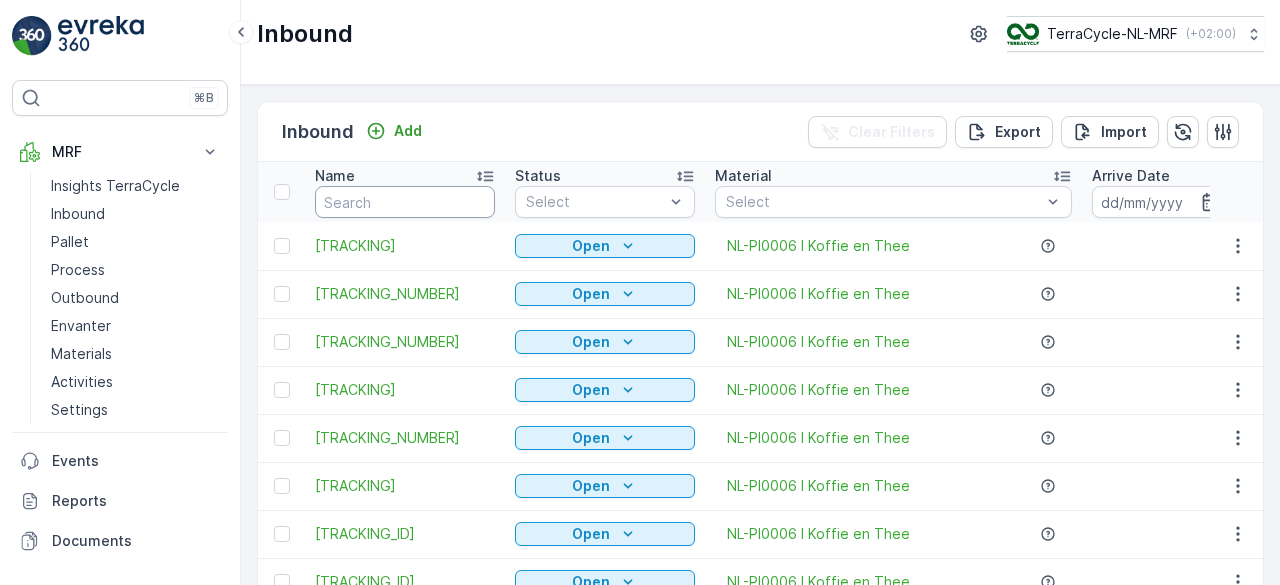 click at bounding box center (405, 202) 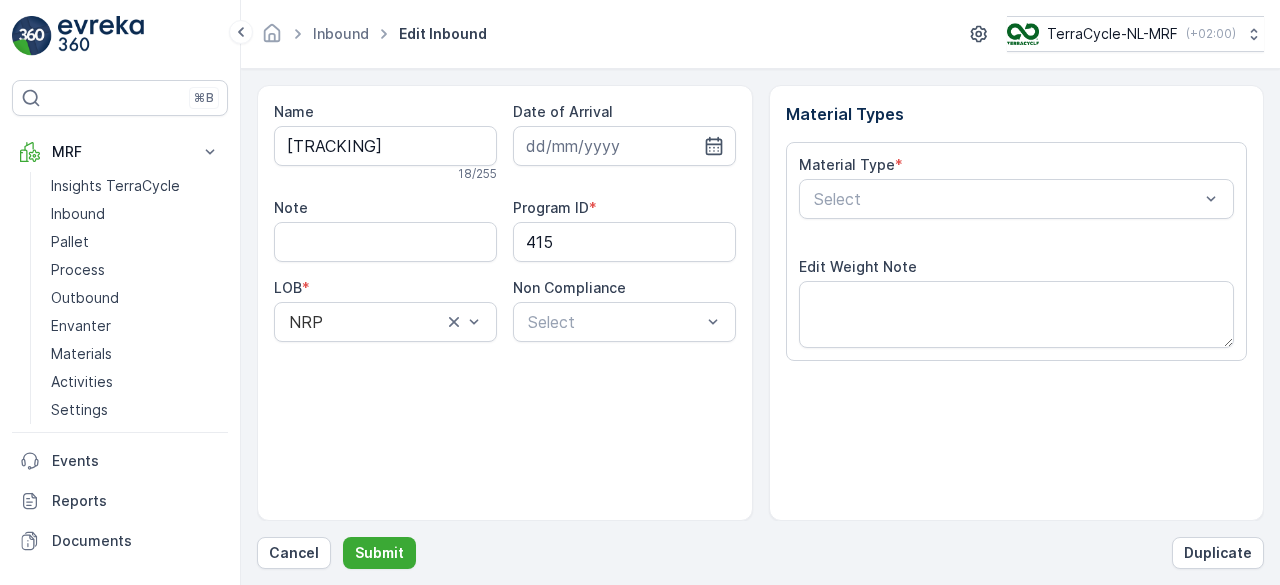 scroll, scrollTop: 311, scrollLeft: 0, axis: vertical 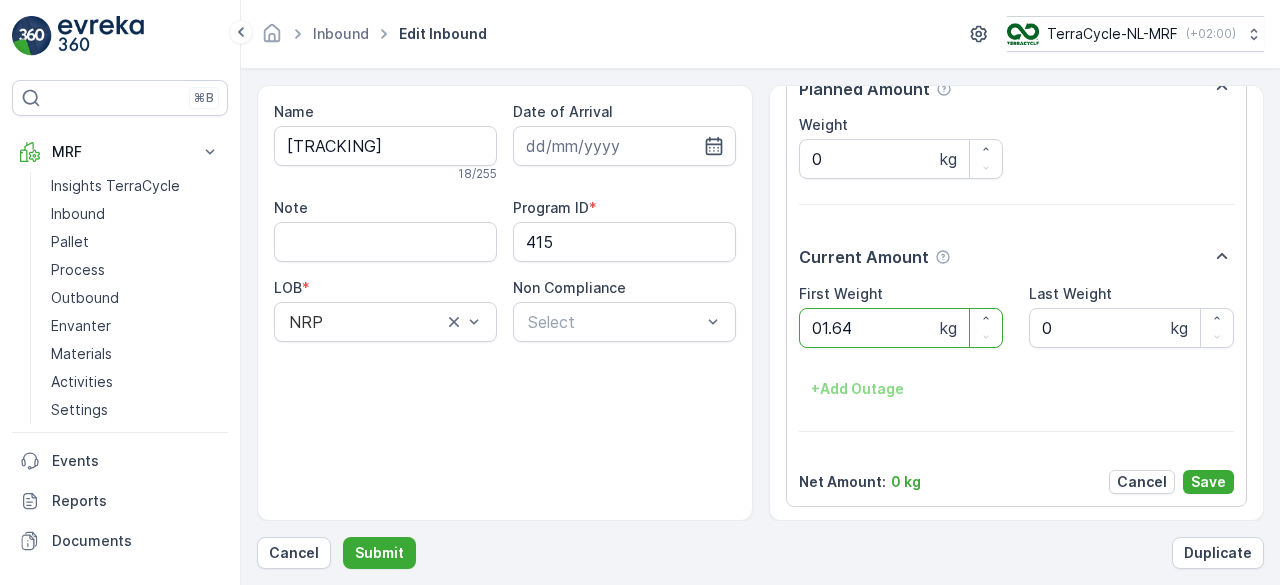 click on "Submit" at bounding box center (379, 553) 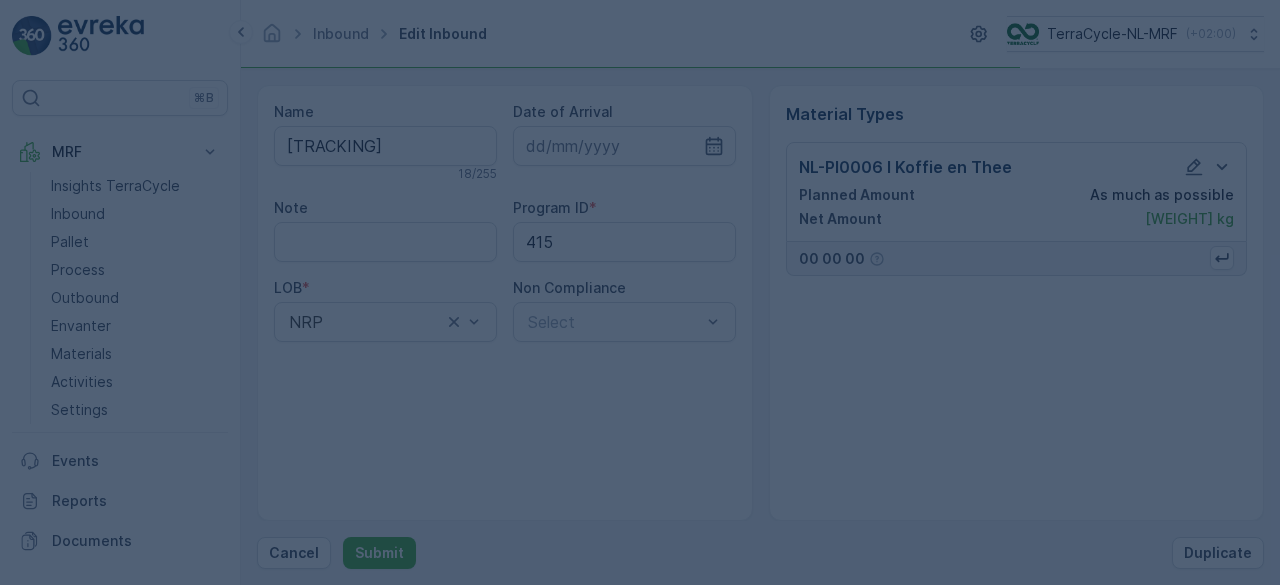 scroll, scrollTop: 0, scrollLeft: 0, axis: both 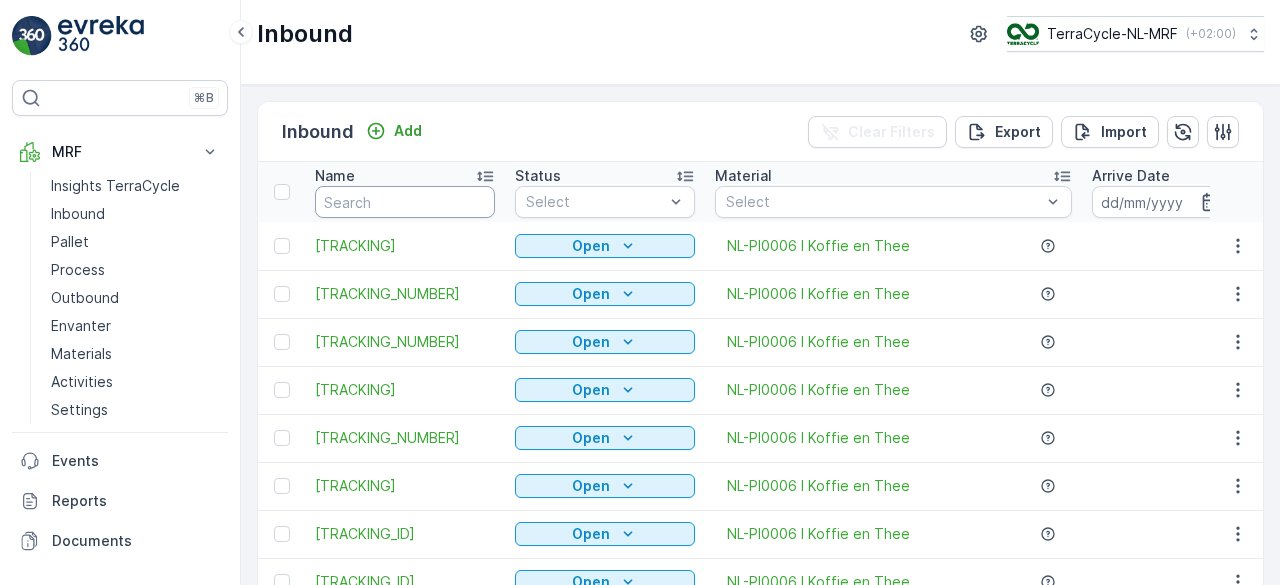 click at bounding box center [405, 202] 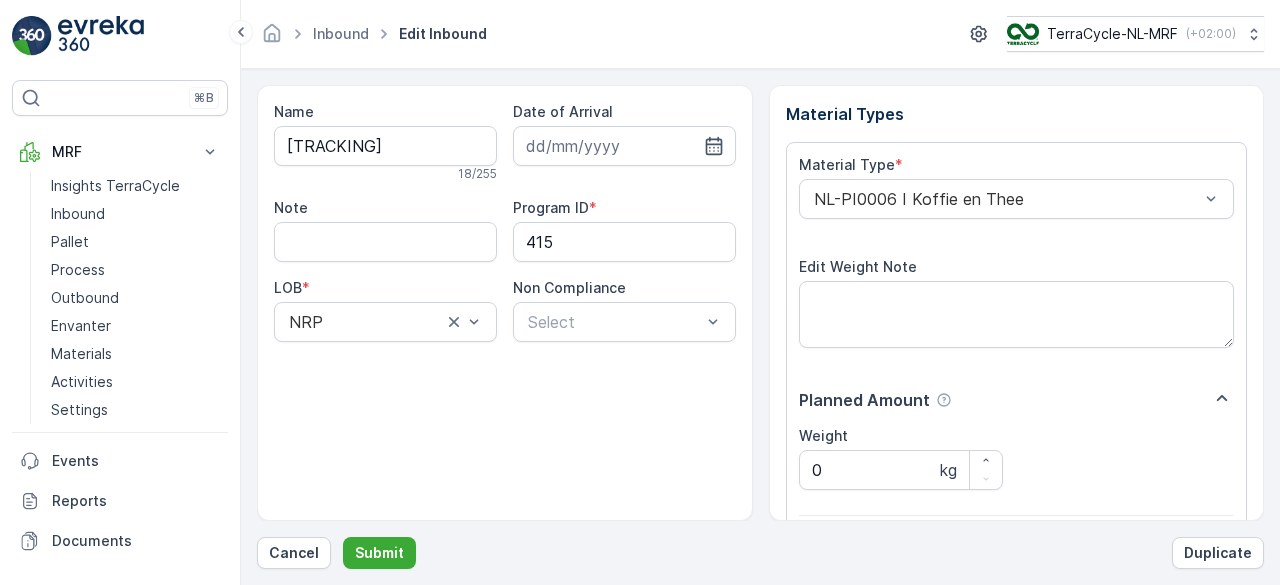 scroll, scrollTop: 311, scrollLeft: 0, axis: vertical 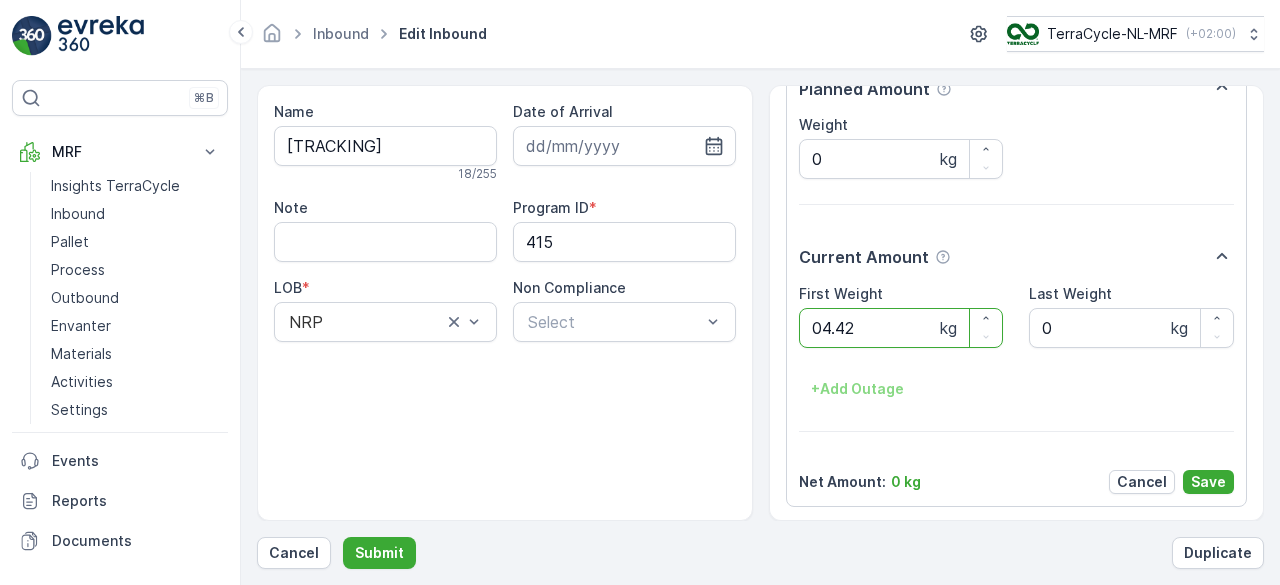 click on "Submit" at bounding box center (379, 553) 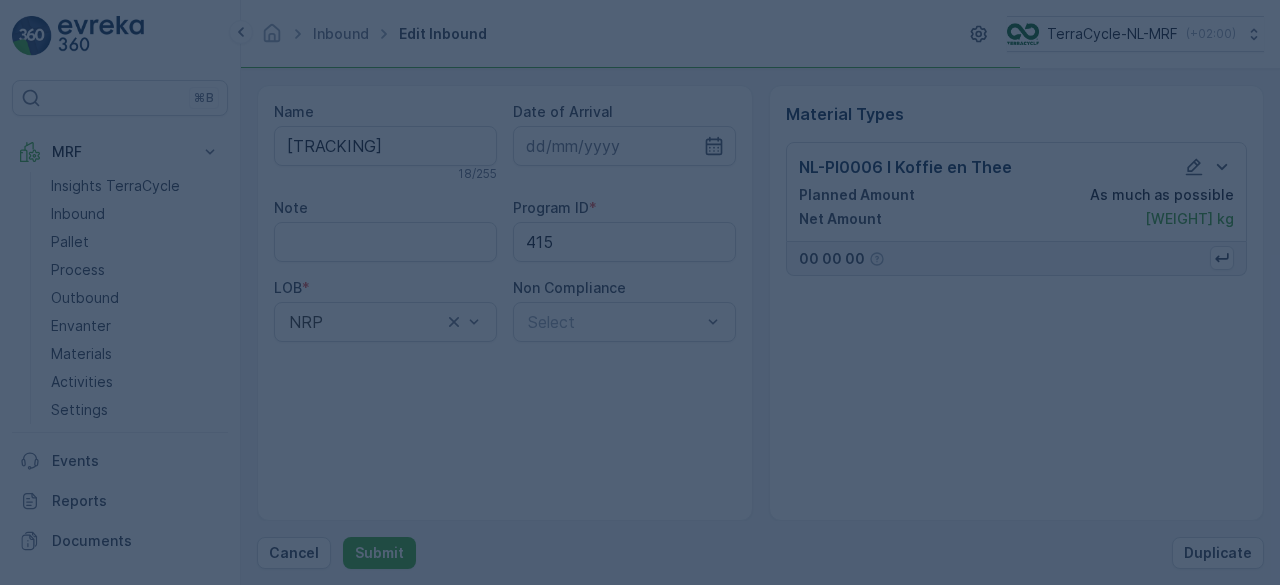 scroll, scrollTop: 0, scrollLeft: 0, axis: both 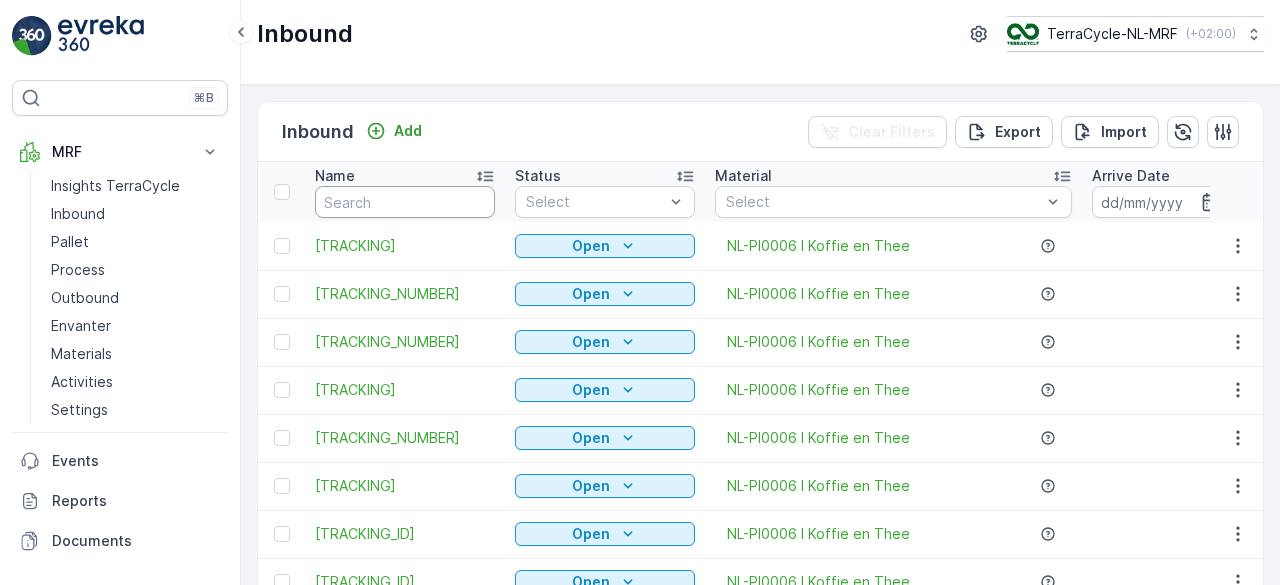 click at bounding box center (405, 202) 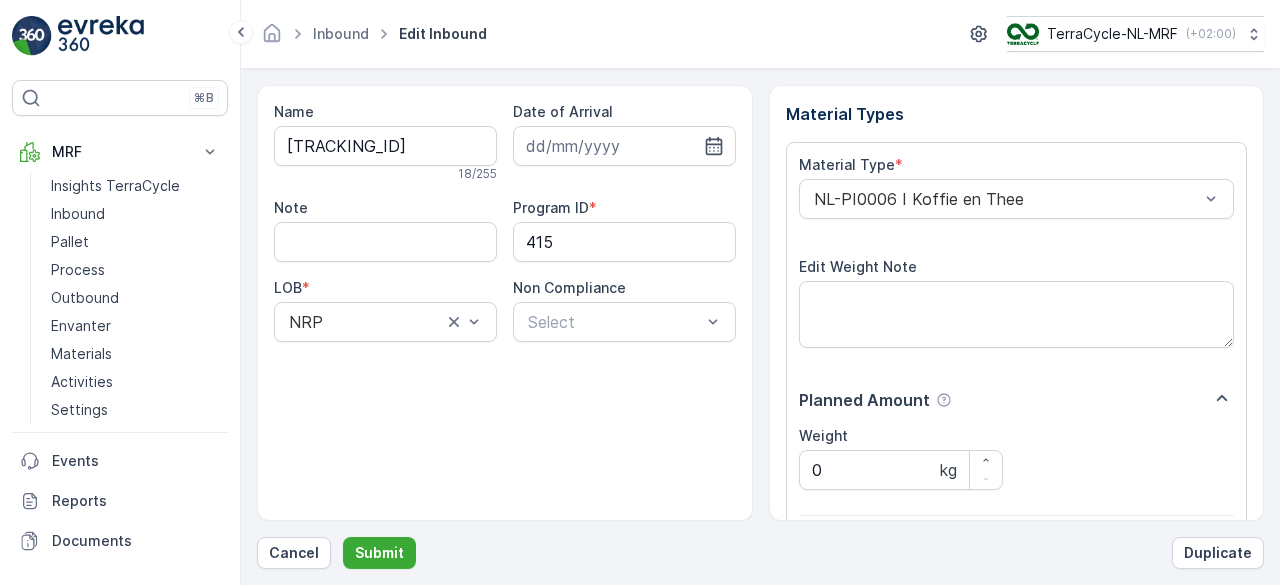 scroll, scrollTop: 311, scrollLeft: 0, axis: vertical 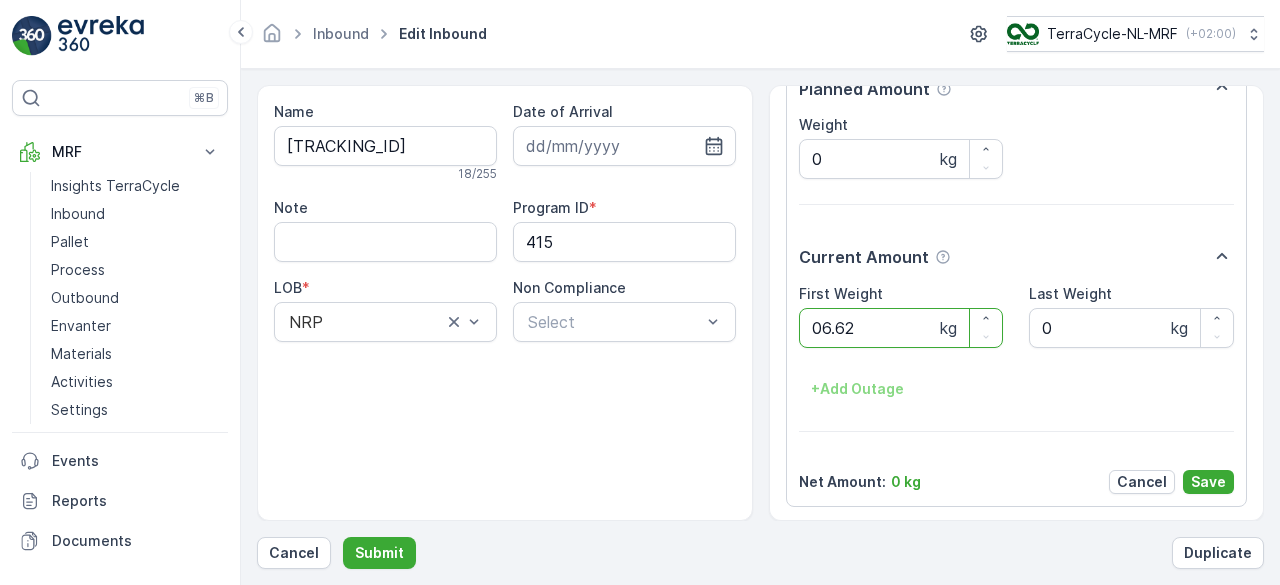 click on "Submit" at bounding box center [379, 553] 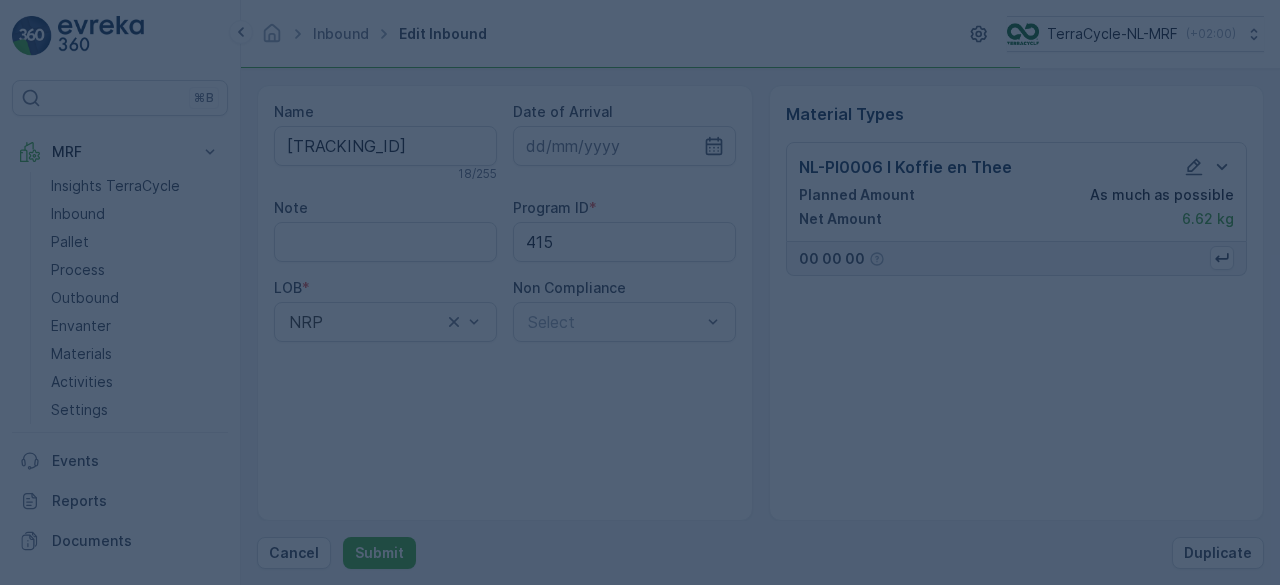 scroll, scrollTop: 0, scrollLeft: 0, axis: both 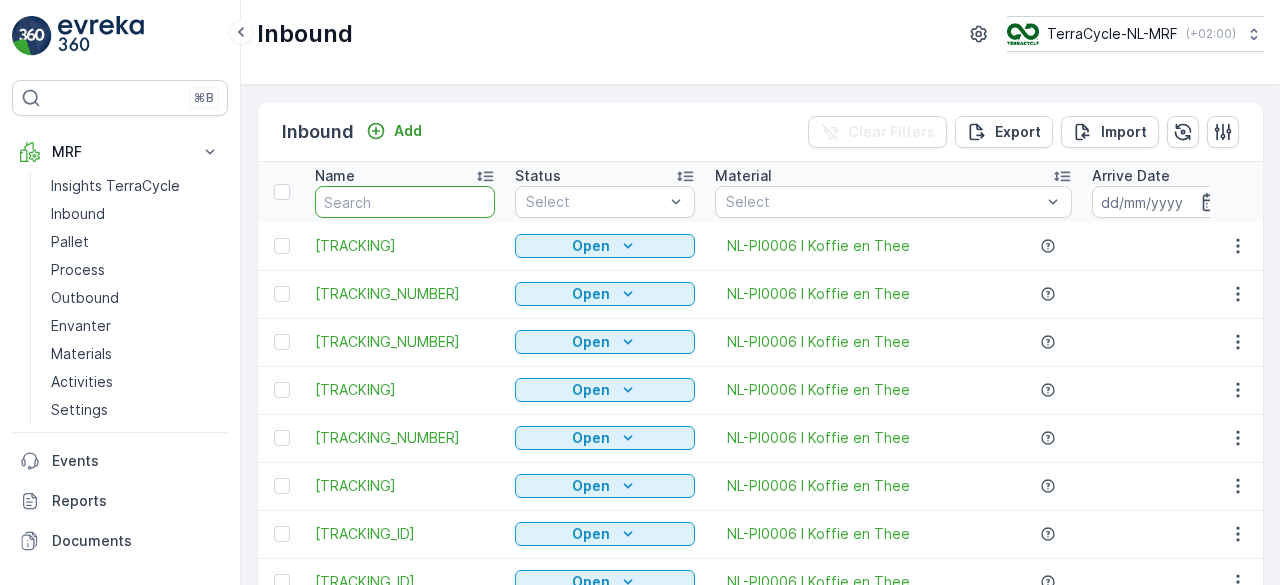 click at bounding box center (405, 202) 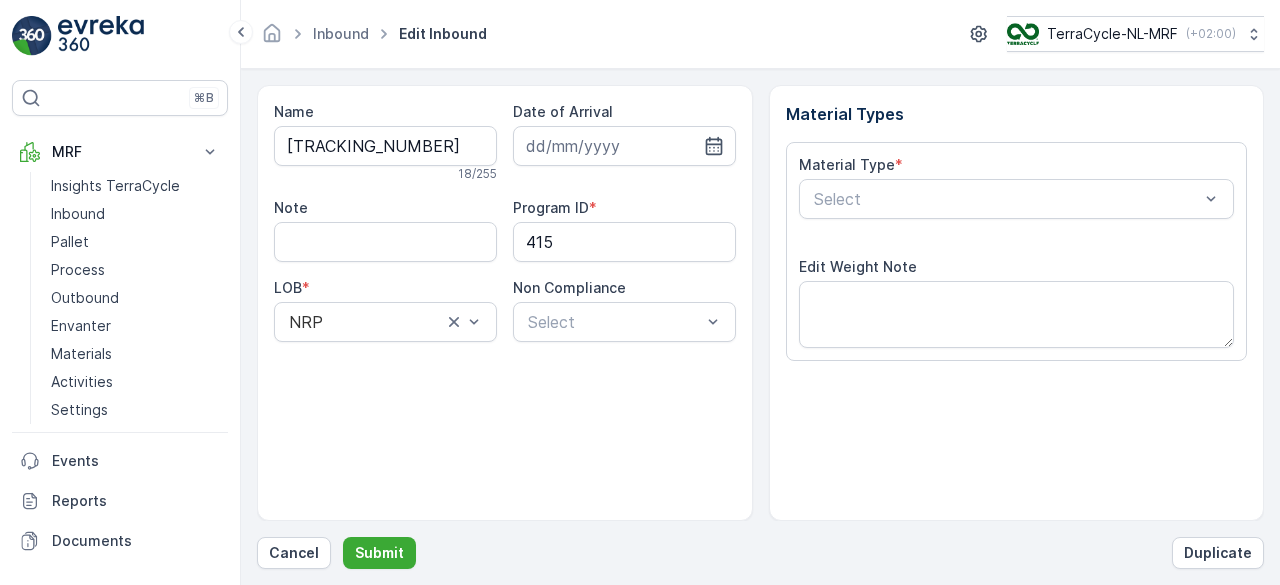 scroll, scrollTop: 311, scrollLeft: 0, axis: vertical 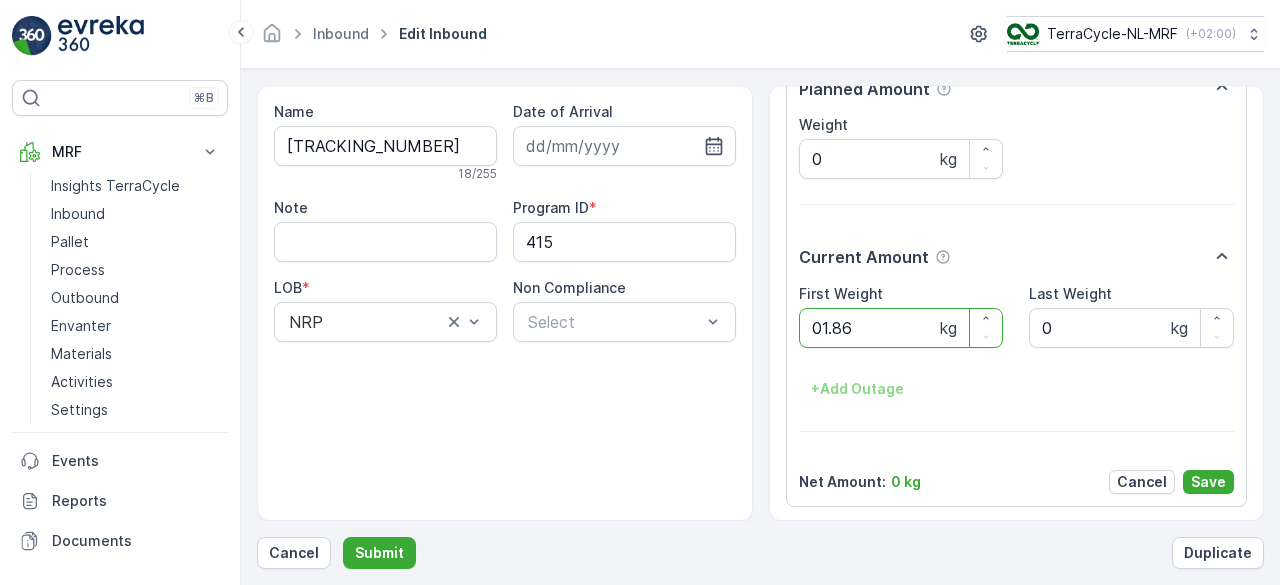 click on "Submit" at bounding box center [379, 553] 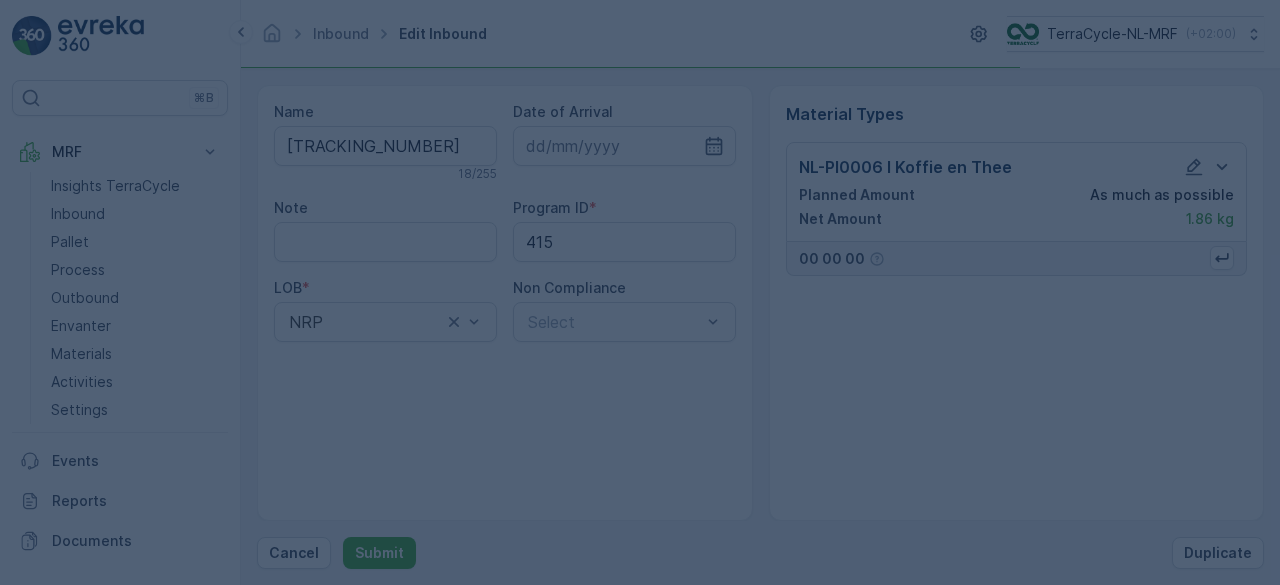scroll, scrollTop: 0, scrollLeft: 0, axis: both 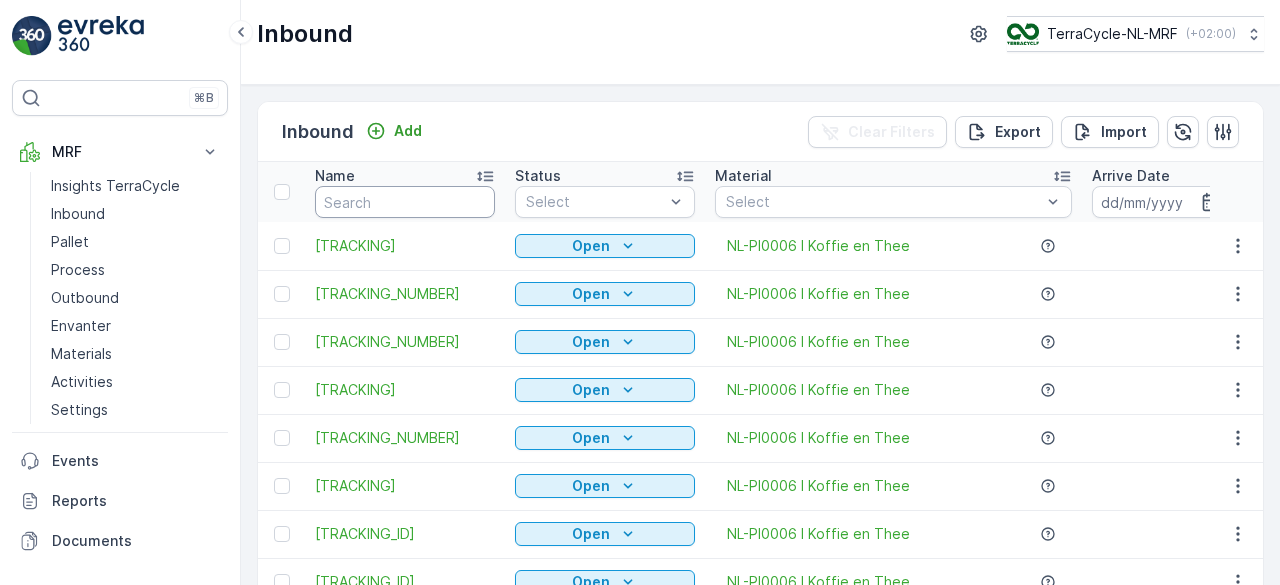 click at bounding box center (405, 202) 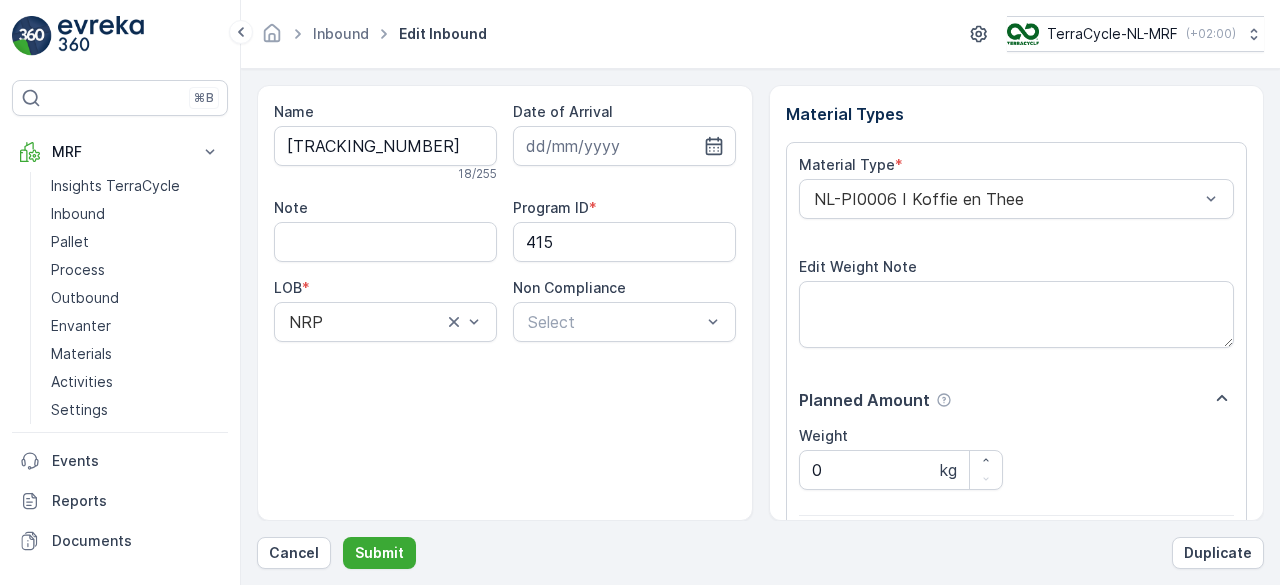 scroll, scrollTop: 311, scrollLeft: 0, axis: vertical 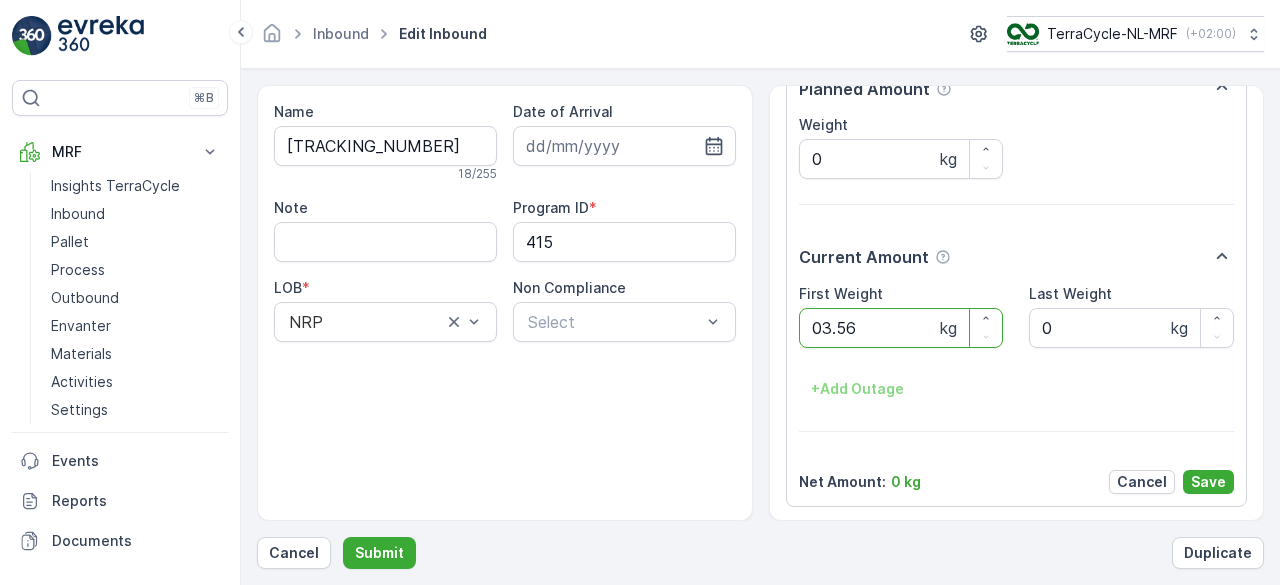 click on "Submit" at bounding box center (379, 553) 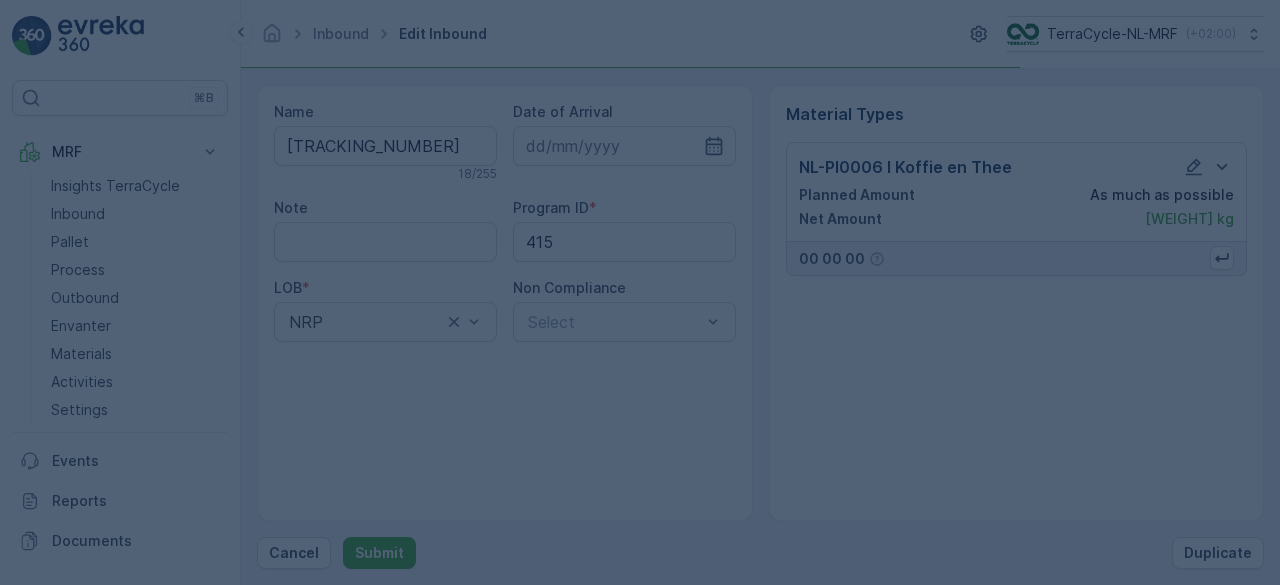scroll, scrollTop: 0, scrollLeft: 0, axis: both 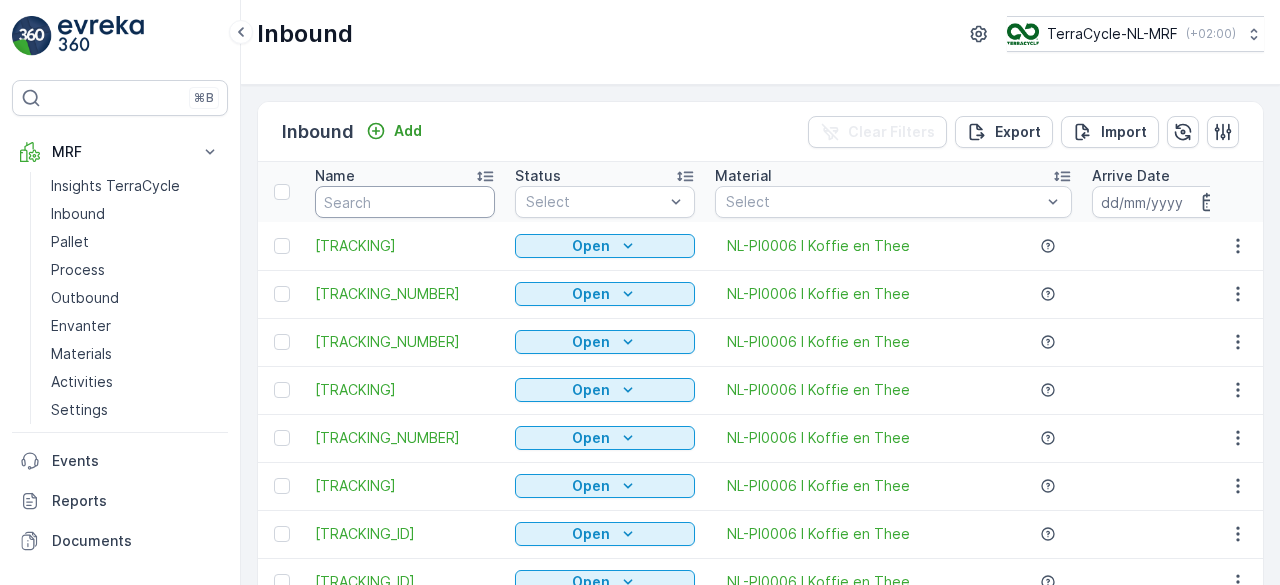 click at bounding box center [405, 202] 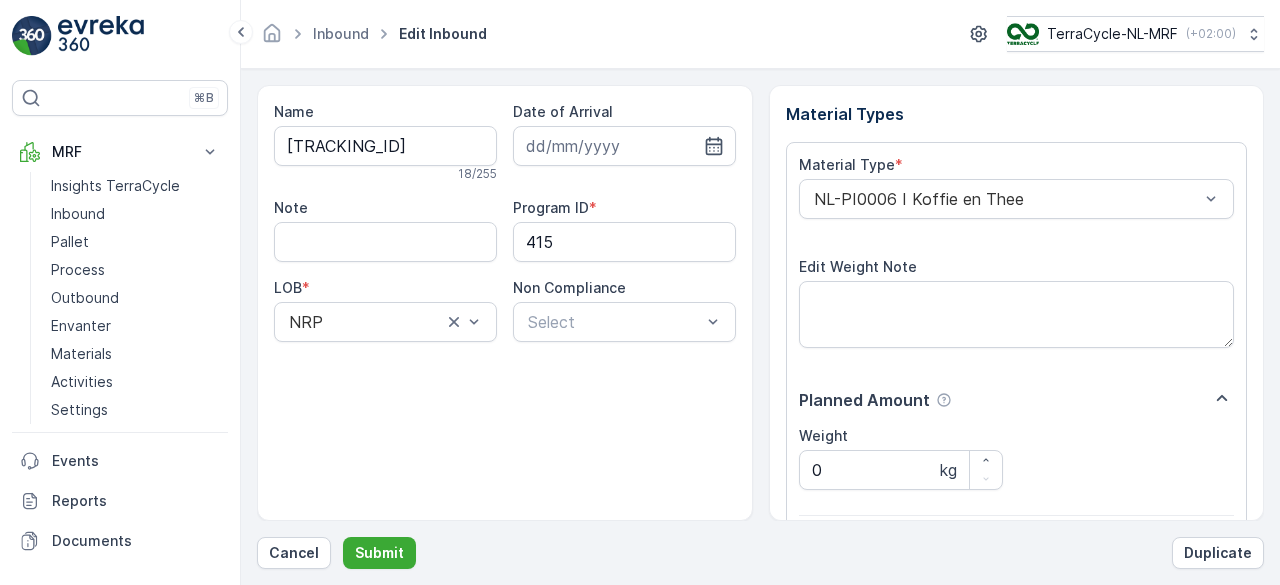 scroll, scrollTop: 311, scrollLeft: 0, axis: vertical 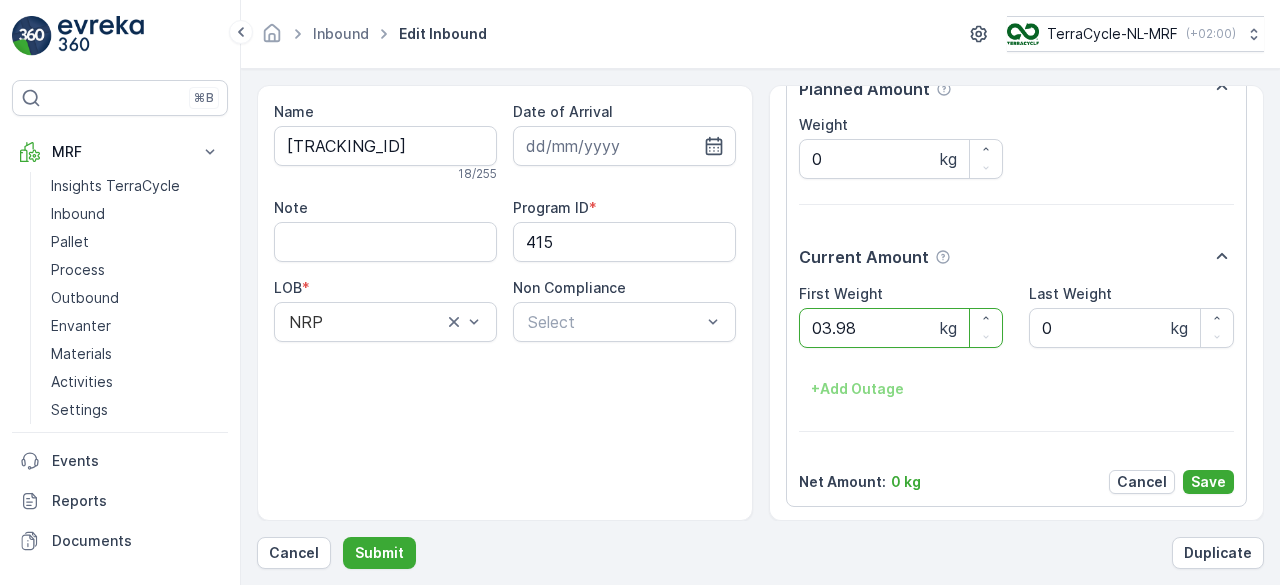 click on "Submit" at bounding box center [379, 553] 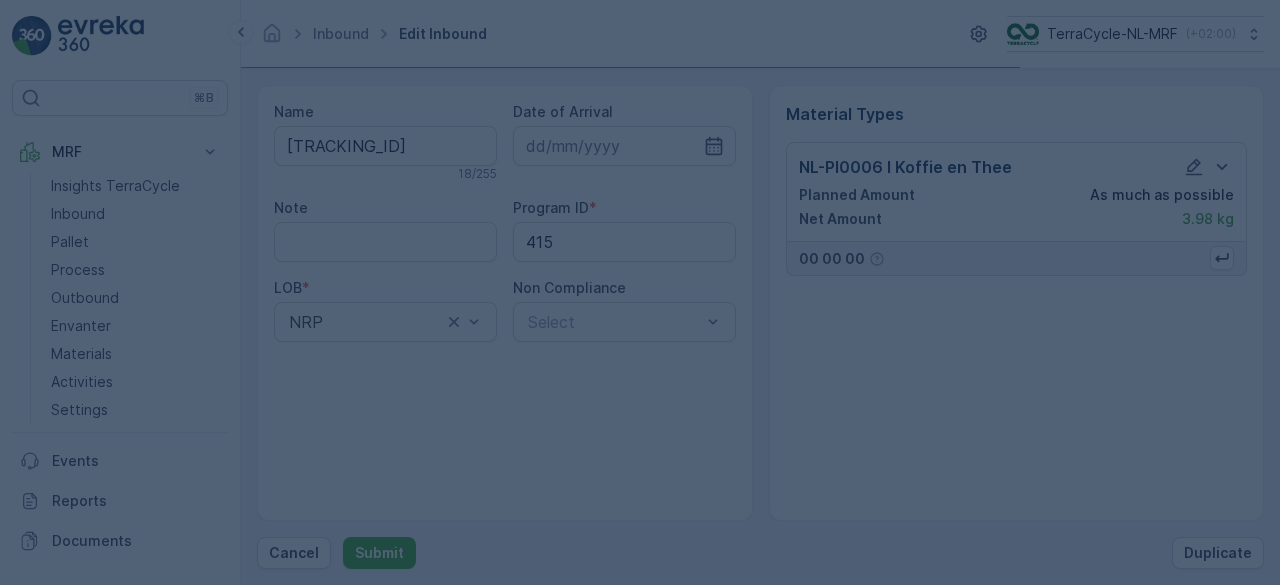 scroll, scrollTop: 0, scrollLeft: 0, axis: both 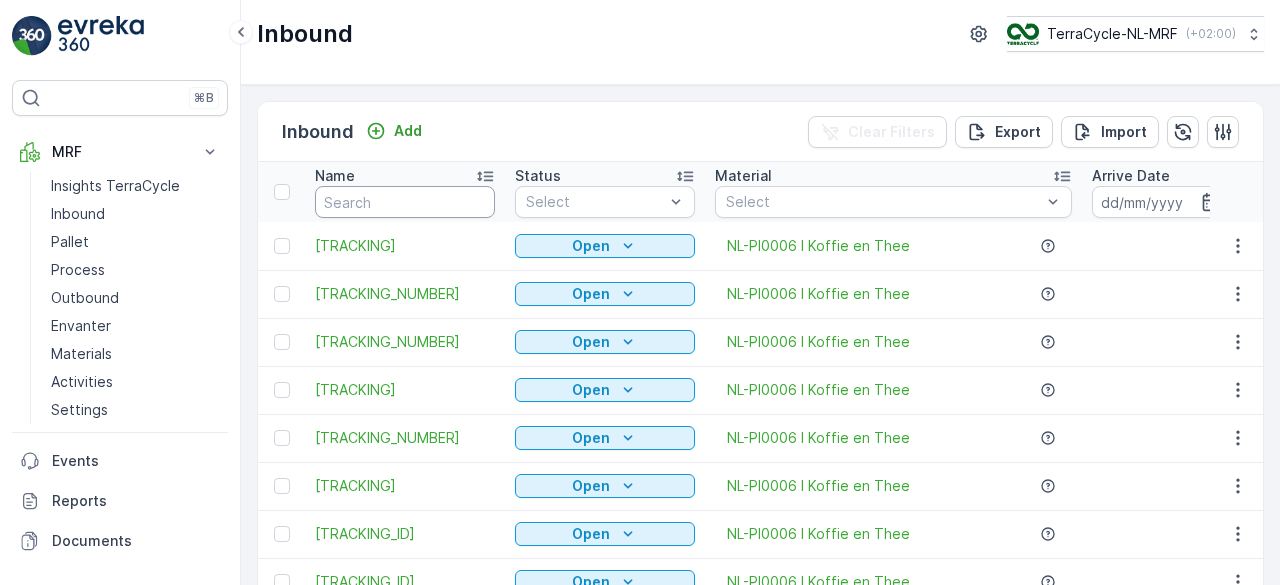 click at bounding box center [405, 202] 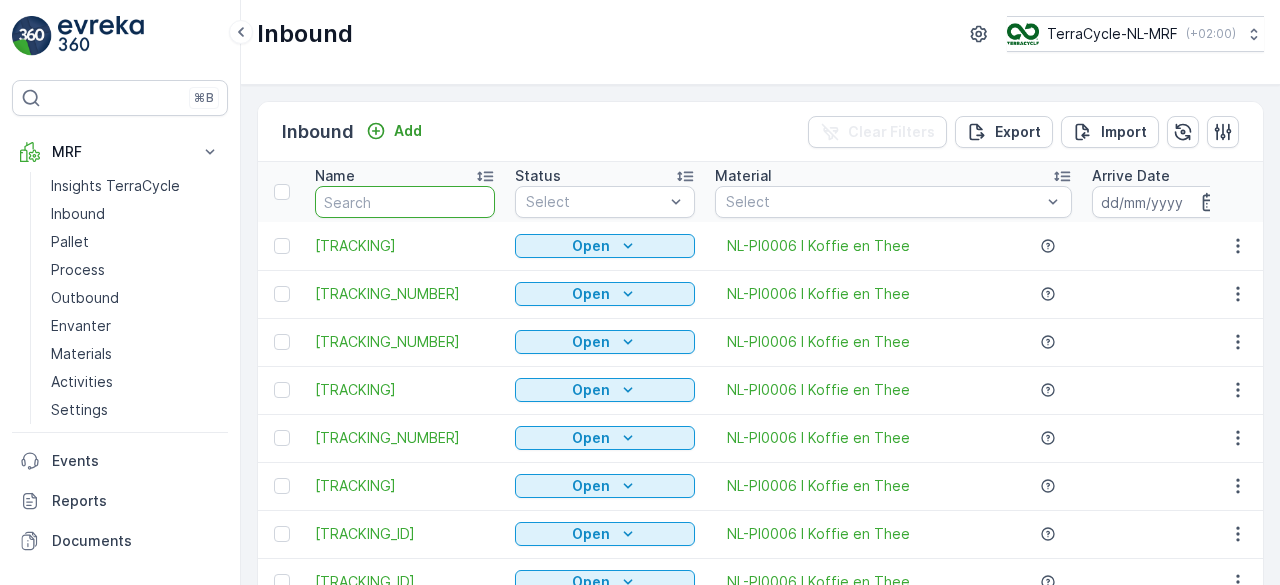 click at bounding box center (405, 202) 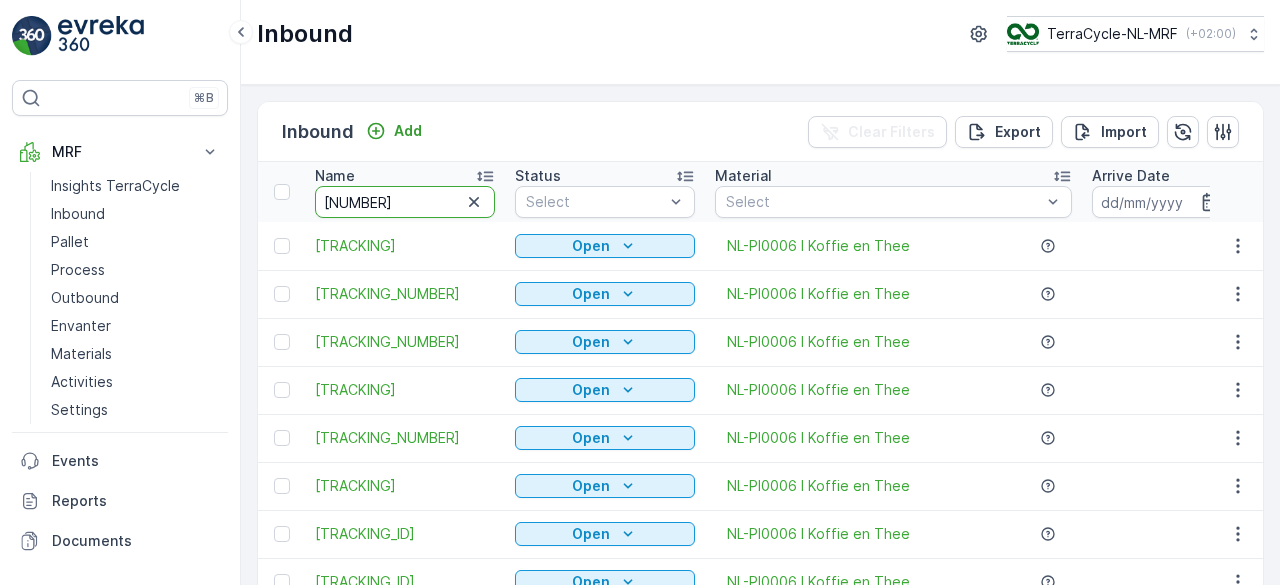 type on "233" 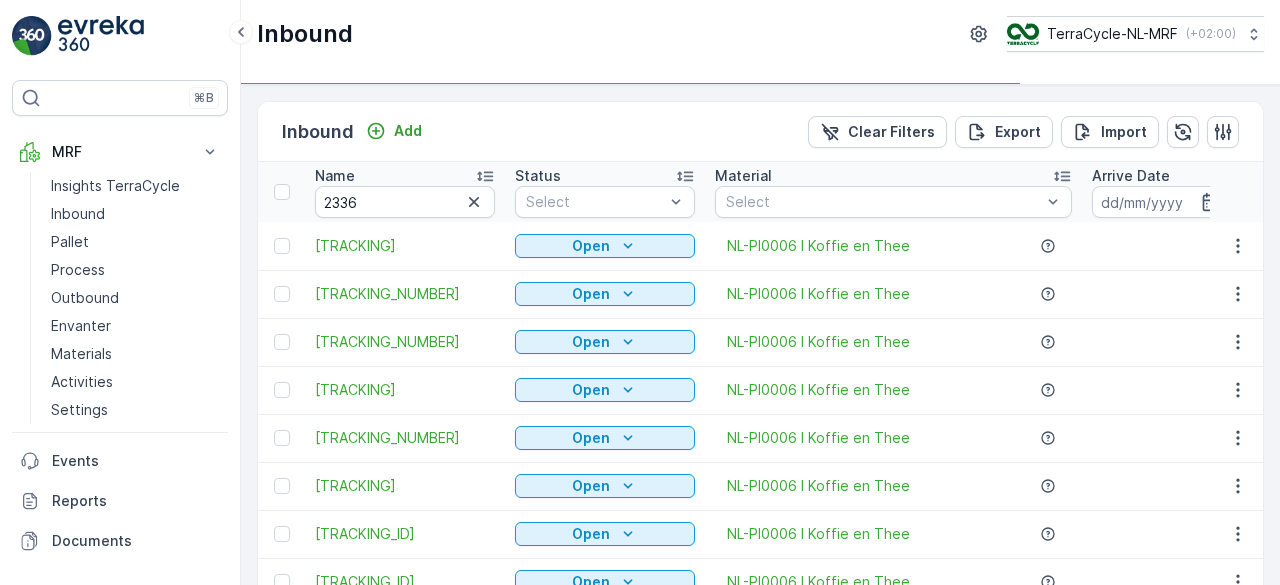 type on "233" 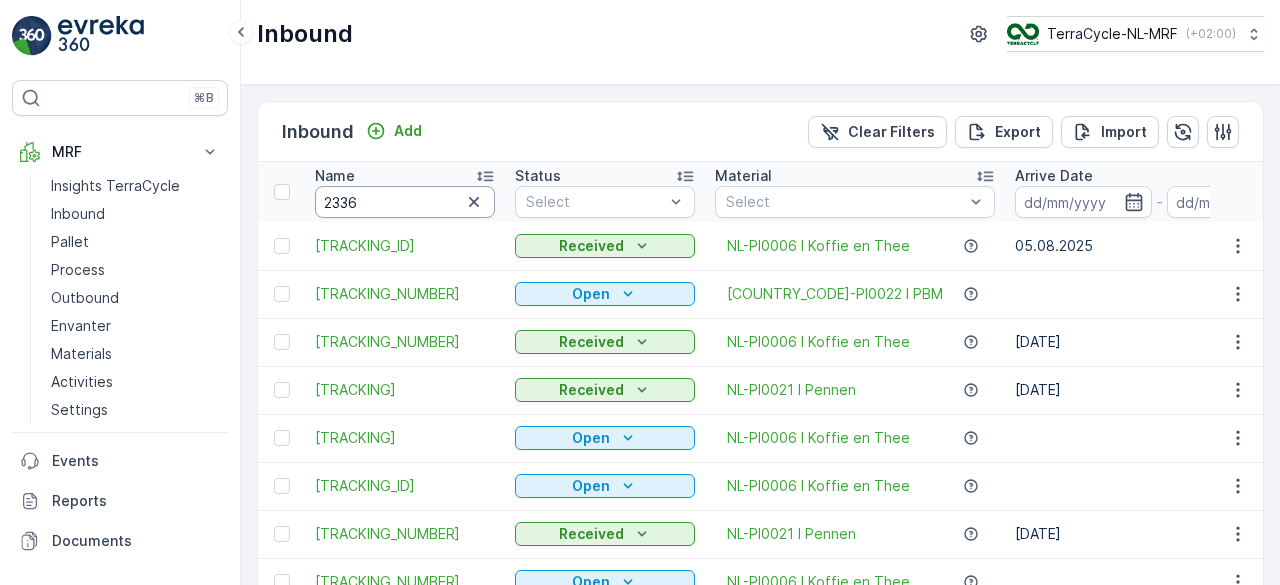 click on "2336" at bounding box center [405, 202] 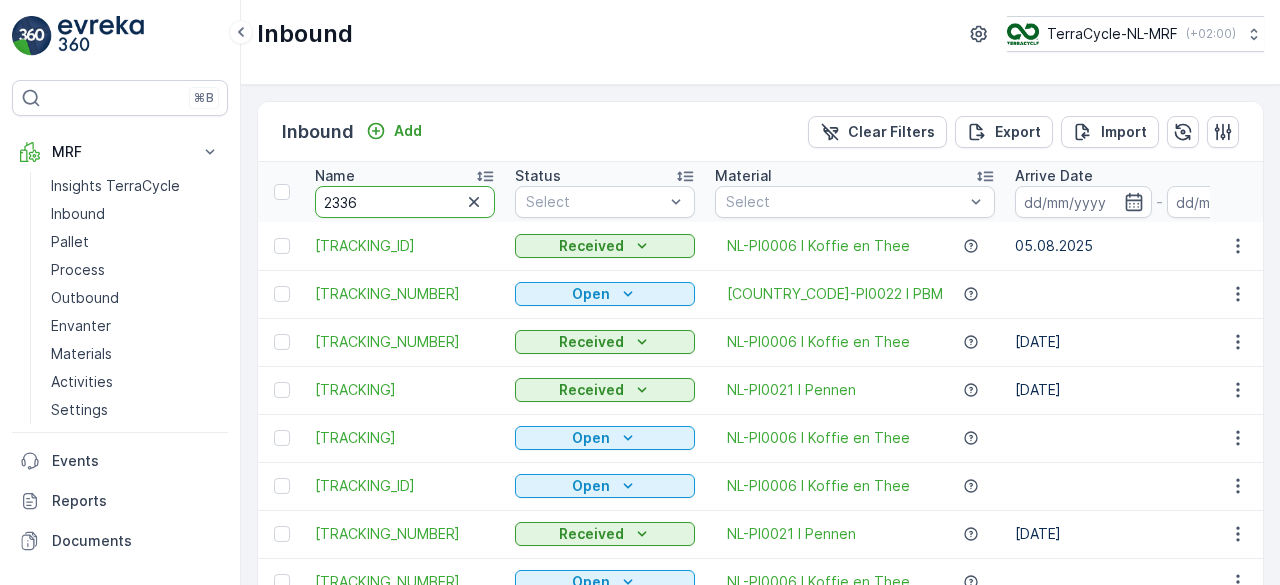 type on "23361" 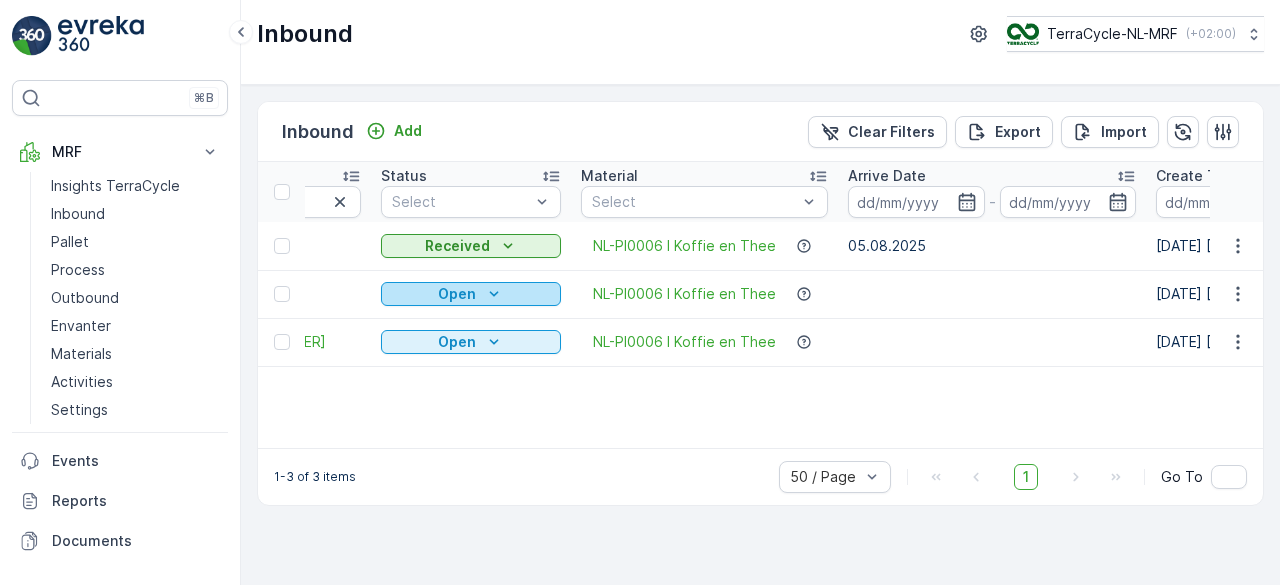 scroll, scrollTop: 0, scrollLeft: 0, axis: both 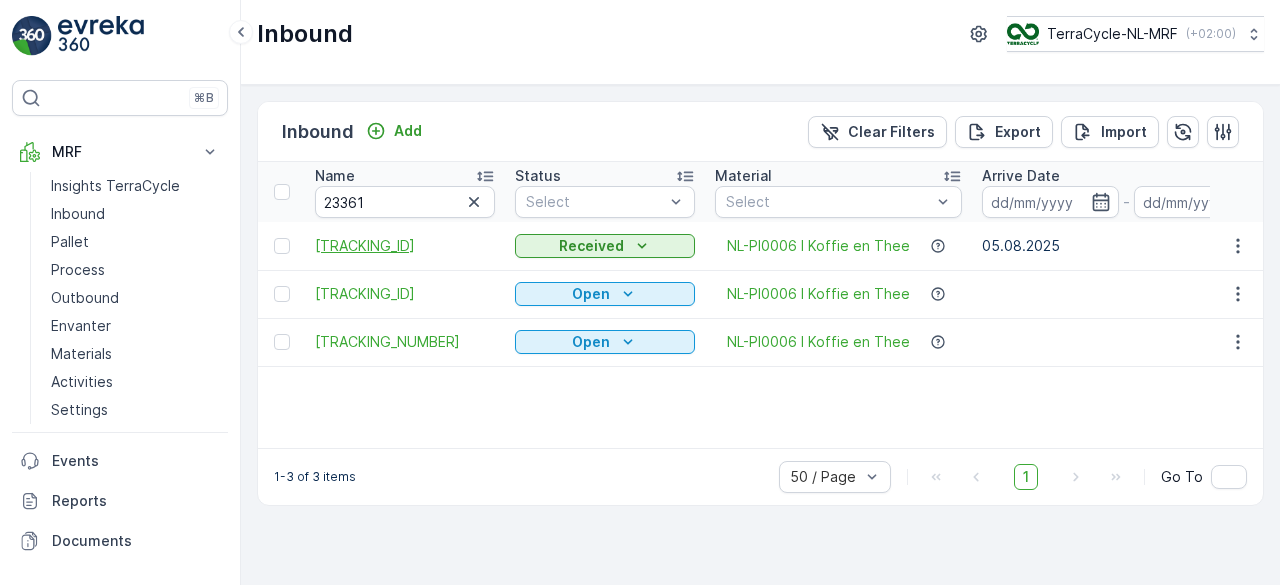 click on "[TRACKING_ID]" at bounding box center [405, 246] 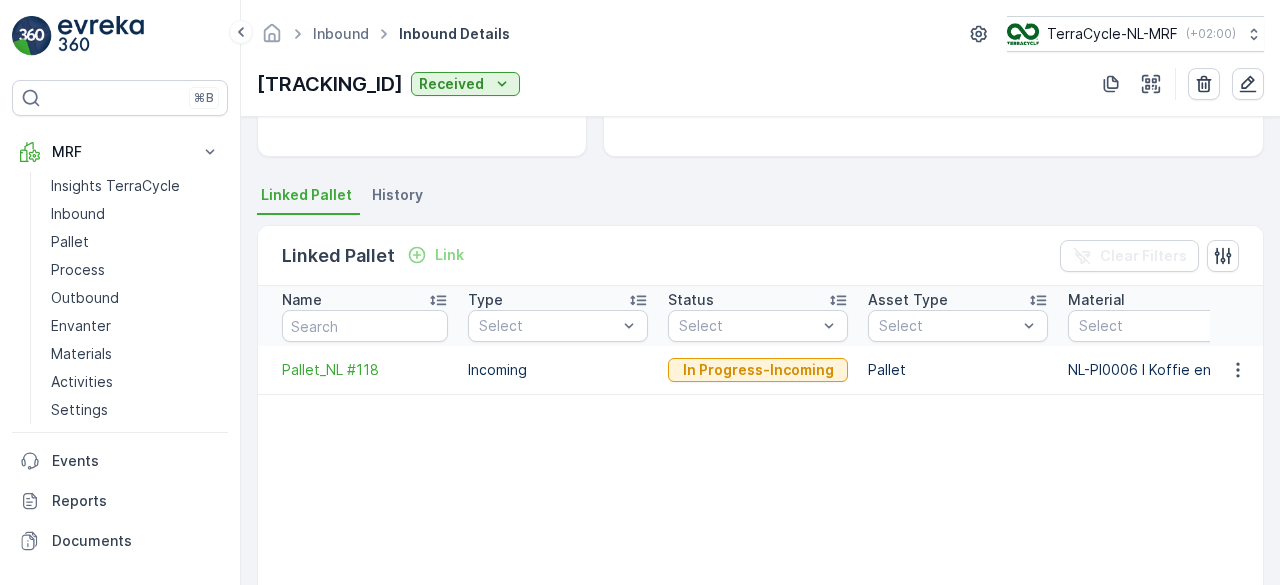 scroll, scrollTop: 378, scrollLeft: 0, axis: vertical 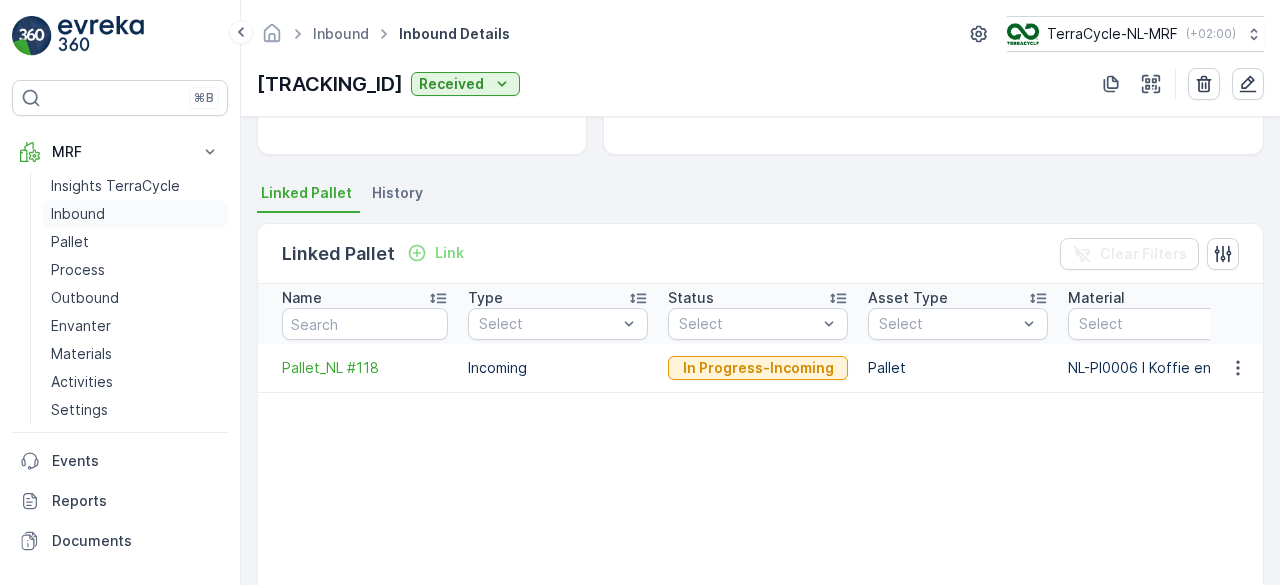click on "Inbound" at bounding box center (78, 214) 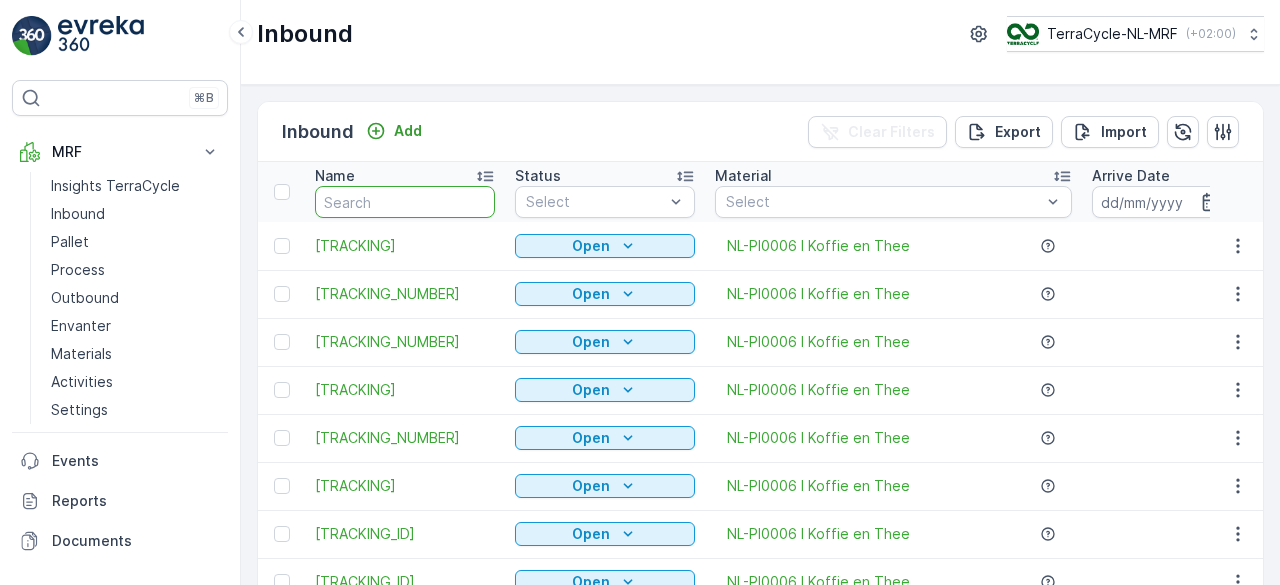 click at bounding box center (405, 202) 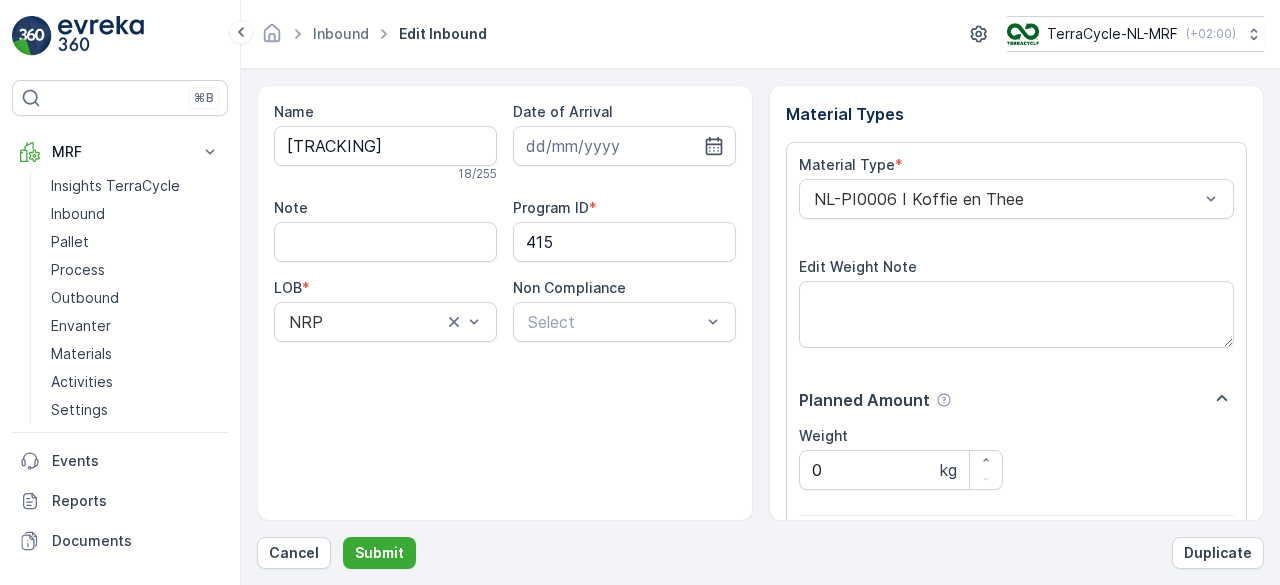 scroll, scrollTop: 311, scrollLeft: 0, axis: vertical 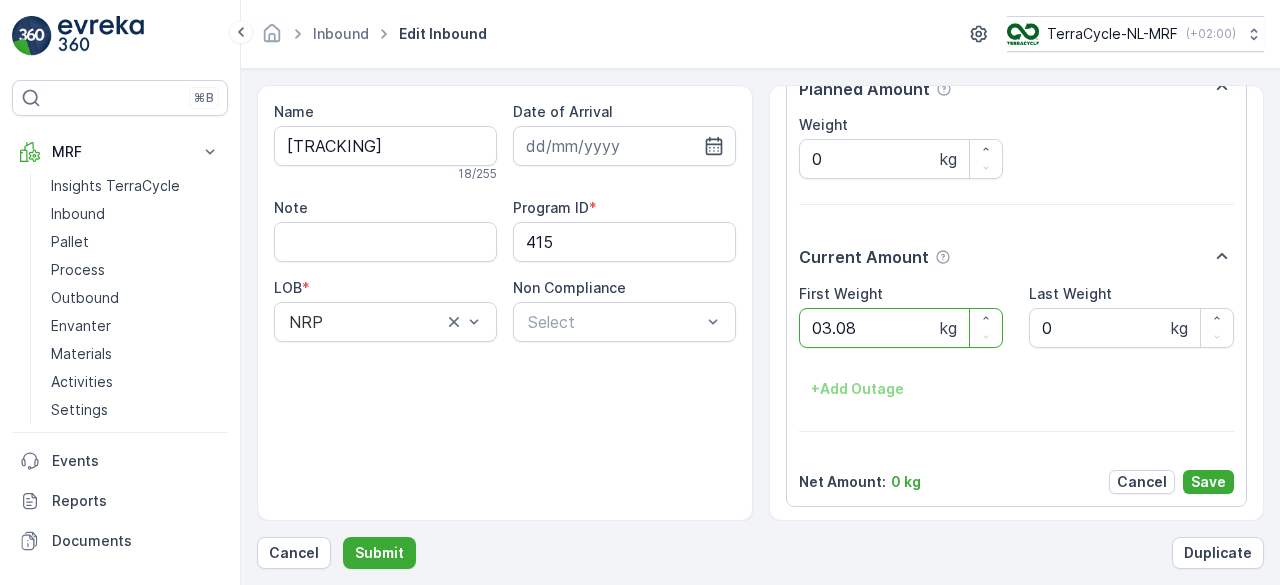 click on "Submit" at bounding box center (379, 553) 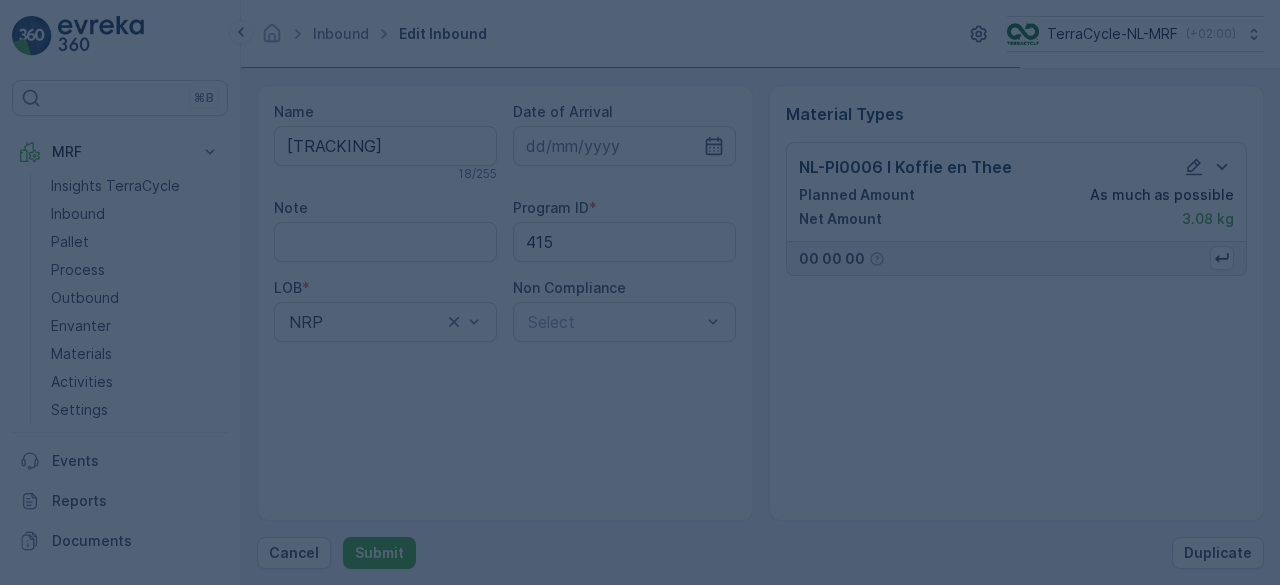 scroll, scrollTop: 0, scrollLeft: 0, axis: both 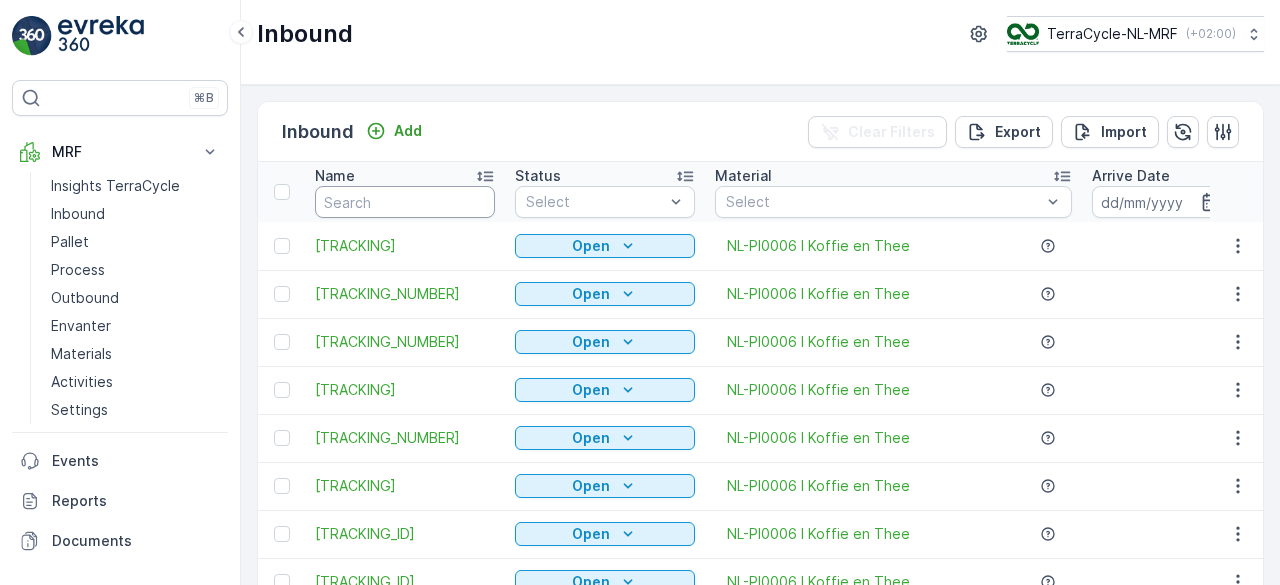 click at bounding box center [405, 202] 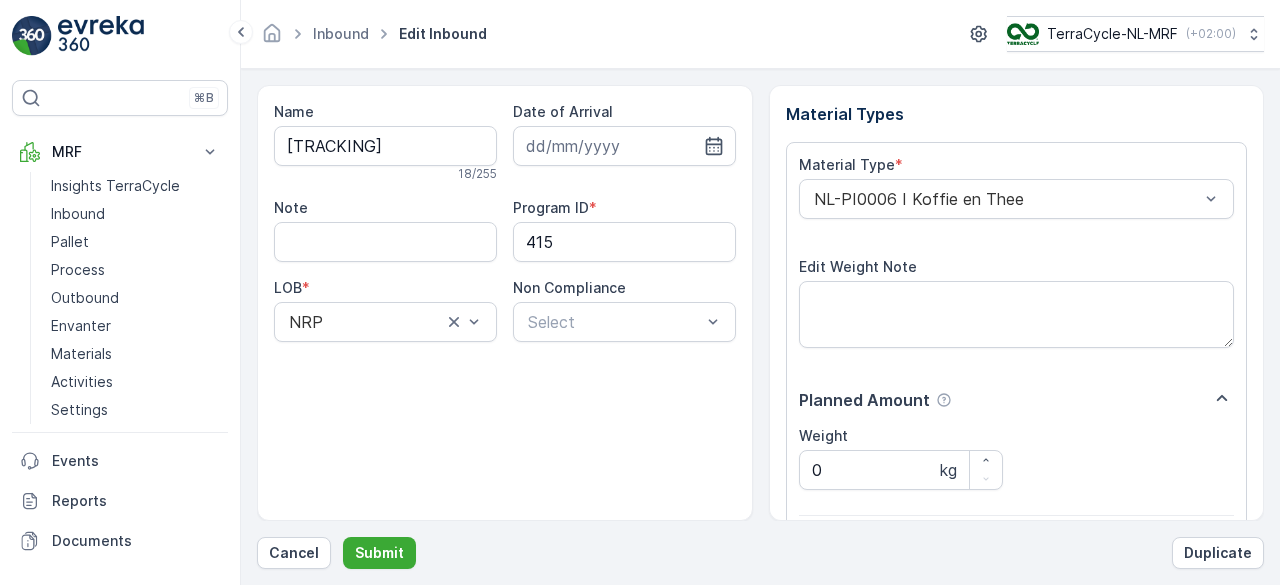 scroll, scrollTop: 311, scrollLeft: 0, axis: vertical 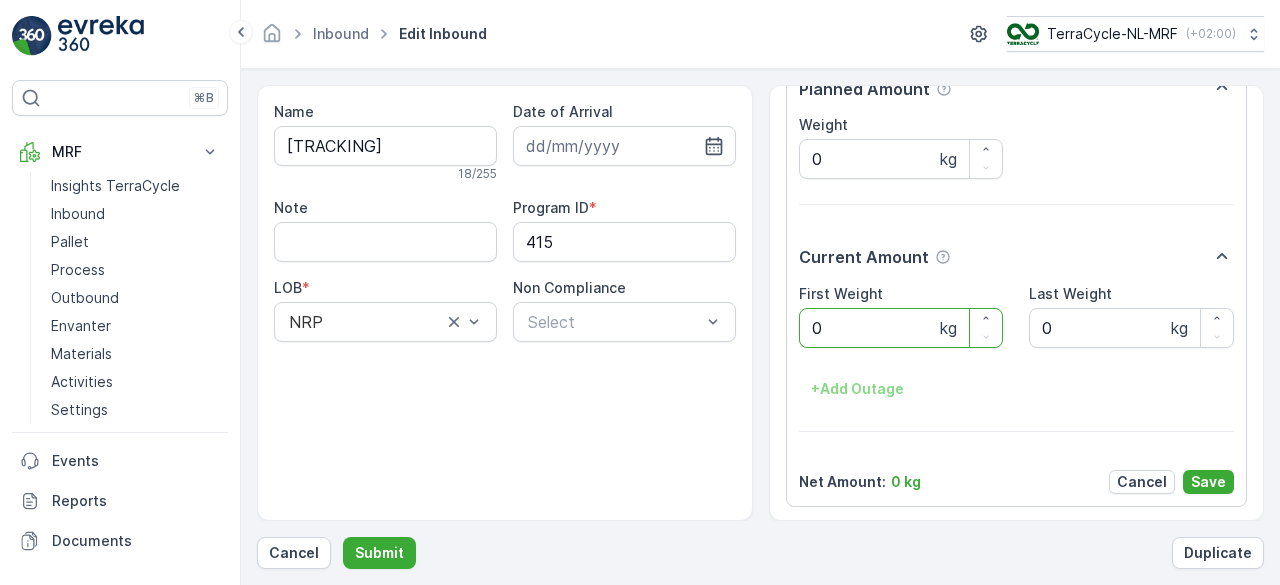 click on "Submit" at bounding box center (379, 553) 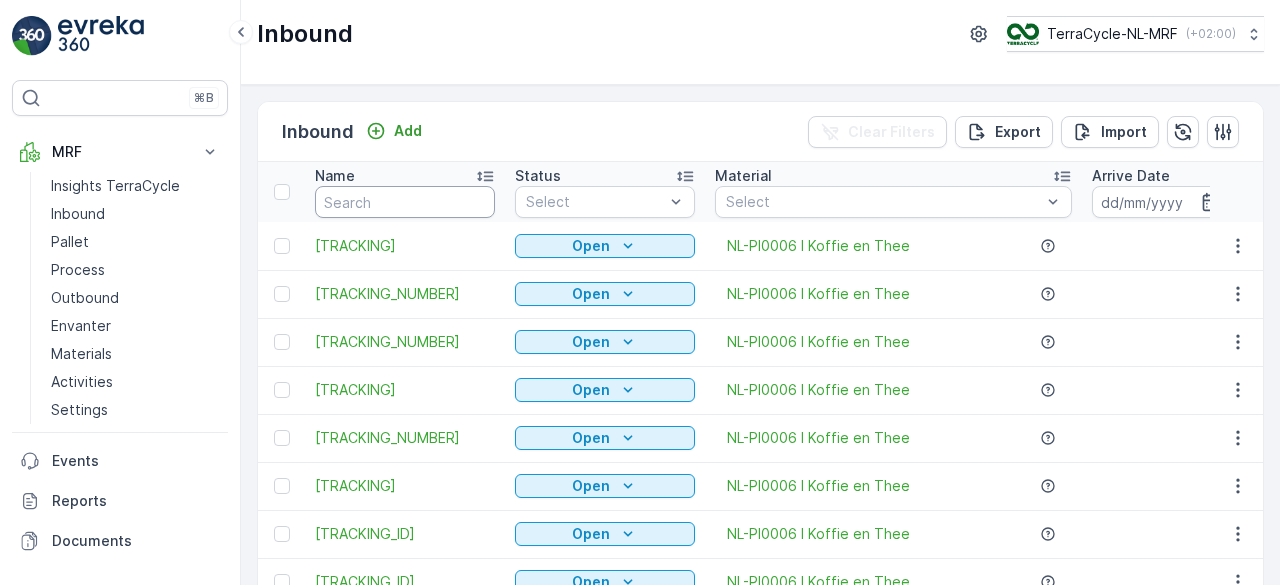click at bounding box center (405, 202) 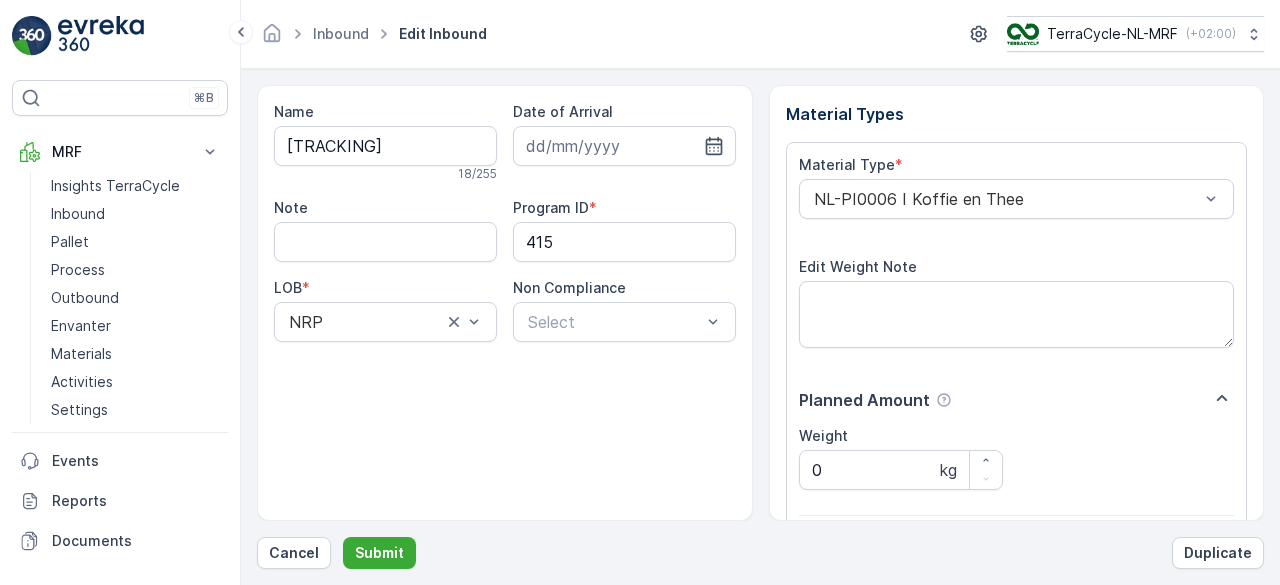 scroll, scrollTop: 311, scrollLeft: 0, axis: vertical 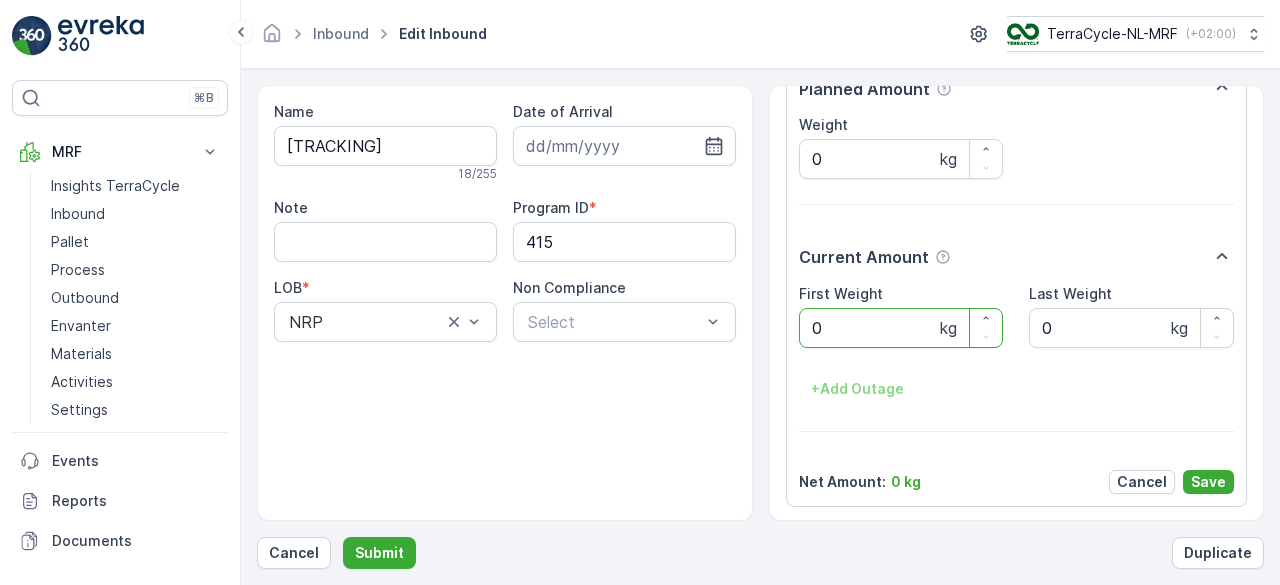 click on "Submit" at bounding box center (379, 553) 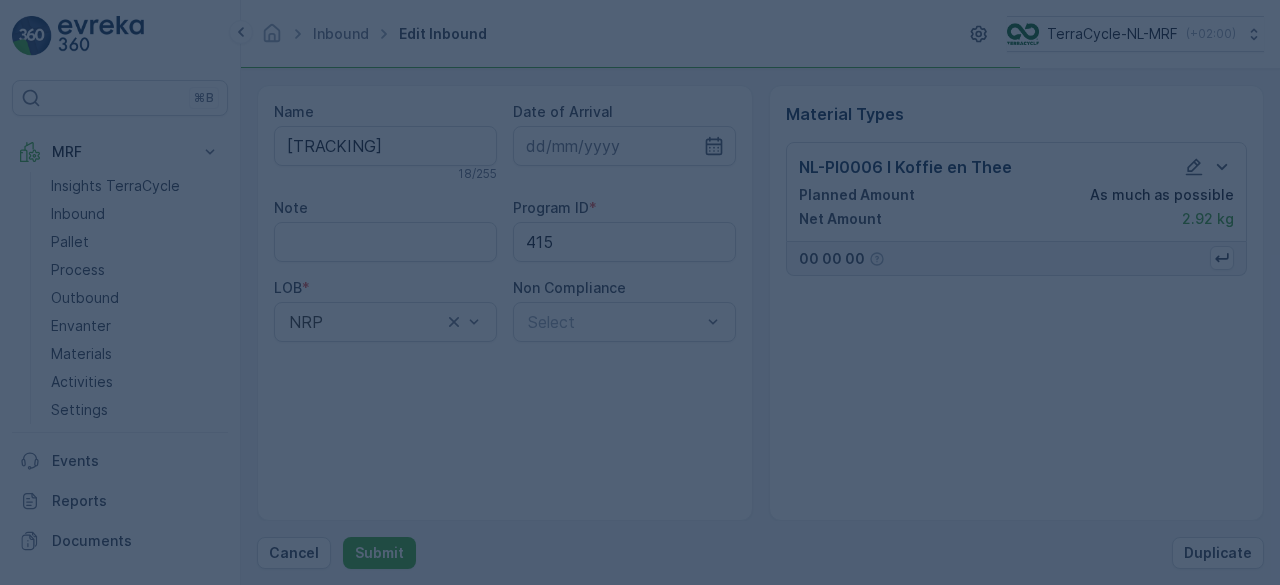 scroll, scrollTop: 0, scrollLeft: 0, axis: both 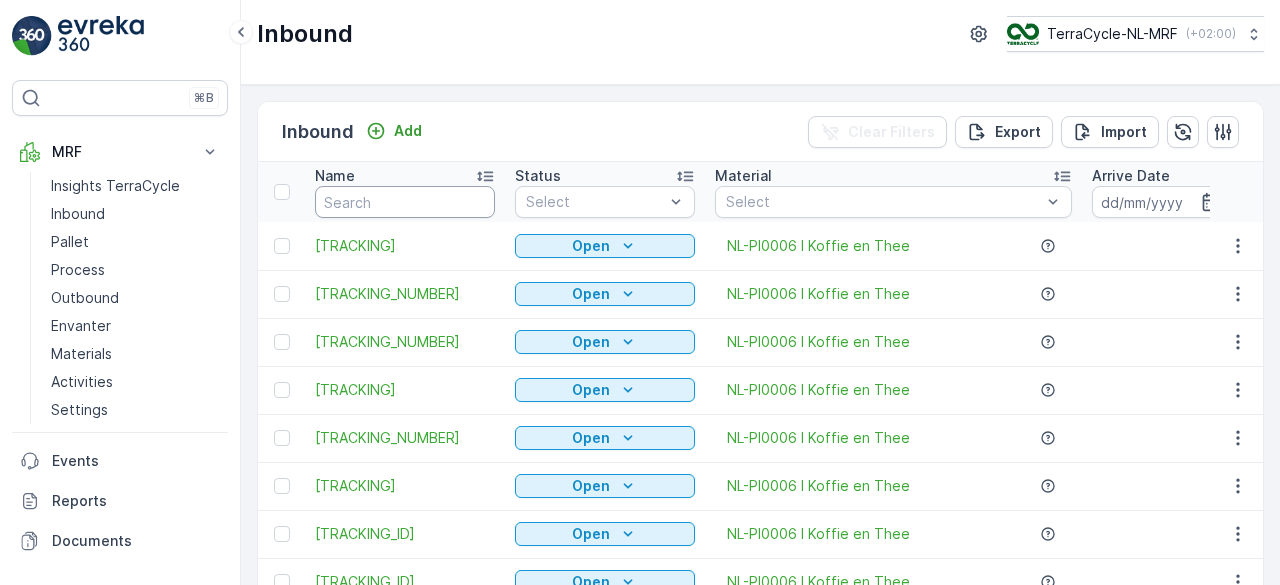 click at bounding box center (405, 202) 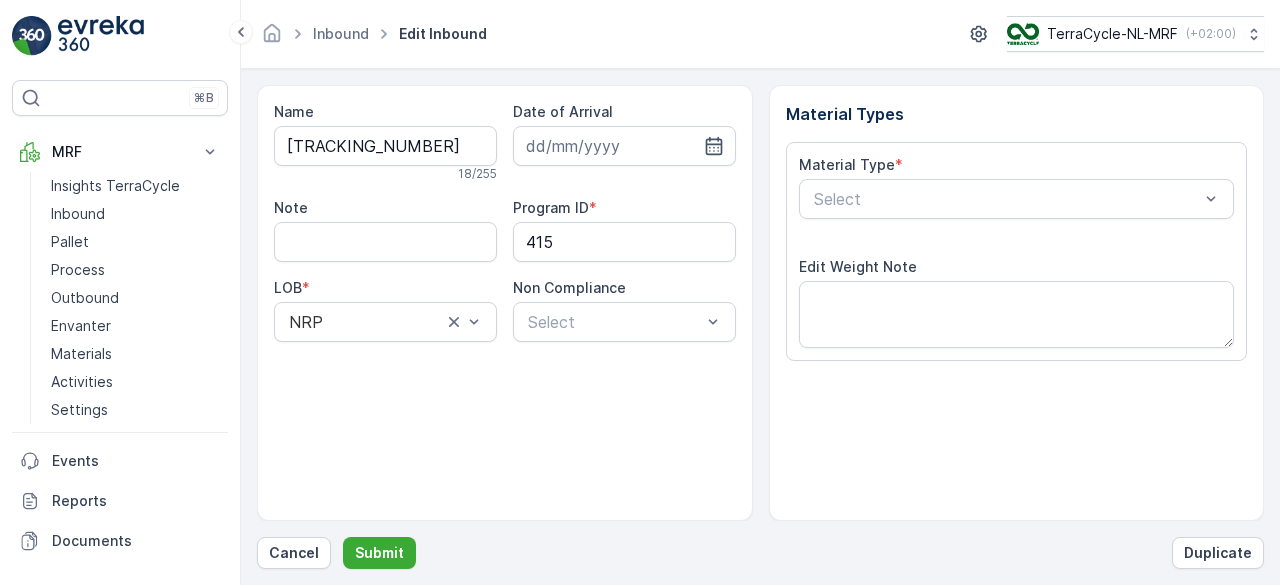 scroll, scrollTop: 311, scrollLeft: 0, axis: vertical 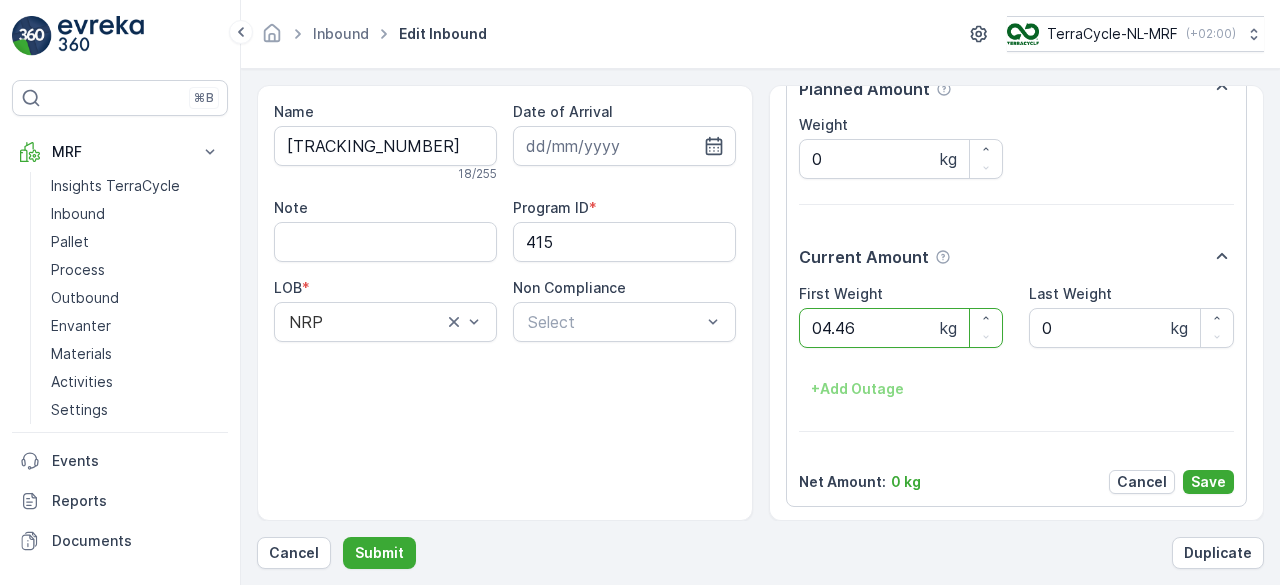 click on "Submit" at bounding box center (379, 553) 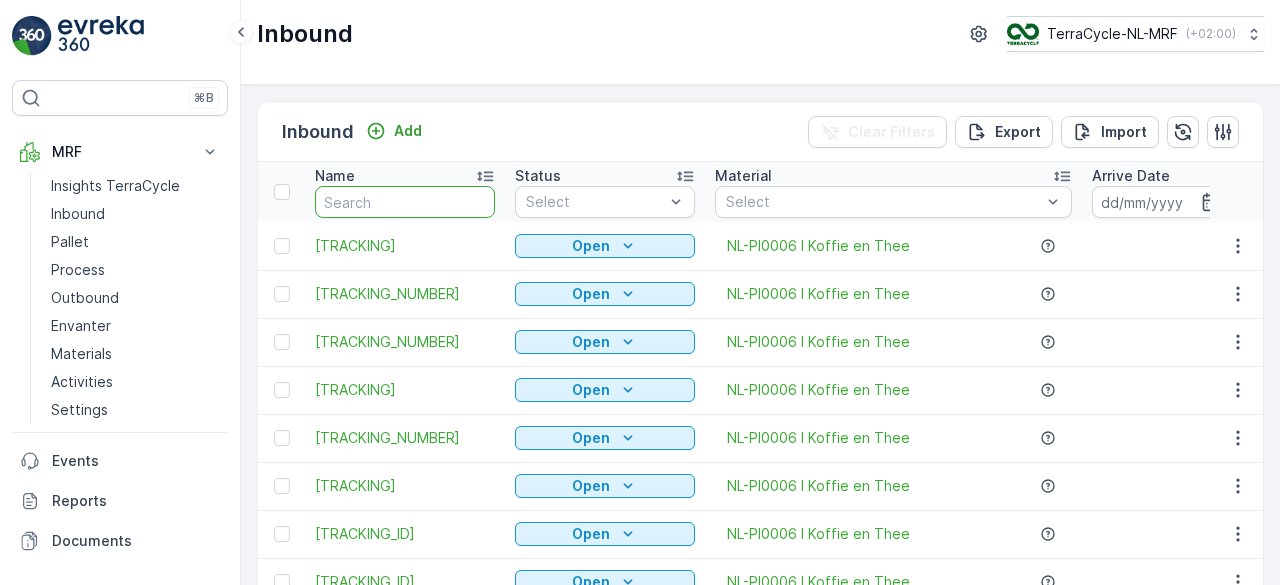 click at bounding box center (405, 202) 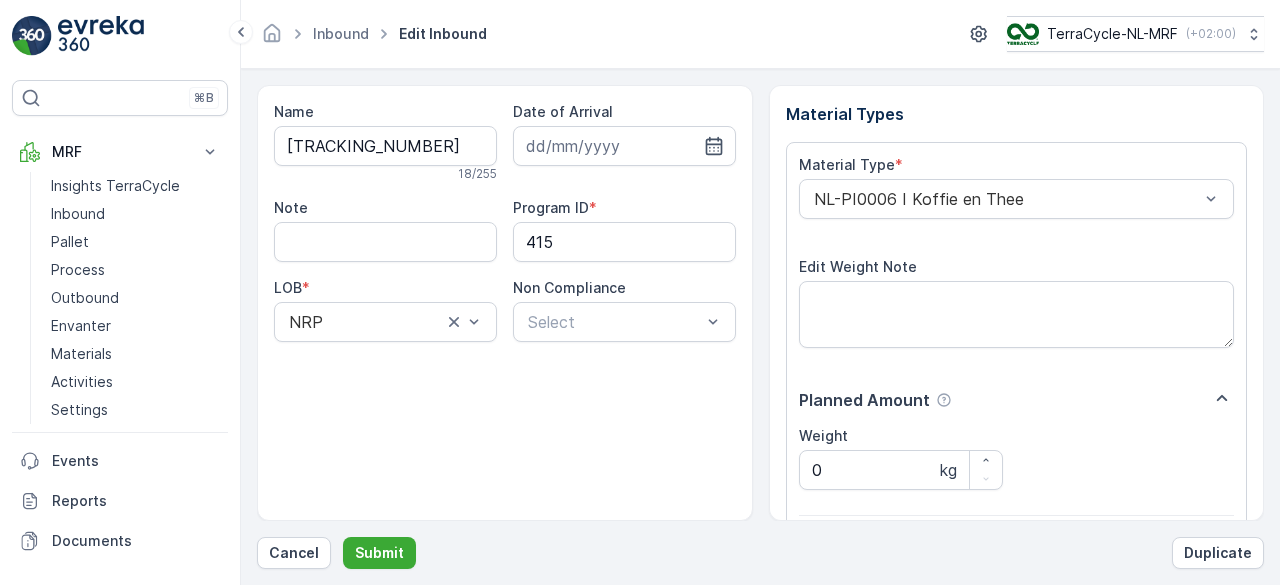 scroll, scrollTop: 311, scrollLeft: 0, axis: vertical 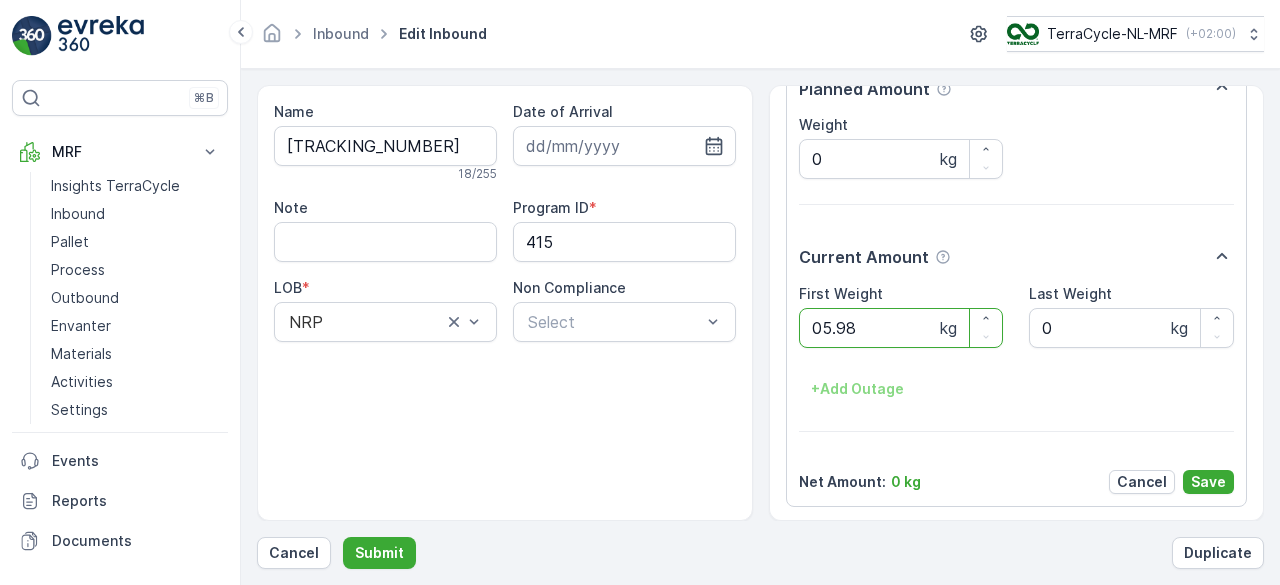 click on "Submit" at bounding box center (379, 553) 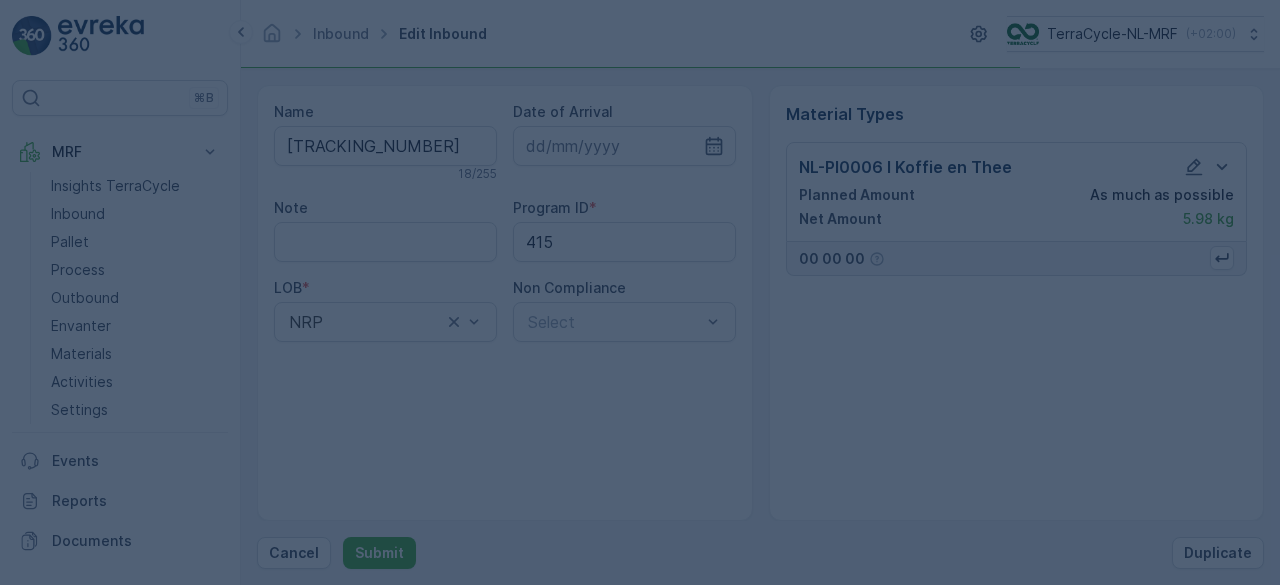 scroll, scrollTop: 0, scrollLeft: 0, axis: both 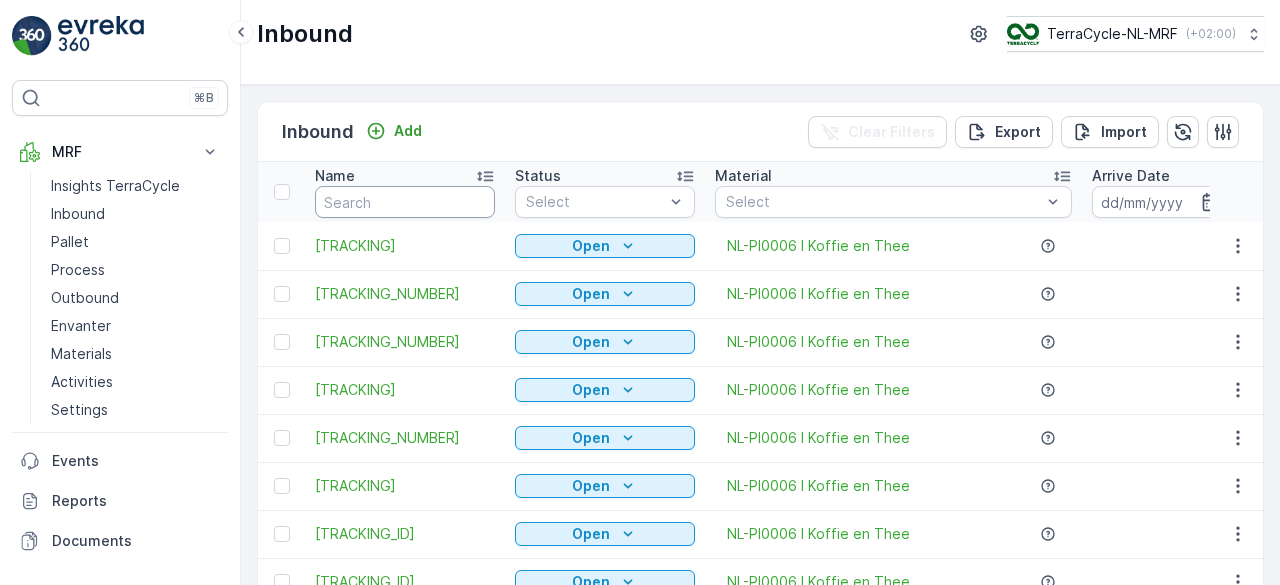 click at bounding box center (405, 202) 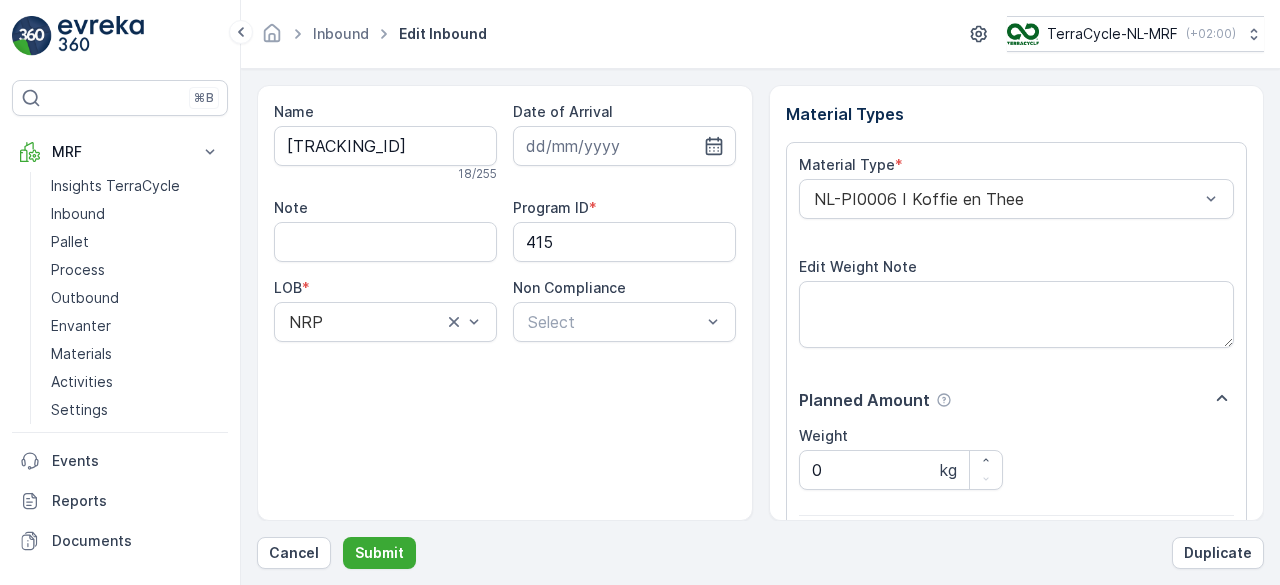 scroll, scrollTop: 311, scrollLeft: 0, axis: vertical 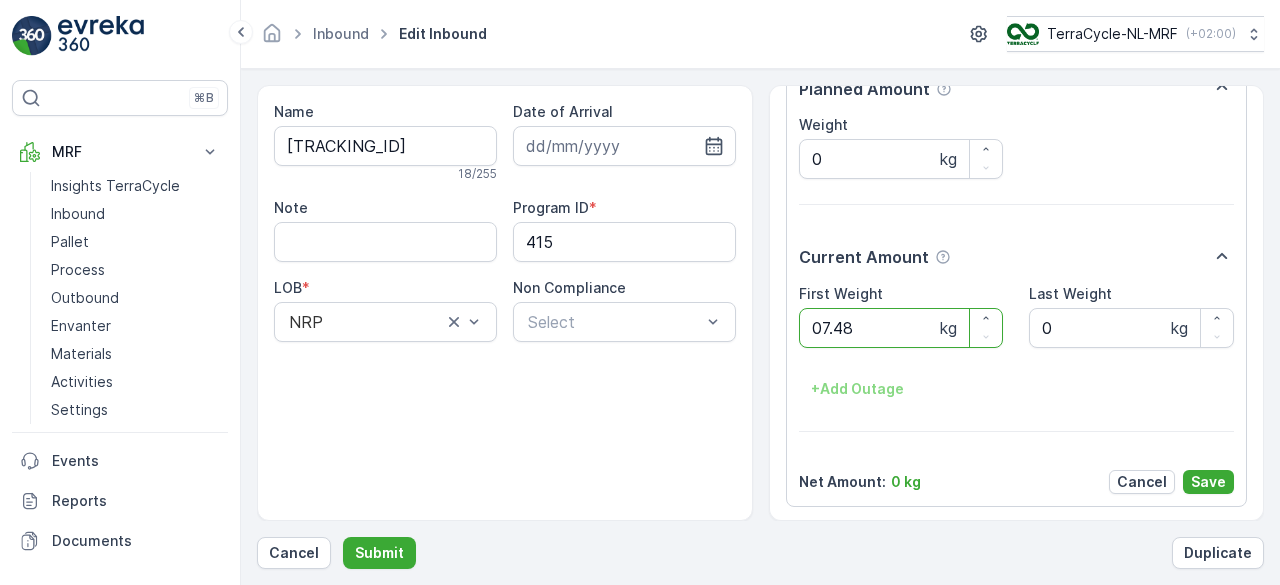 click on "Submit" at bounding box center (379, 553) 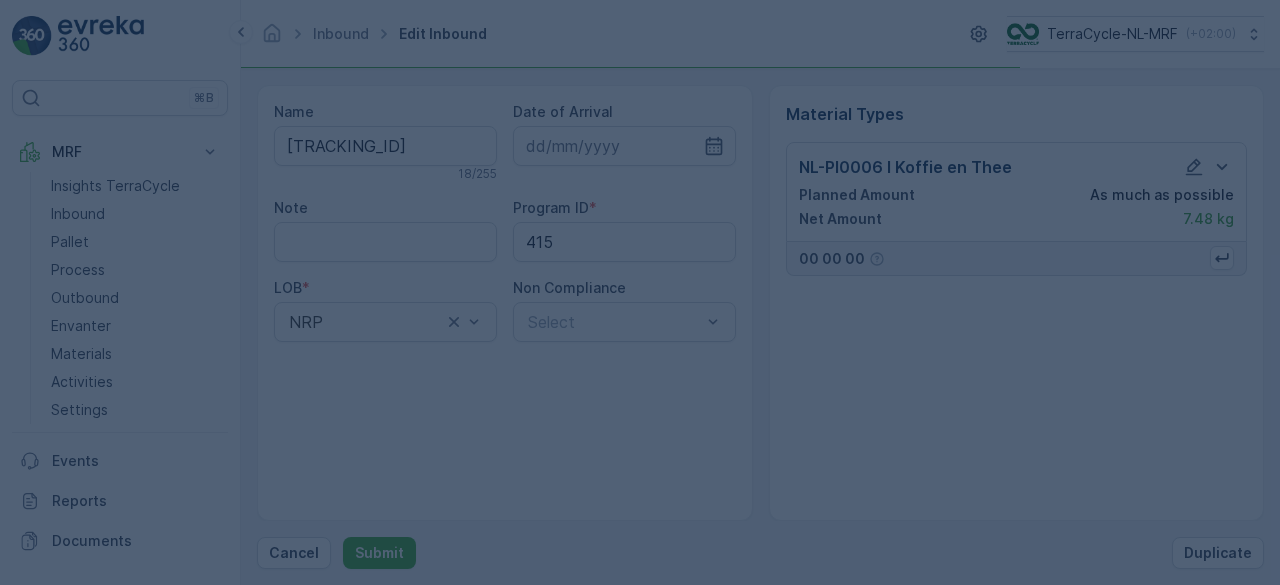 scroll, scrollTop: 0, scrollLeft: 0, axis: both 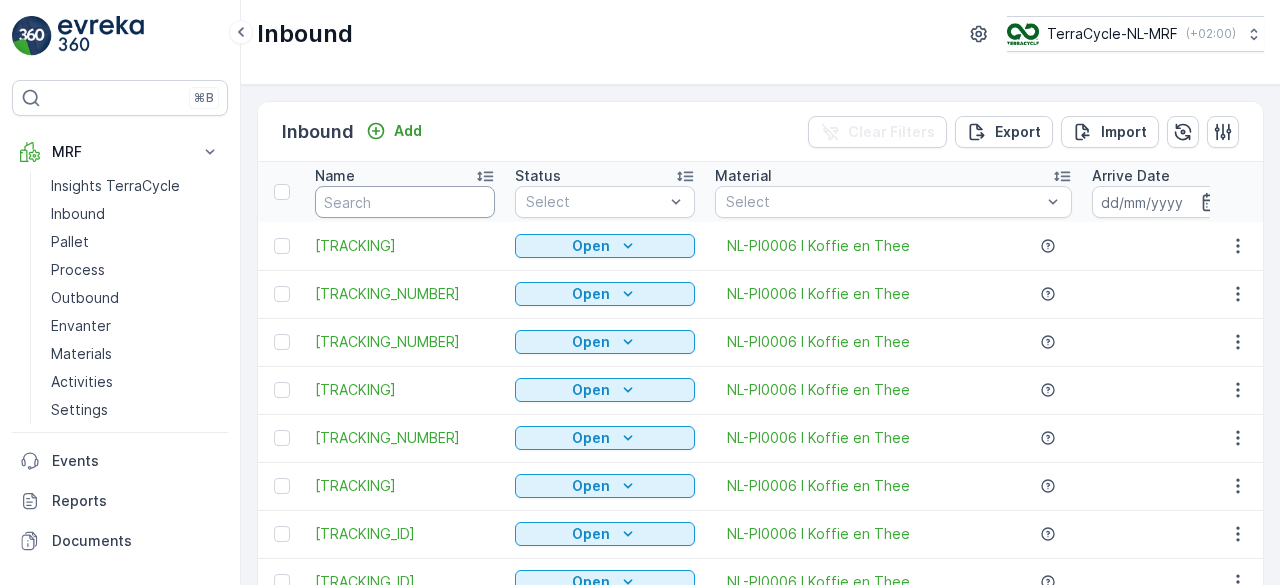 click at bounding box center [405, 202] 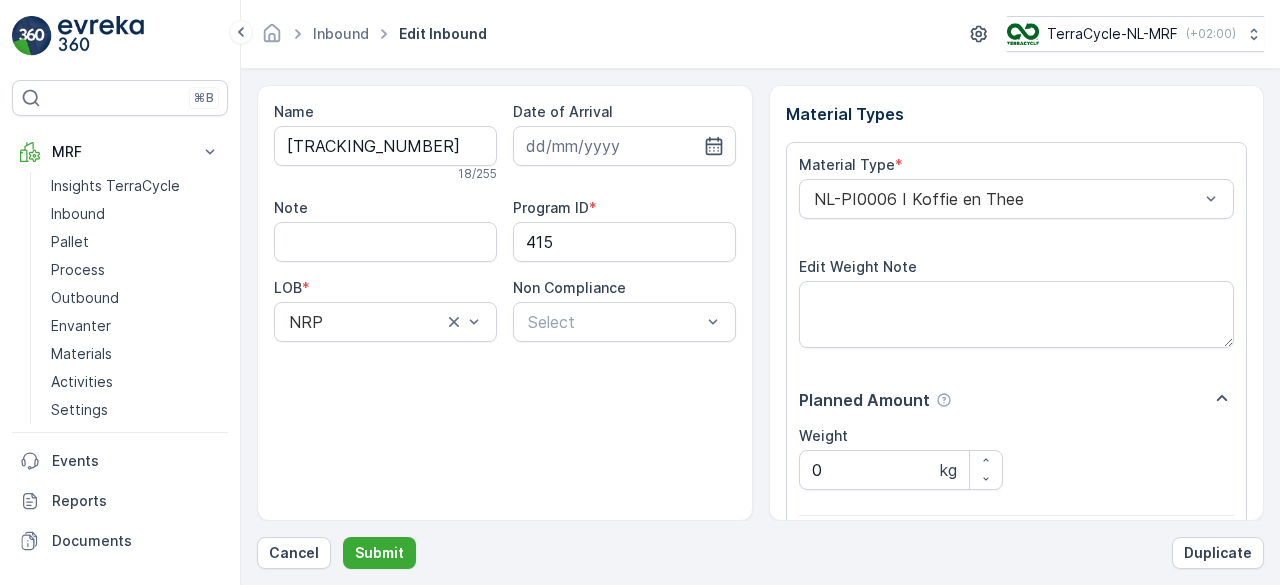 scroll, scrollTop: 311, scrollLeft: 0, axis: vertical 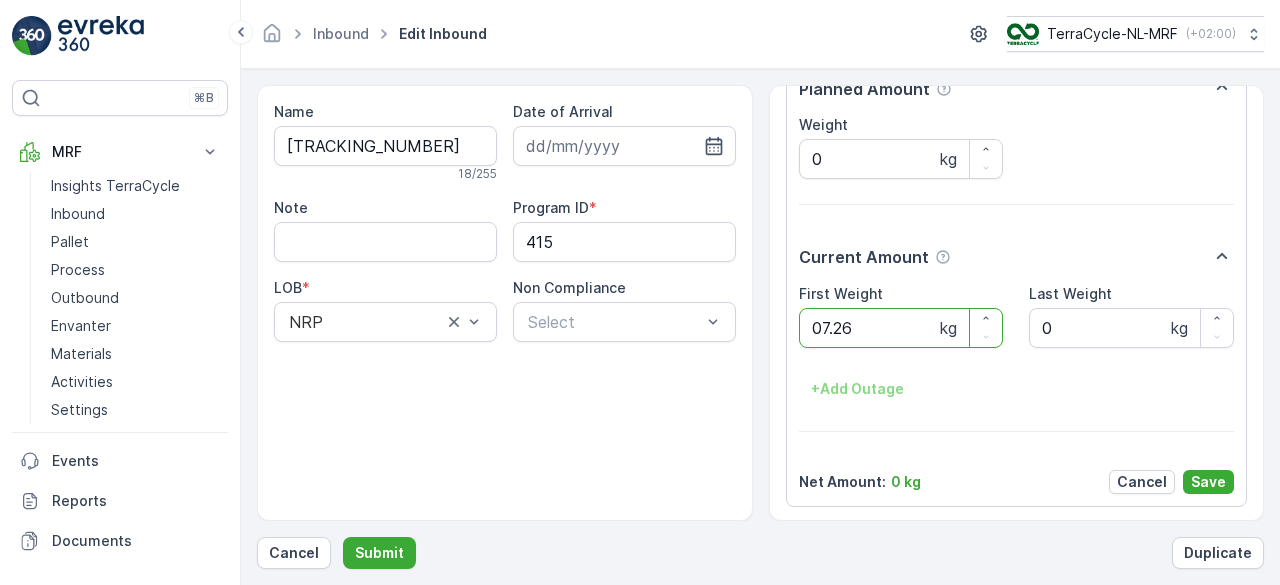 click on "Submit" at bounding box center [379, 553] 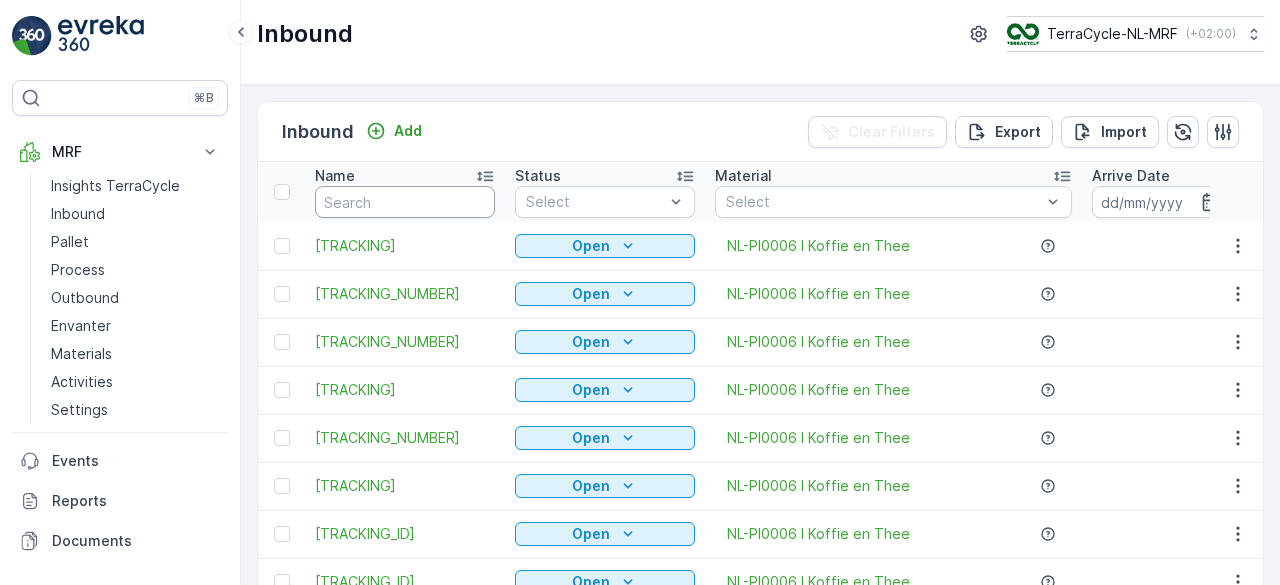 click at bounding box center (405, 202) 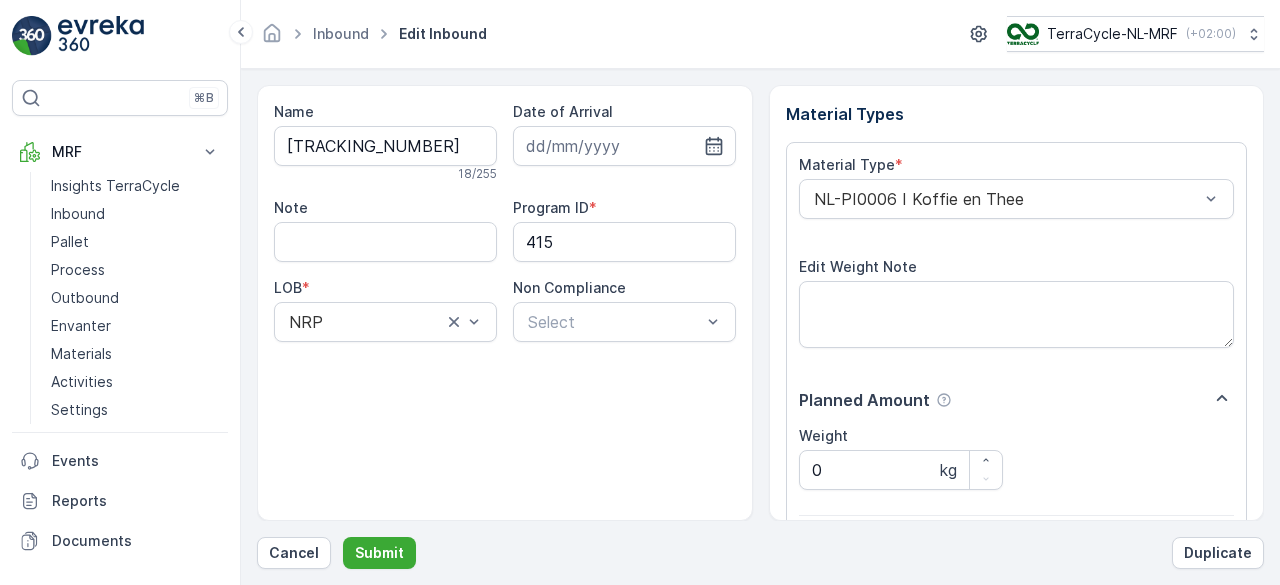 scroll, scrollTop: 311, scrollLeft: 0, axis: vertical 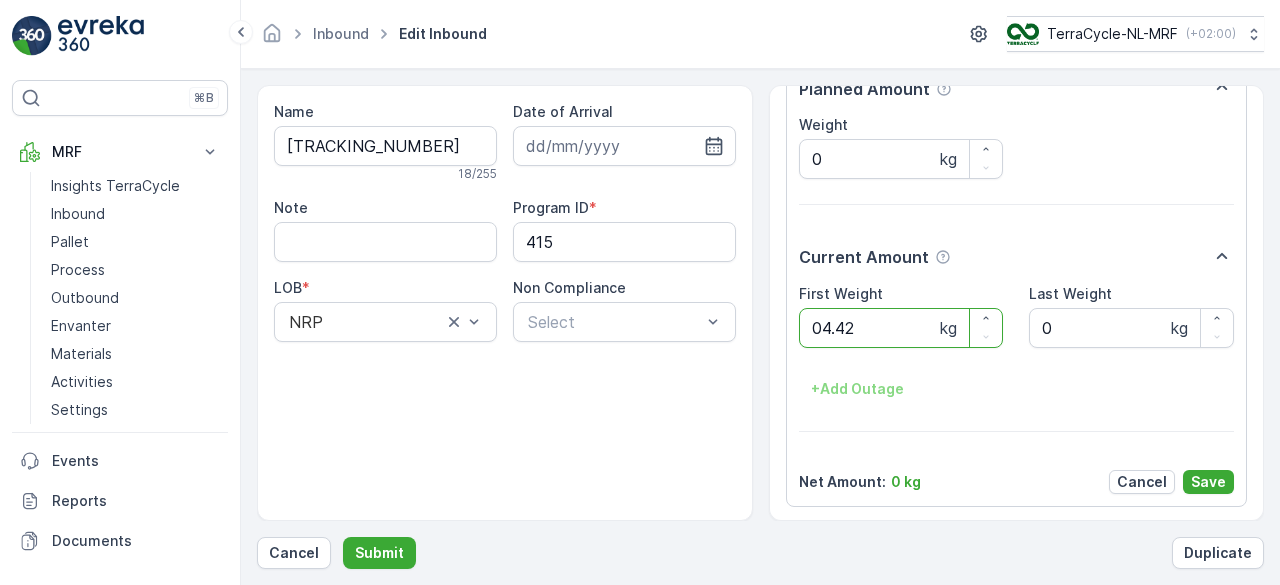 click on "Submit" at bounding box center (379, 553) 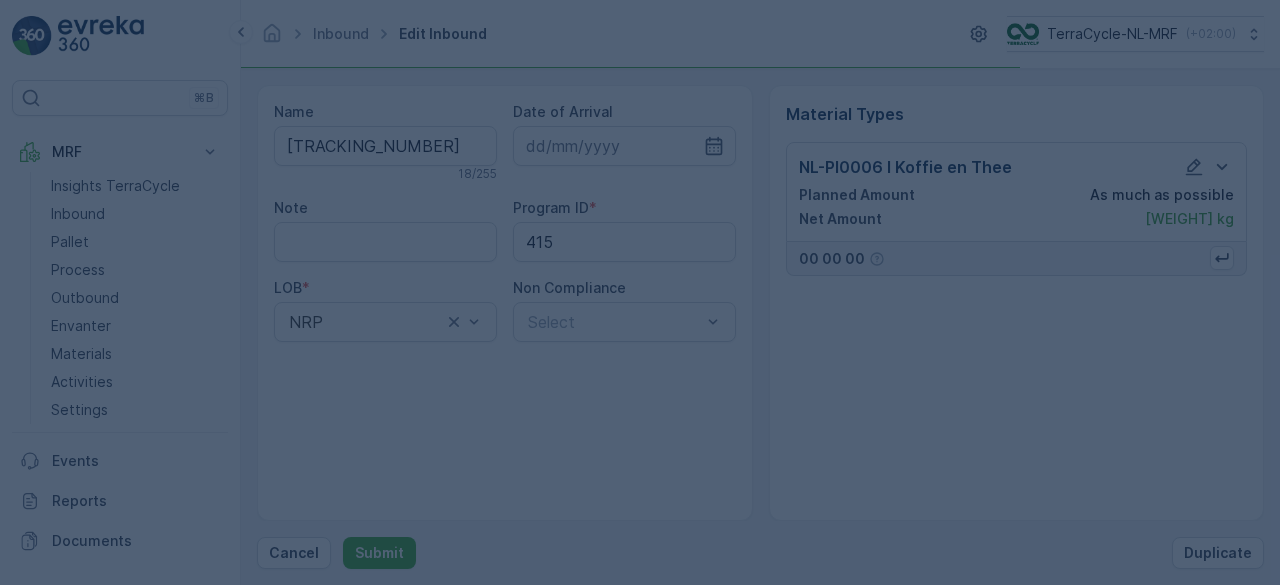 scroll, scrollTop: 0, scrollLeft: 0, axis: both 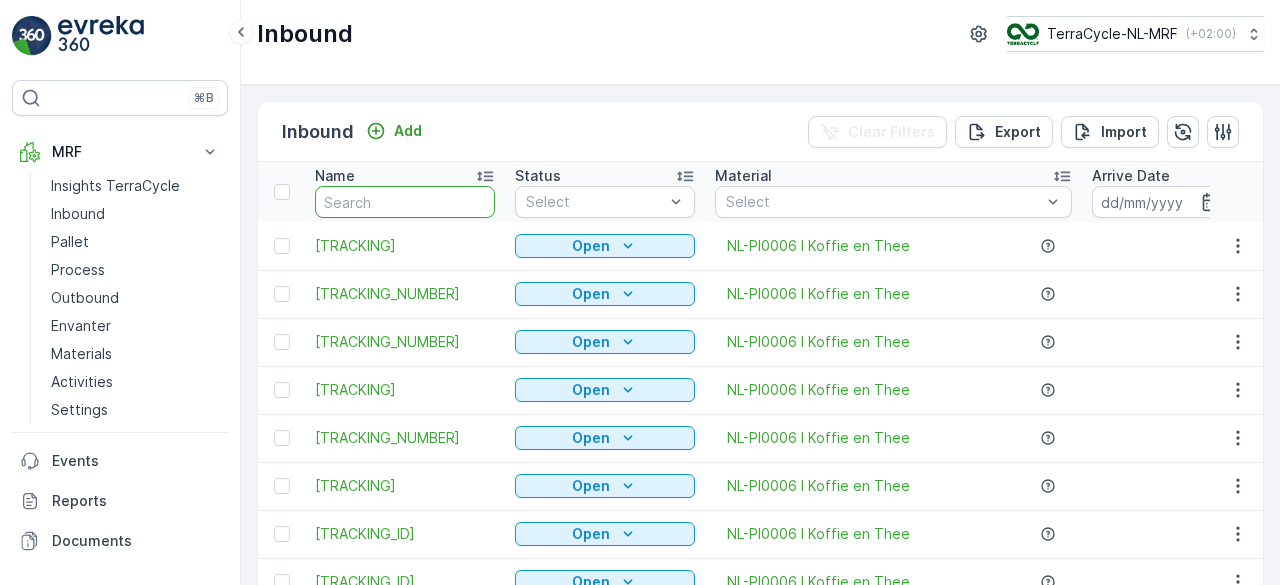 click at bounding box center [405, 202] 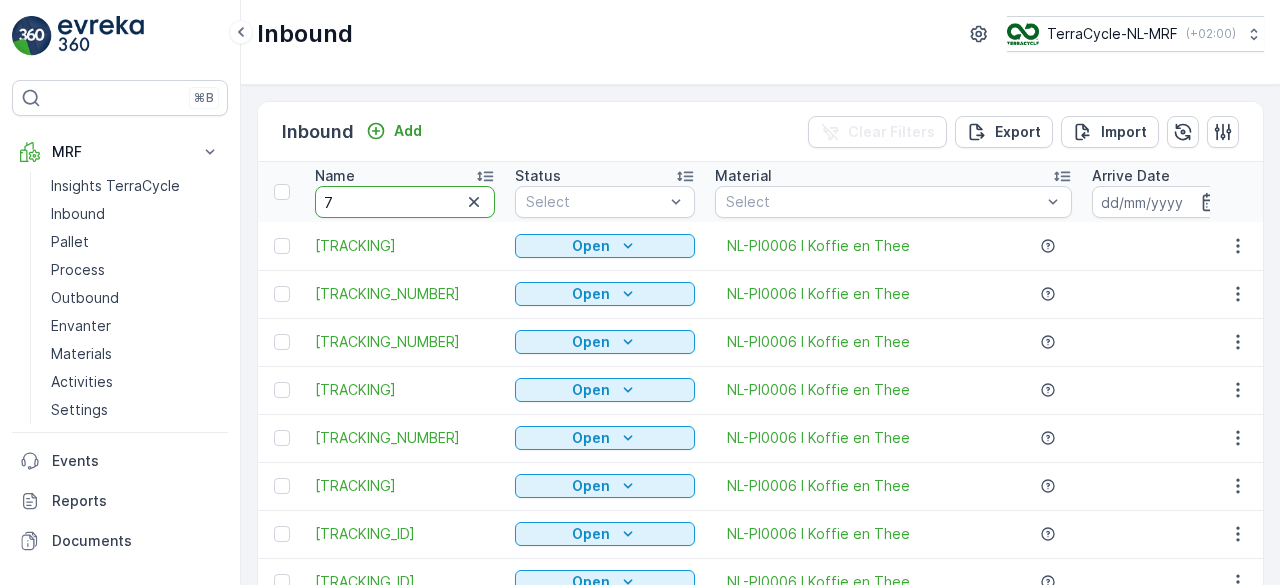 type on "70" 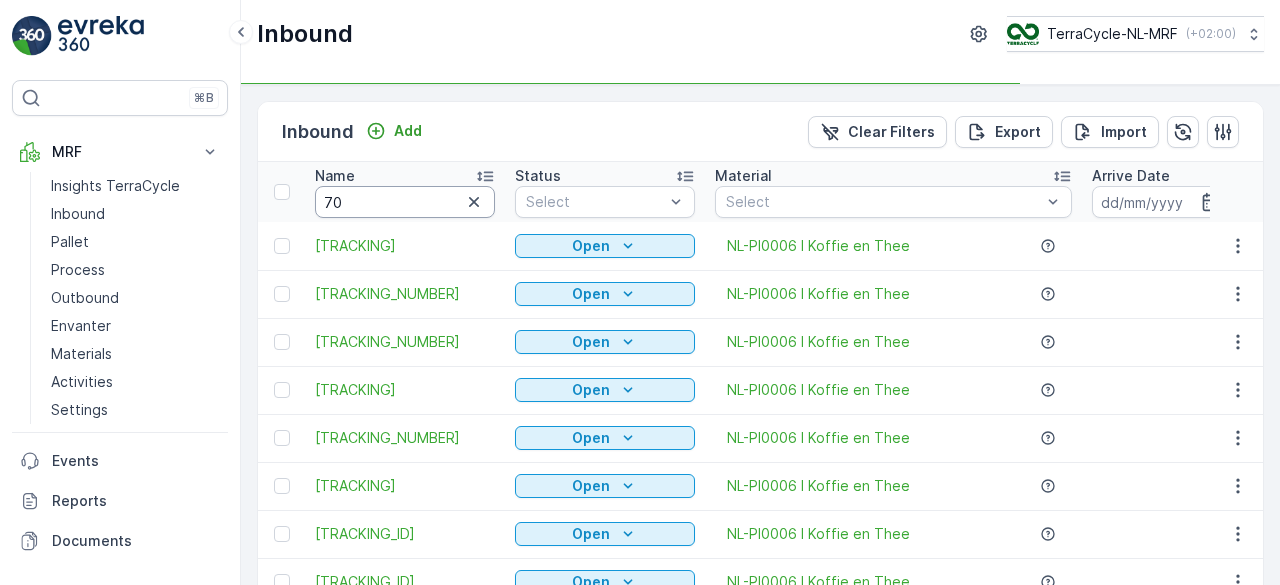 click on "70" at bounding box center [405, 202] 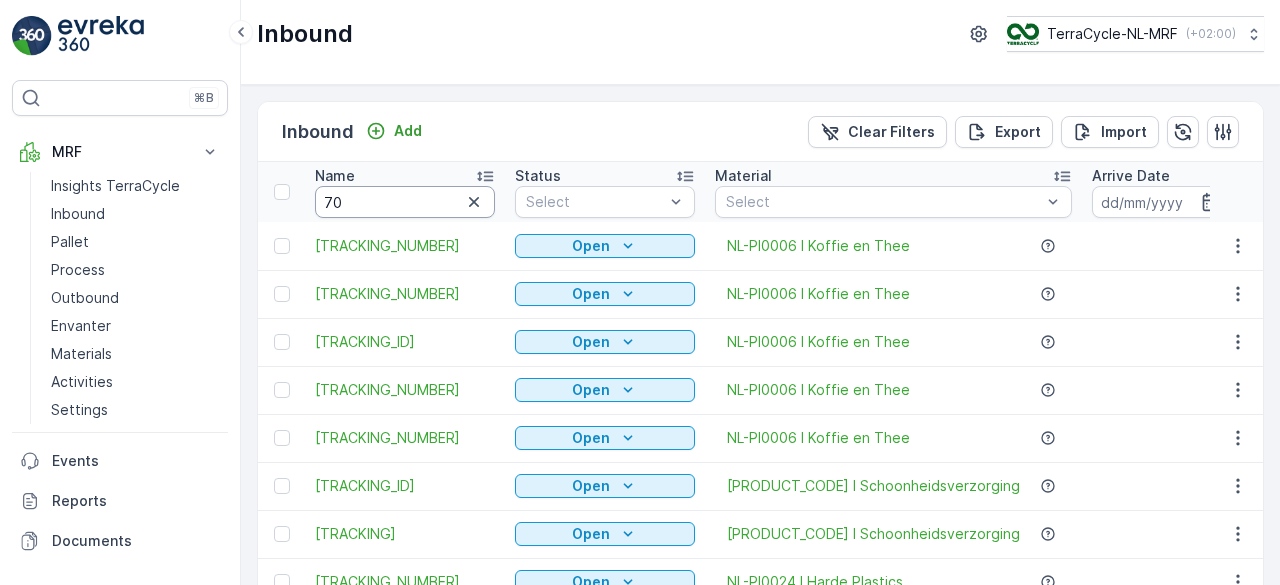 click on "70" at bounding box center (405, 202) 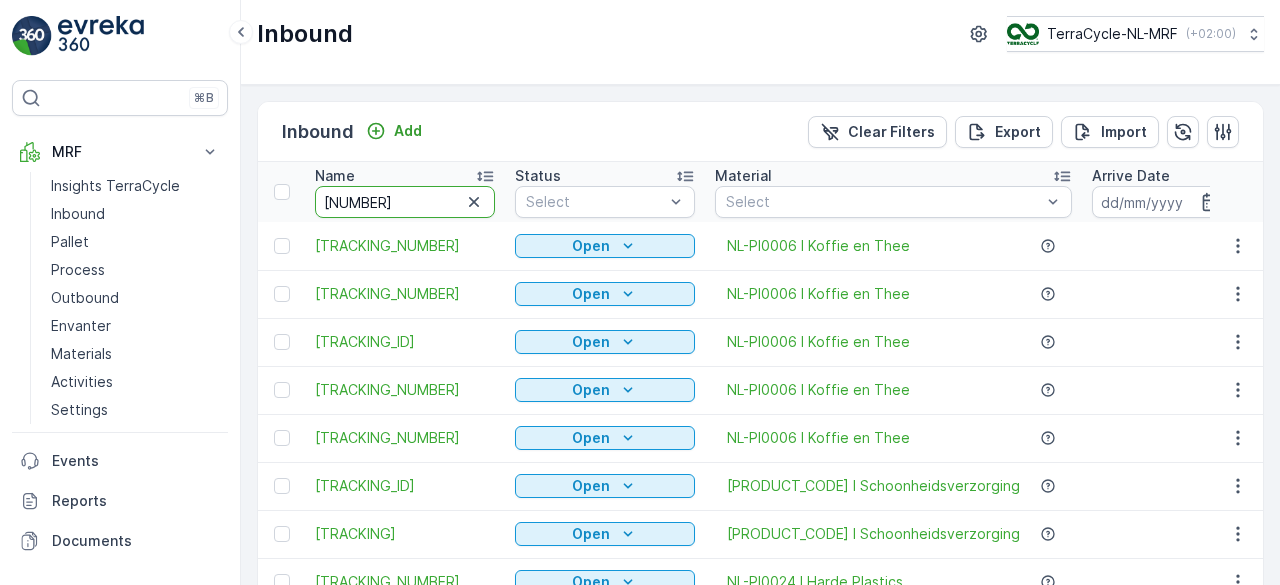 type on "70460" 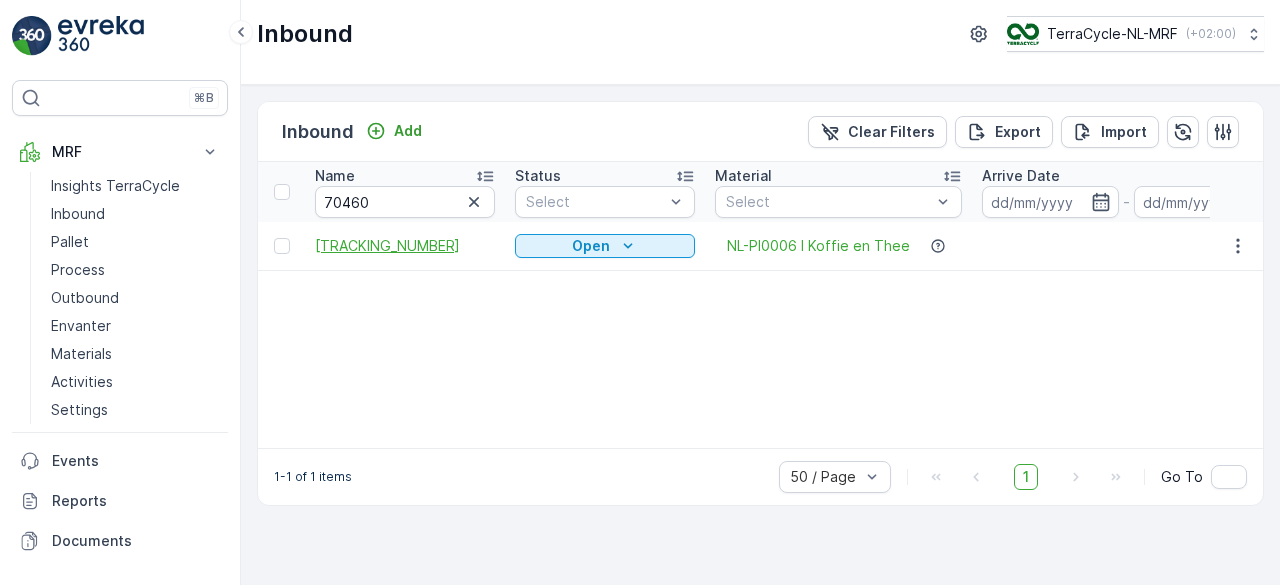 click on "[TRACKING_NUMBER]" at bounding box center [405, 246] 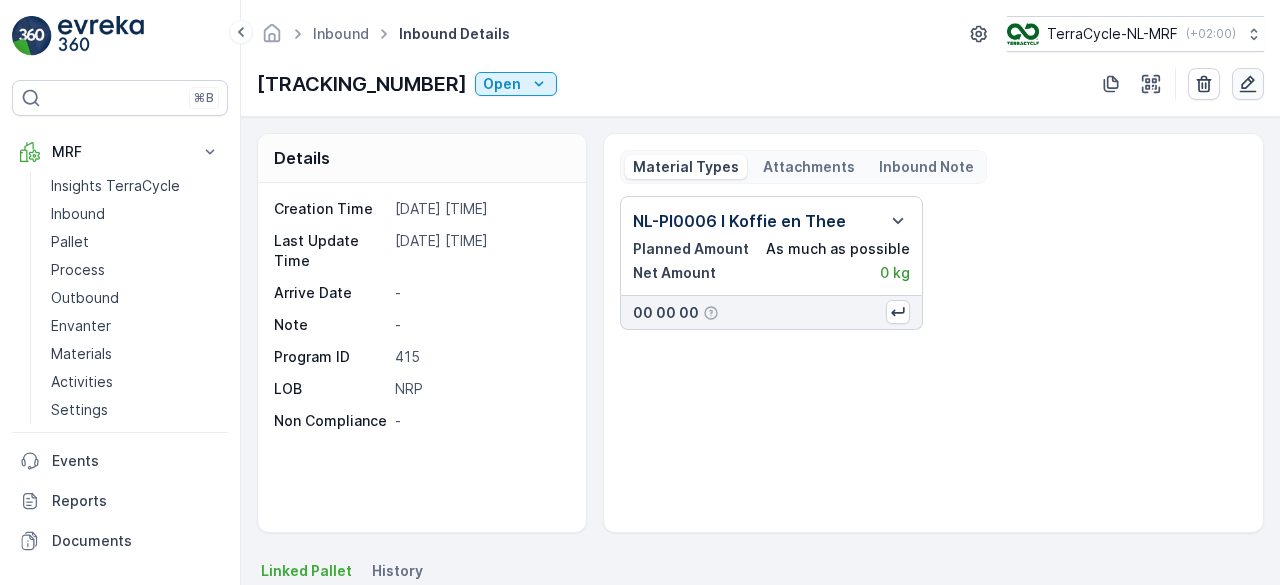 click at bounding box center (1248, 84) 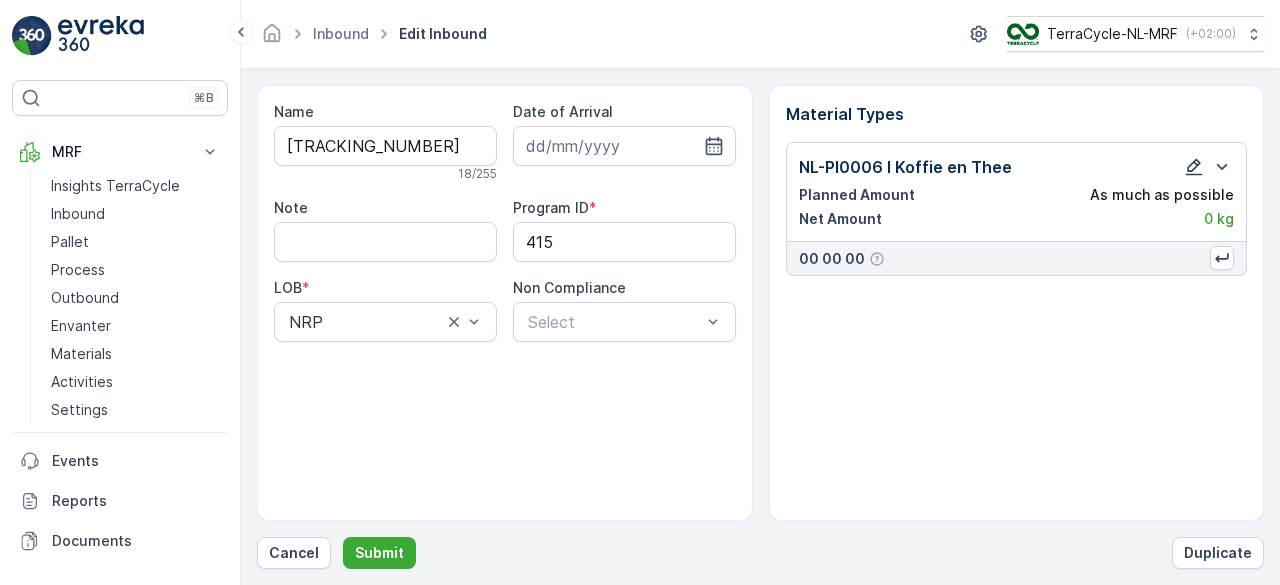 click 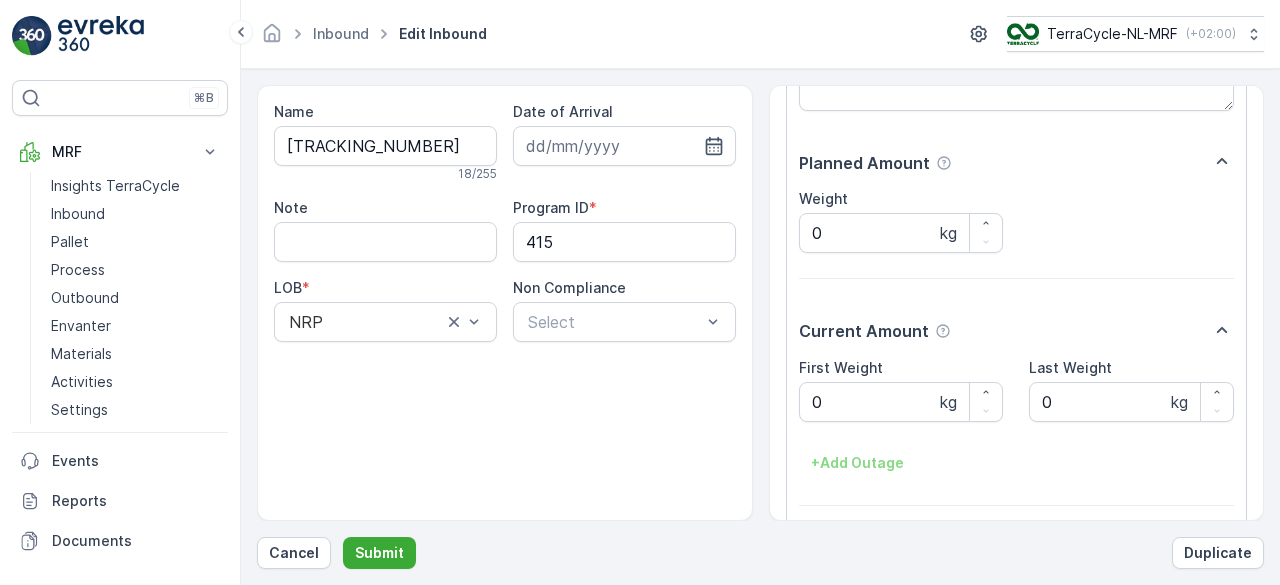 scroll, scrollTop: 238, scrollLeft: 0, axis: vertical 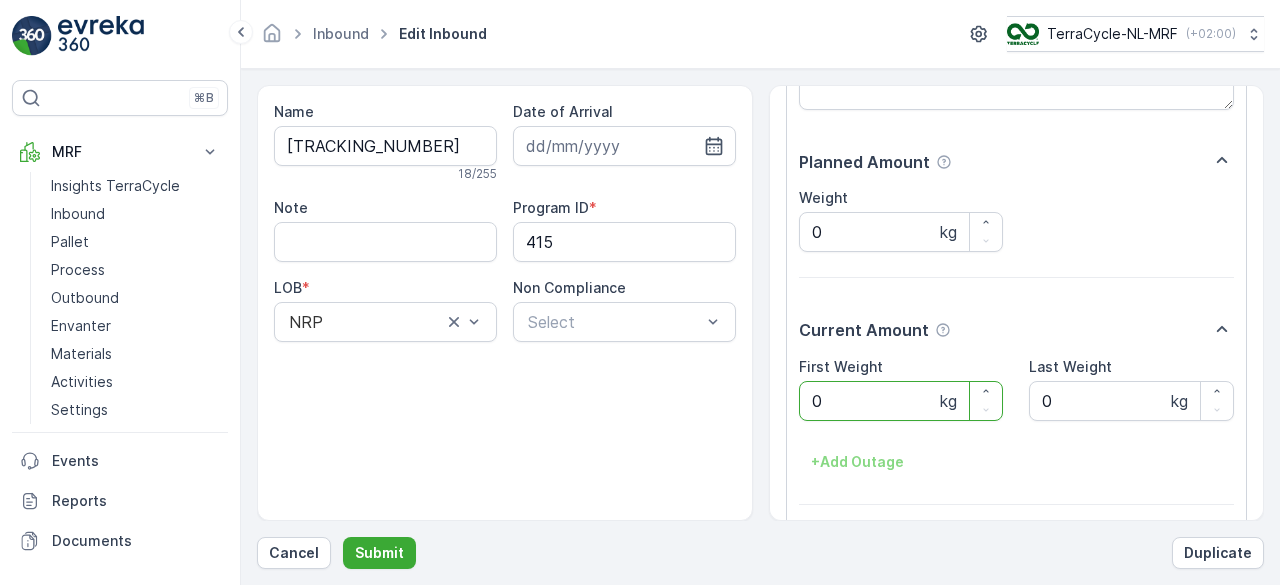 click on "0" at bounding box center (901, 401) 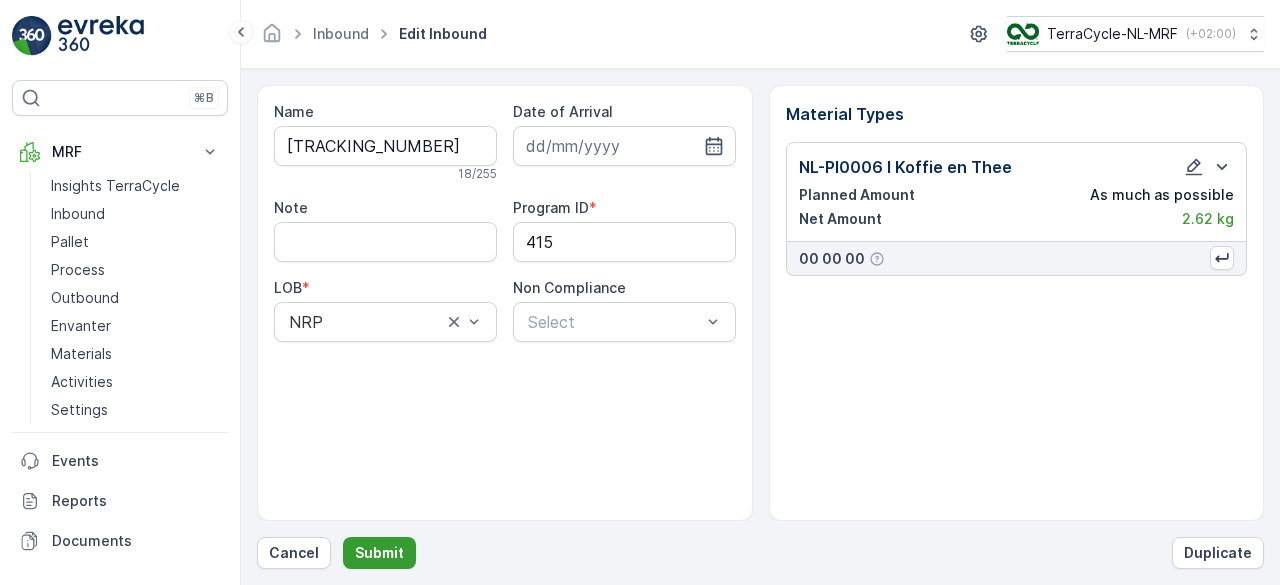 click on "Submit" at bounding box center [379, 553] 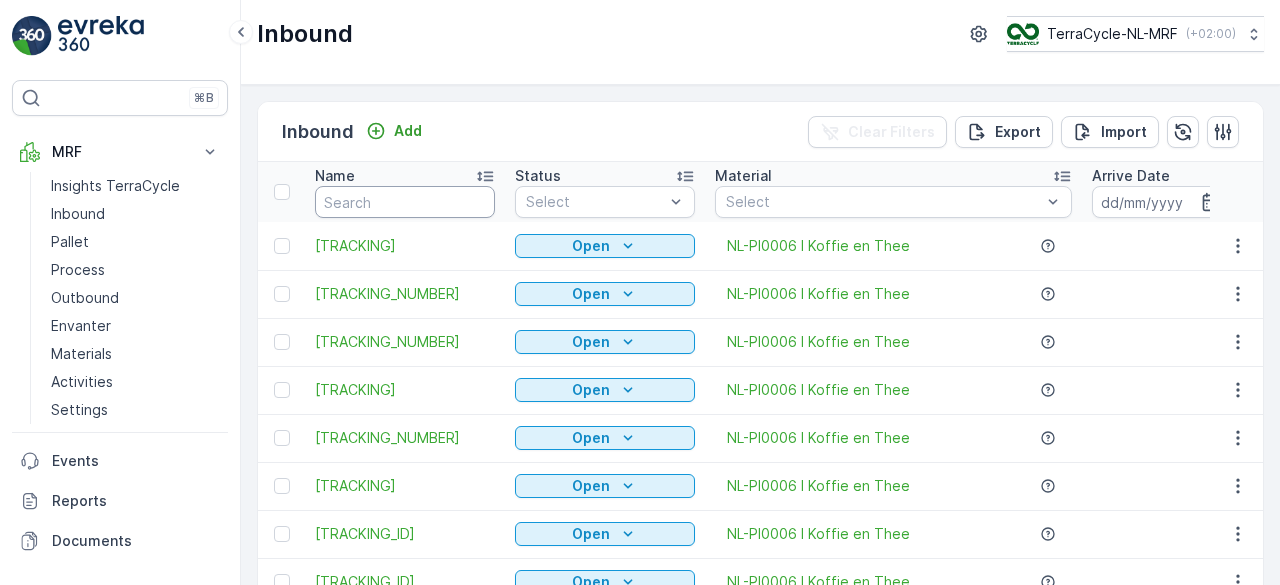click at bounding box center (405, 202) 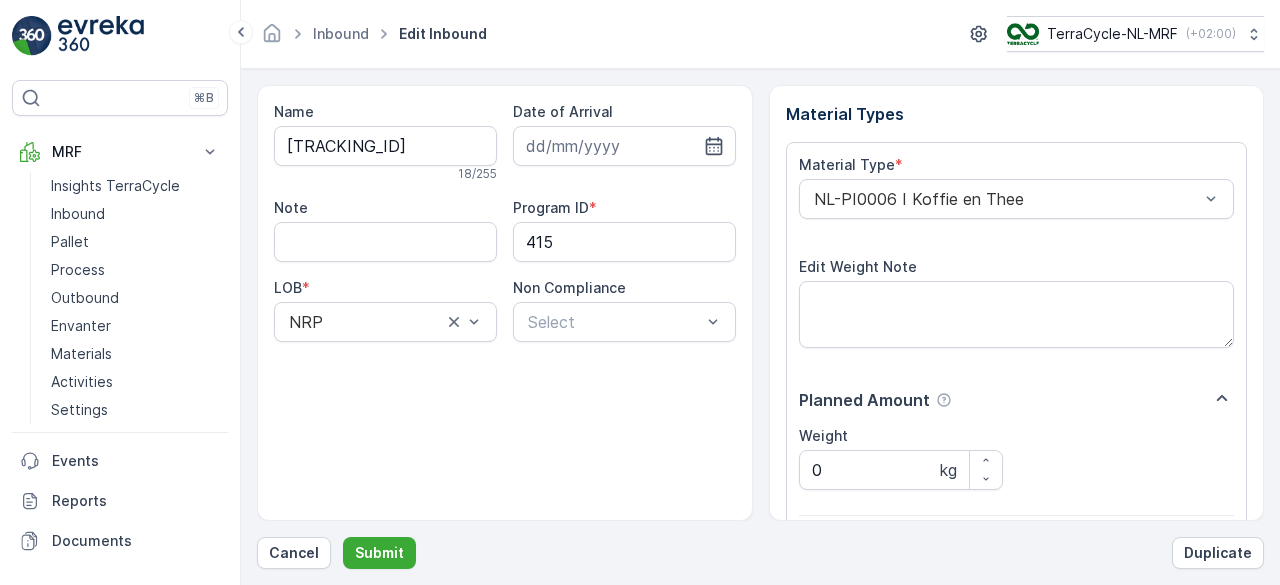 scroll, scrollTop: 311, scrollLeft: 0, axis: vertical 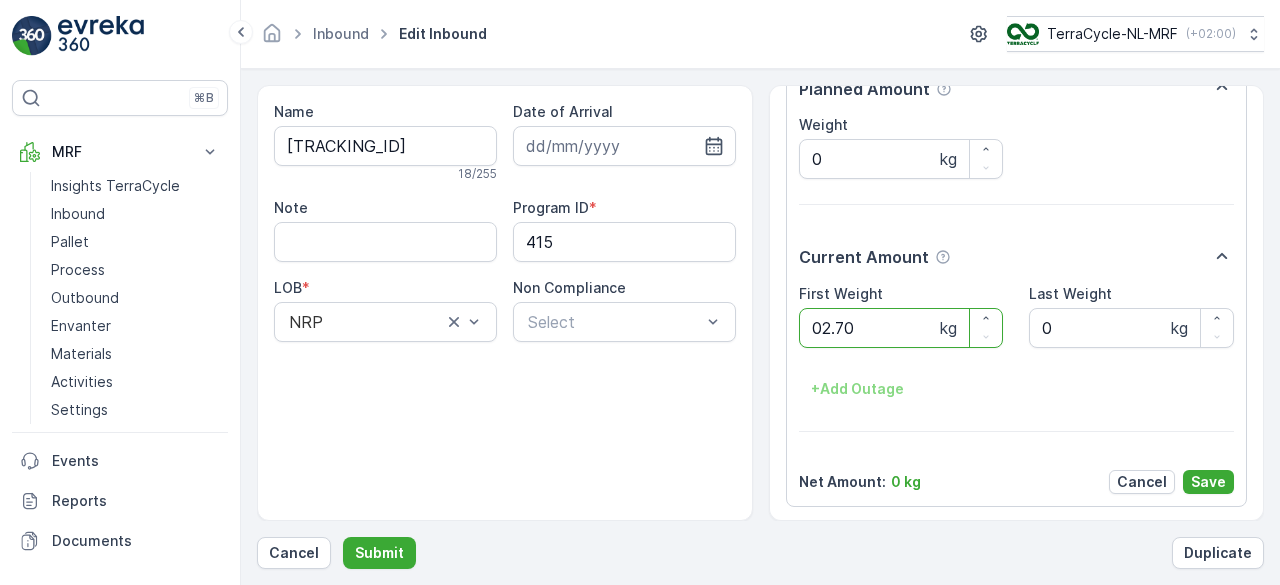 click on "Submit" at bounding box center (379, 553) 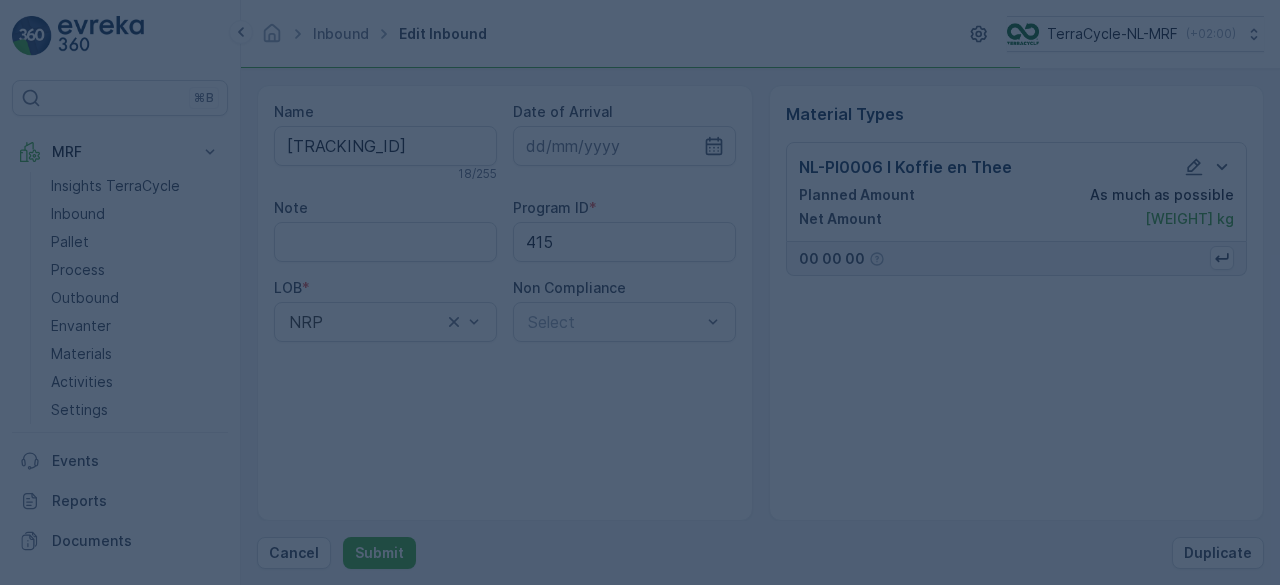 scroll, scrollTop: 0, scrollLeft: 0, axis: both 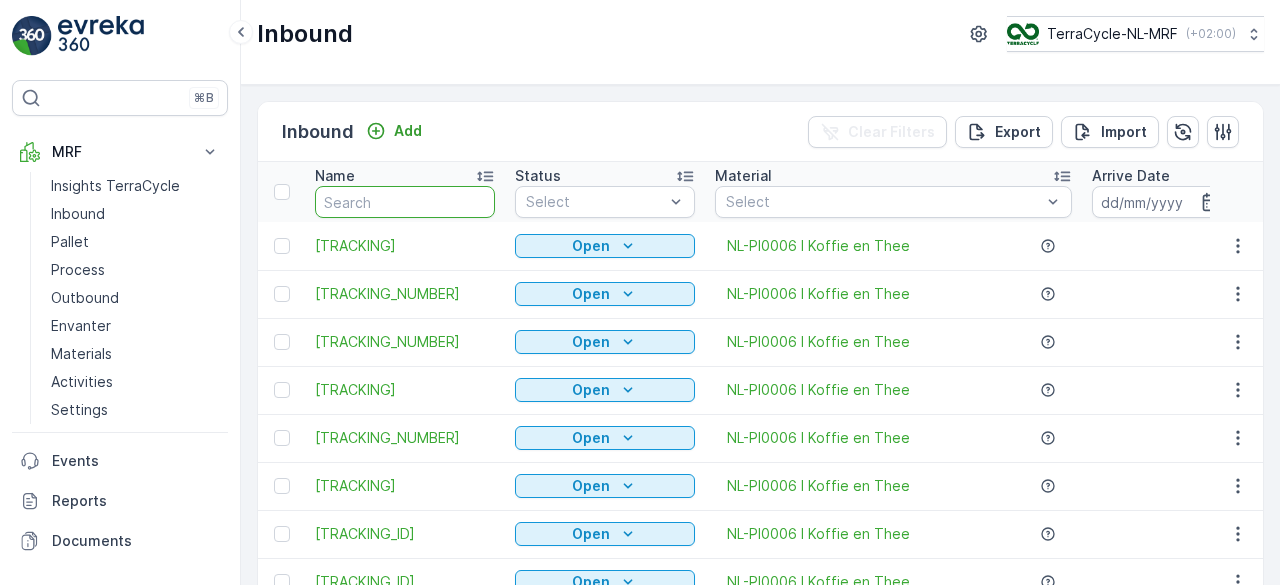 click at bounding box center (405, 202) 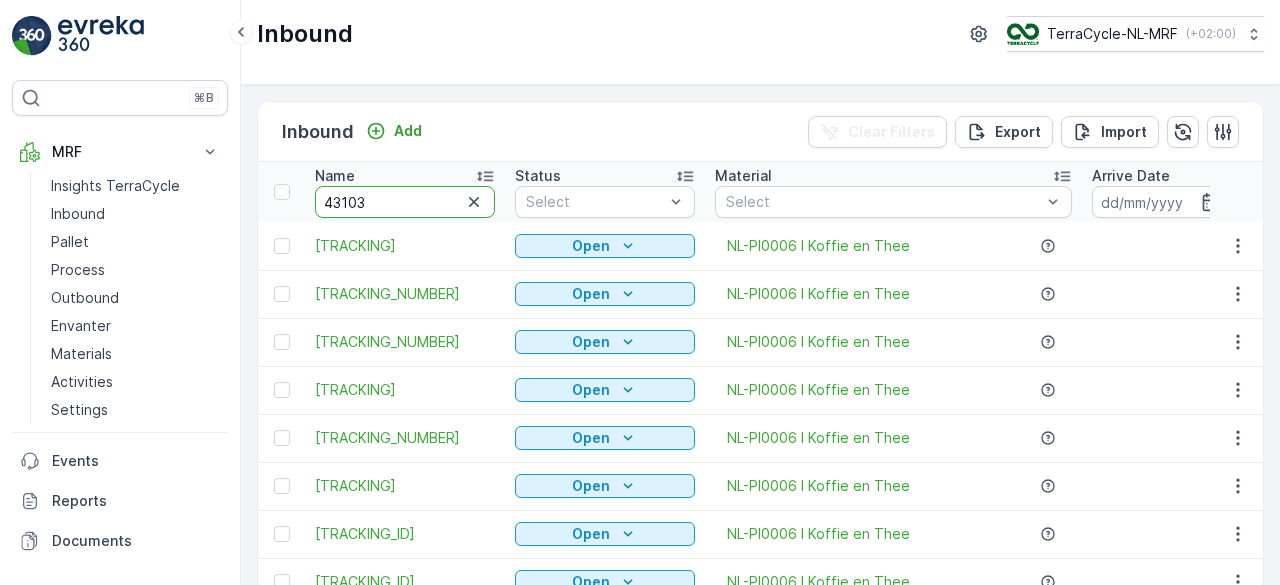 type on "[PRODUCT_CODE]" 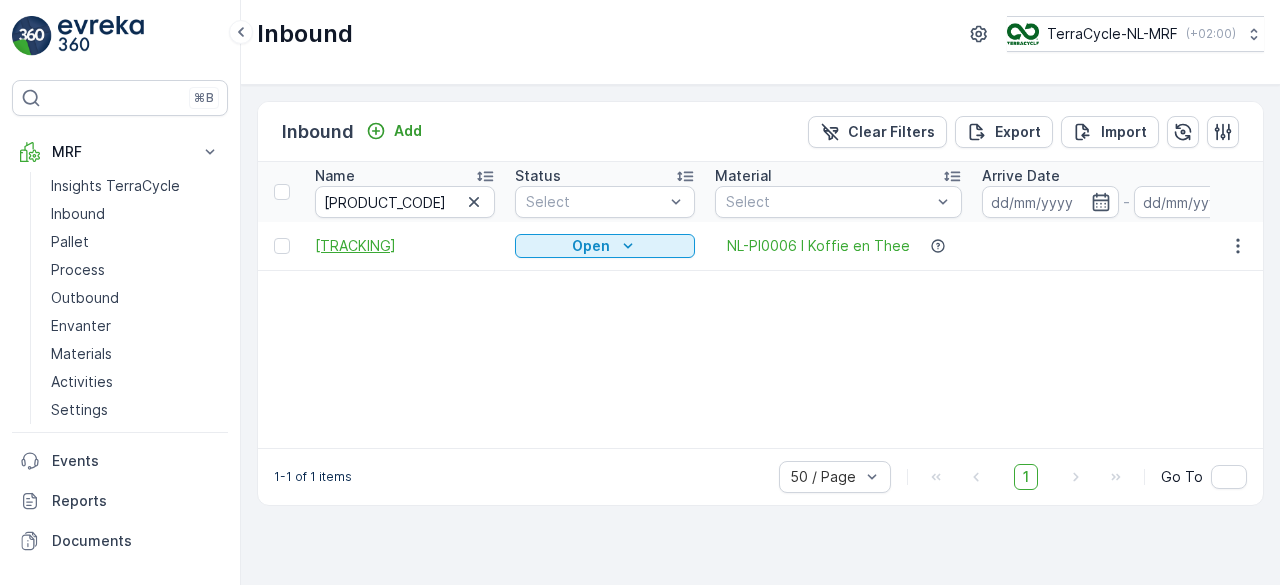 click on "[TRACKING]" at bounding box center [405, 246] 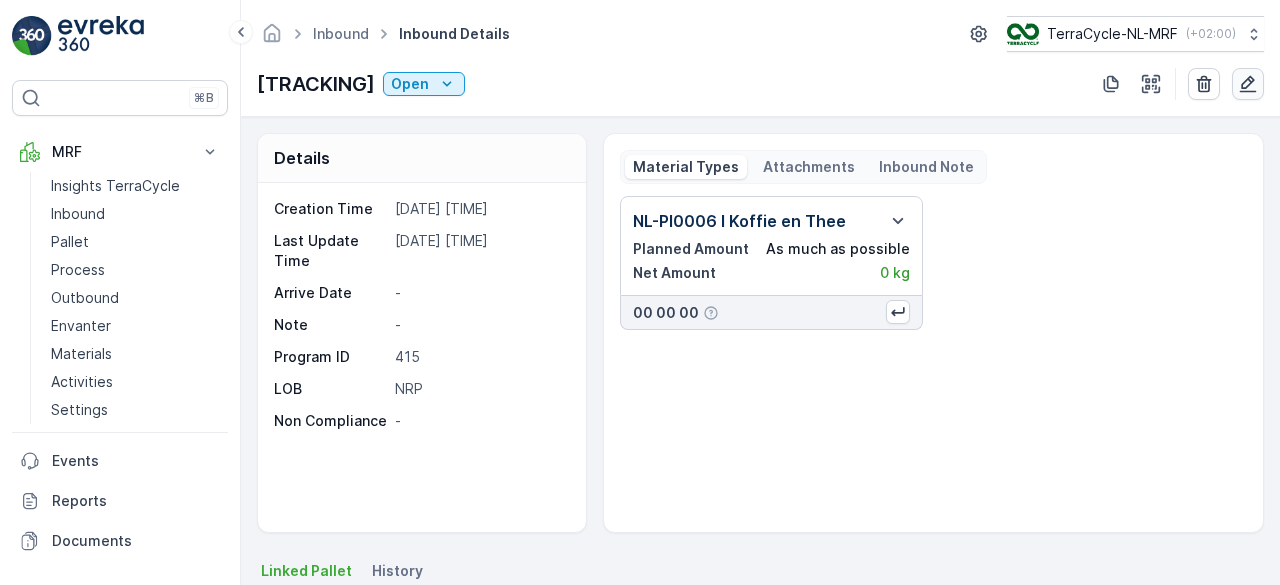 click at bounding box center [1248, 84] 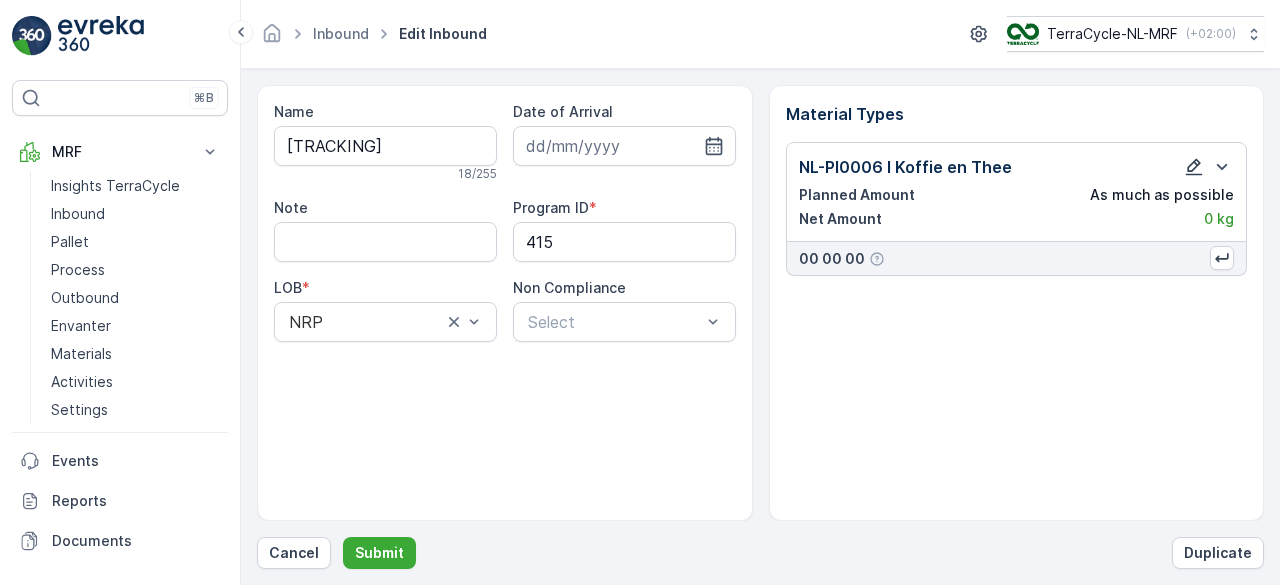 click 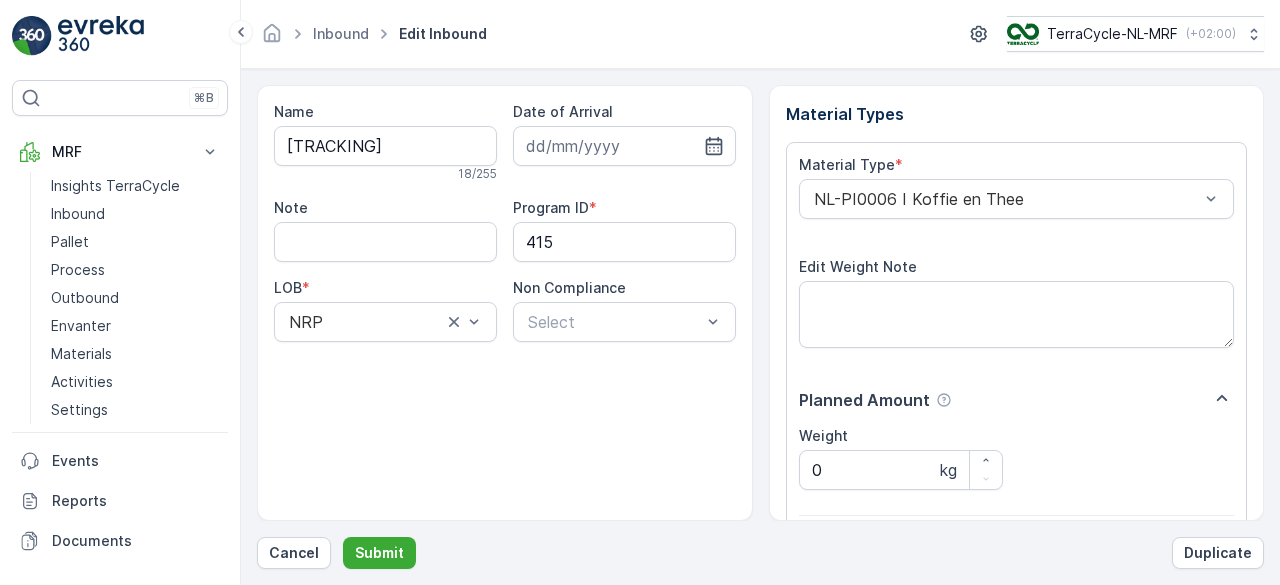scroll, scrollTop: 311, scrollLeft: 0, axis: vertical 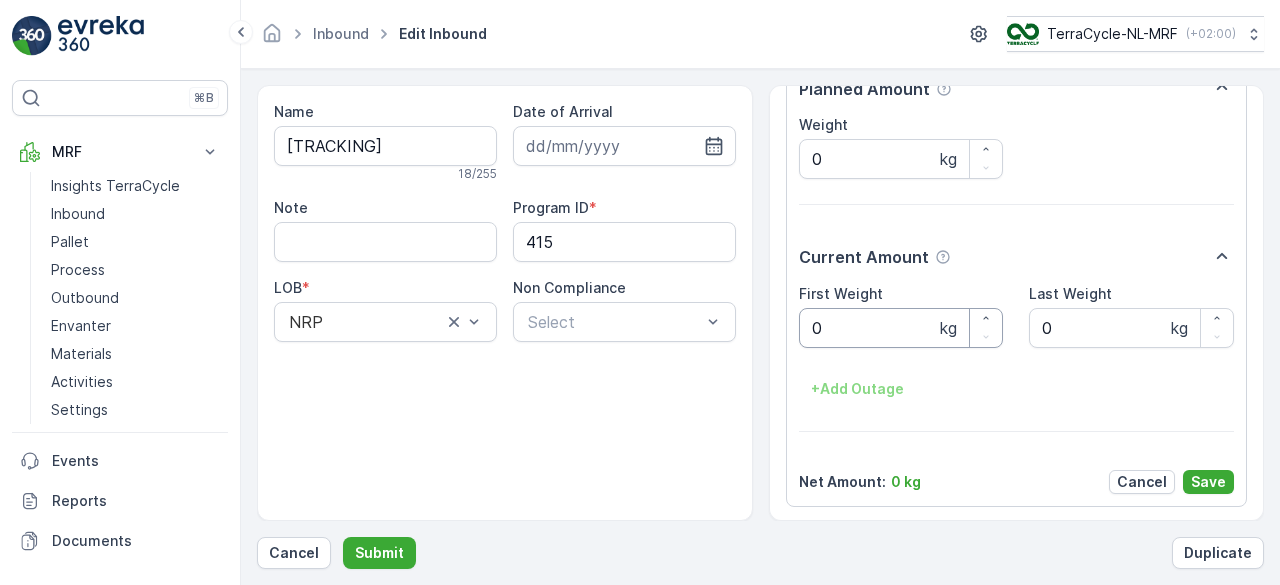 click on "0" at bounding box center (901, 328) 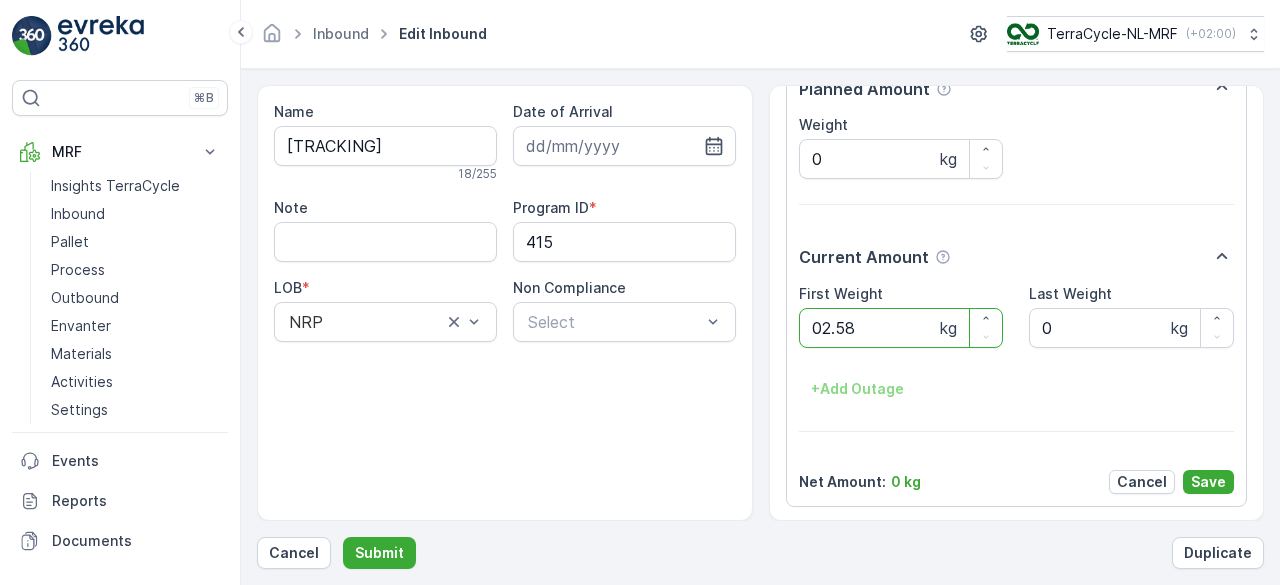 scroll, scrollTop: 0, scrollLeft: 0, axis: both 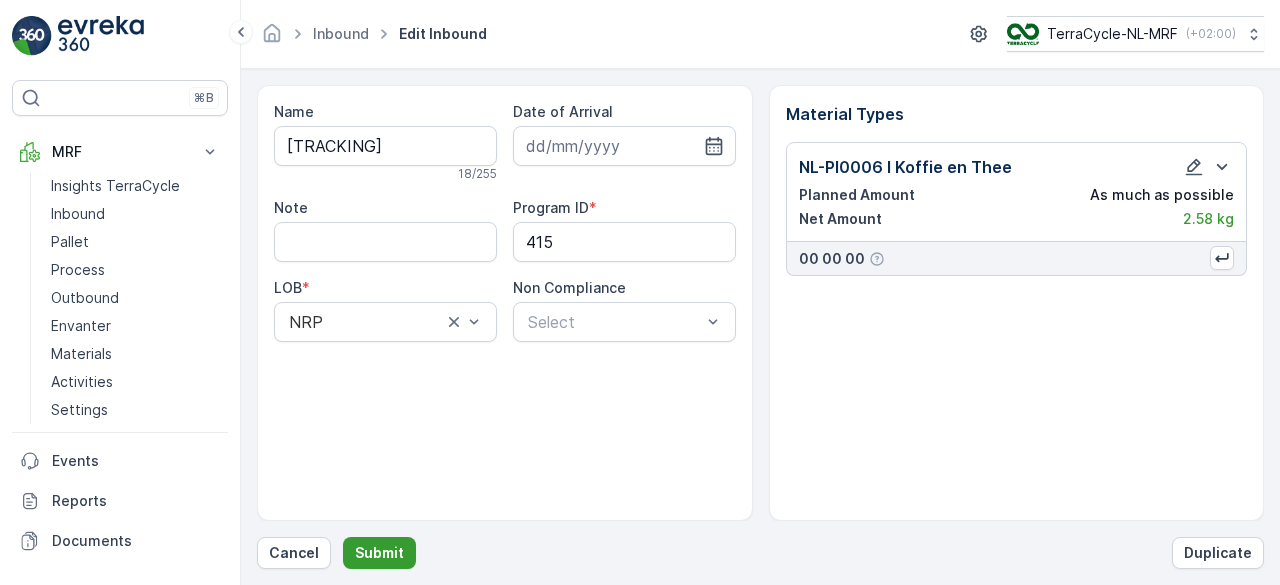 click on "Submit" at bounding box center [379, 553] 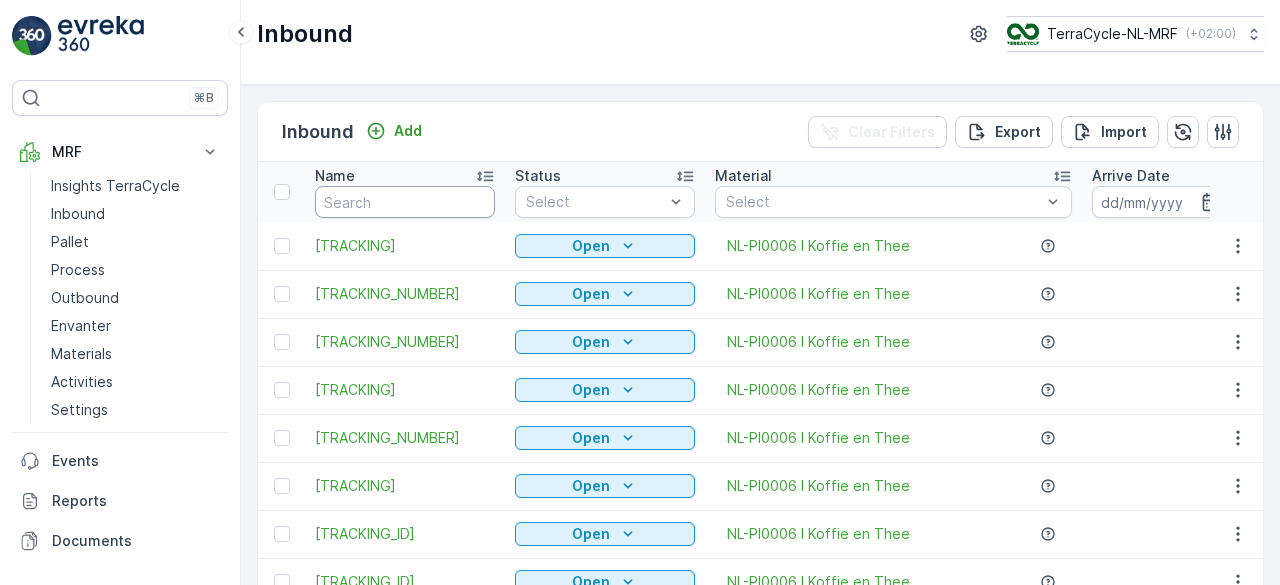 click at bounding box center [405, 202] 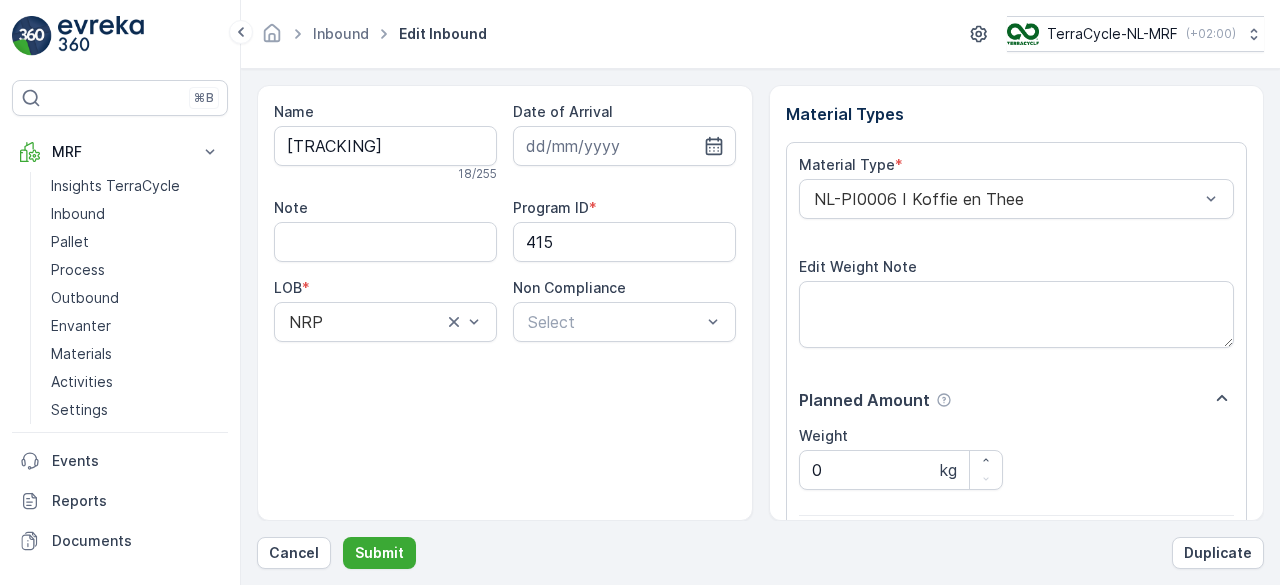 scroll, scrollTop: 311, scrollLeft: 0, axis: vertical 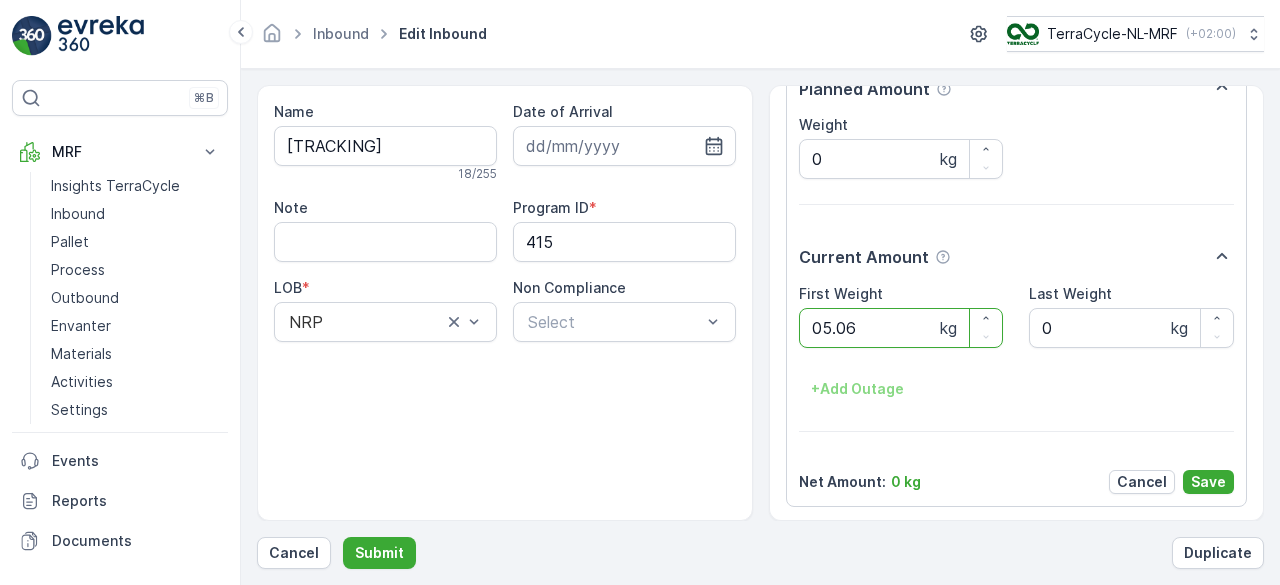 click on "Submit" at bounding box center (379, 553) 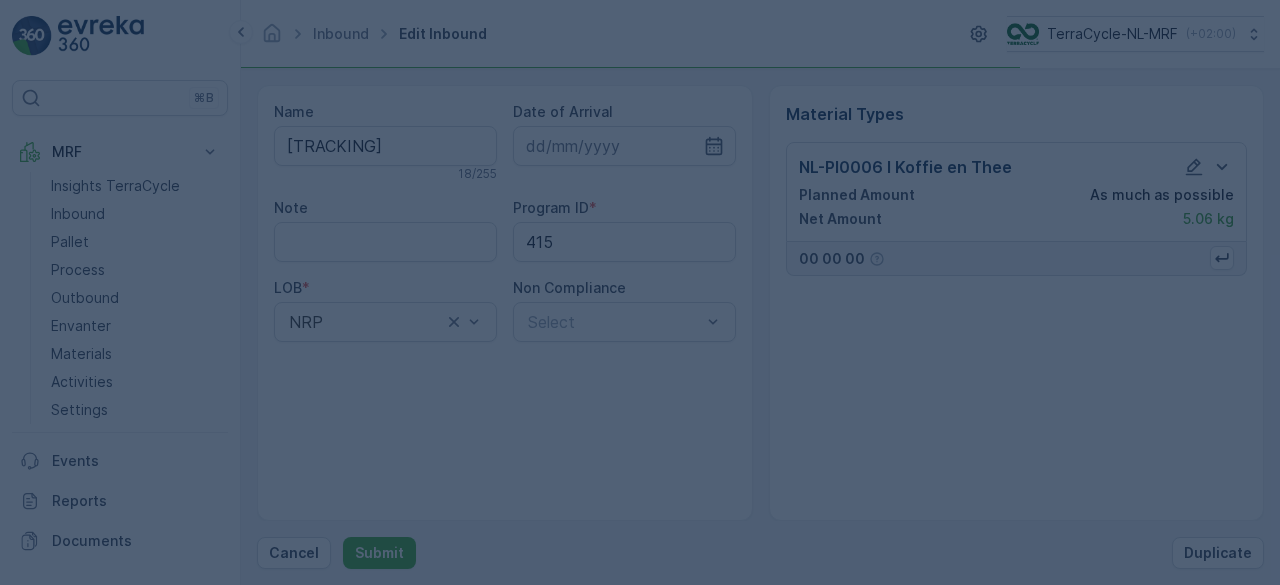 scroll, scrollTop: 0, scrollLeft: 0, axis: both 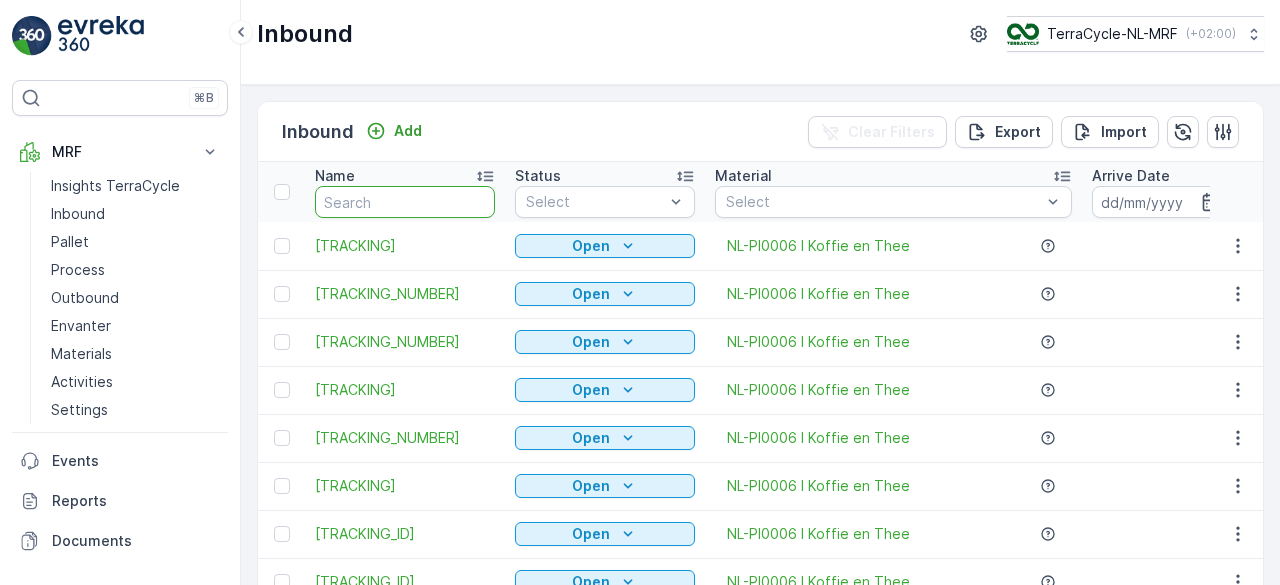 click at bounding box center (405, 202) 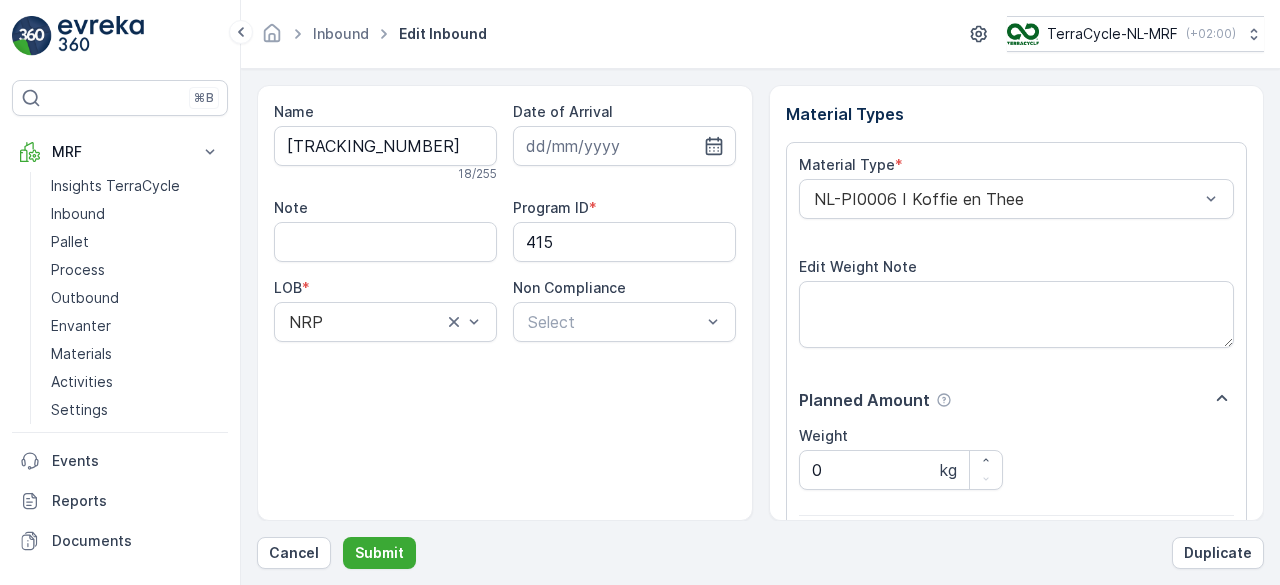 scroll, scrollTop: 311, scrollLeft: 0, axis: vertical 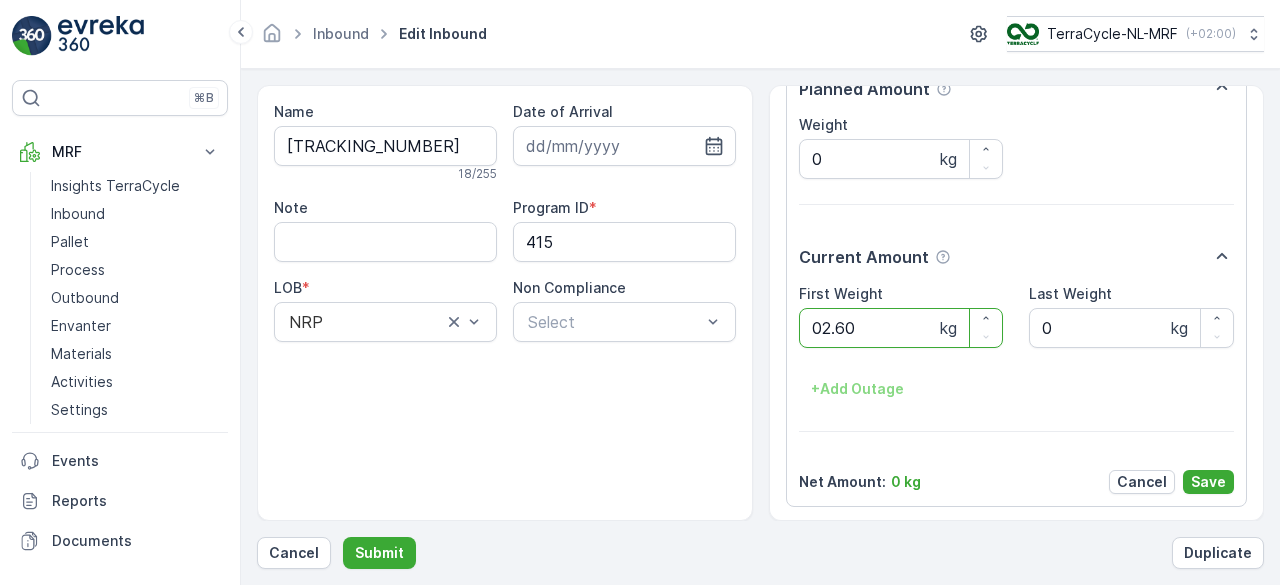 click on "Submit" at bounding box center [379, 553] 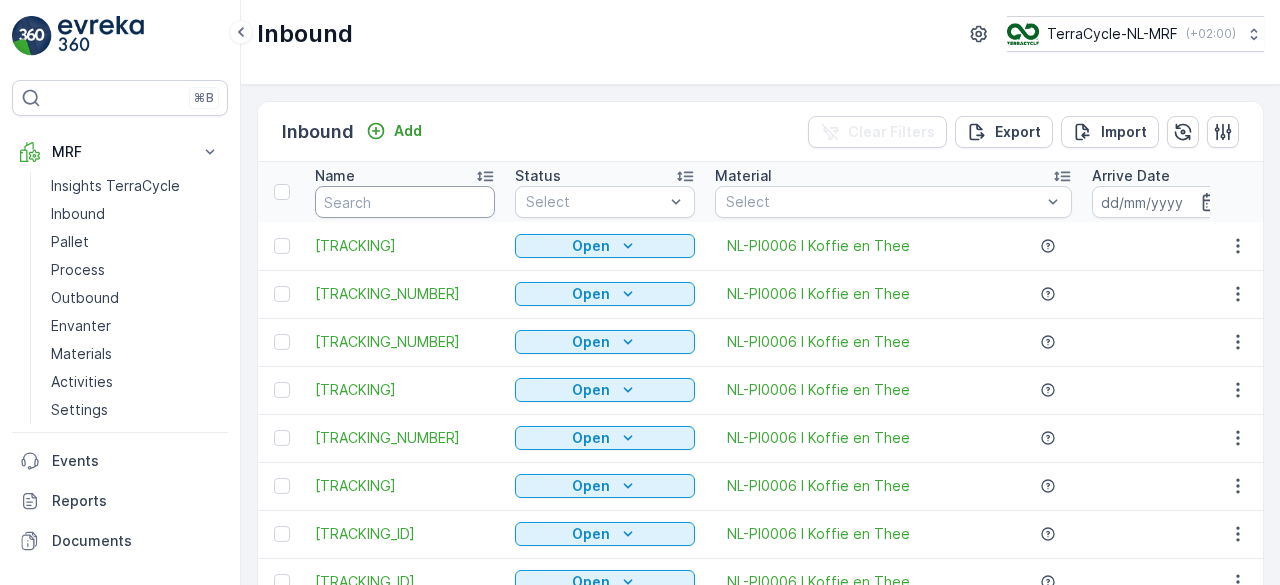 click at bounding box center (405, 202) 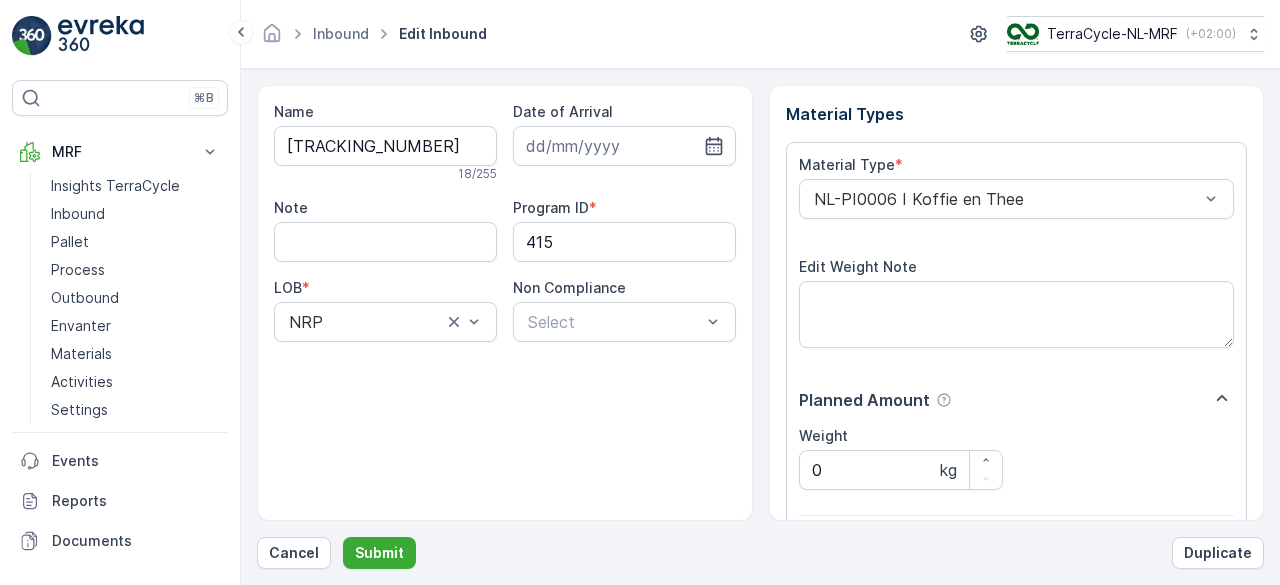 scroll, scrollTop: 311, scrollLeft: 0, axis: vertical 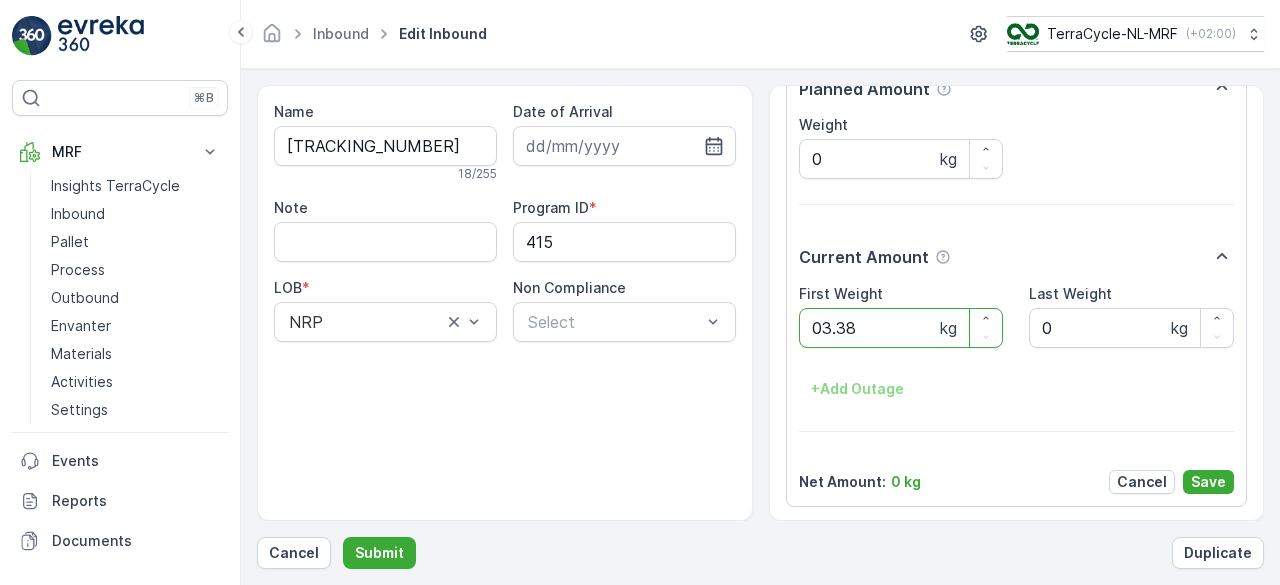 click on "Submit" at bounding box center (379, 553) 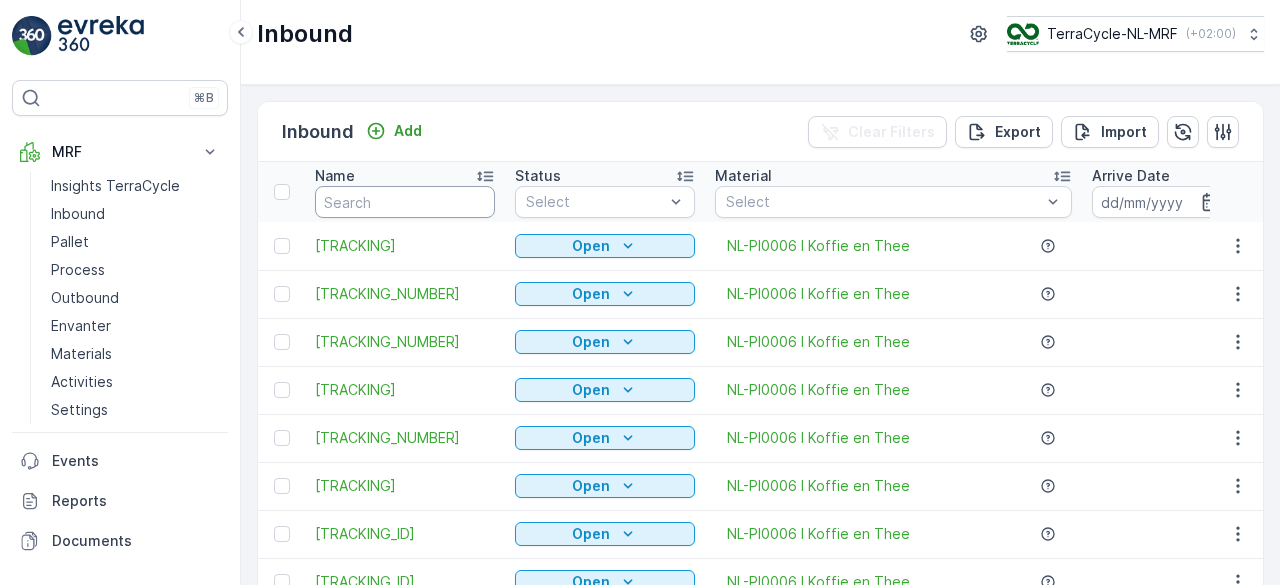 click at bounding box center (405, 202) 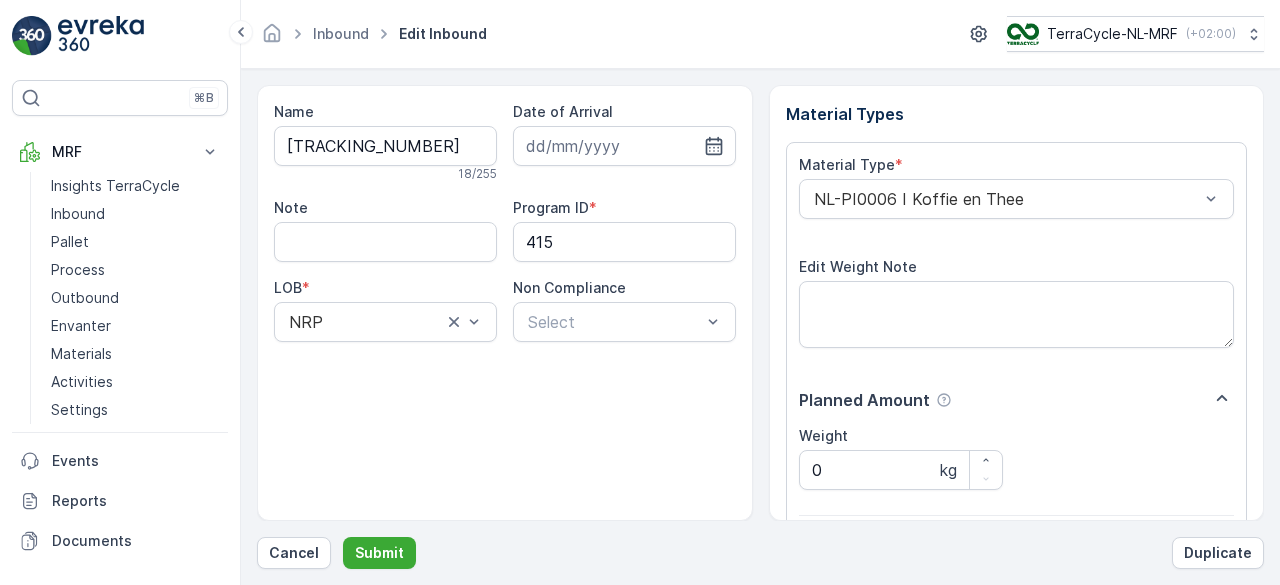 scroll, scrollTop: 311, scrollLeft: 0, axis: vertical 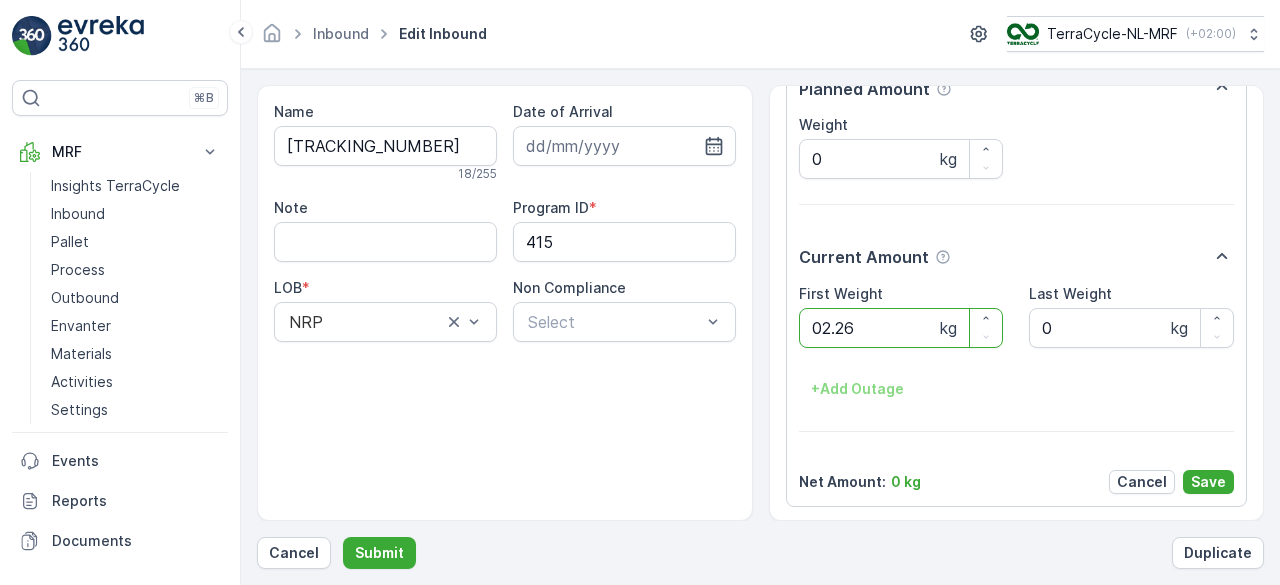 click on "Submit" at bounding box center [379, 553] 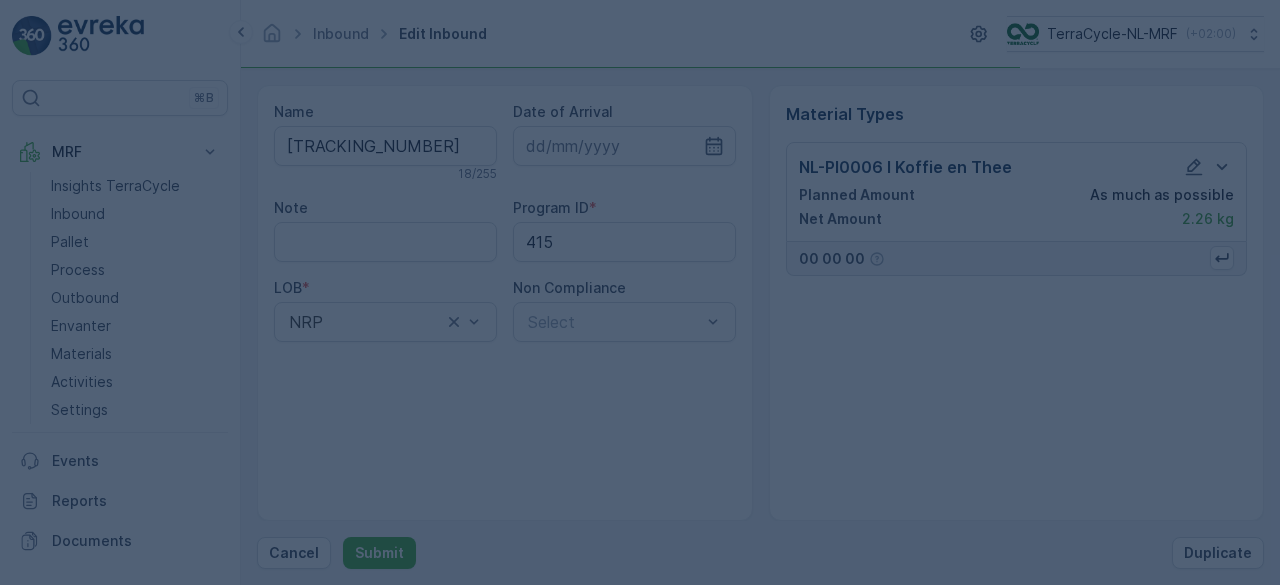 scroll, scrollTop: 0, scrollLeft: 0, axis: both 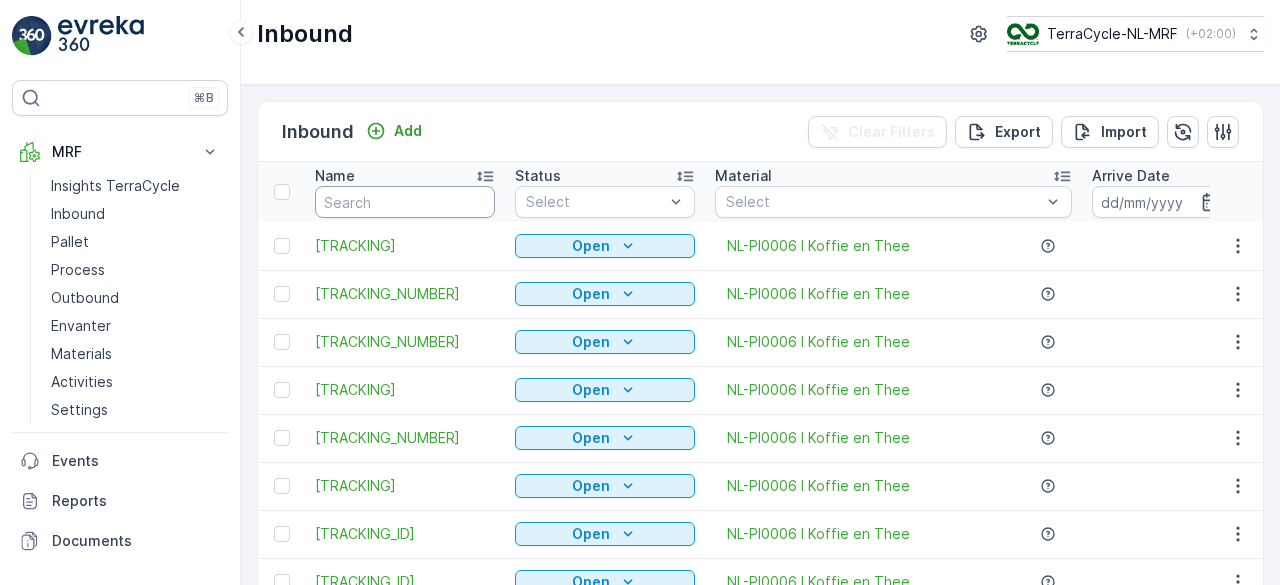 click at bounding box center [405, 202] 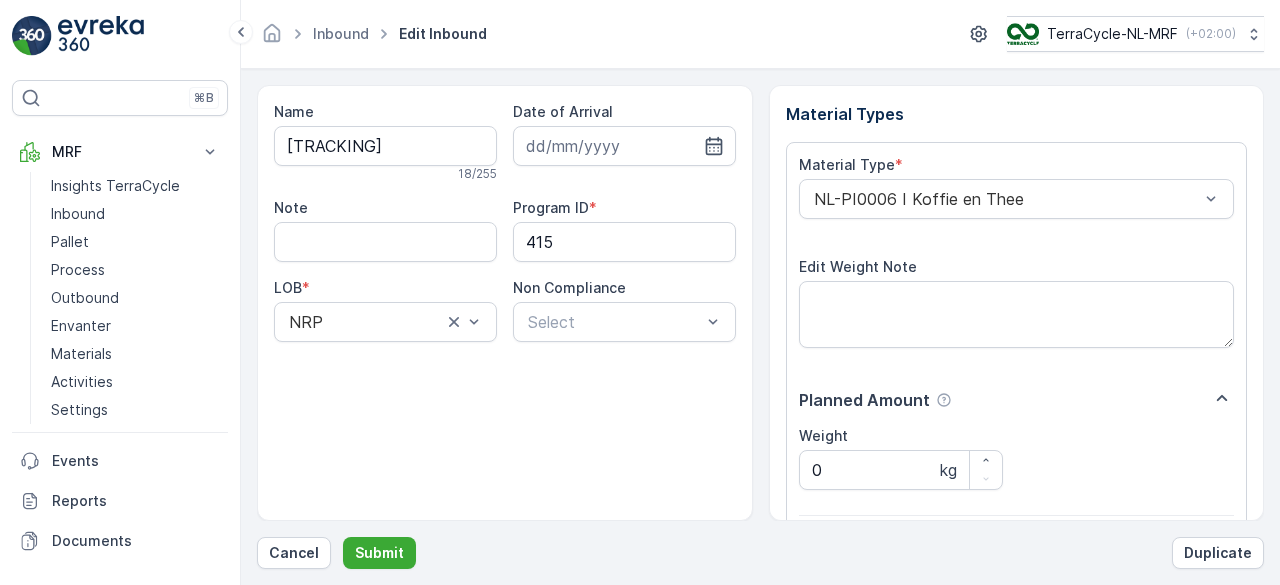 scroll, scrollTop: 311, scrollLeft: 0, axis: vertical 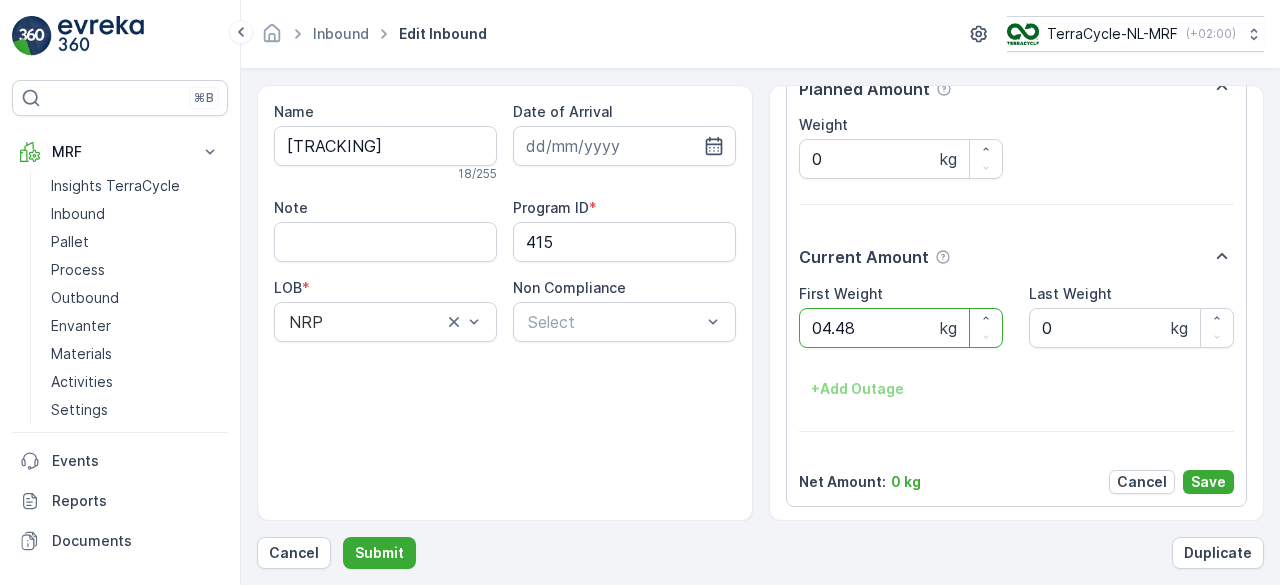 click on "Submit" at bounding box center (379, 553) 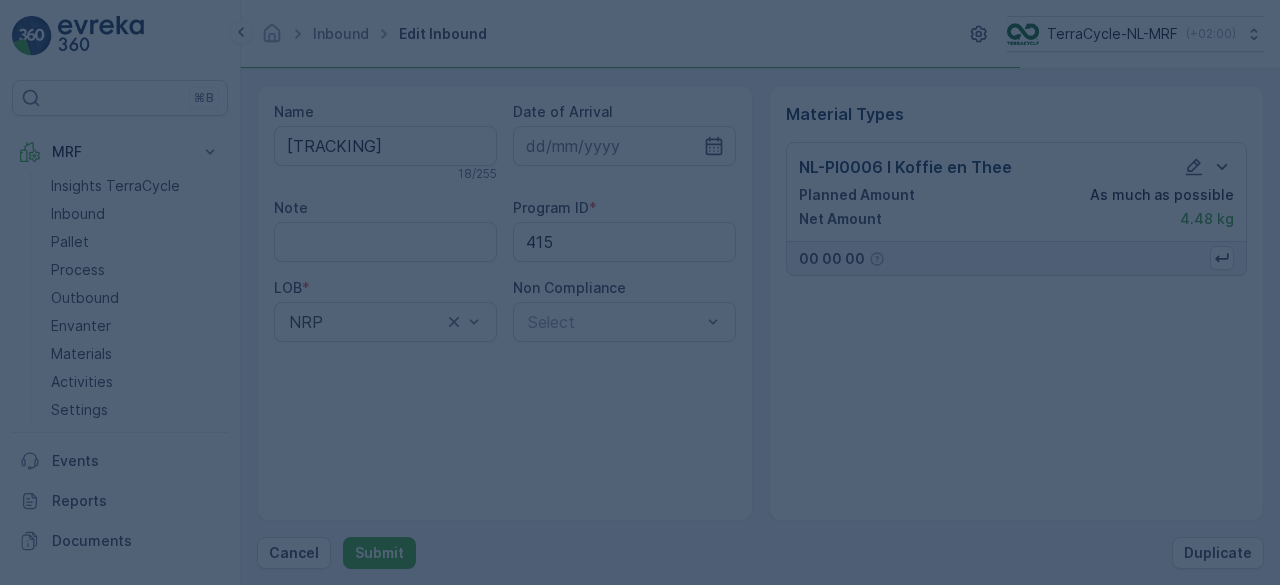 scroll, scrollTop: 0, scrollLeft: 0, axis: both 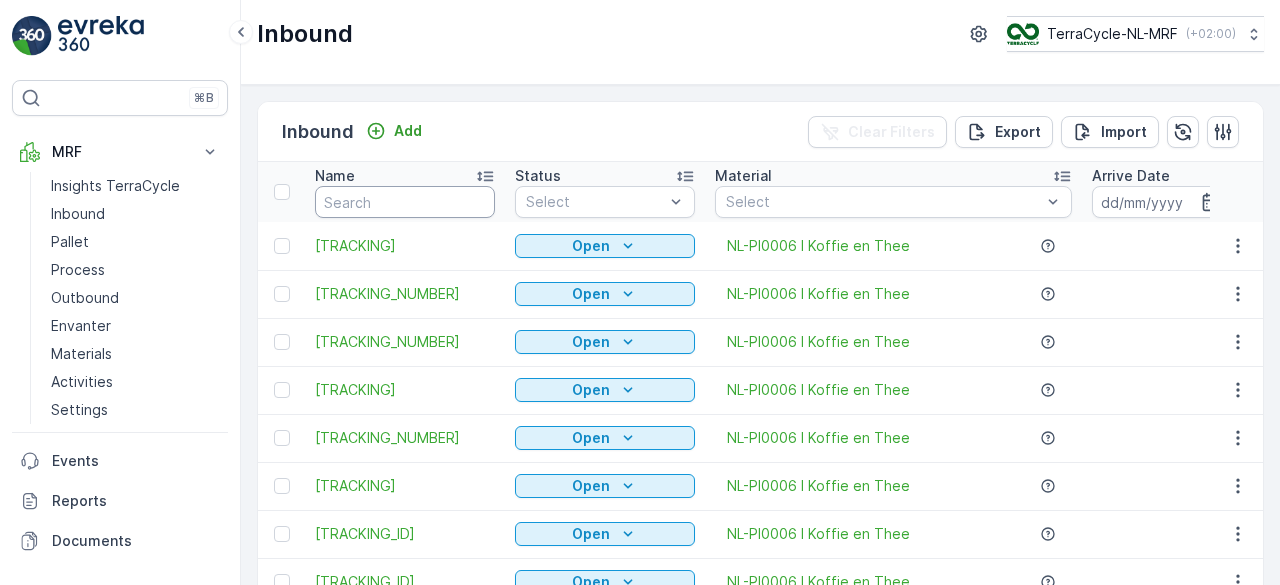 click at bounding box center (405, 202) 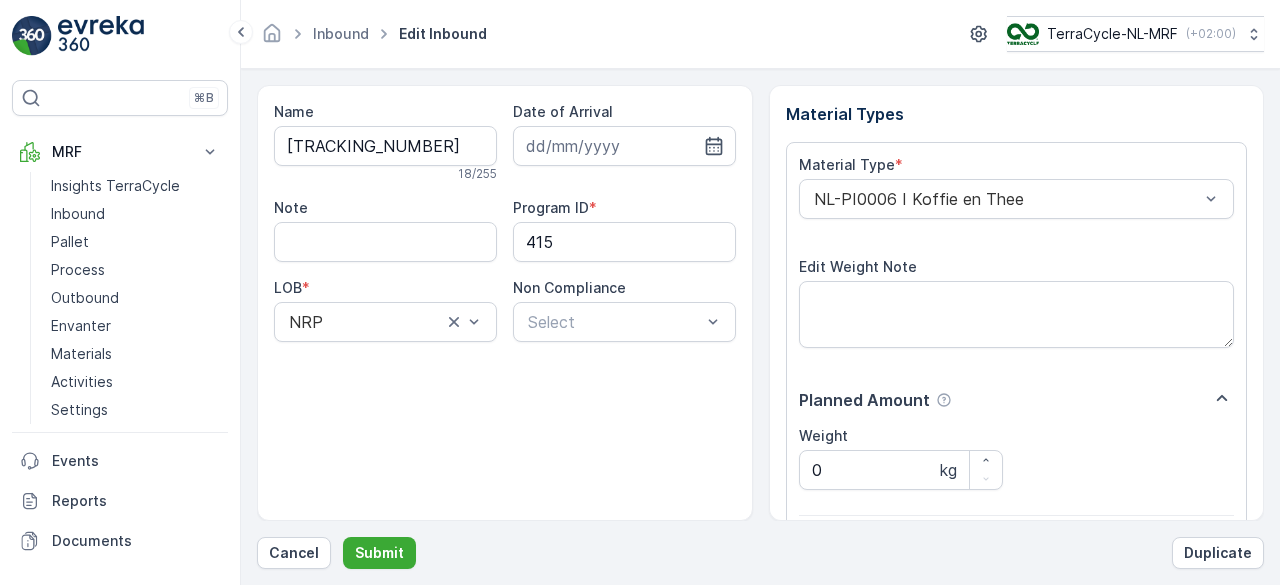 scroll, scrollTop: 311, scrollLeft: 0, axis: vertical 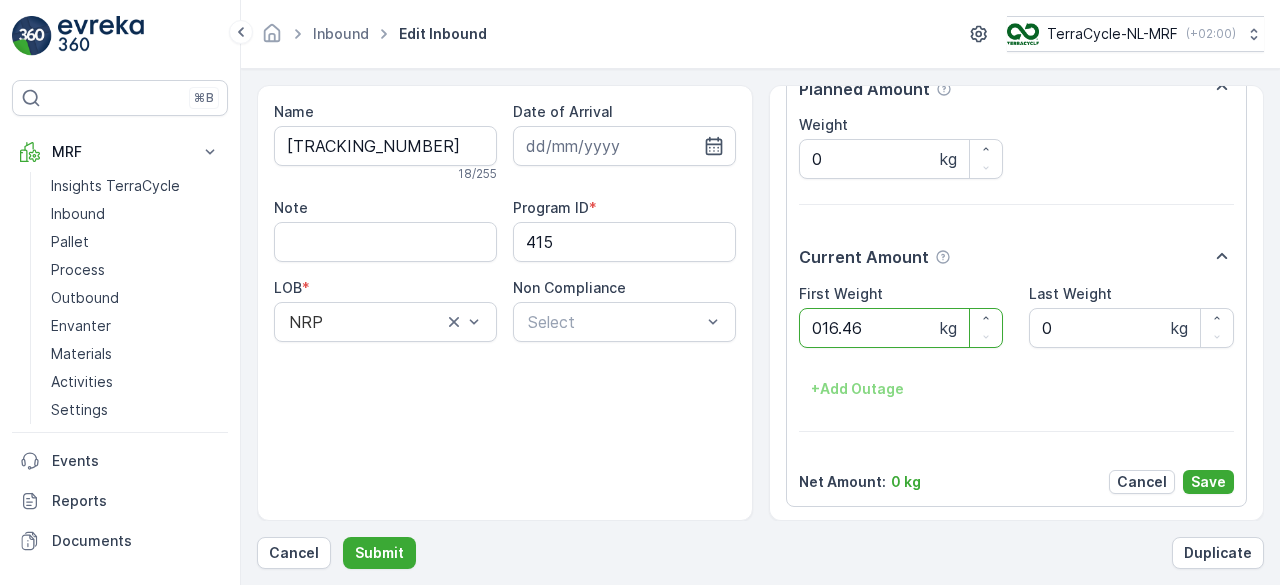 click on "Submit" at bounding box center [379, 553] 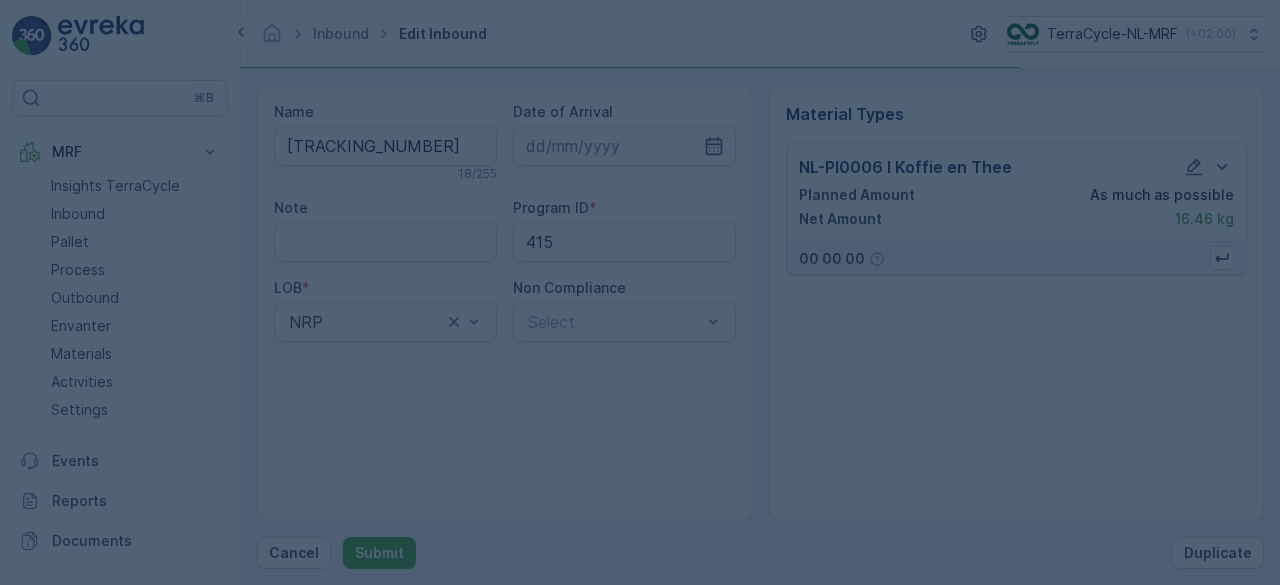 scroll, scrollTop: 0, scrollLeft: 0, axis: both 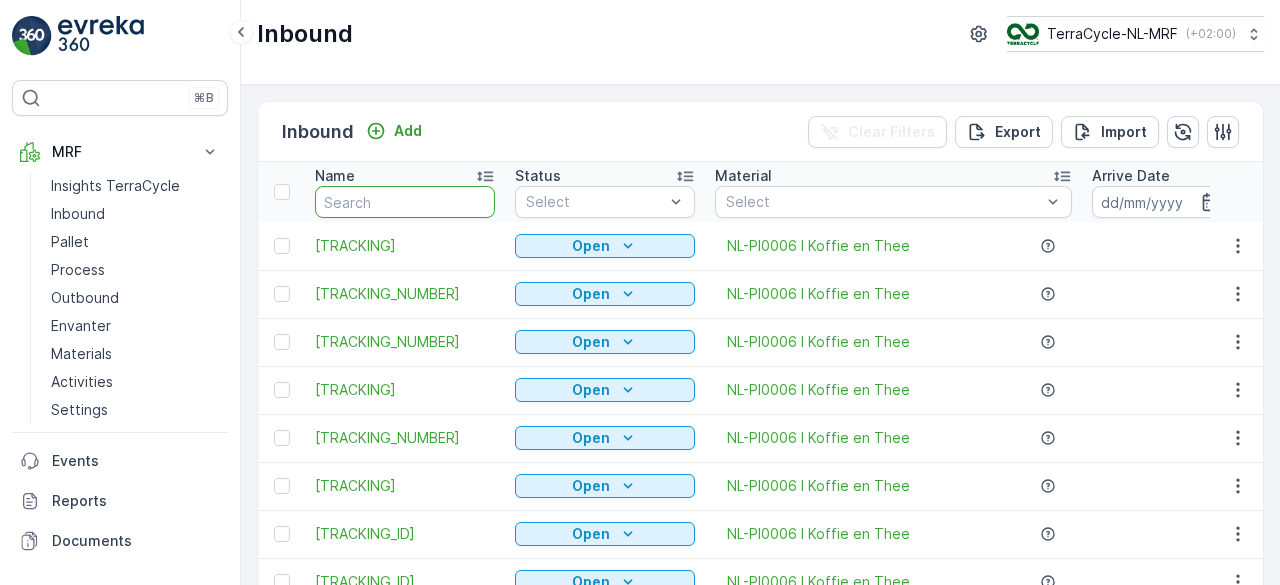 click at bounding box center (405, 202) 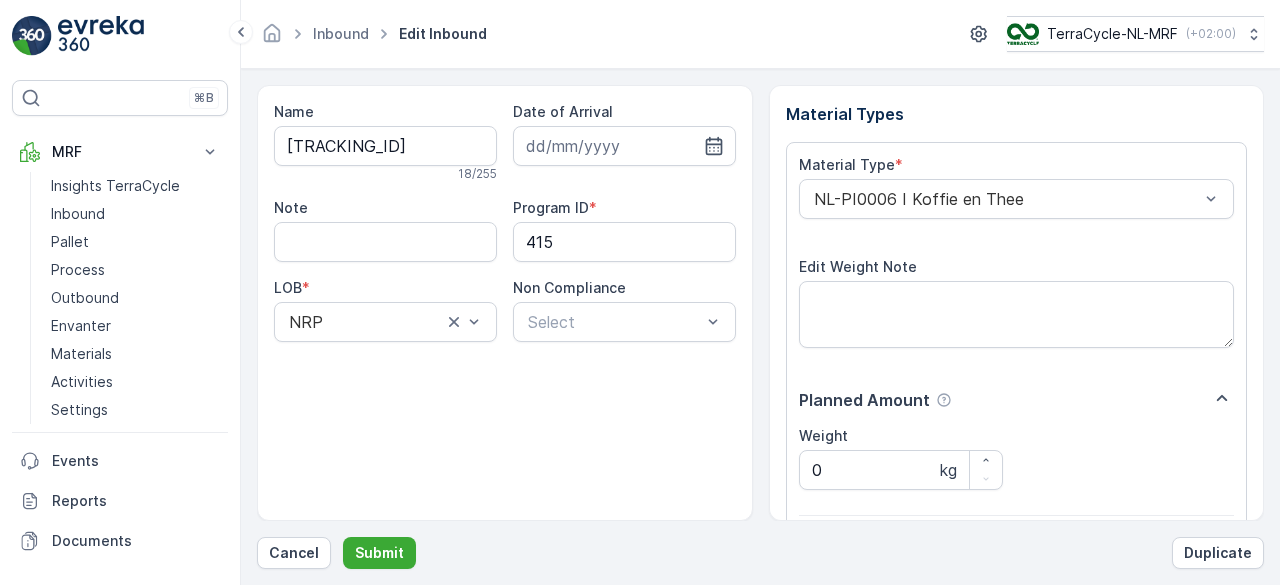 scroll, scrollTop: 311, scrollLeft: 0, axis: vertical 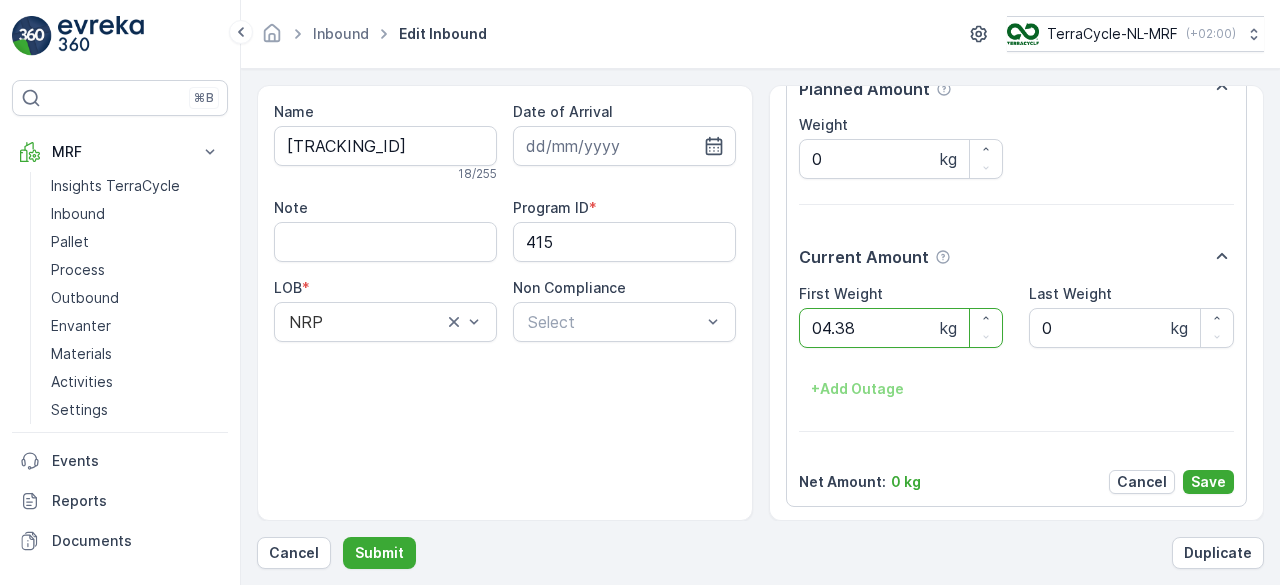 click on "Submit" at bounding box center [379, 553] 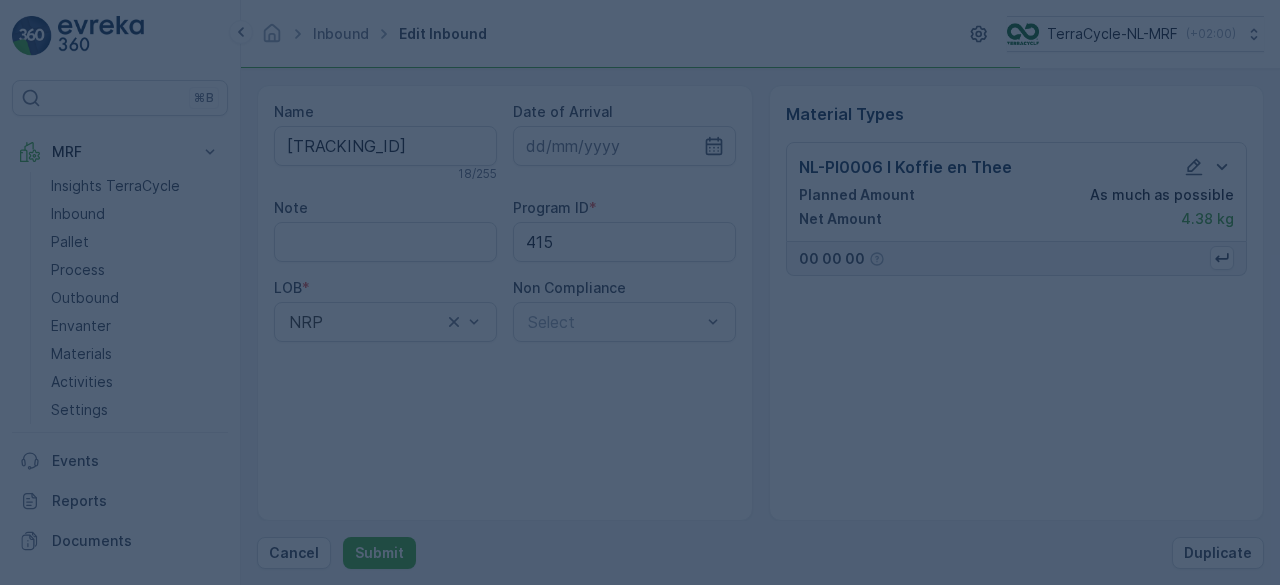 scroll, scrollTop: 0, scrollLeft: 0, axis: both 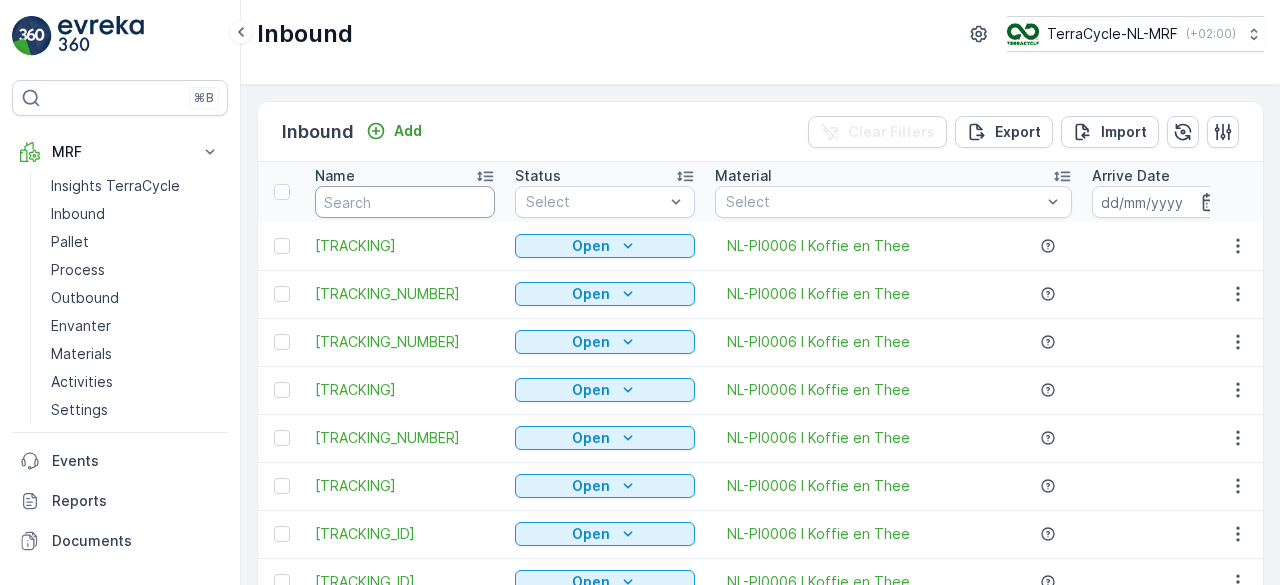 click at bounding box center [405, 202] 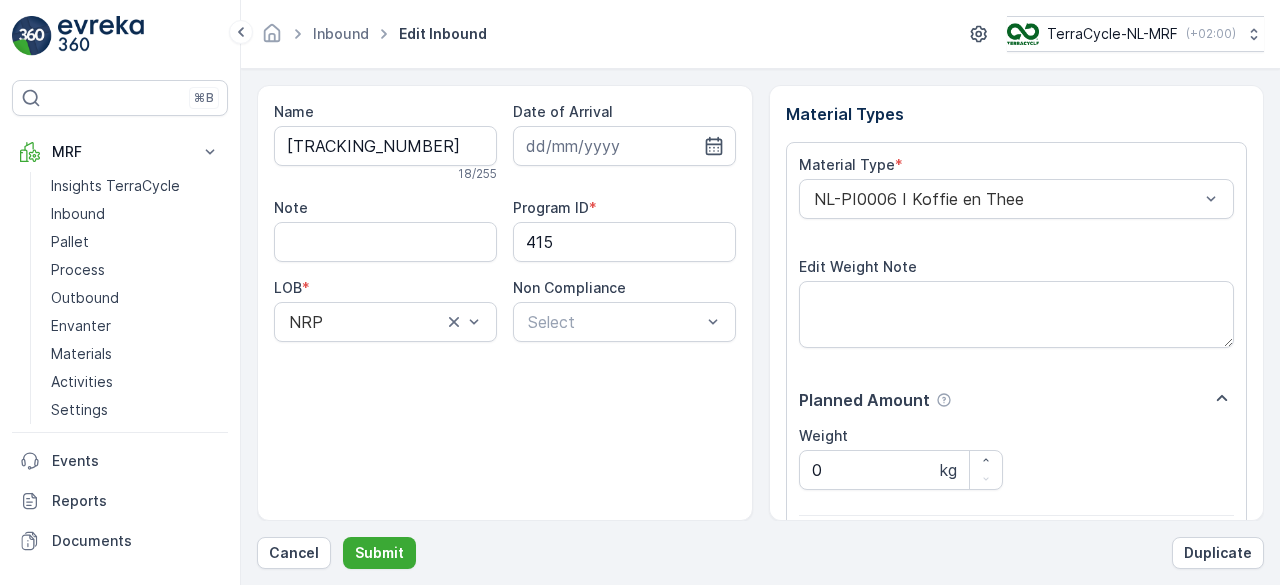 scroll, scrollTop: 311, scrollLeft: 0, axis: vertical 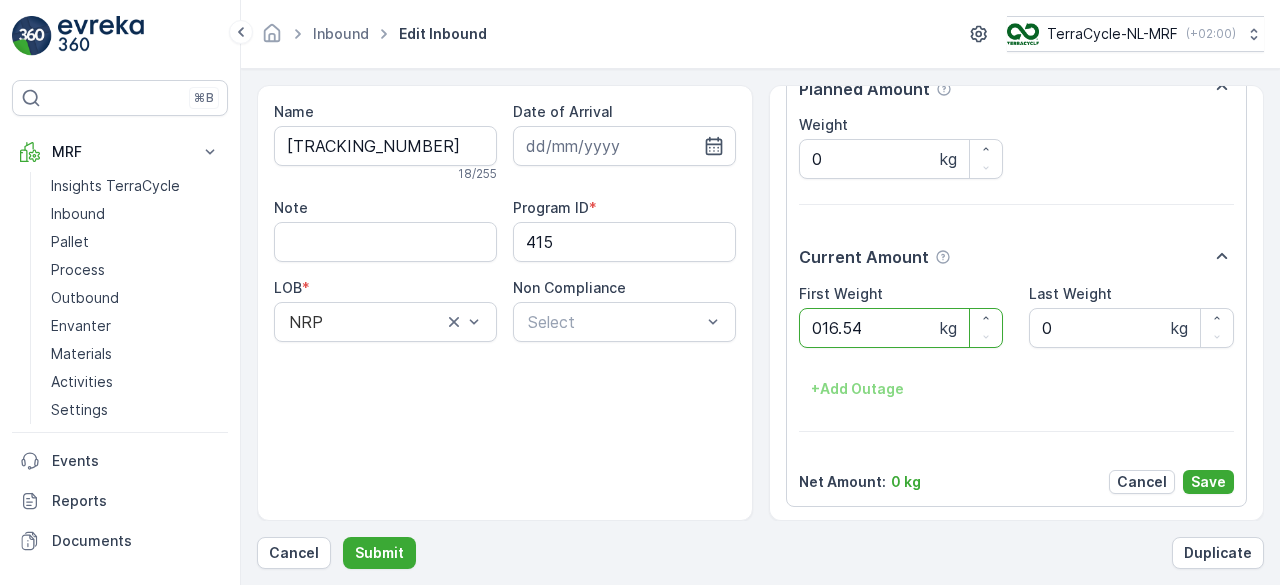 click on "Submit" at bounding box center (379, 553) 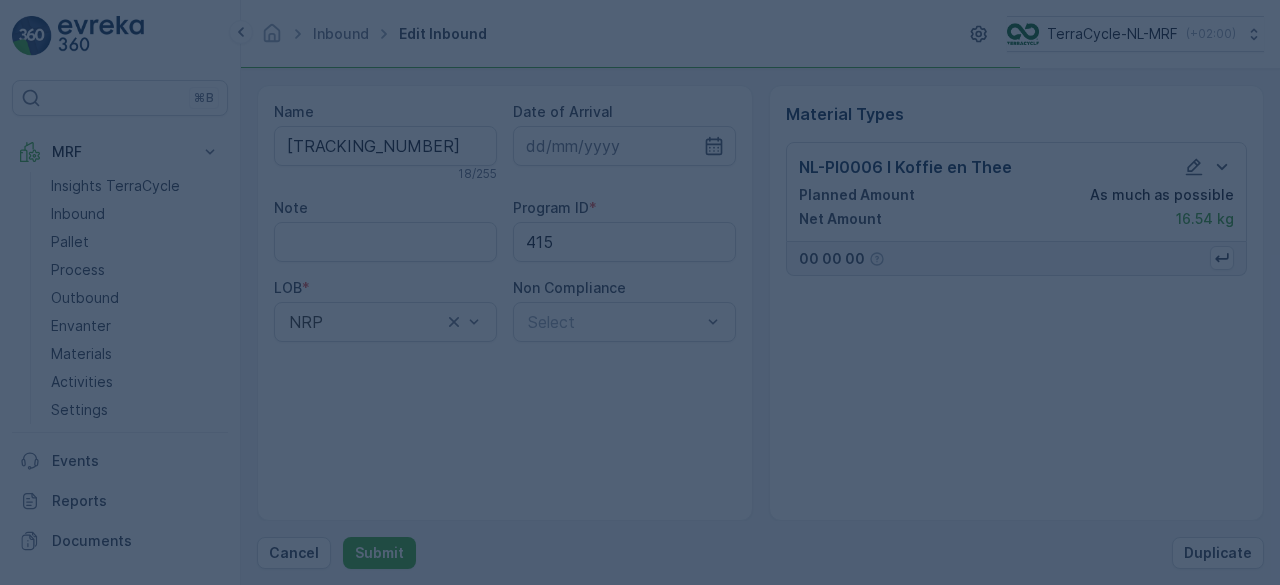 scroll, scrollTop: 0, scrollLeft: 0, axis: both 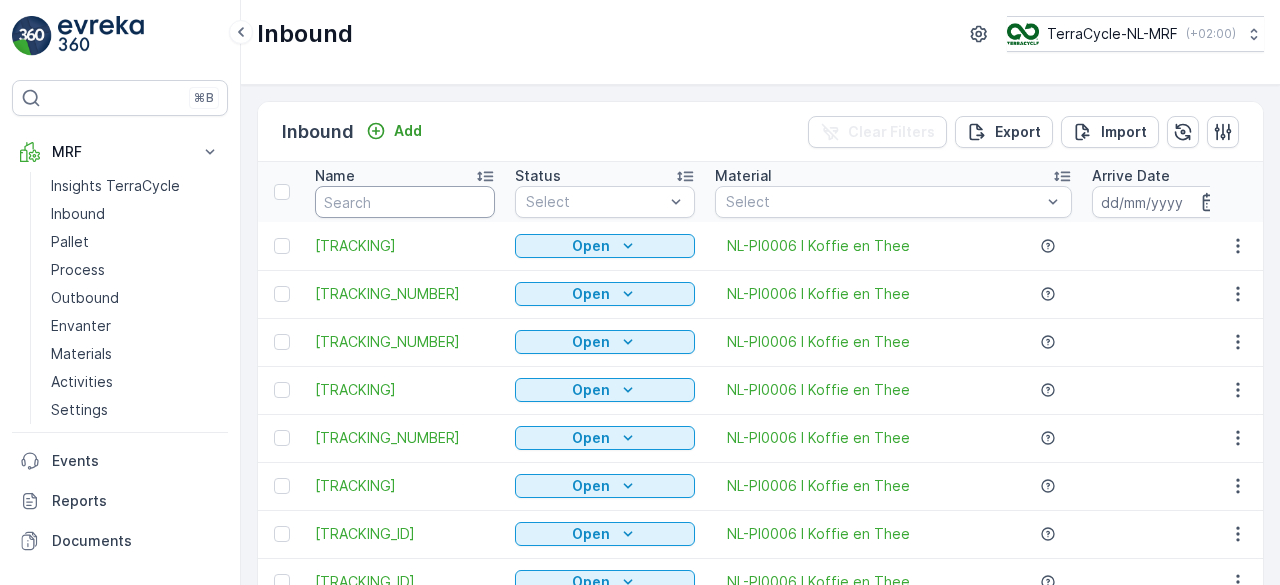 click at bounding box center (405, 202) 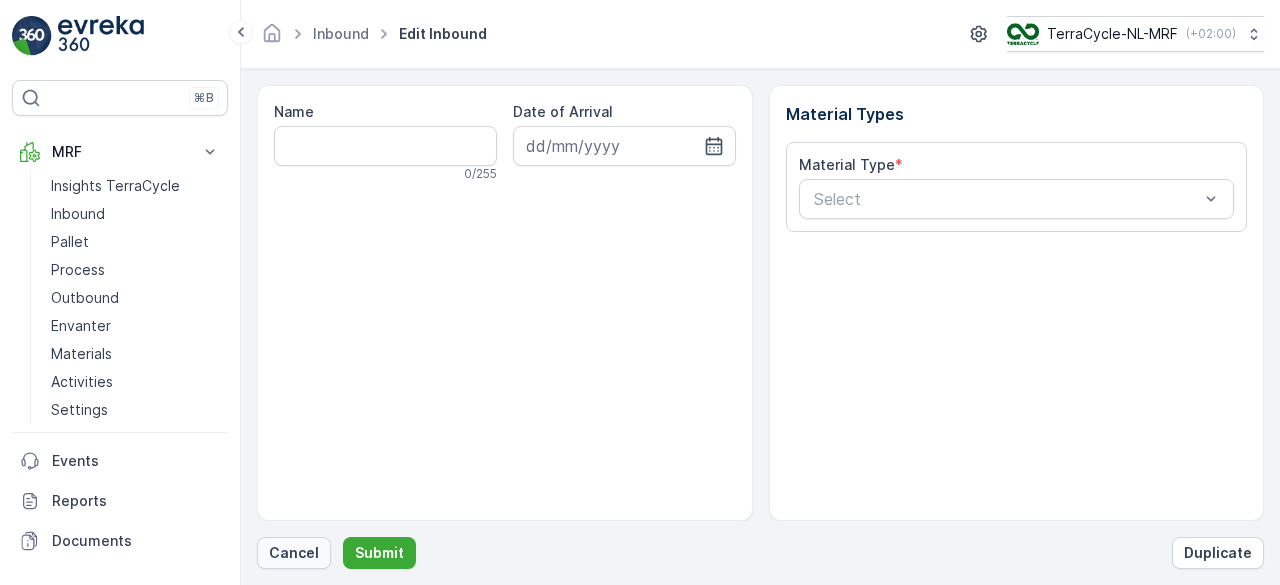 click on "Cancel" at bounding box center (294, 553) 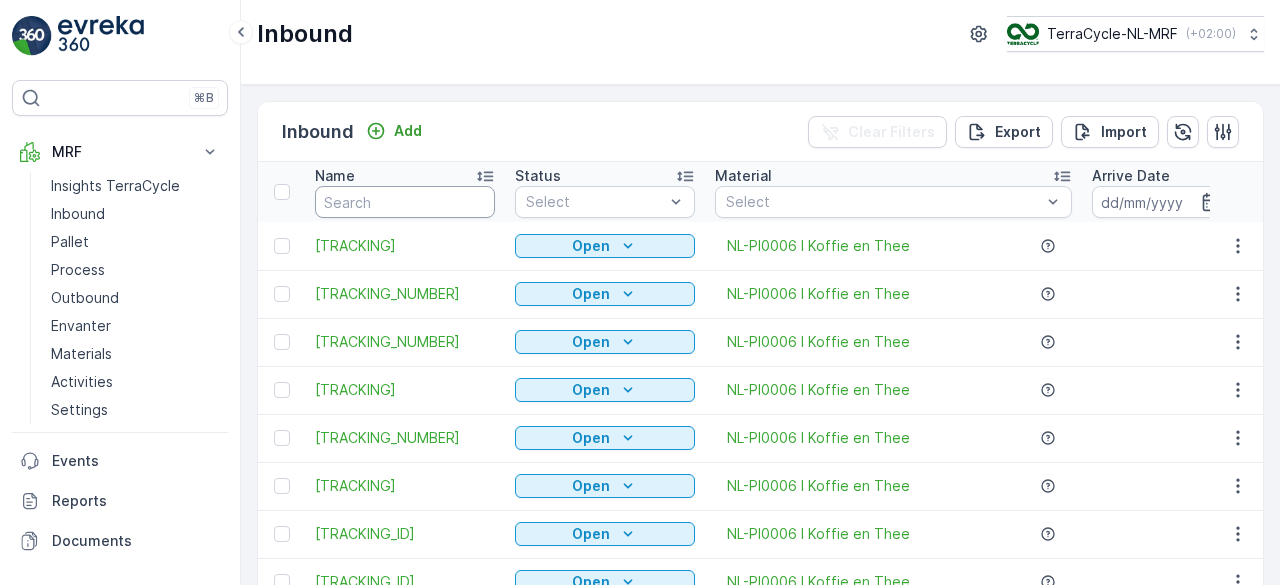 click at bounding box center (405, 202) 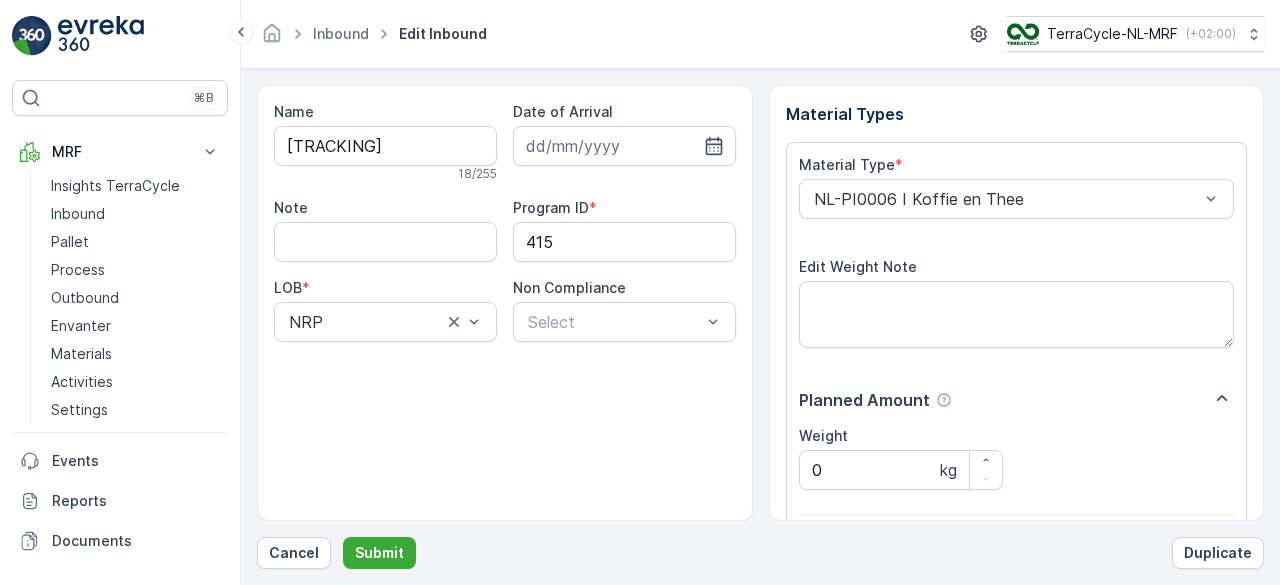 scroll, scrollTop: 311, scrollLeft: 0, axis: vertical 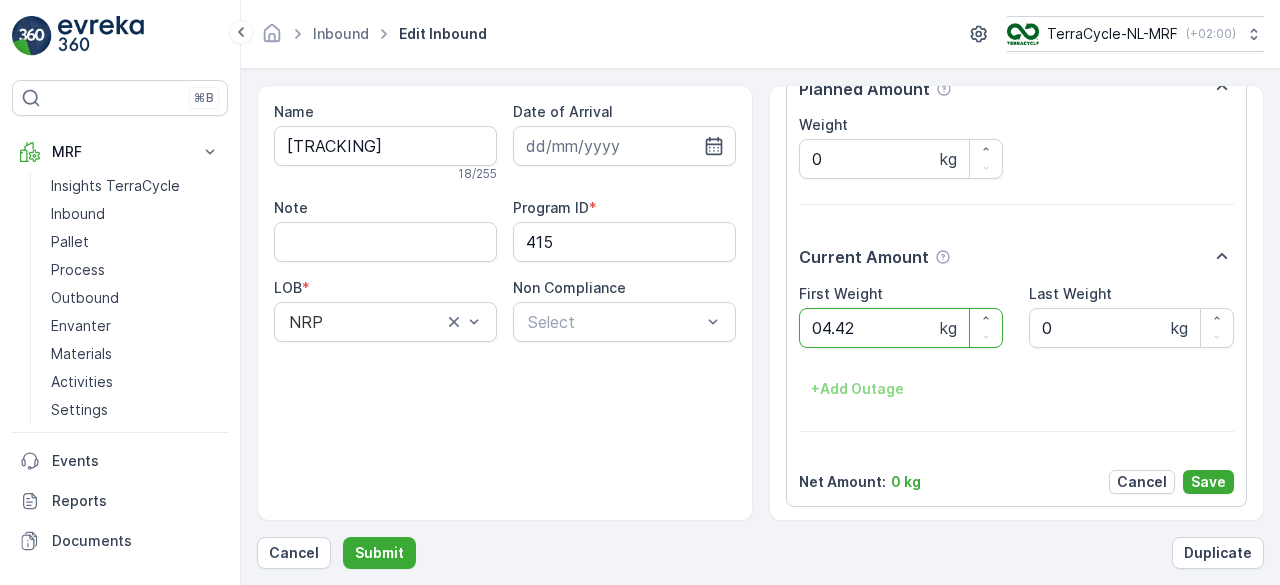 click on "Submit" at bounding box center (379, 553) 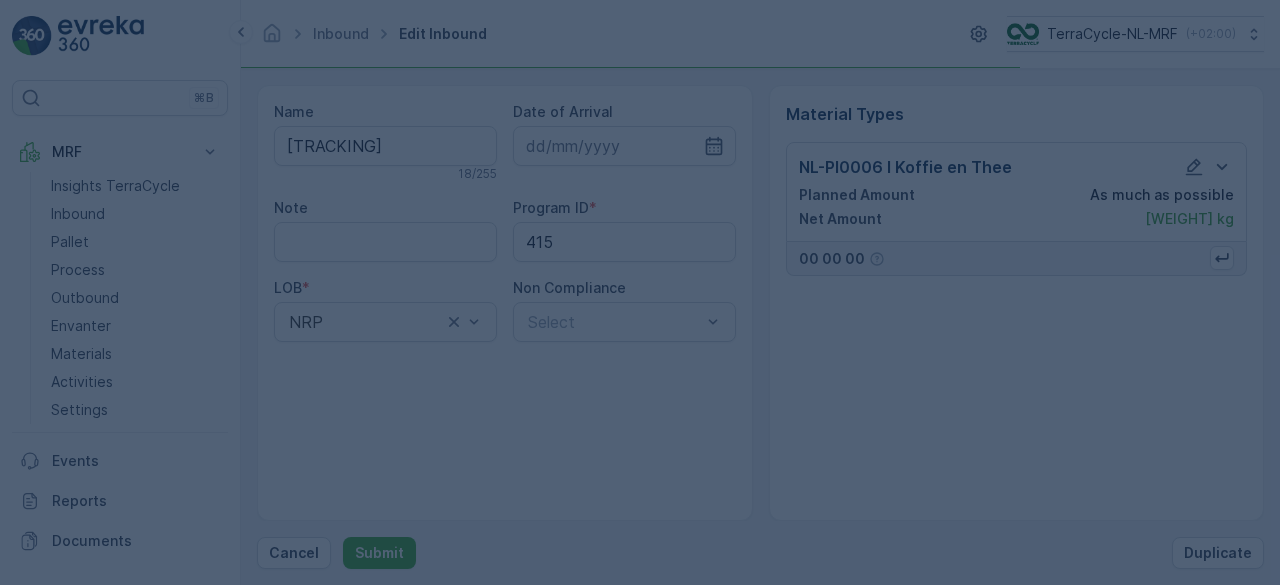 scroll, scrollTop: 0, scrollLeft: 0, axis: both 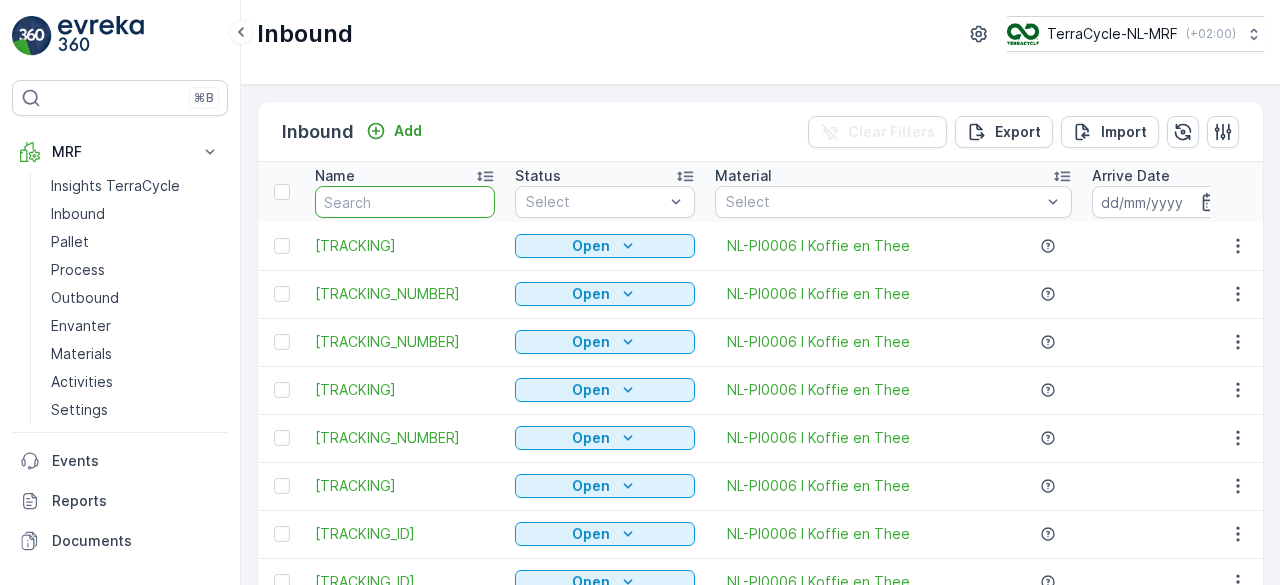 click at bounding box center (405, 202) 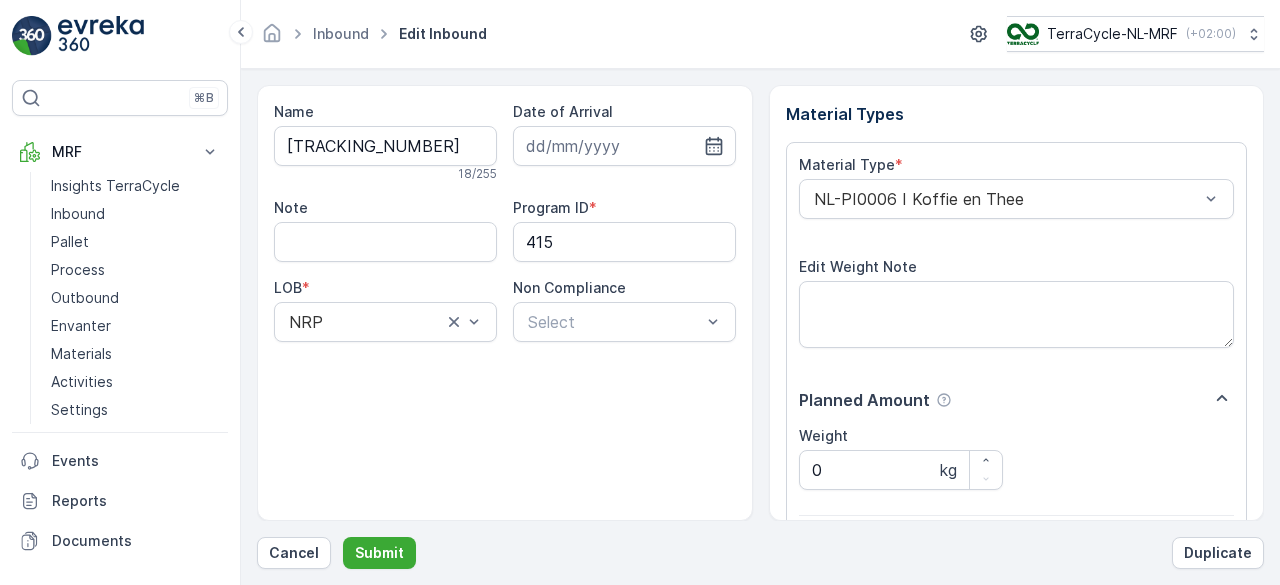 scroll, scrollTop: 311, scrollLeft: 0, axis: vertical 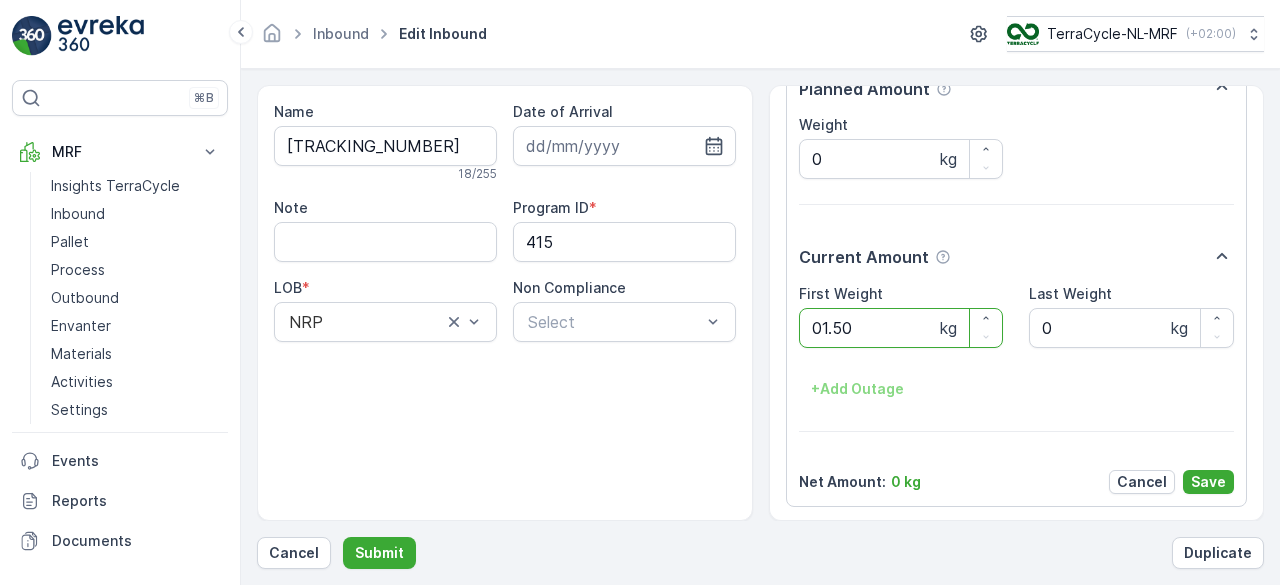 click on "Submit" at bounding box center [379, 553] 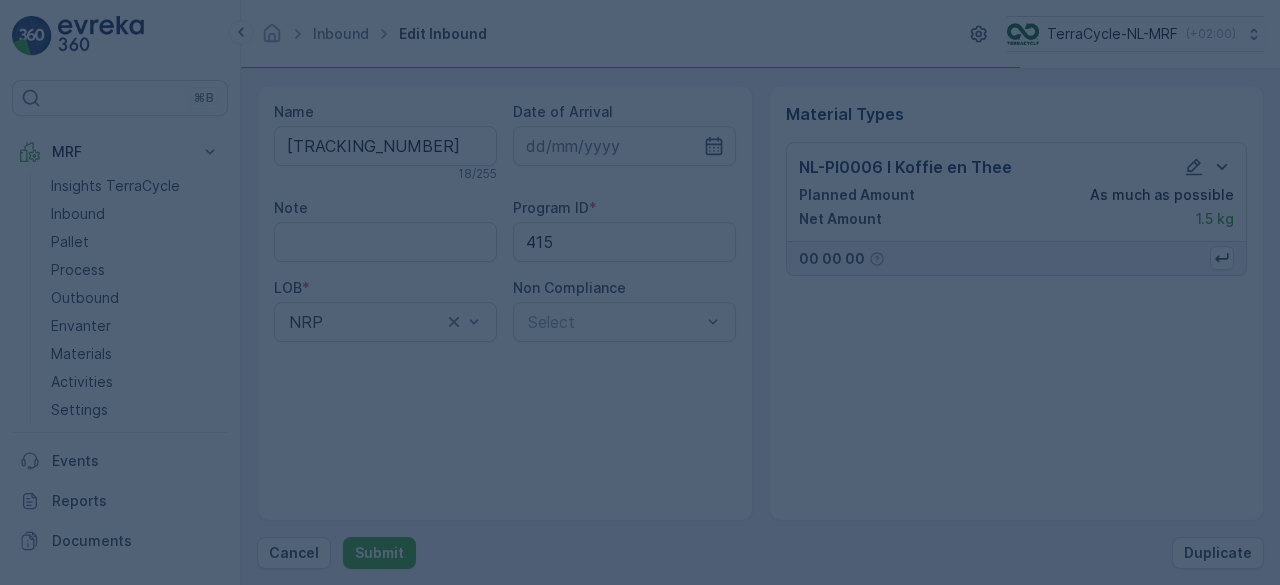 scroll, scrollTop: 0, scrollLeft: 0, axis: both 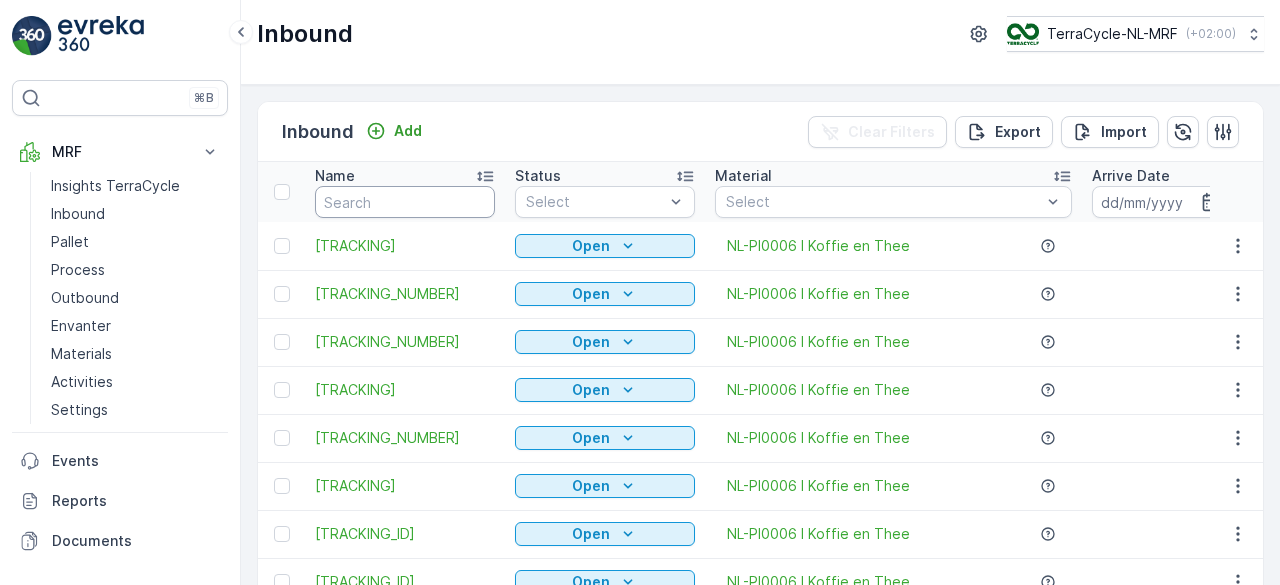 click at bounding box center [405, 202] 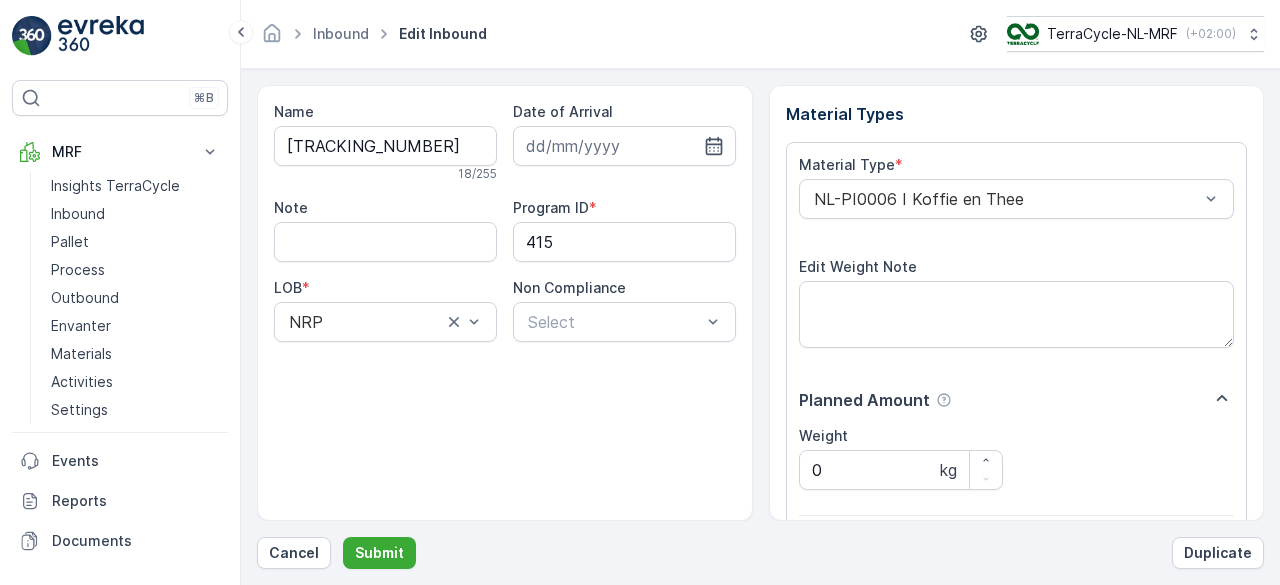 scroll, scrollTop: 311, scrollLeft: 0, axis: vertical 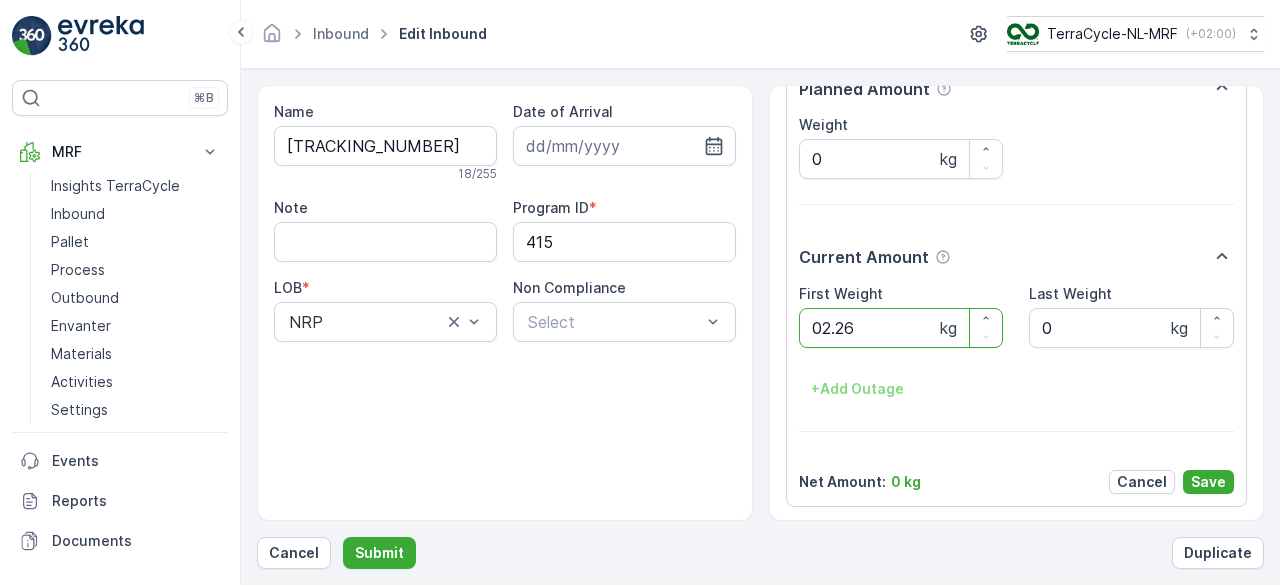 click on "Submit" at bounding box center [379, 553] 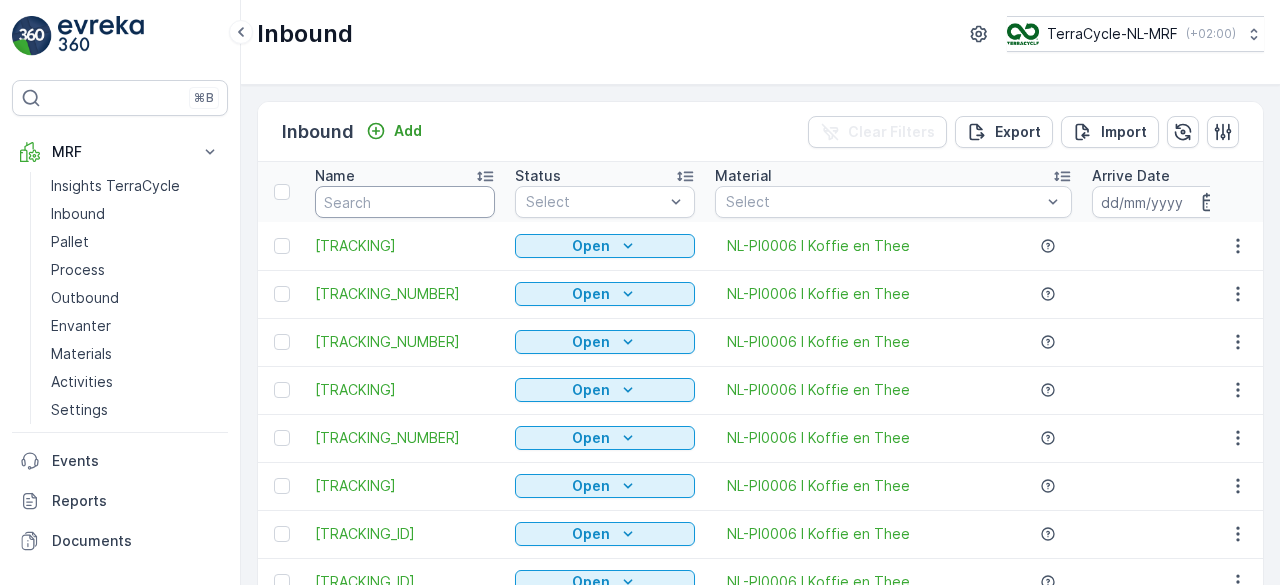 click at bounding box center (405, 202) 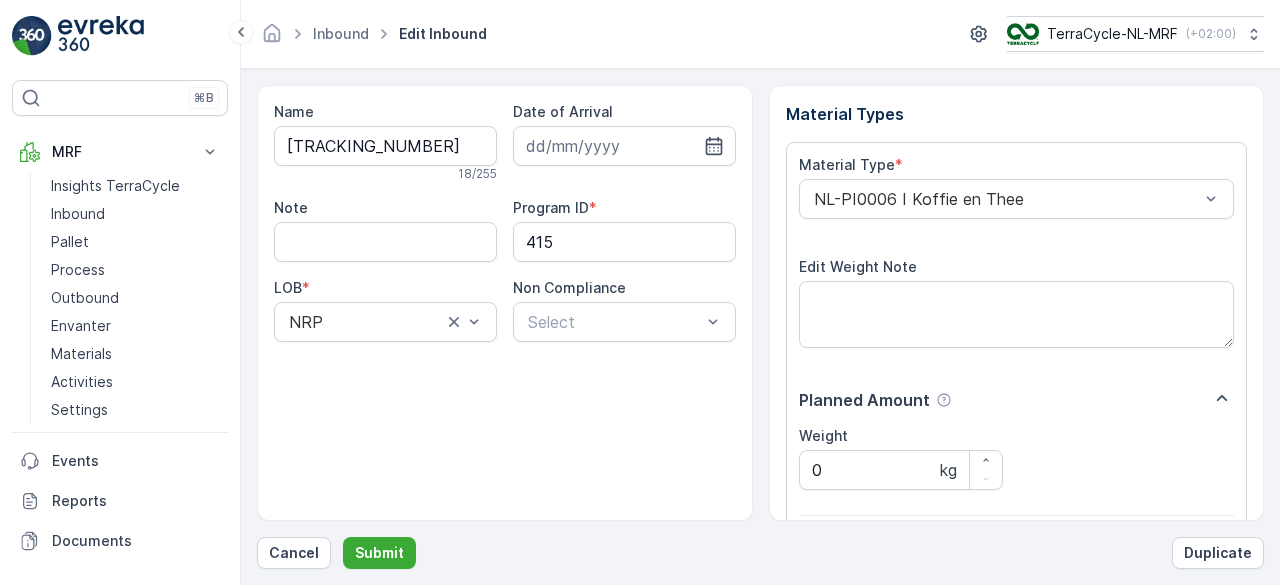 scroll, scrollTop: 311, scrollLeft: 0, axis: vertical 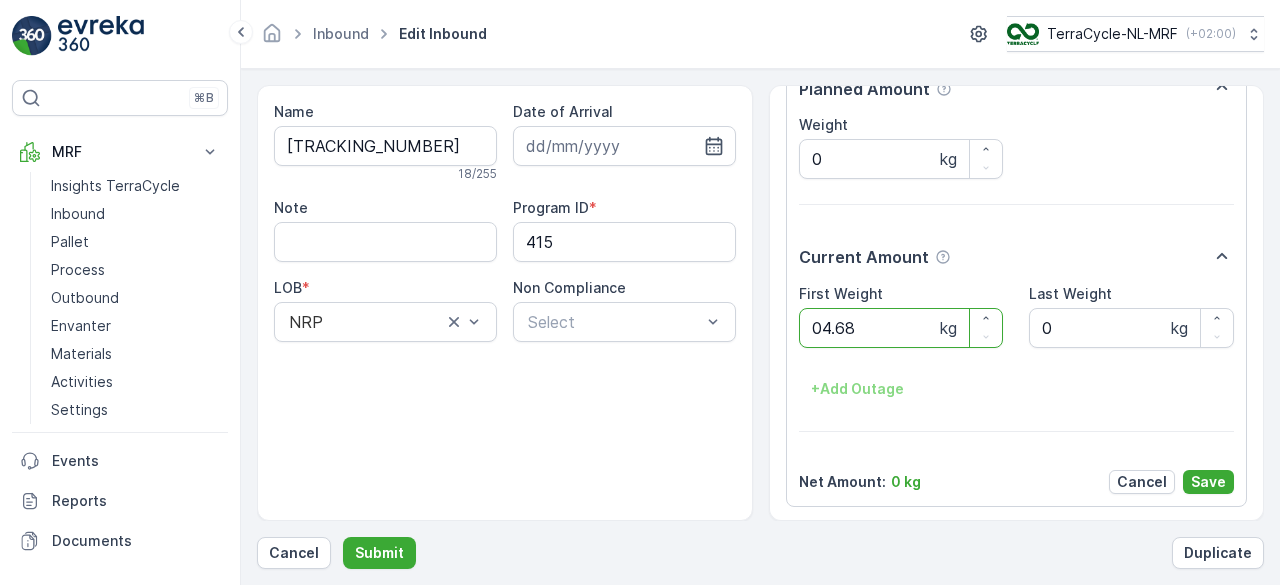 click on "Submit" at bounding box center (379, 553) 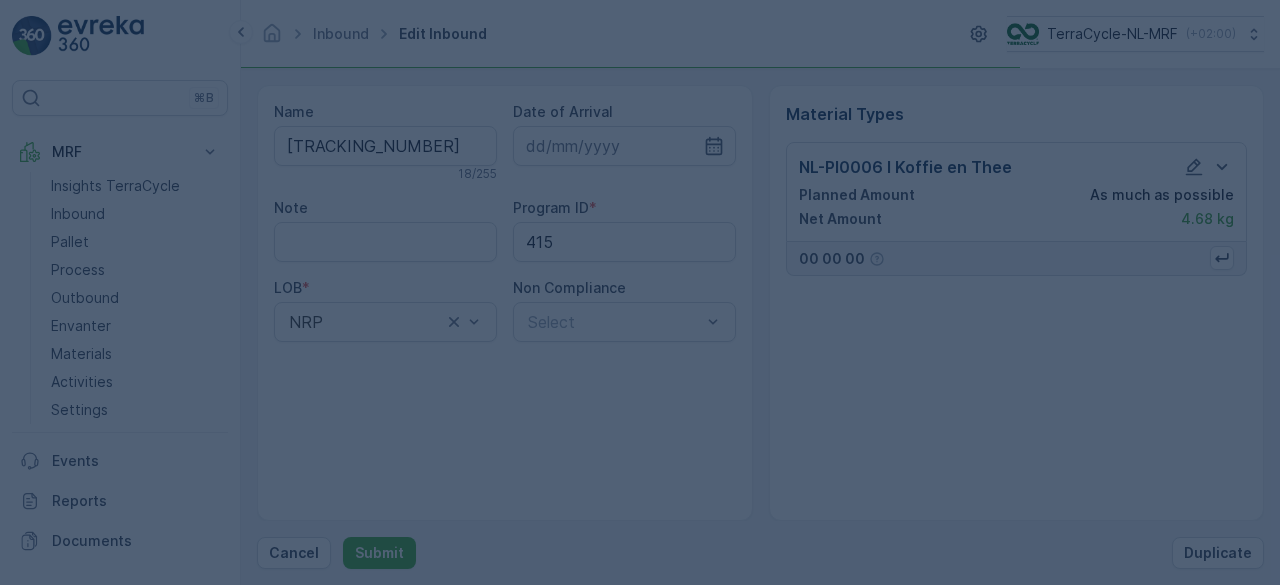 scroll, scrollTop: 0, scrollLeft: 0, axis: both 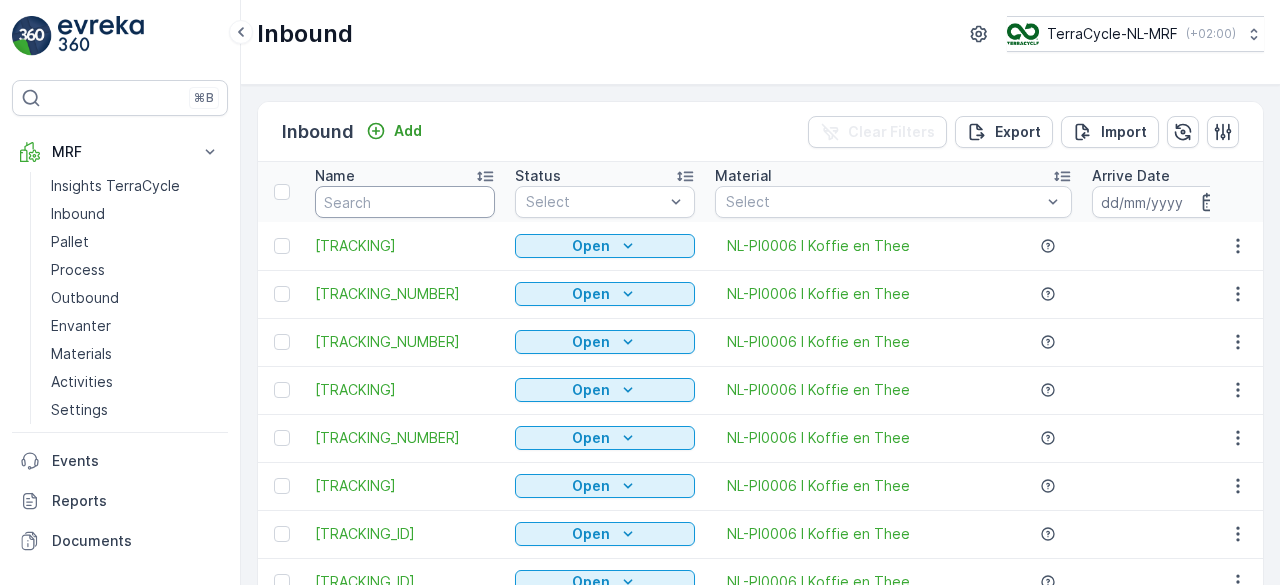 click at bounding box center (405, 202) 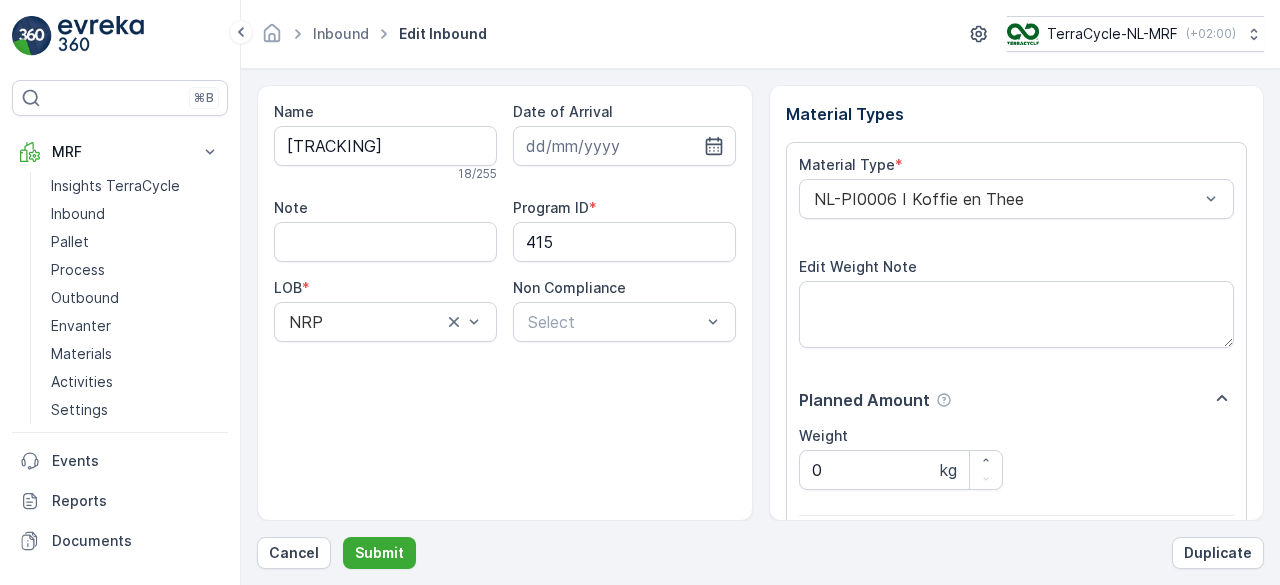 scroll, scrollTop: 311, scrollLeft: 0, axis: vertical 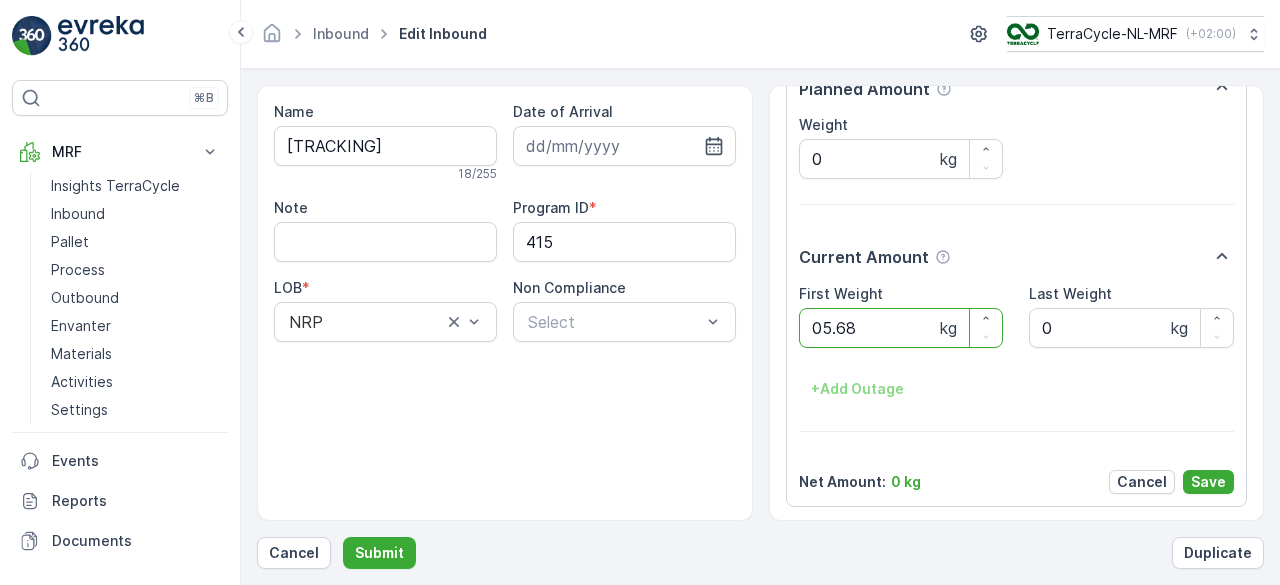 click on "Submit" at bounding box center (379, 553) 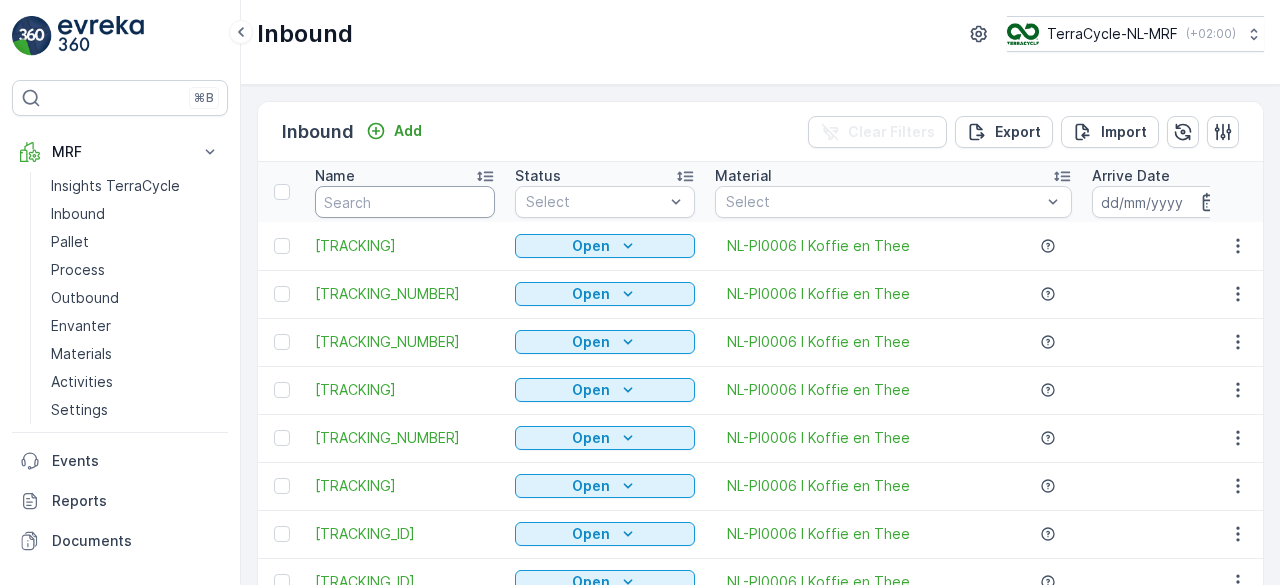 click at bounding box center (405, 202) 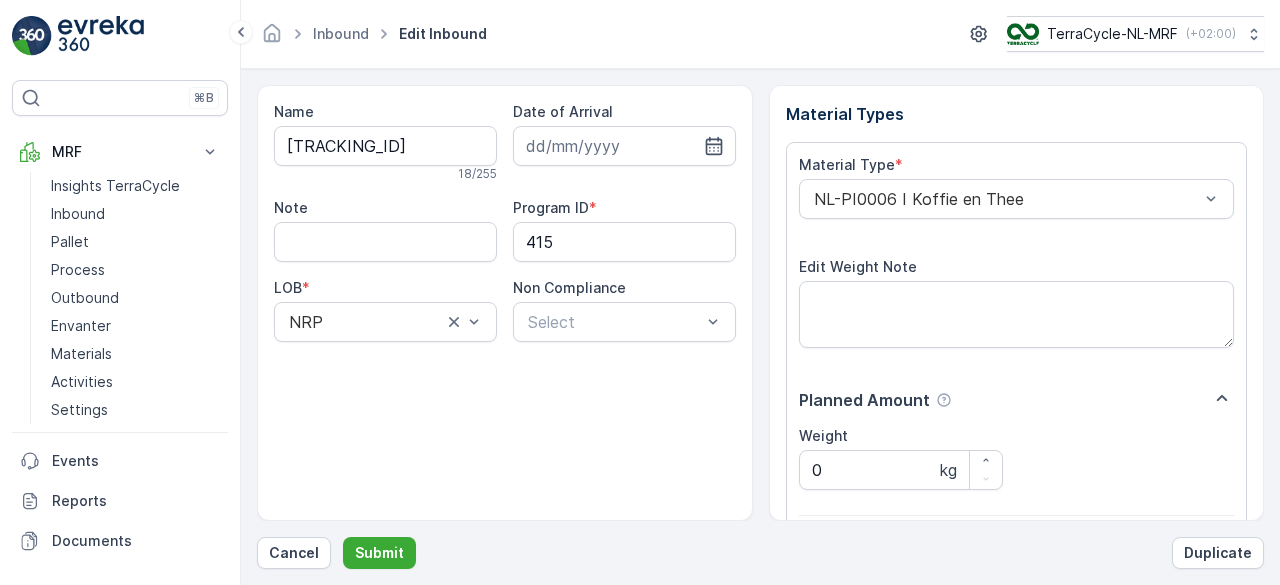 scroll, scrollTop: 311, scrollLeft: 0, axis: vertical 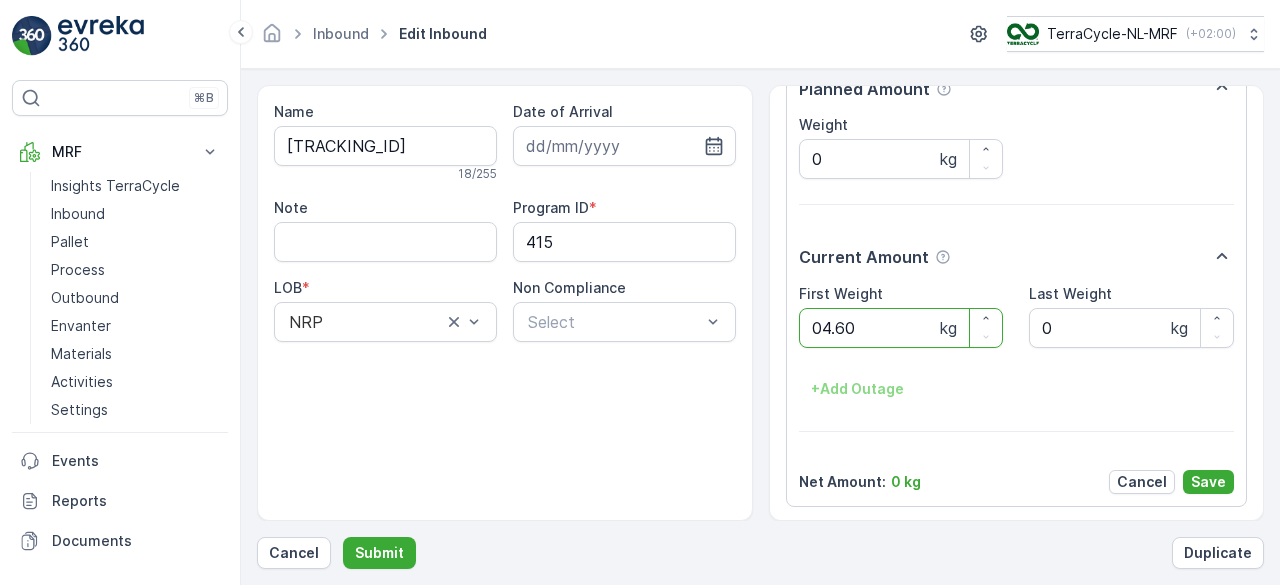 click on "Submit" at bounding box center [379, 553] 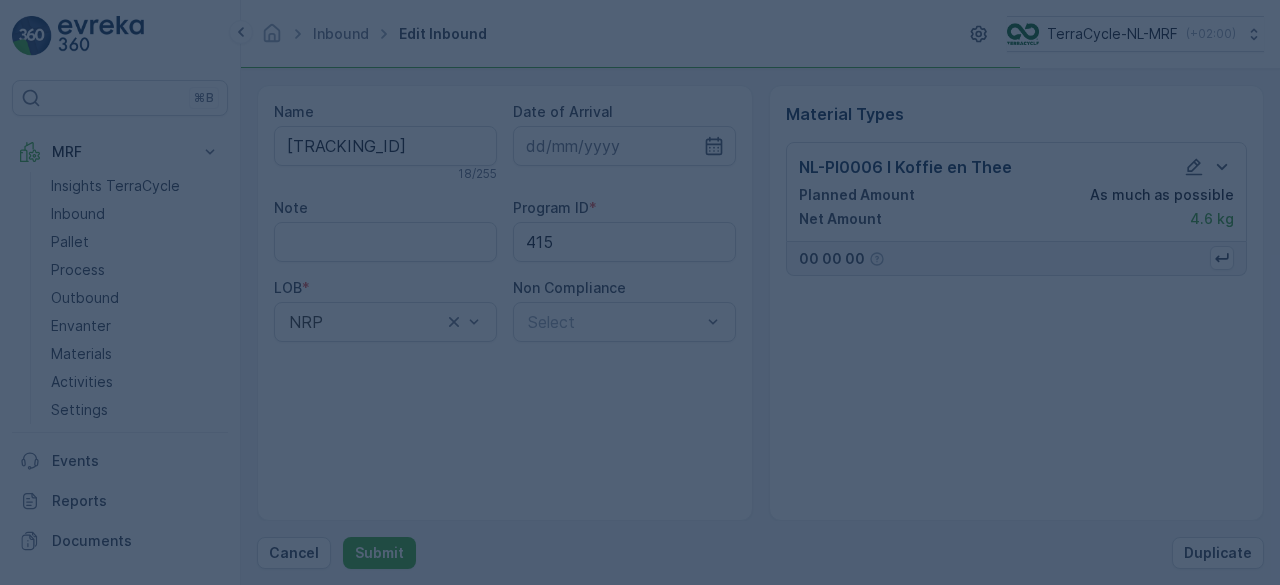 scroll, scrollTop: 0, scrollLeft: 0, axis: both 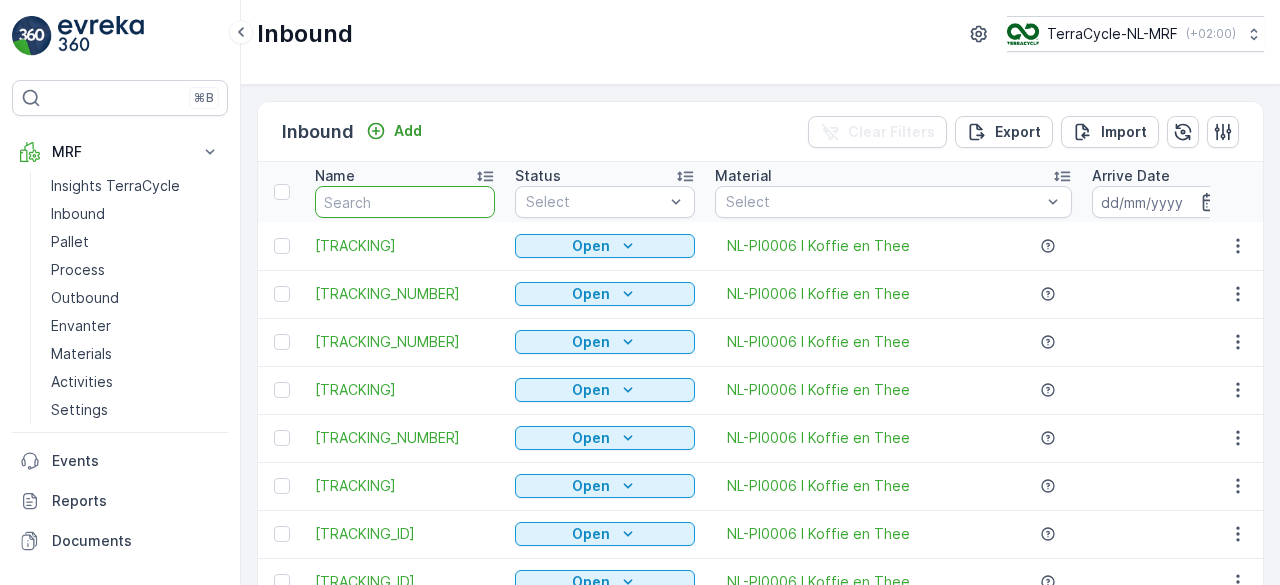 click at bounding box center (405, 202) 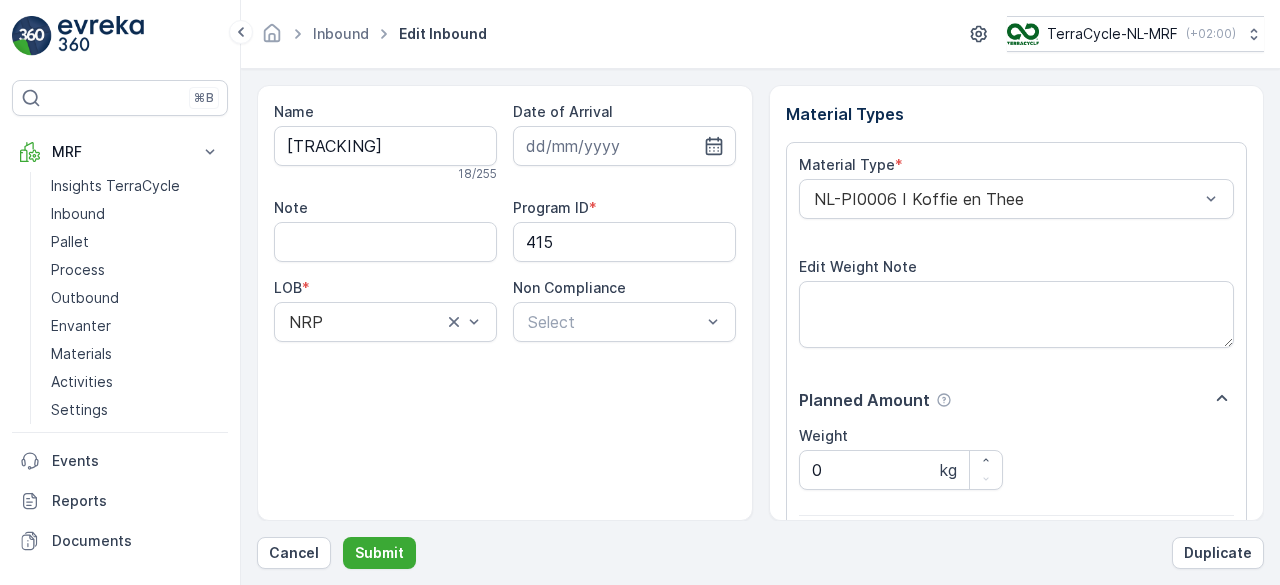 scroll, scrollTop: 311, scrollLeft: 0, axis: vertical 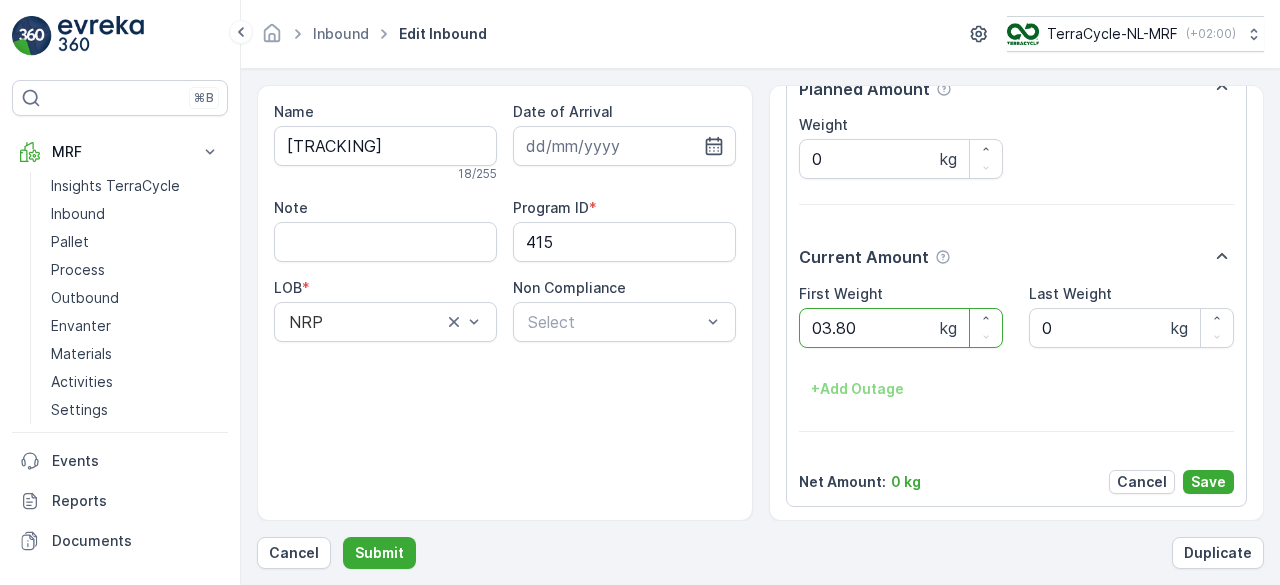 click on "Submit" at bounding box center (379, 553) 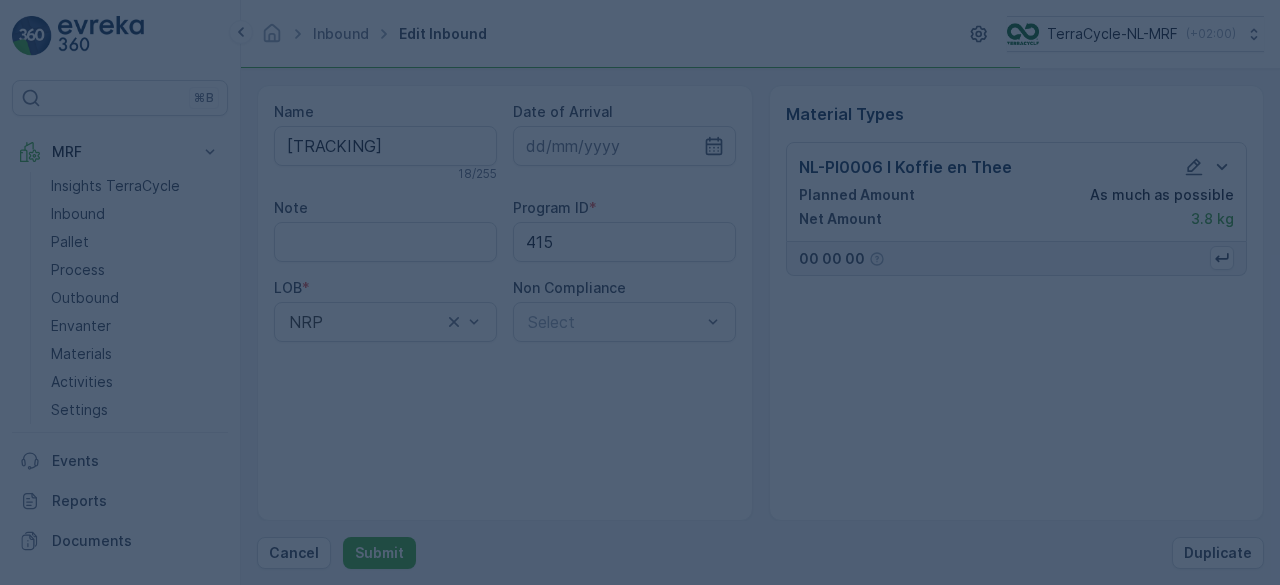 scroll, scrollTop: 0, scrollLeft: 0, axis: both 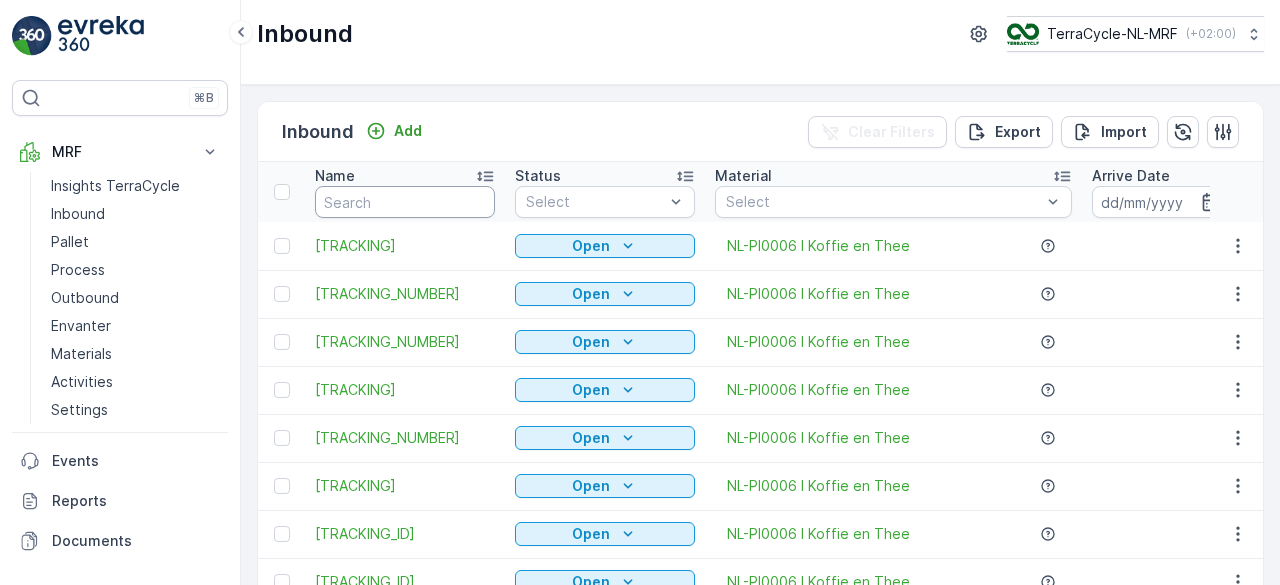 click at bounding box center [405, 202] 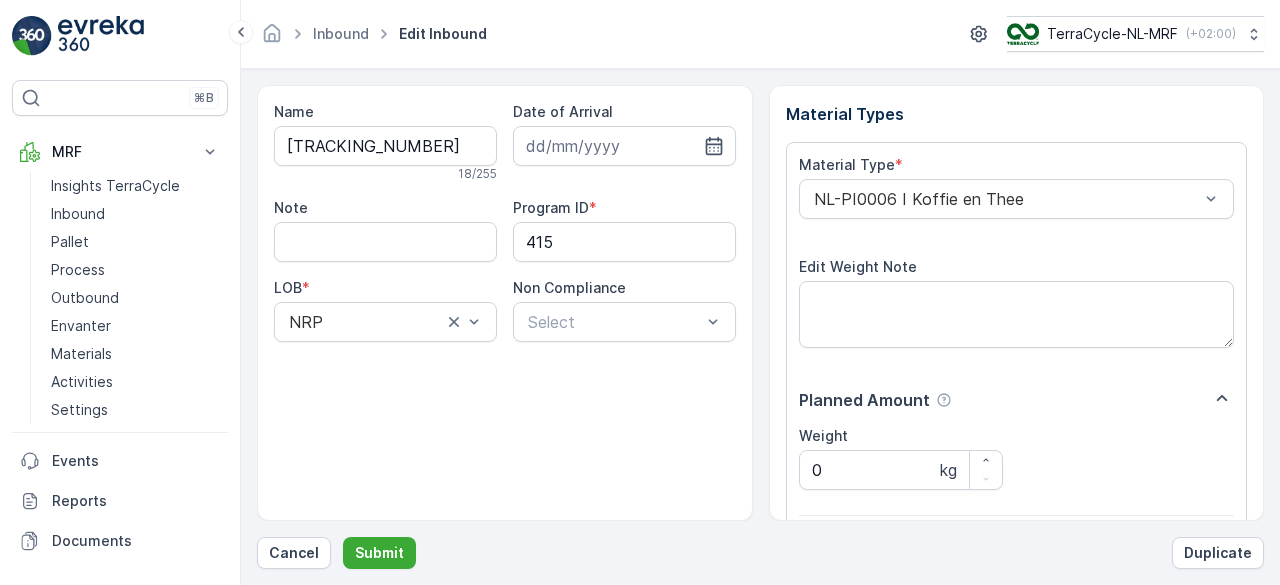 scroll, scrollTop: 311, scrollLeft: 0, axis: vertical 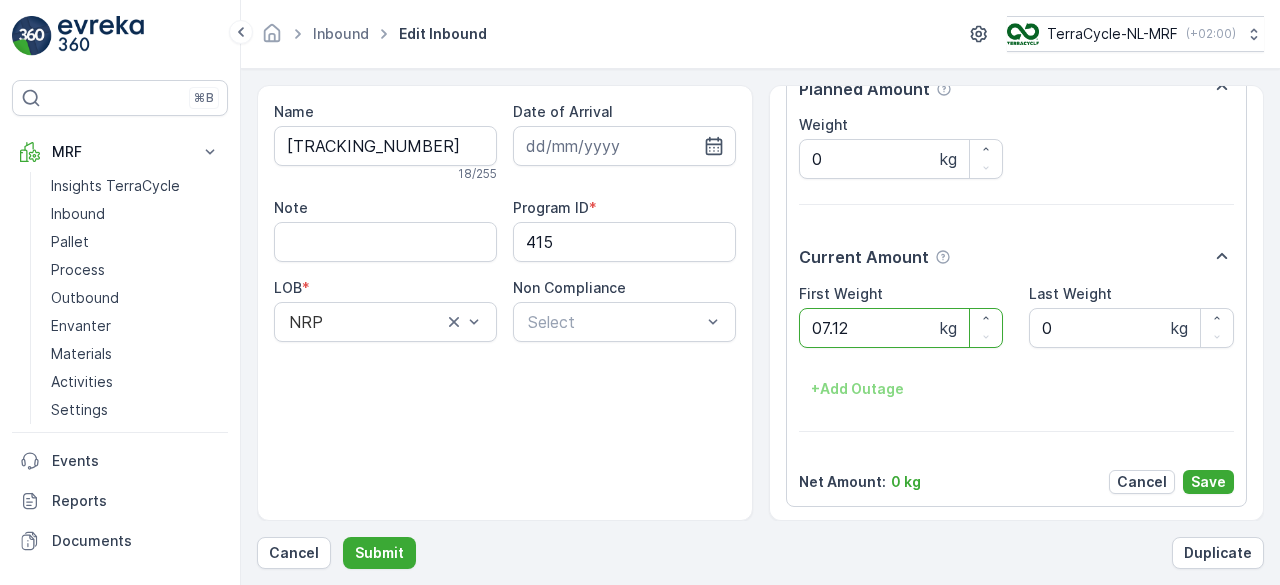 click on "Submit" at bounding box center [379, 553] 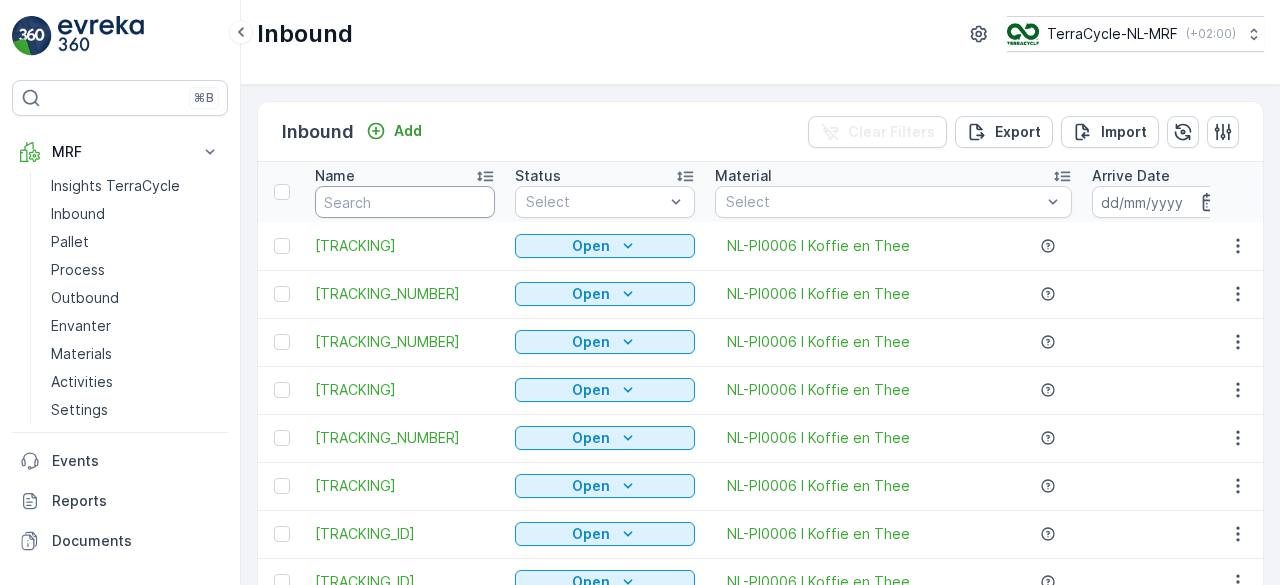 click at bounding box center (405, 202) 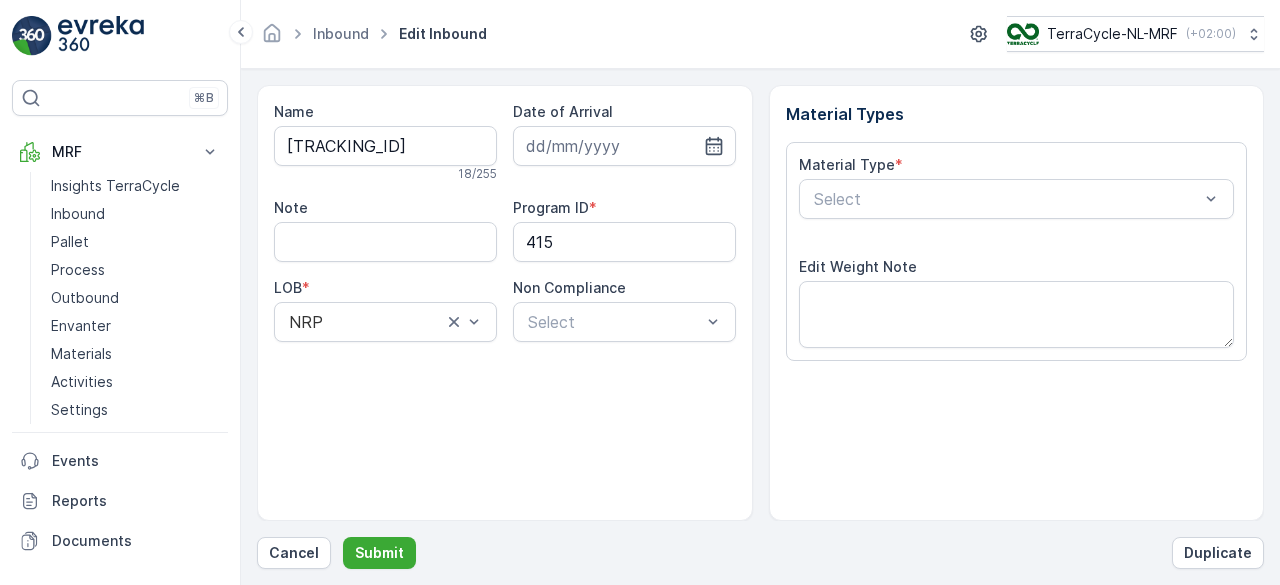 scroll, scrollTop: 311, scrollLeft: 0, axis: vertical 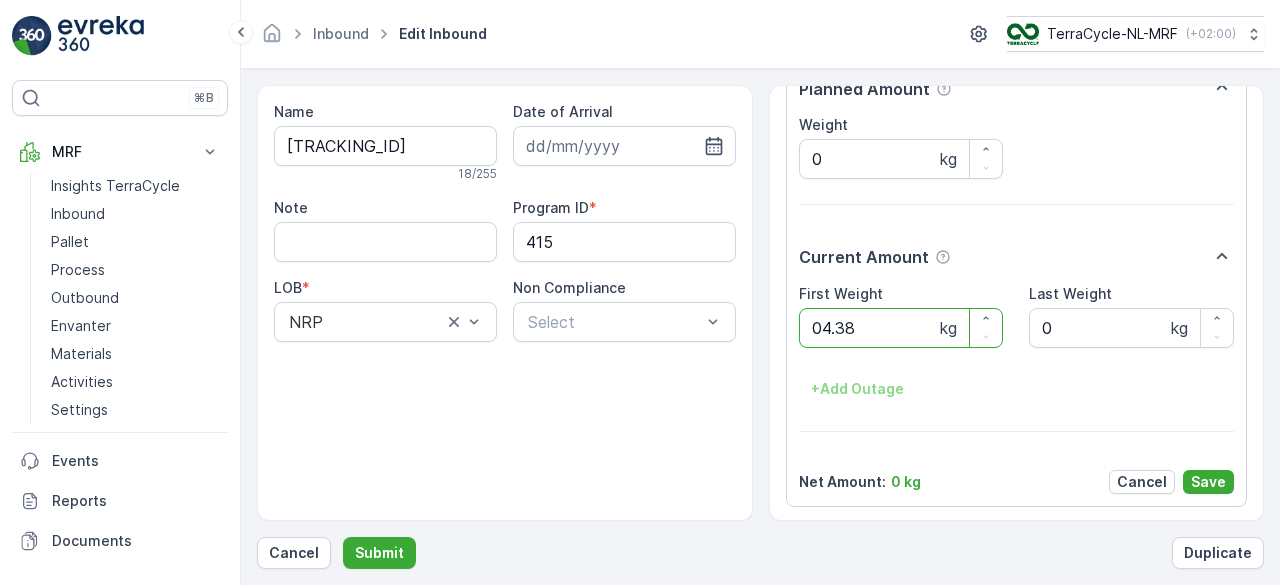 click on "Submit" at bounding box center (379, 553) 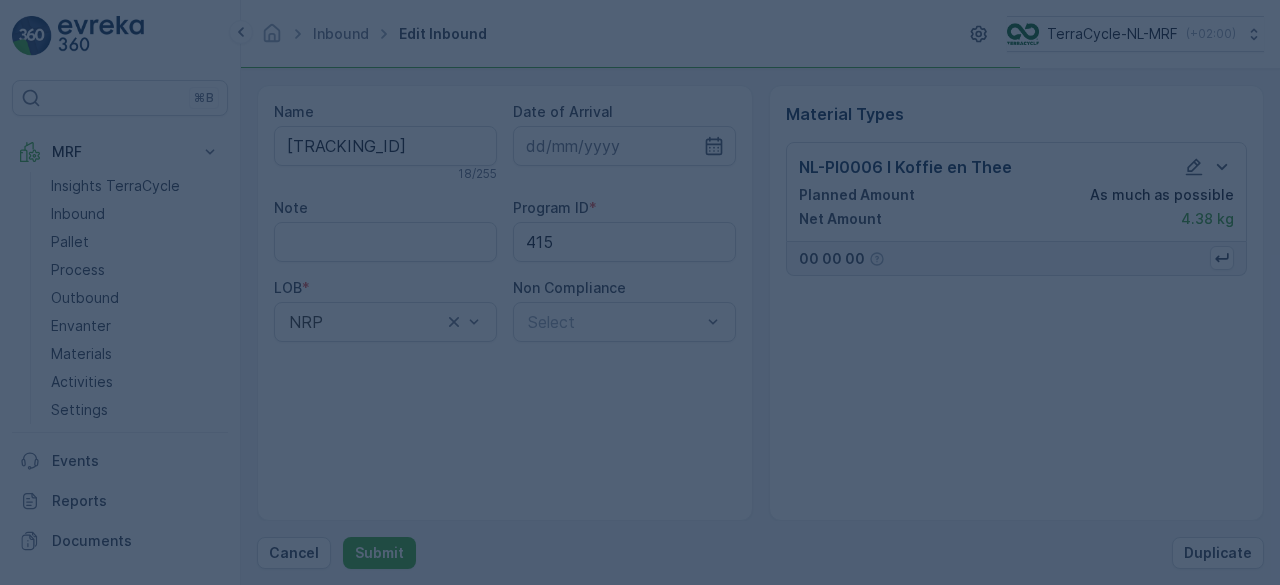 scroll, scrollTop: 0, scrollLeft: 0, axis: both 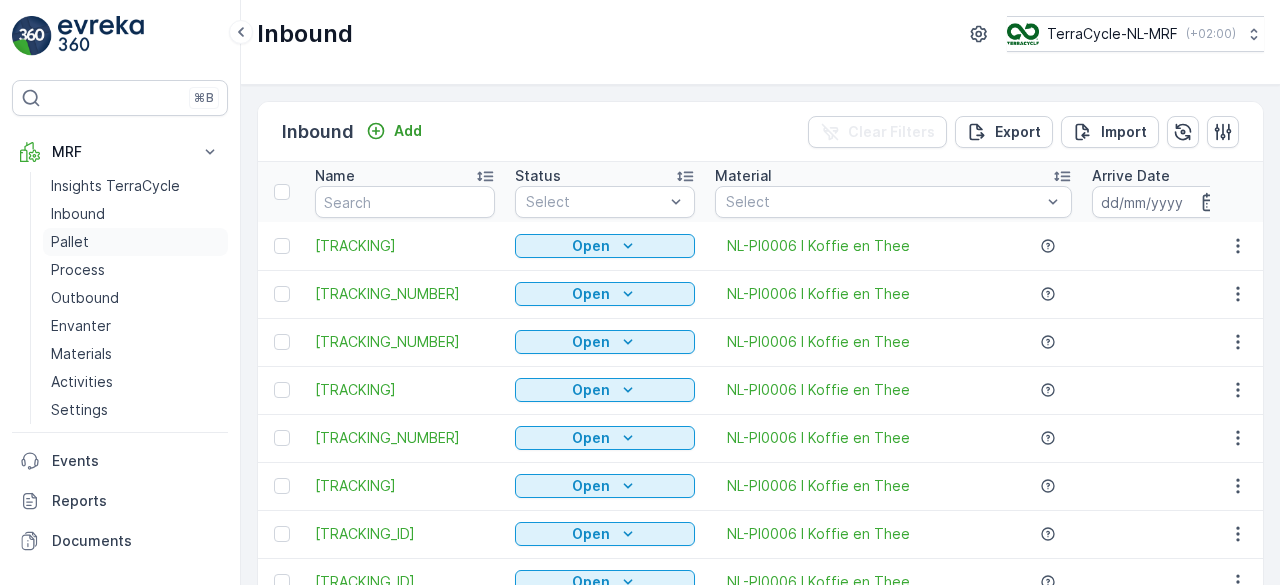 click on "Pallet" at bounding box center (70, 242) 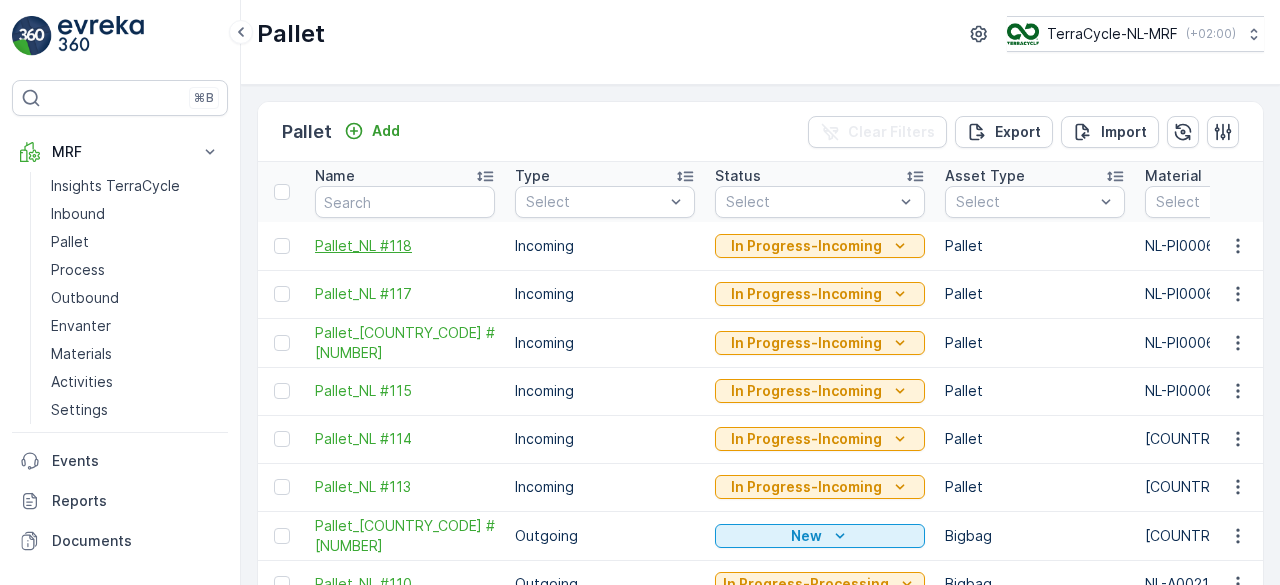 click on "Pallet_NL #118" at bounding box center (405, 246) 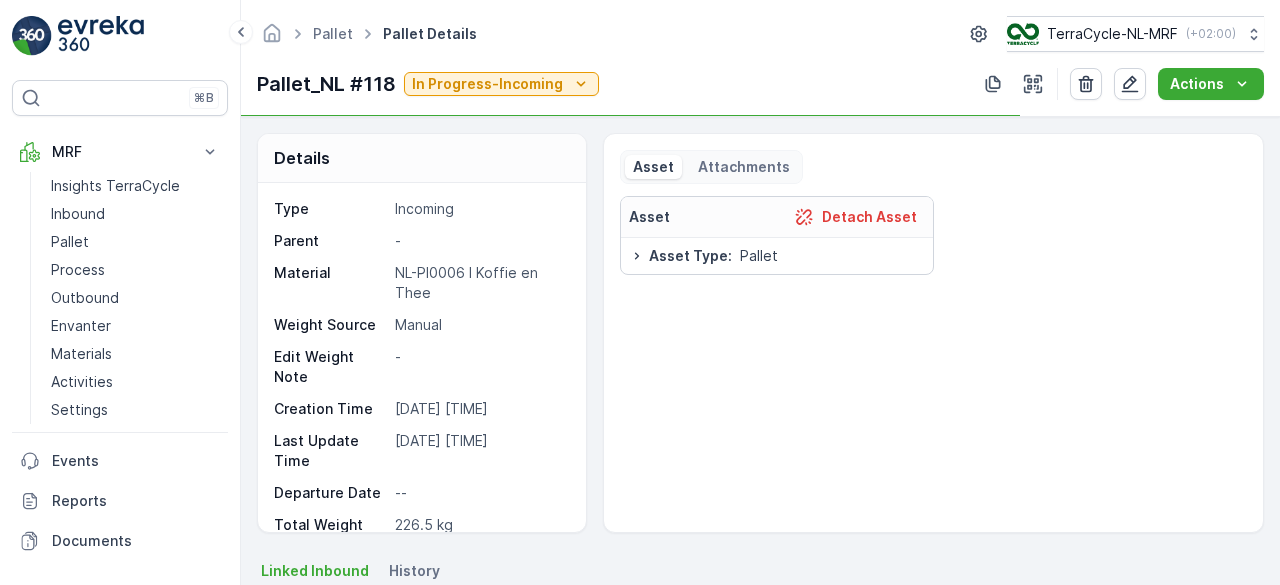 scroll, scrollTop: 158, scrollLeft: 0, axis: vertical 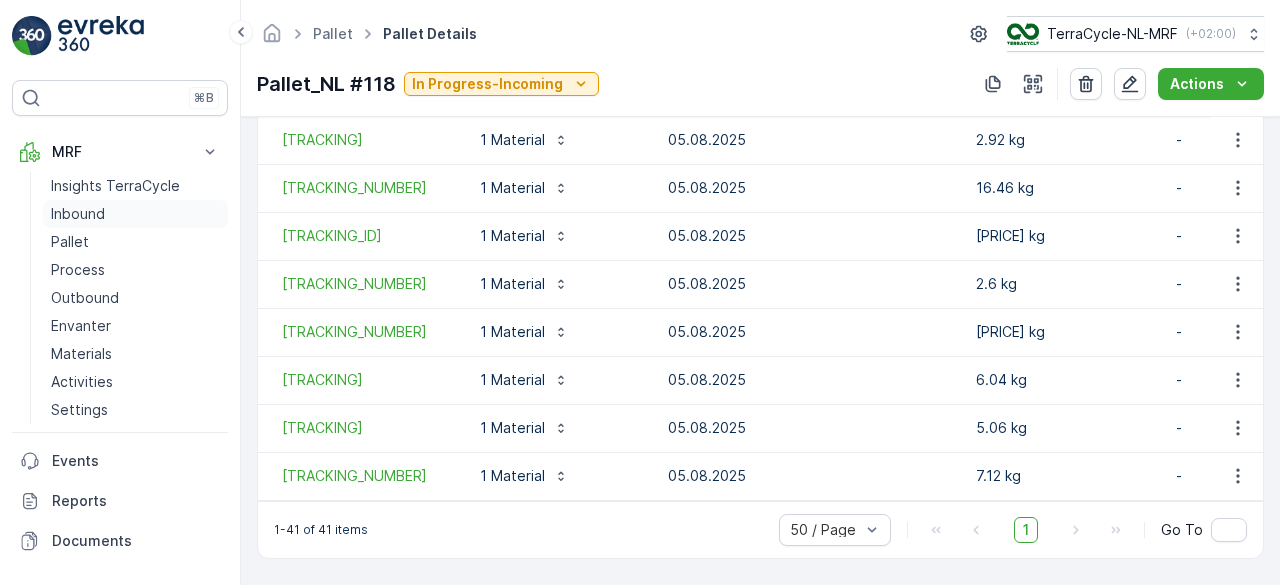 click on "Inbound" at bounding box center (78, 214) 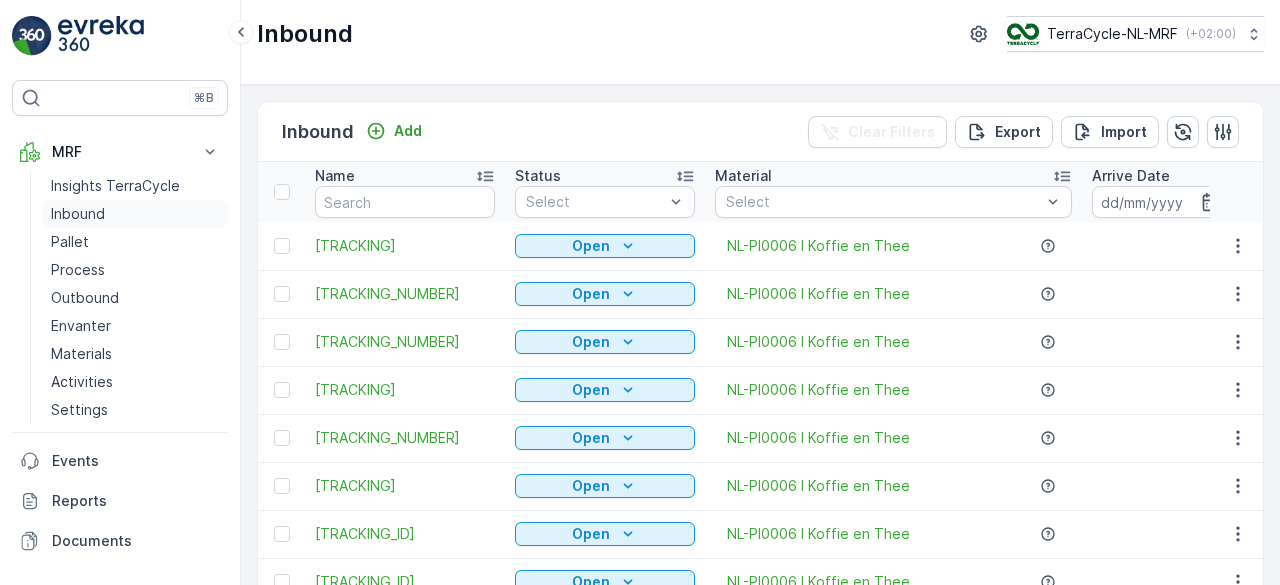 click on "Inbound" at bounding box center [78, 214] 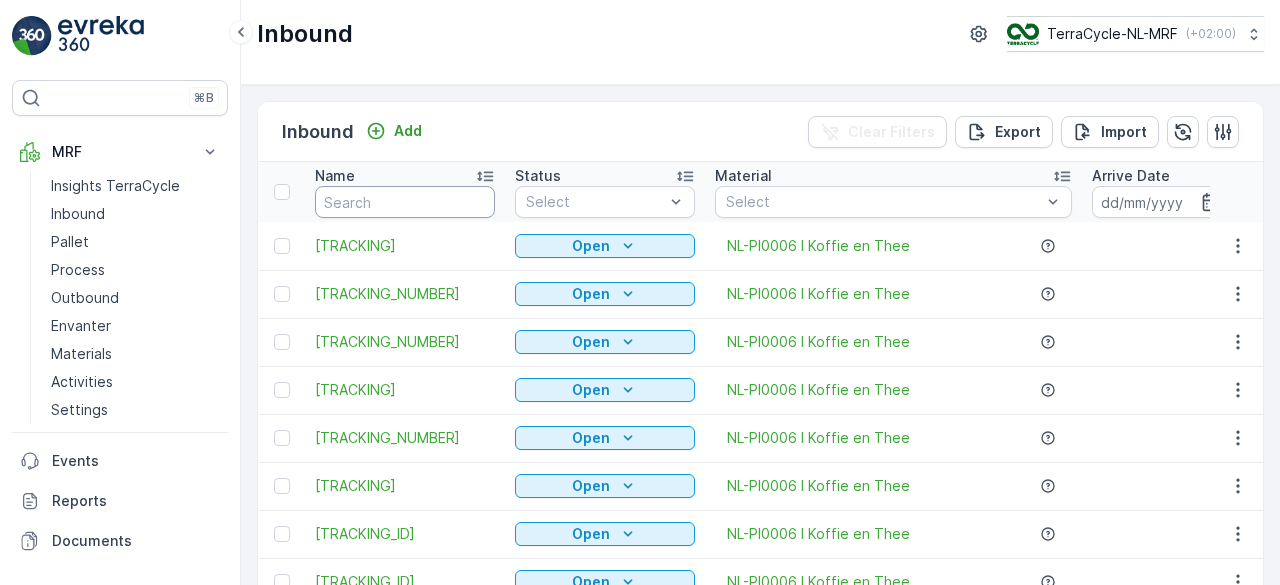 click at bounding box center [405, 202] 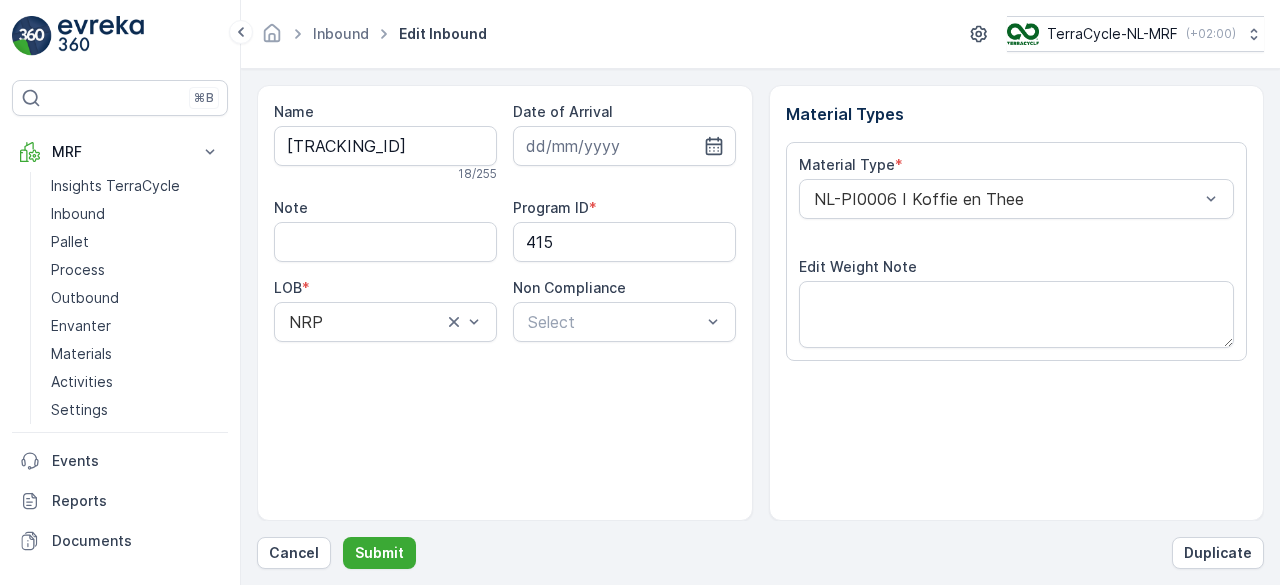 scroll, scrollTop: 311, scrollLeft: 0, axis: vertical 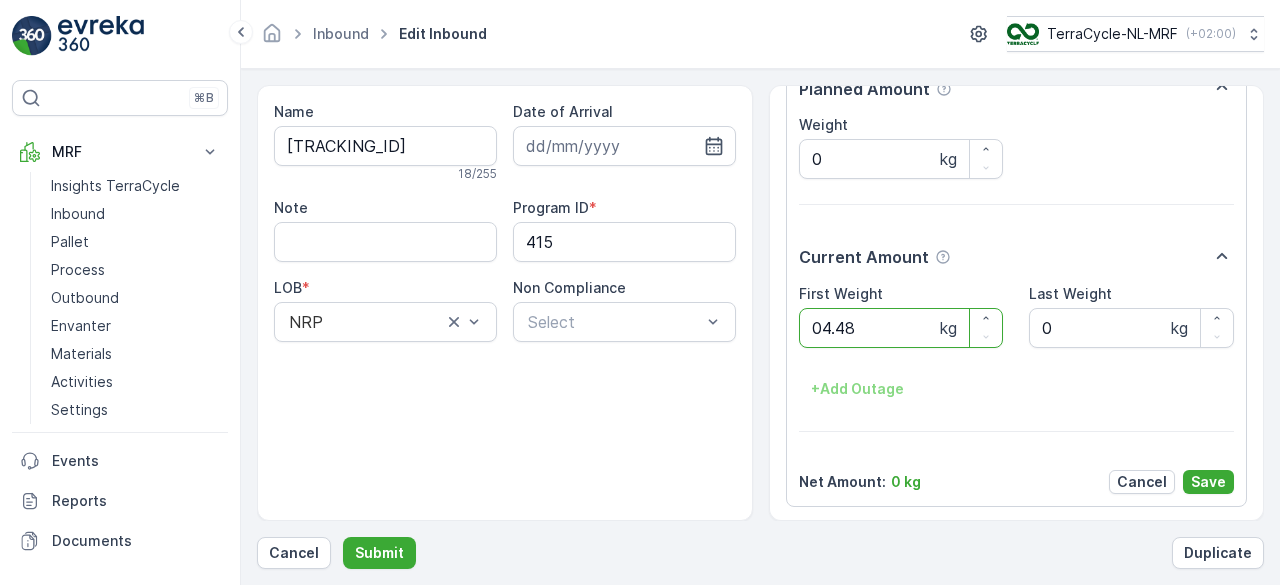 click on "Submit" at bounding box center [379, 553] 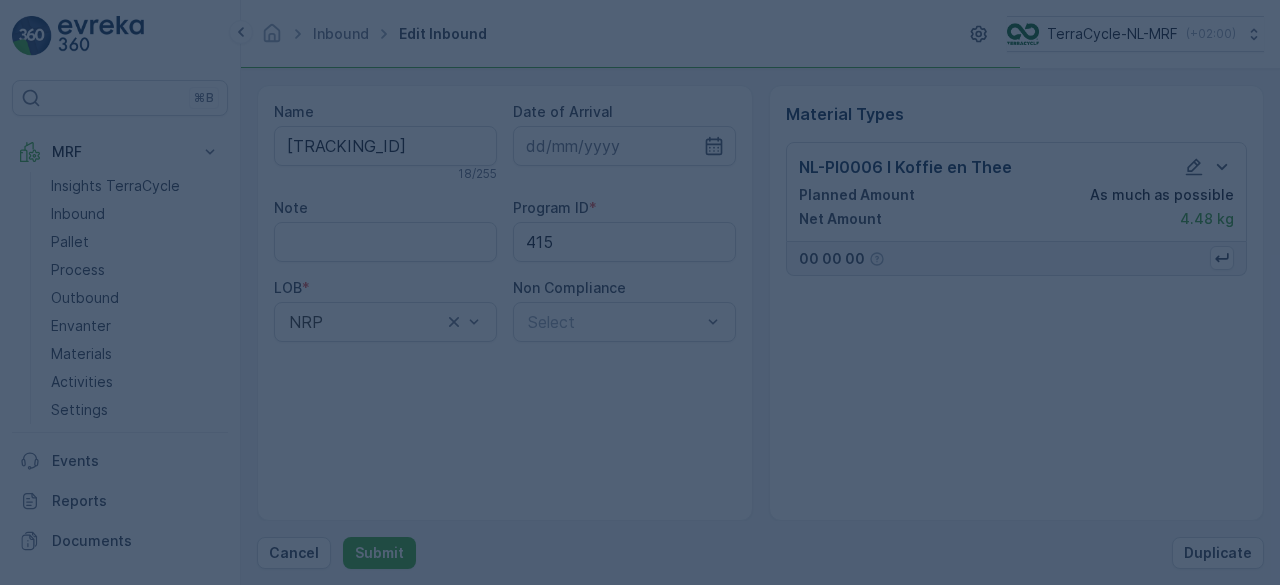 scroll, scrollTop: 0, scrollLeft: 0, axis: both 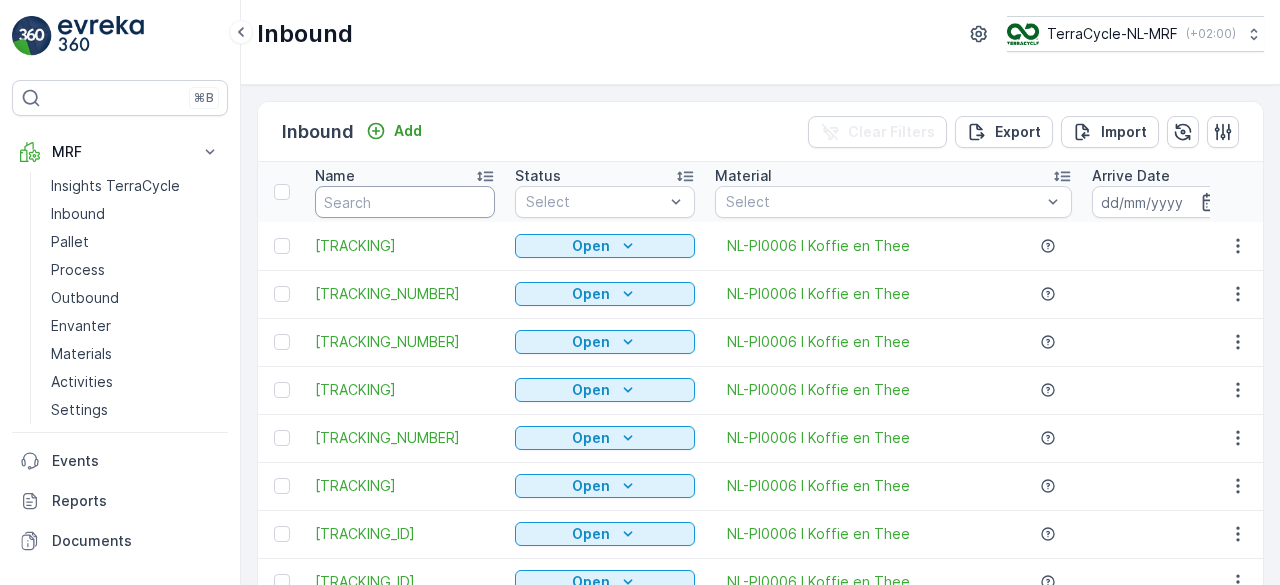 click at bounding box center (405, 202) 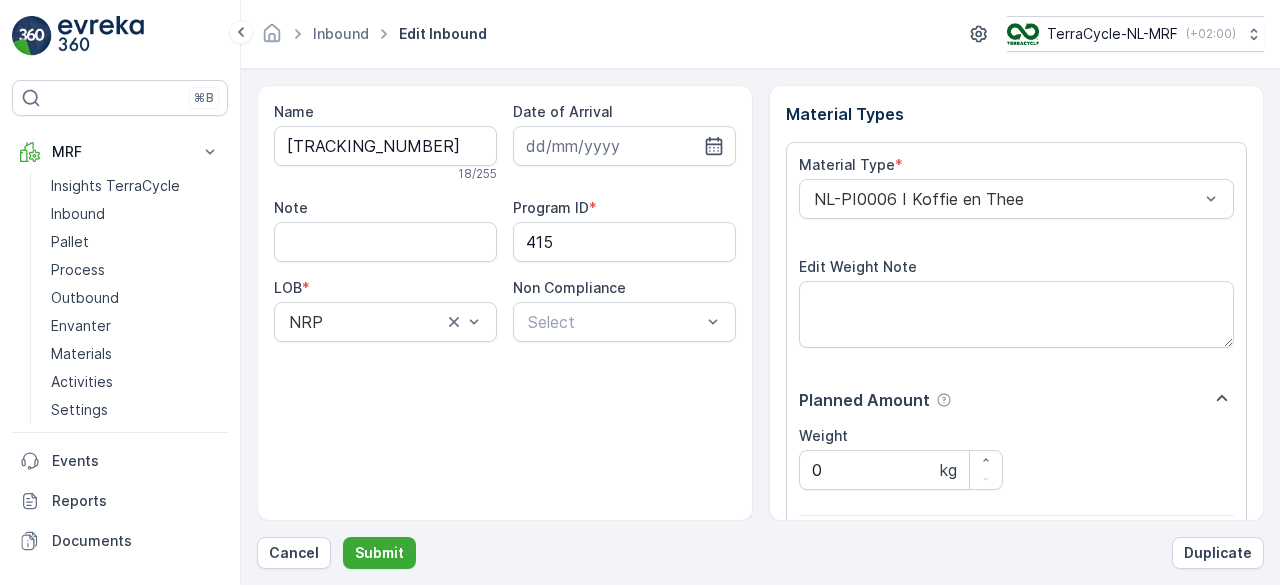 scroll, scrollTop: 311, scrollLeft: 0, axis: vertical 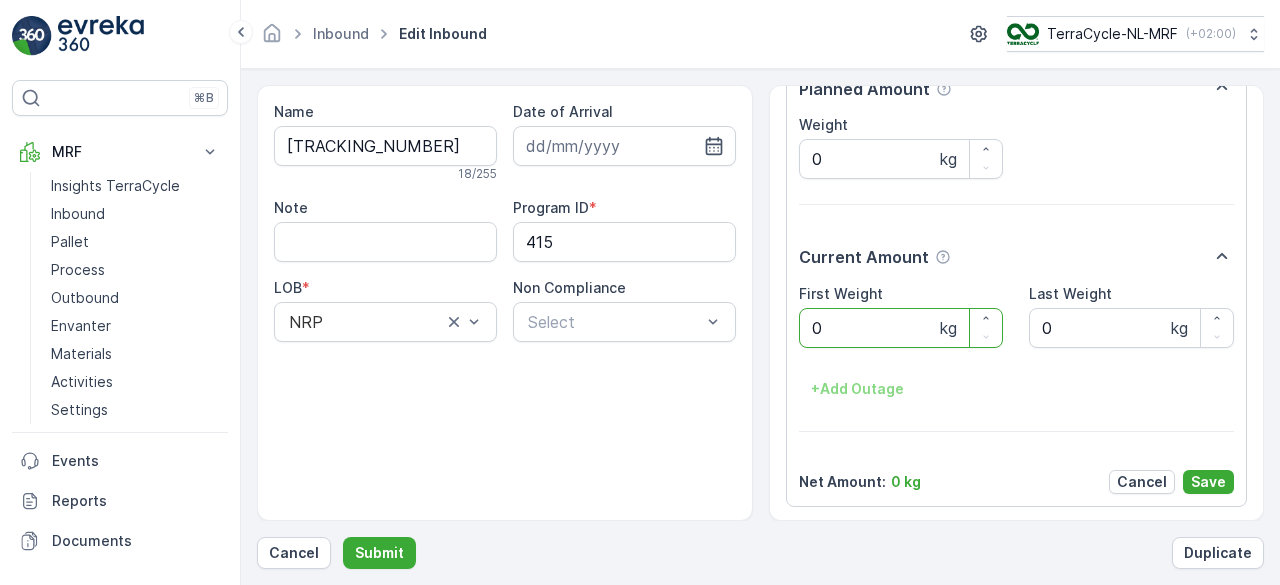 click on "Submit" at bounding box center [379, 553] 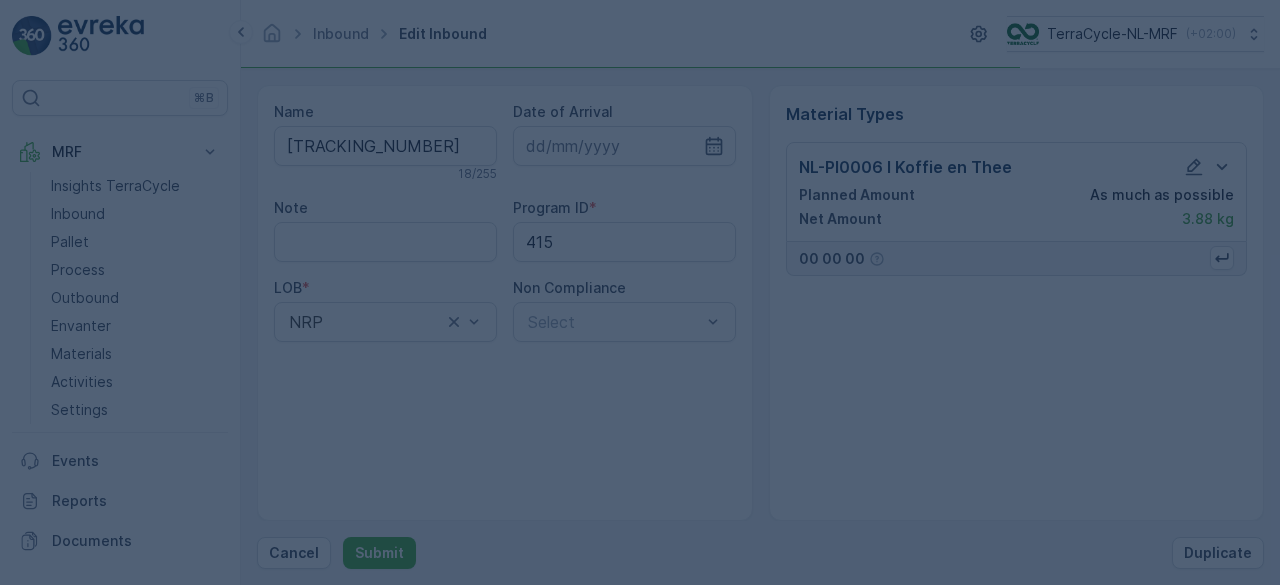 scroll, scrollTop: 0, scrollLeft: 0, axis: both 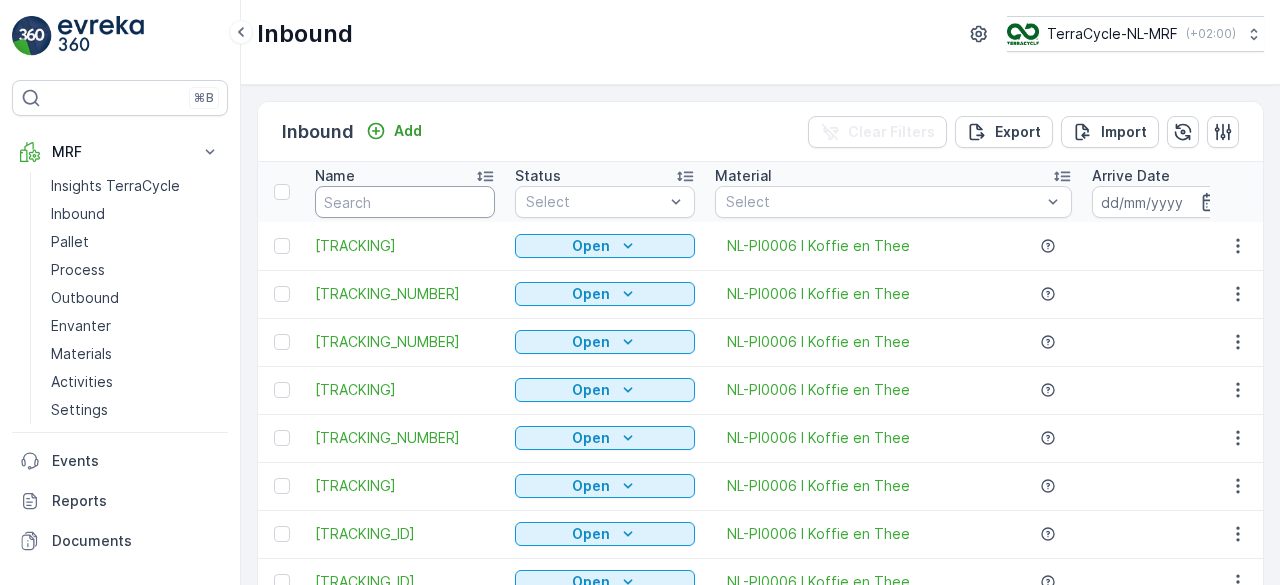 click at bounding box center [405, 202] 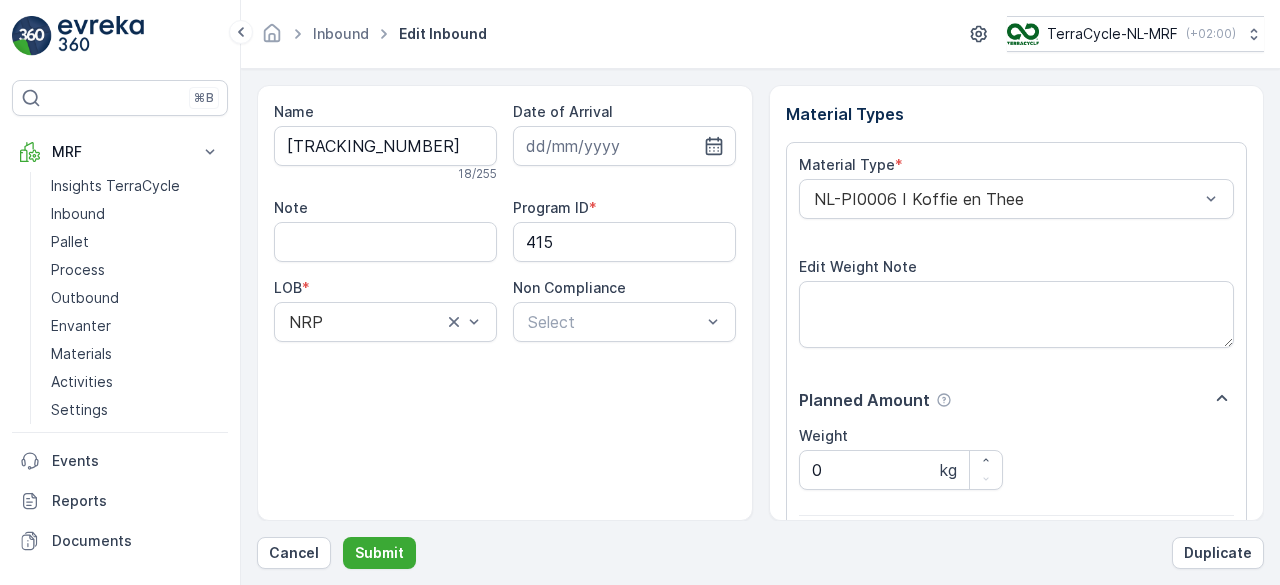 scroll, scrollTop: 311, scrollLeft: 0, axis: vertical 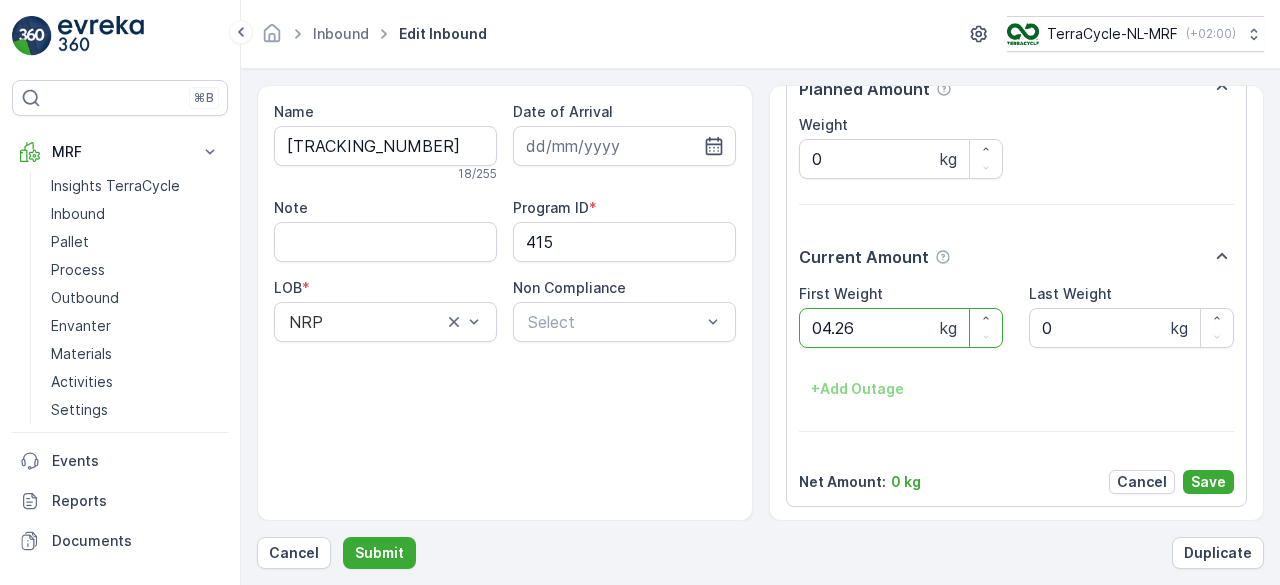 click on "Submit" at bounding box center (379, 553) 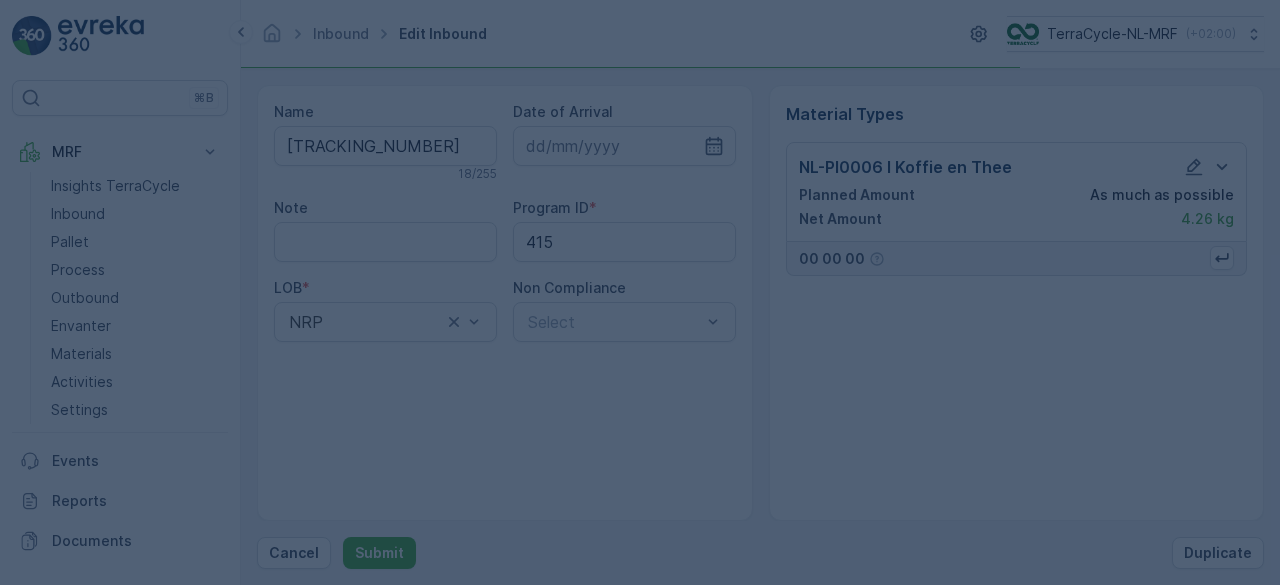 scroll, scrollTop: 0, scrollLeft: 0, axis: both 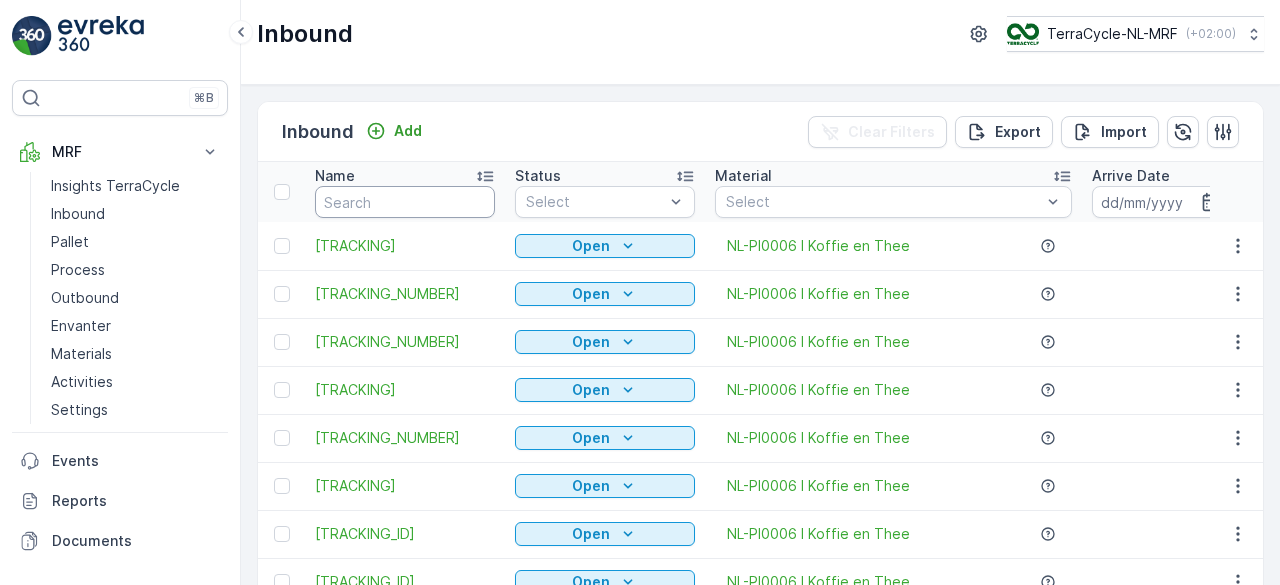 click at bounding box center (405, 202) 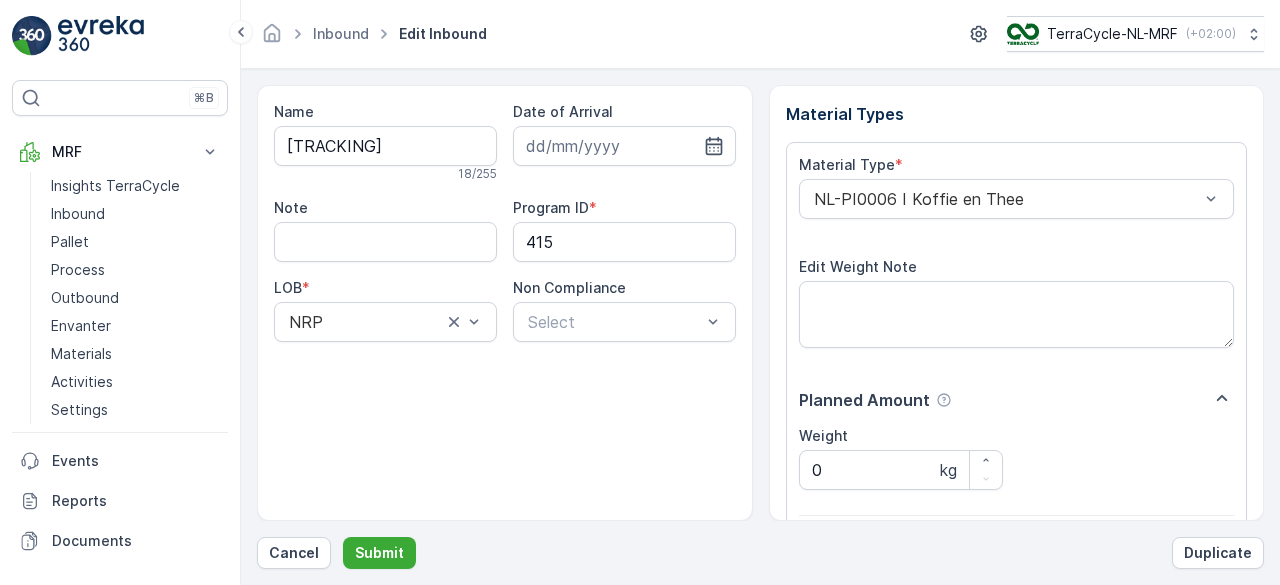scroll, scrollTop: 311, scrollLeft: 0, axis: vertical 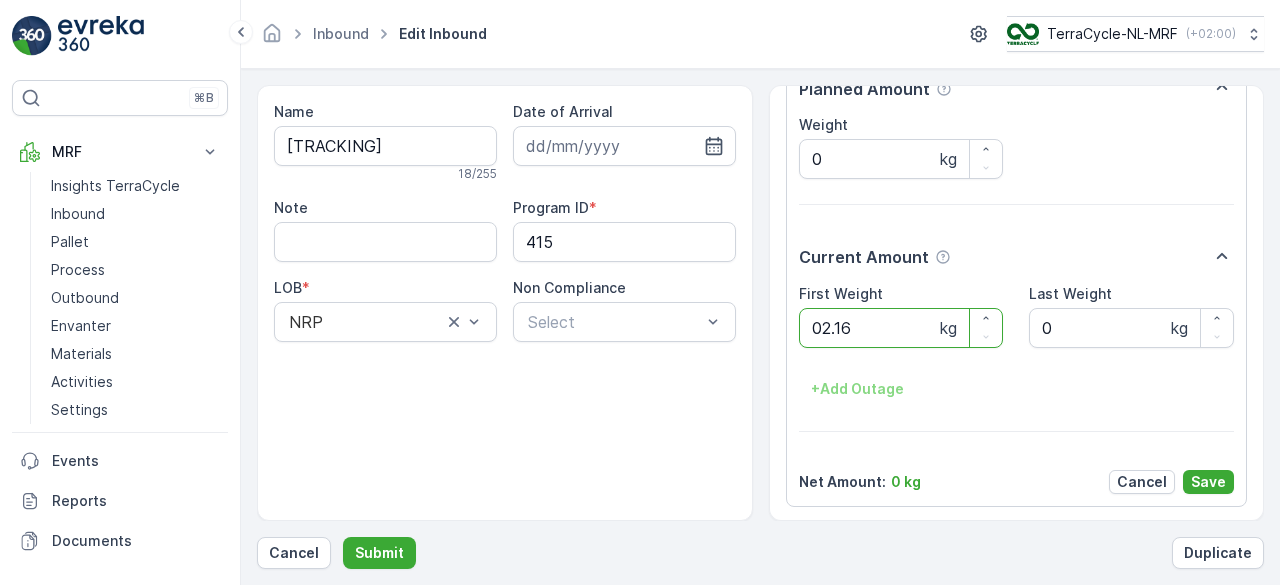 click on "Submit" at bounding box center [379, 553] 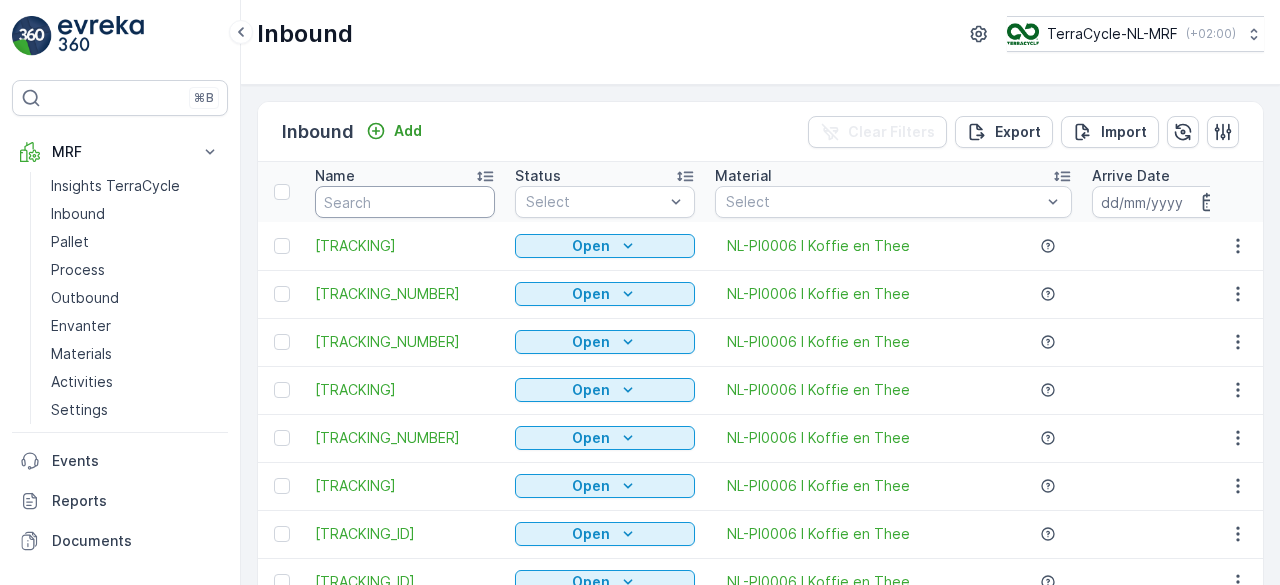 click at bounding box center (405, 202) 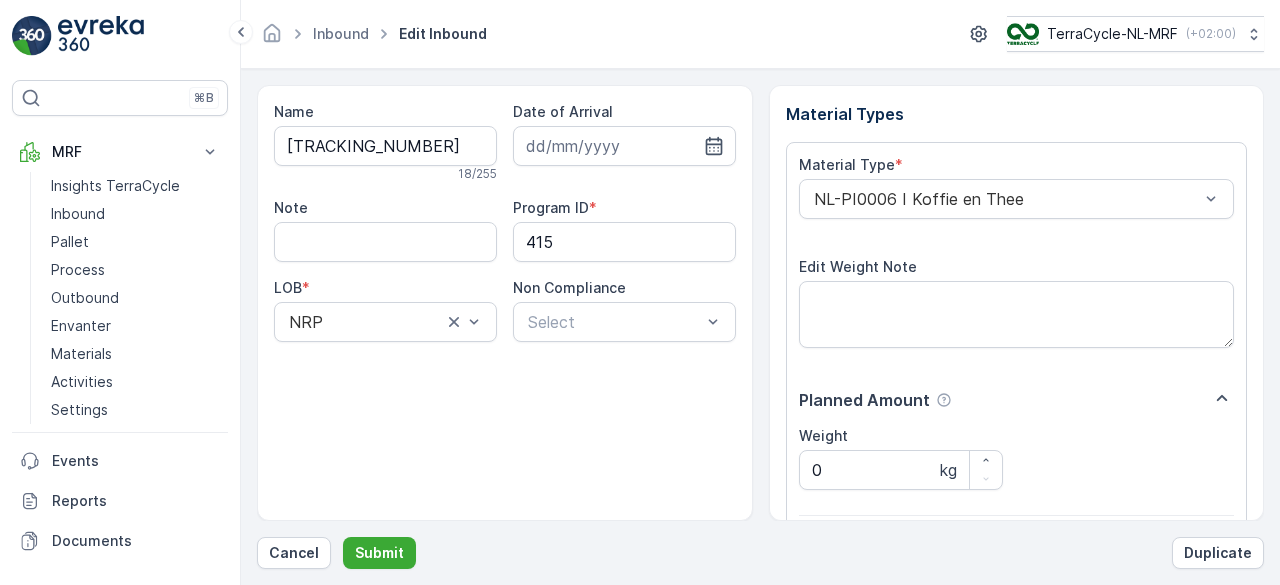 scroll, scrollTop: 311, scrollLeft: 0, axis: vertical 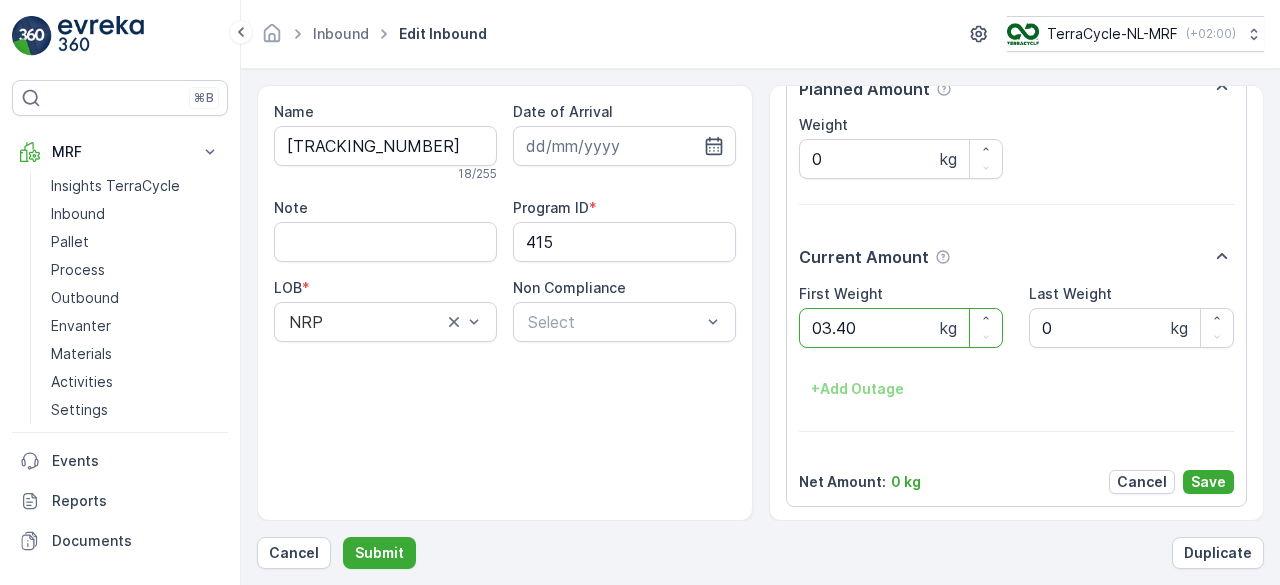 click on "Submit" at bounding box center [379, 553] 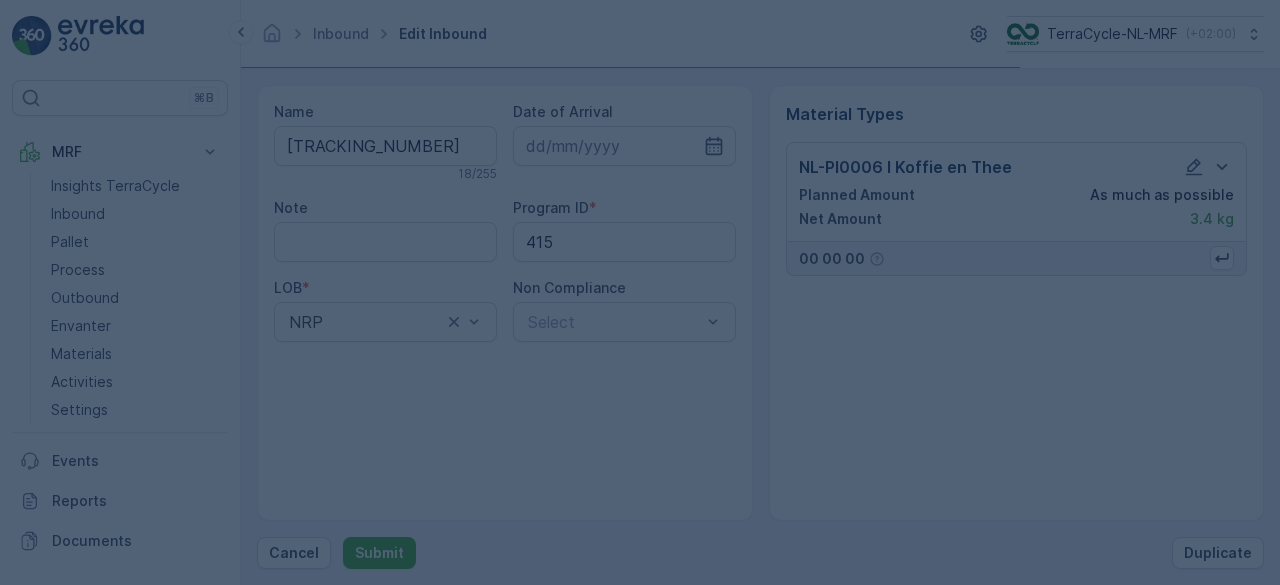 scroll, scrollTop: 0, scrollLeft: 0, axis: both 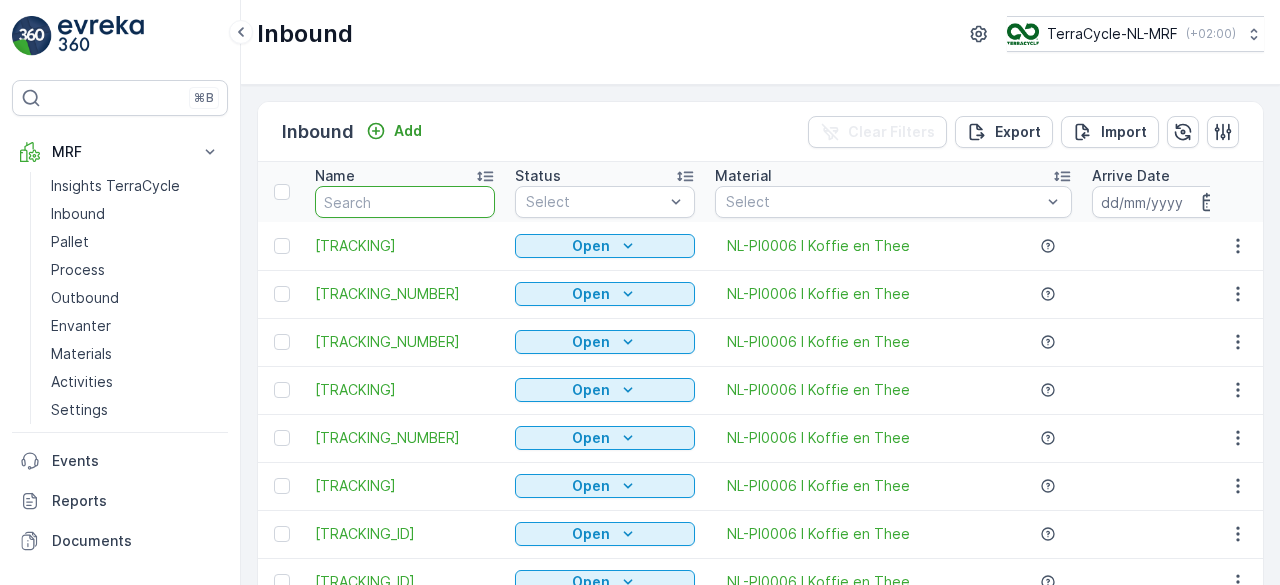click at bounding box center [405, 202] 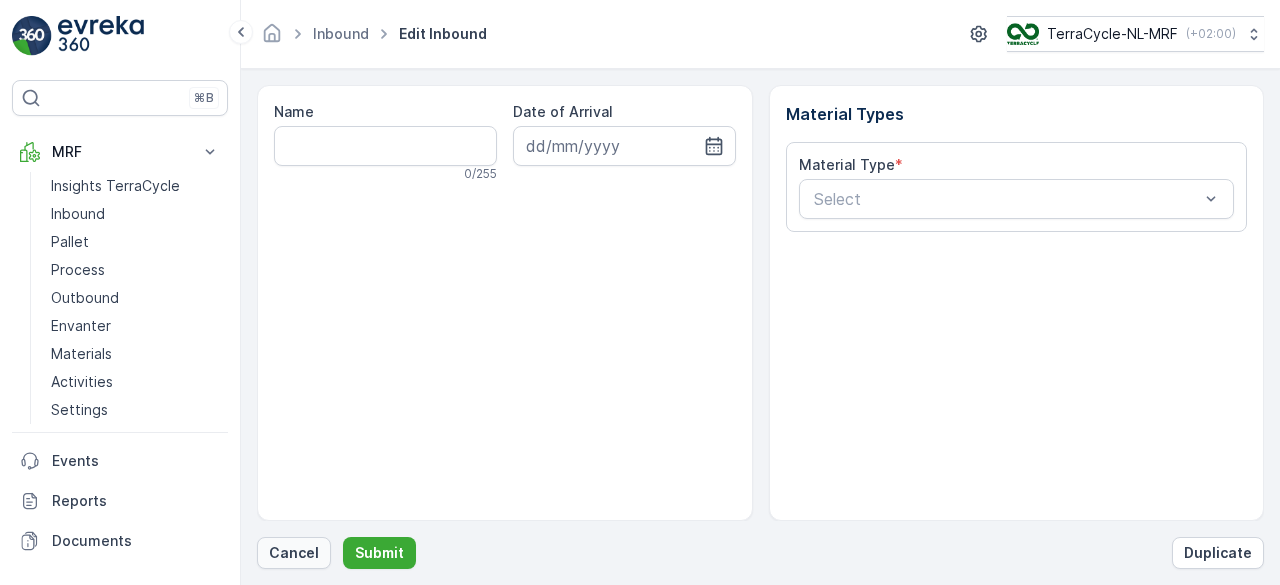 click on "Cancel" at bounding box center (294, 553) 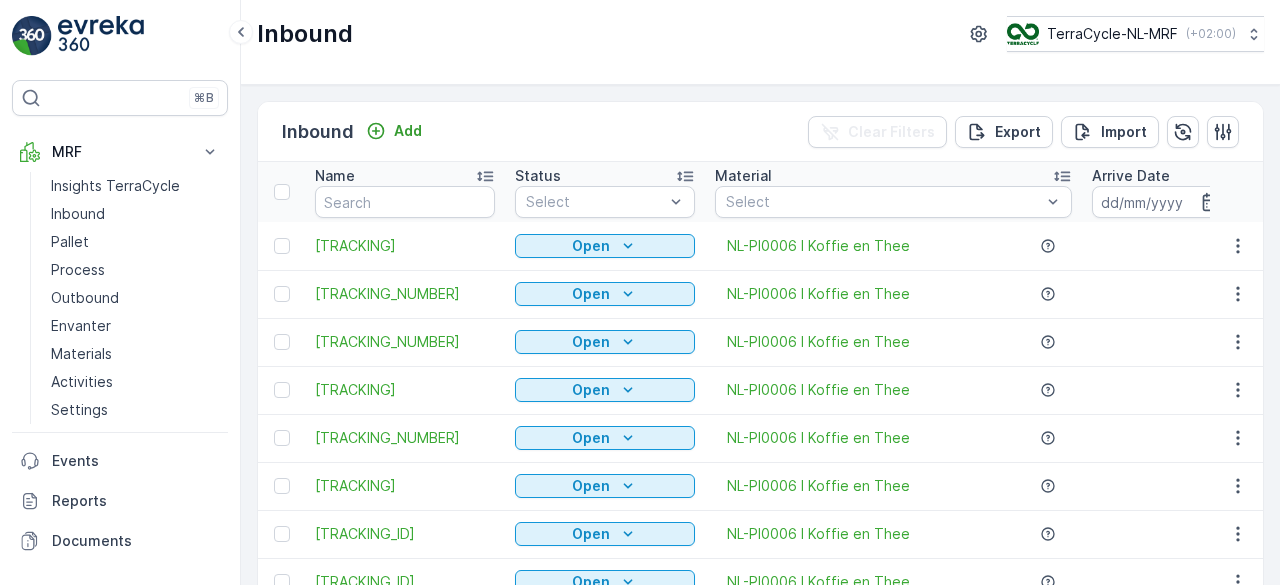 click on "Name" at bounding box center (405, 192) 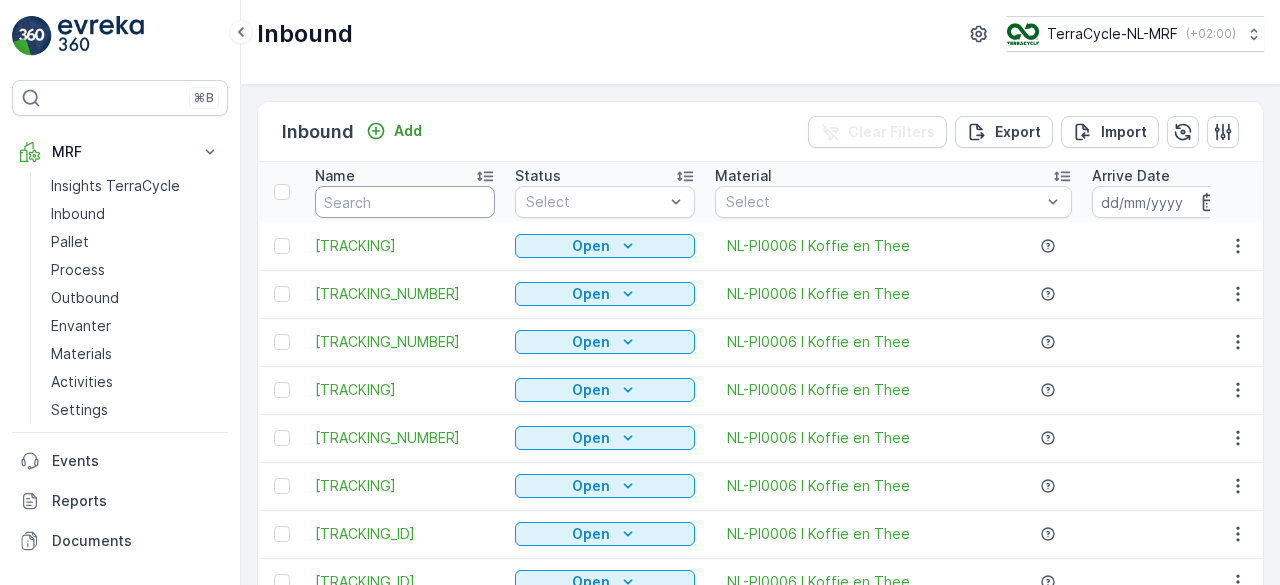 click at bounding box center (405, 202) 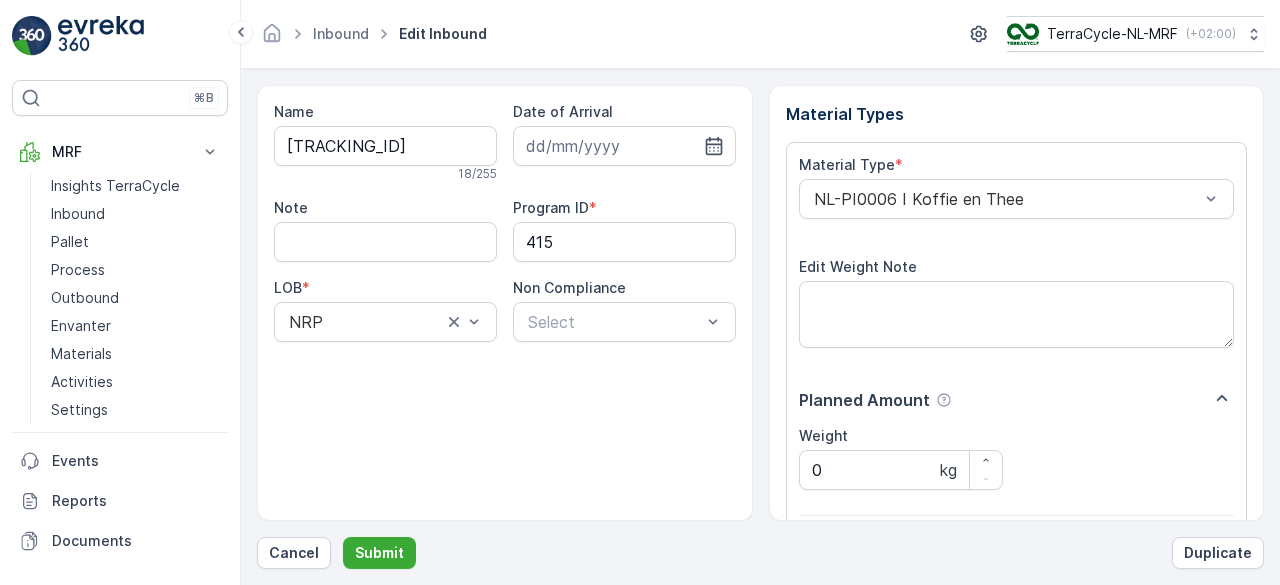 scroll, scrollTop: 311, scrollLeft: 0, axis: vertical 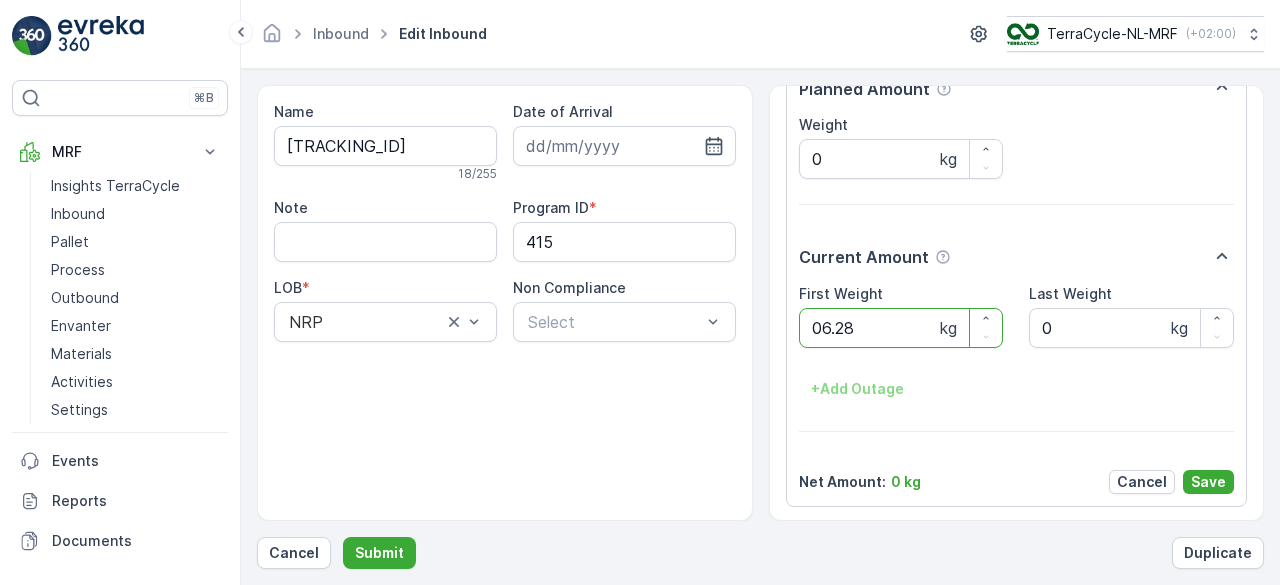 click on "Submit" at bounding box center (379, 553) 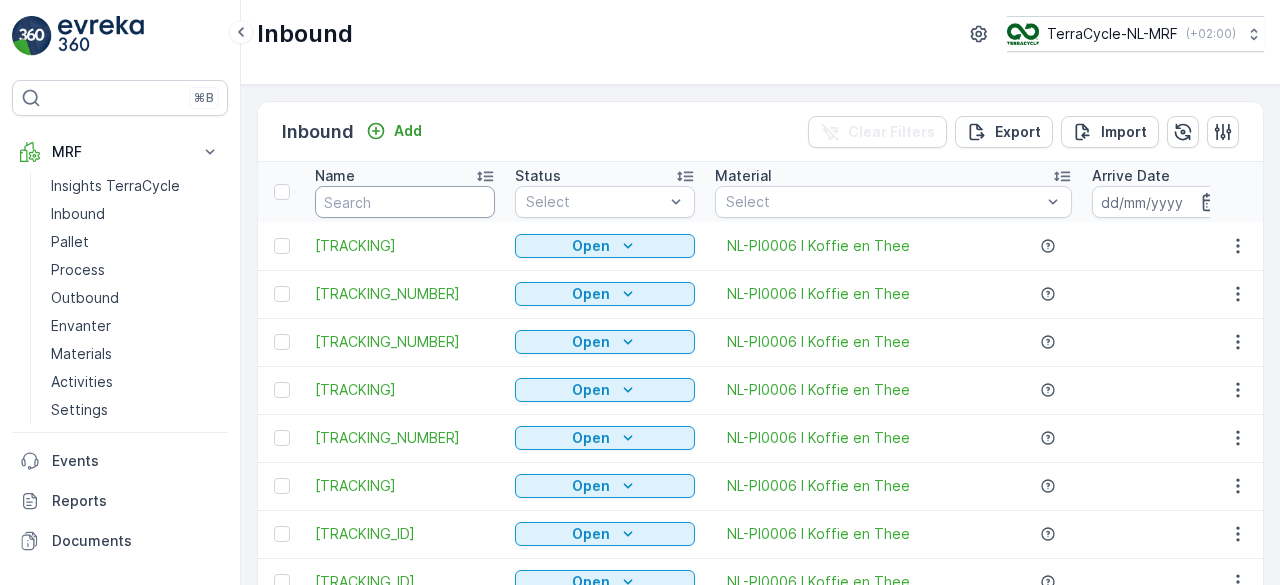 click at bounding box center [405, 202] 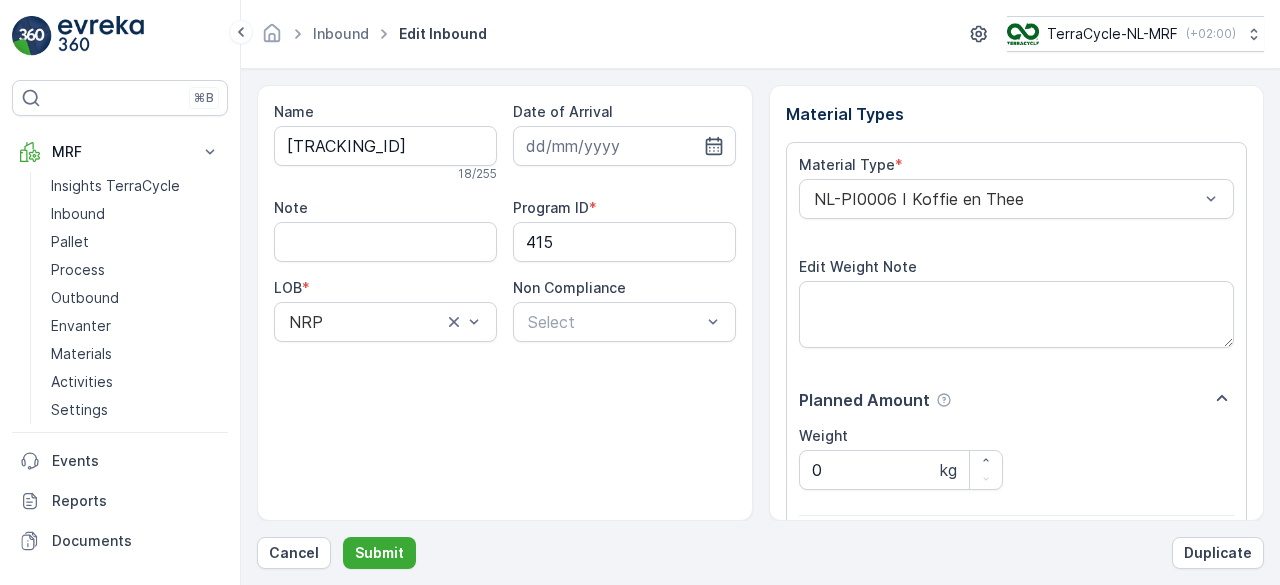 scroll, scrollTop: 311, scrollLeft: 0, axis: vertical 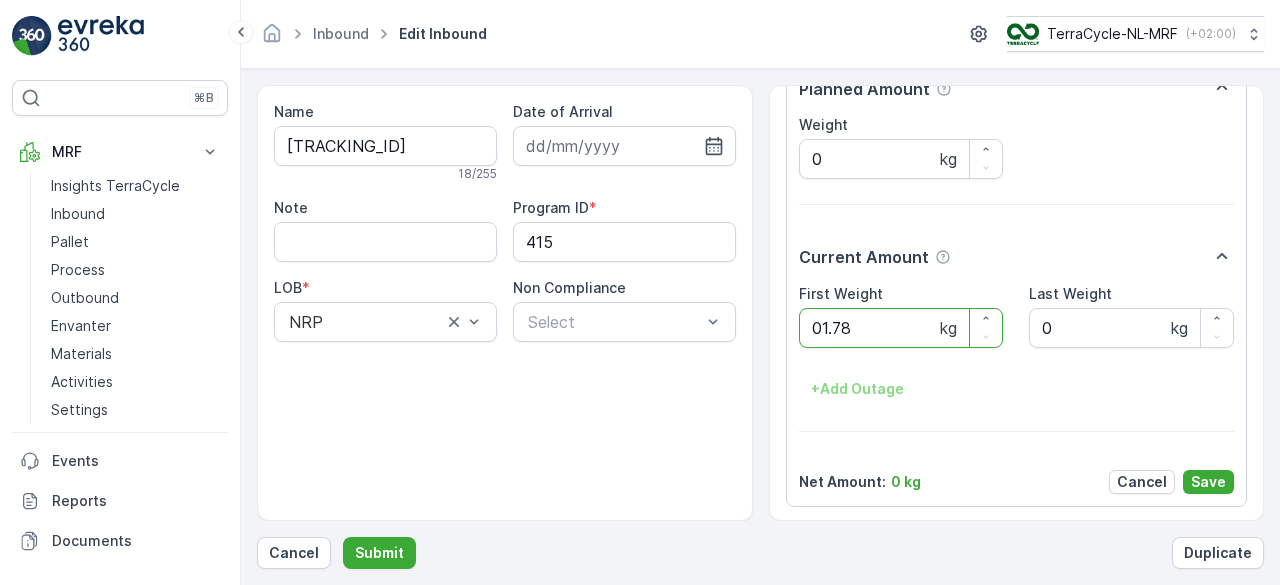 click on "Submit" at bounding box center (379, 553) 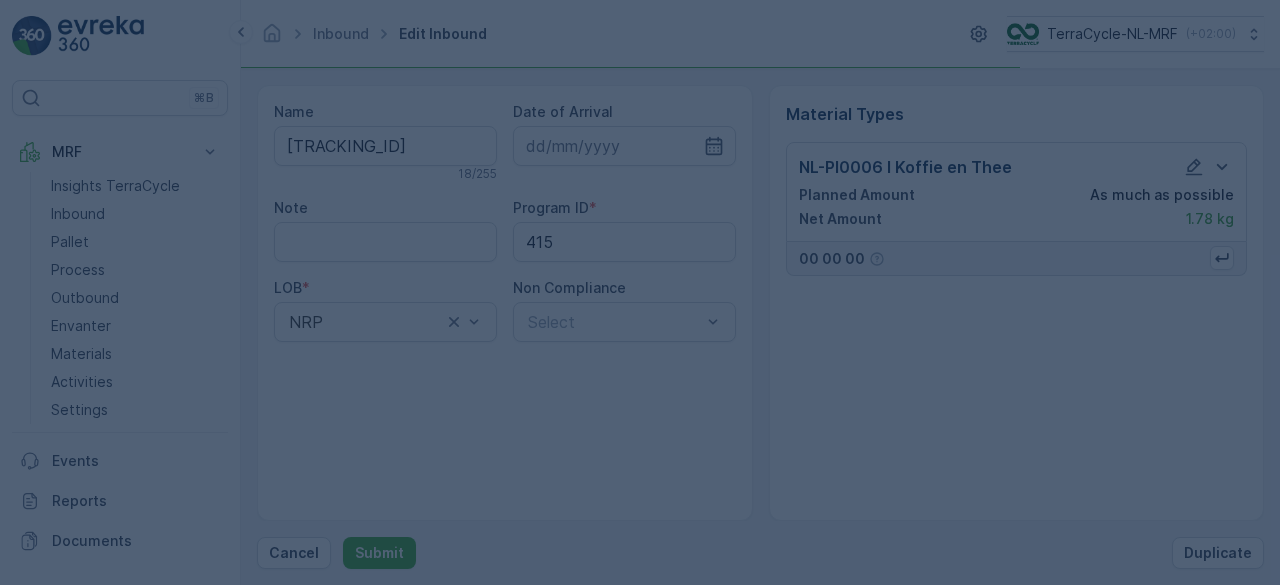 scroll, scrollTop: 0, scrollLeft: 0, axis: both 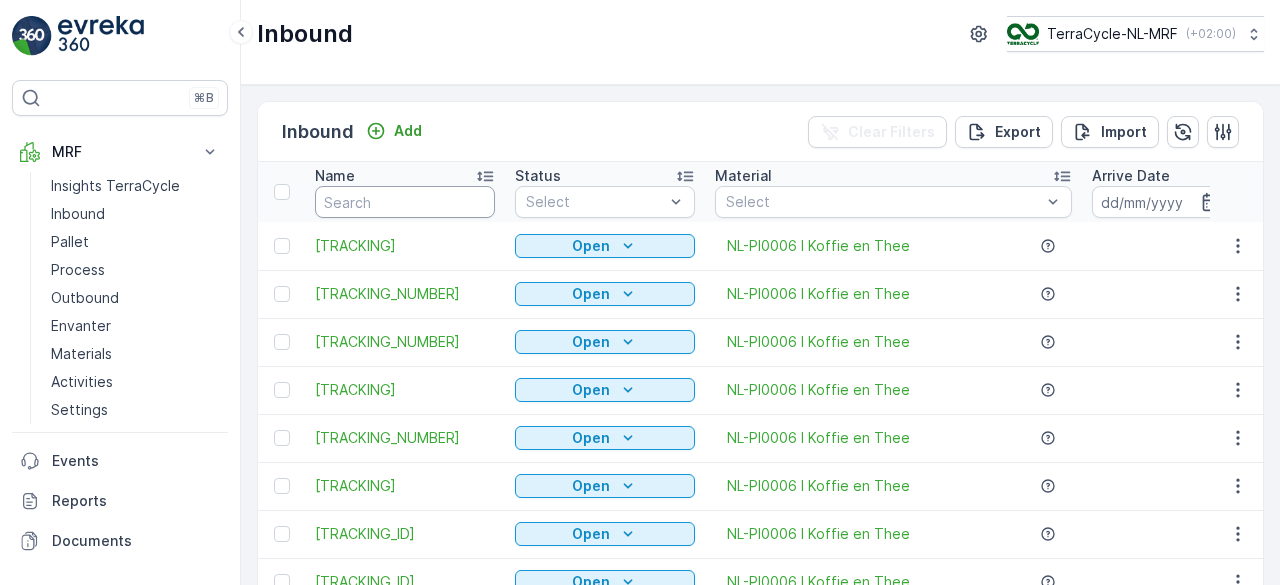 click at bounding box center [405, 202] 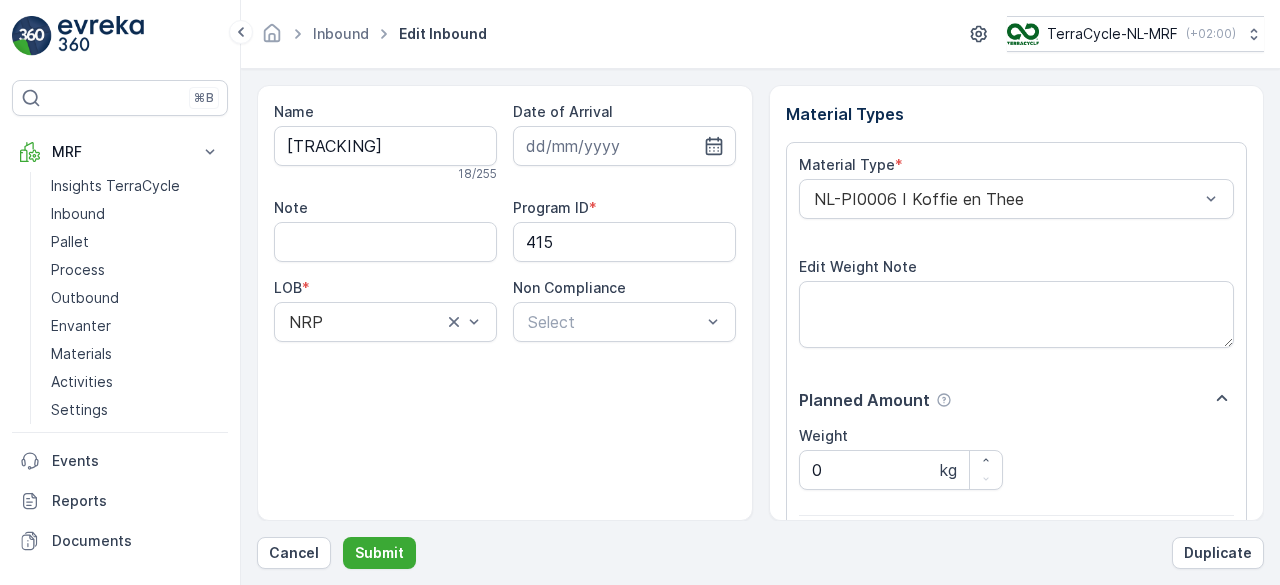 scroll, scrollTop: 311, scrollLeft: 0, axis: vertical 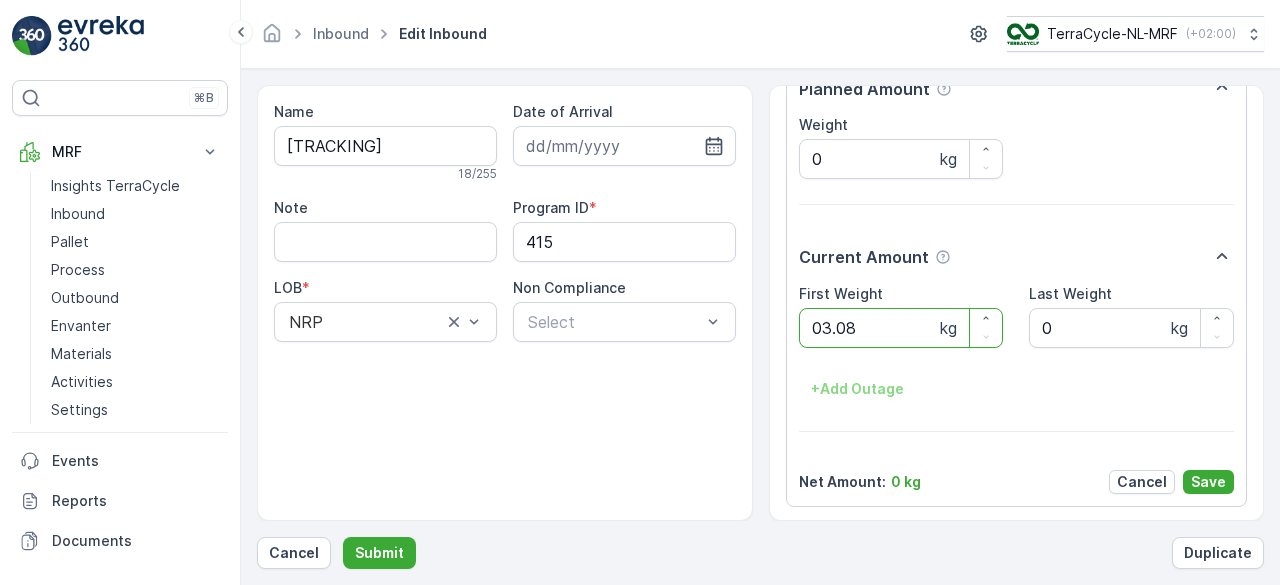 click on "Submit" at bounding box center (379, 553) 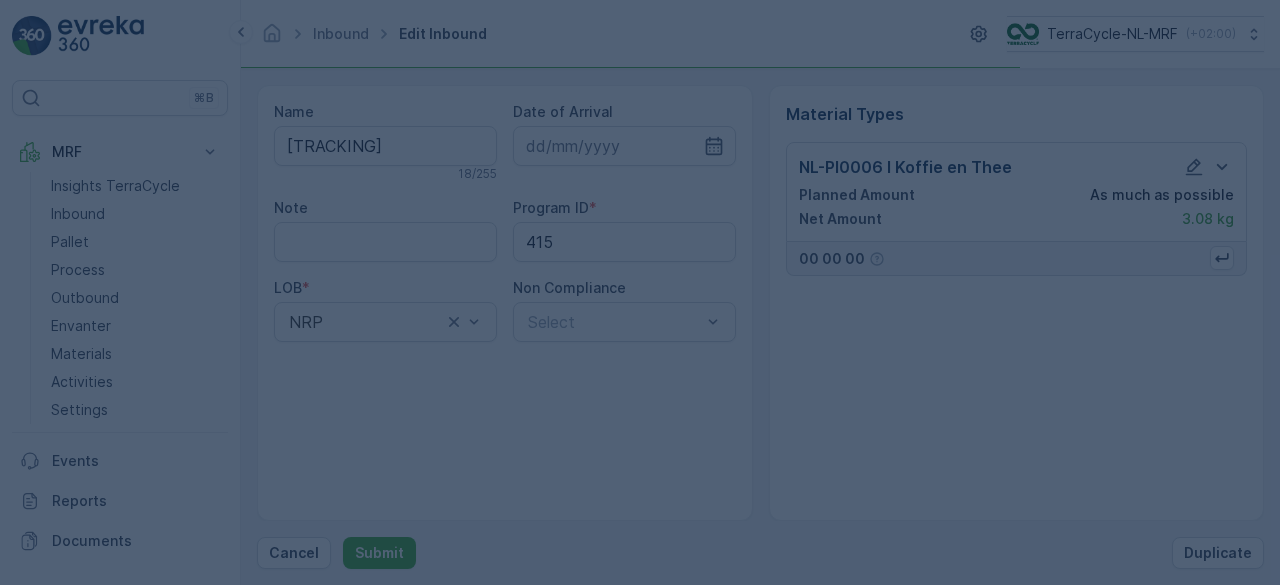 scroll, scrollTop: 0, scrollLeft: 0, axis: both 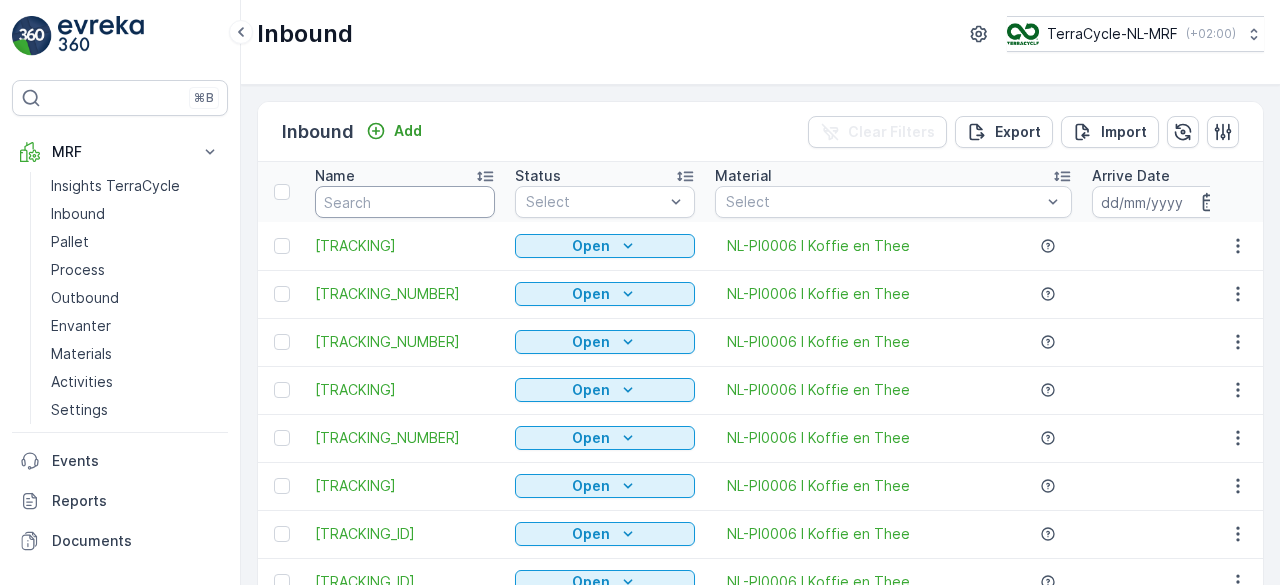 click at bounding box center [405, 202] 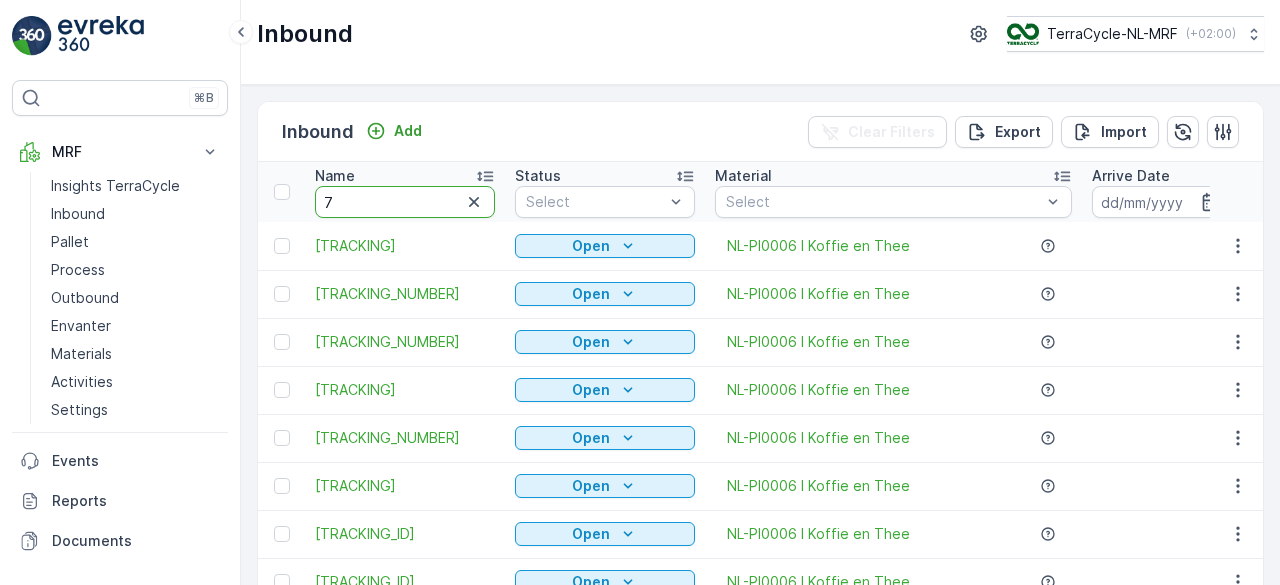 type on "70" 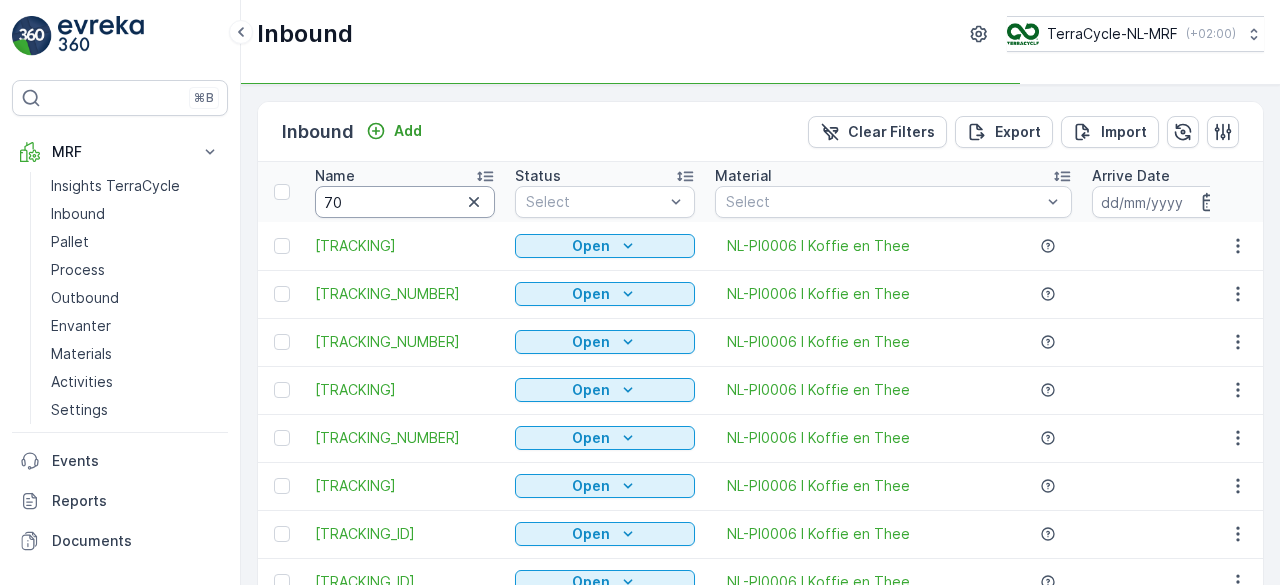 click on "70" at bounding box center (405, 202) 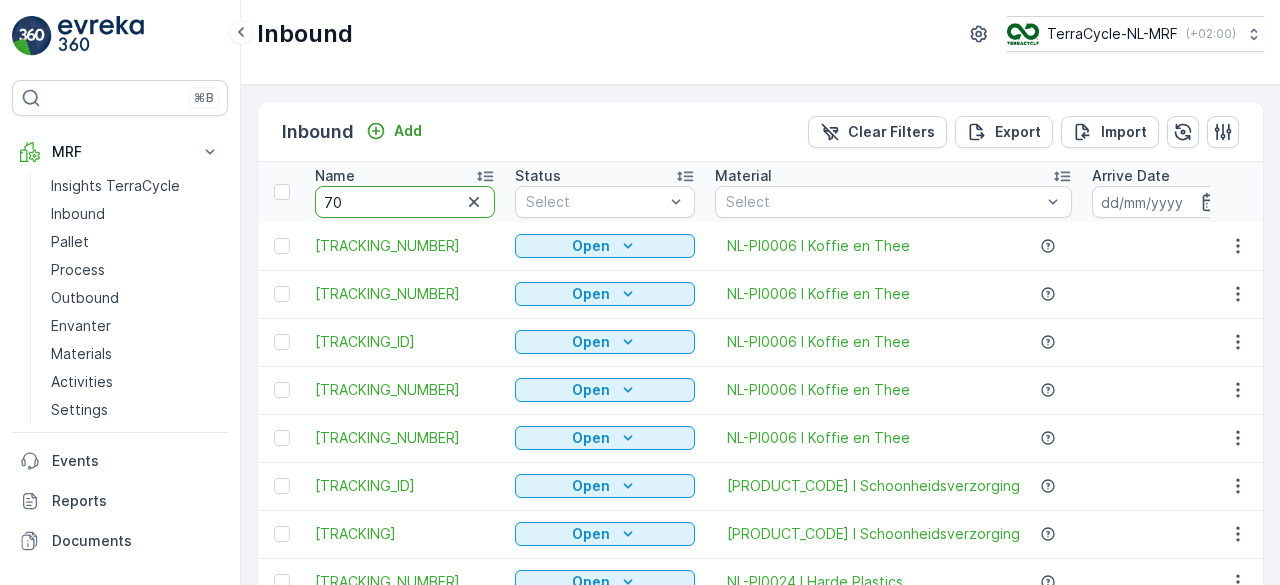 click on "70" at bounding box center (405, 202) 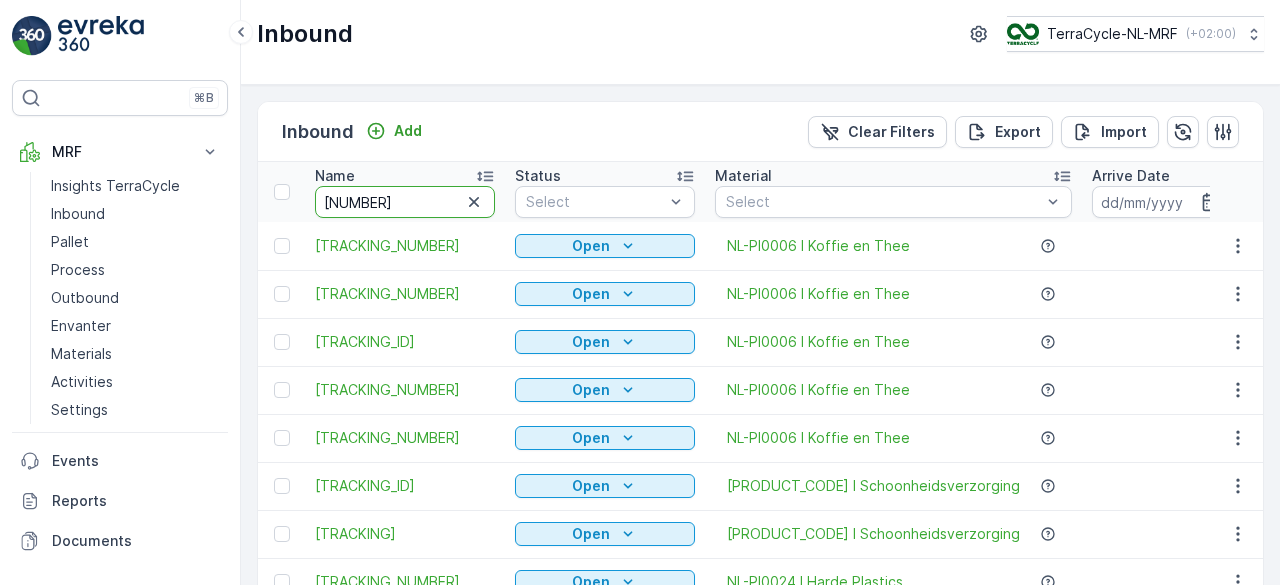 type on "7071" 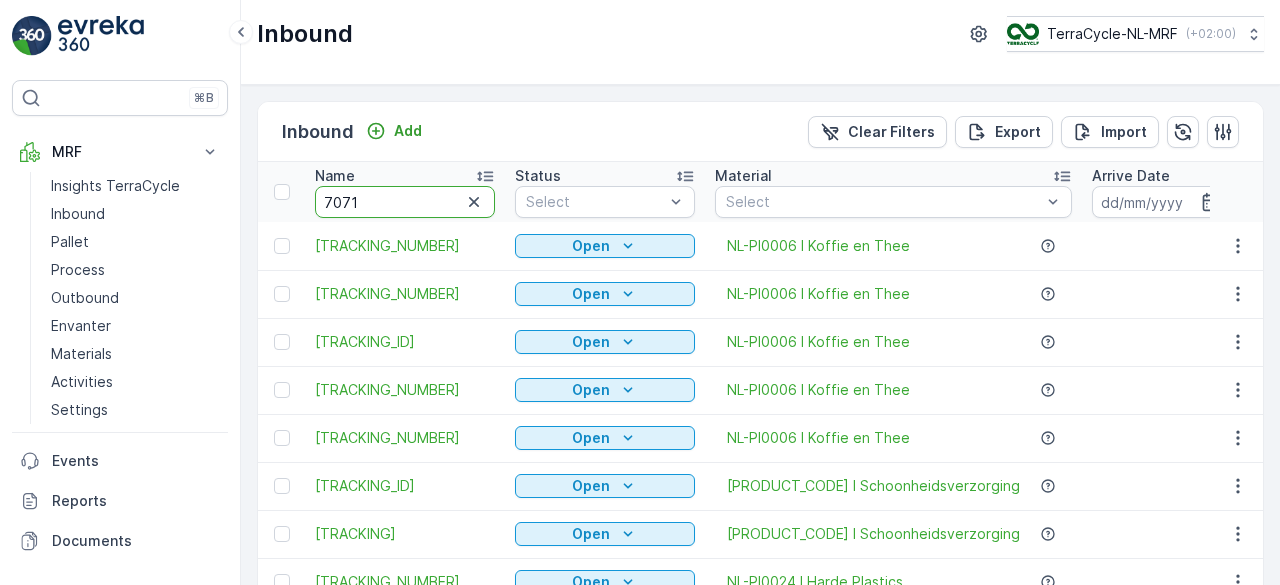 click on "7071" at bounding box center [405, 202] 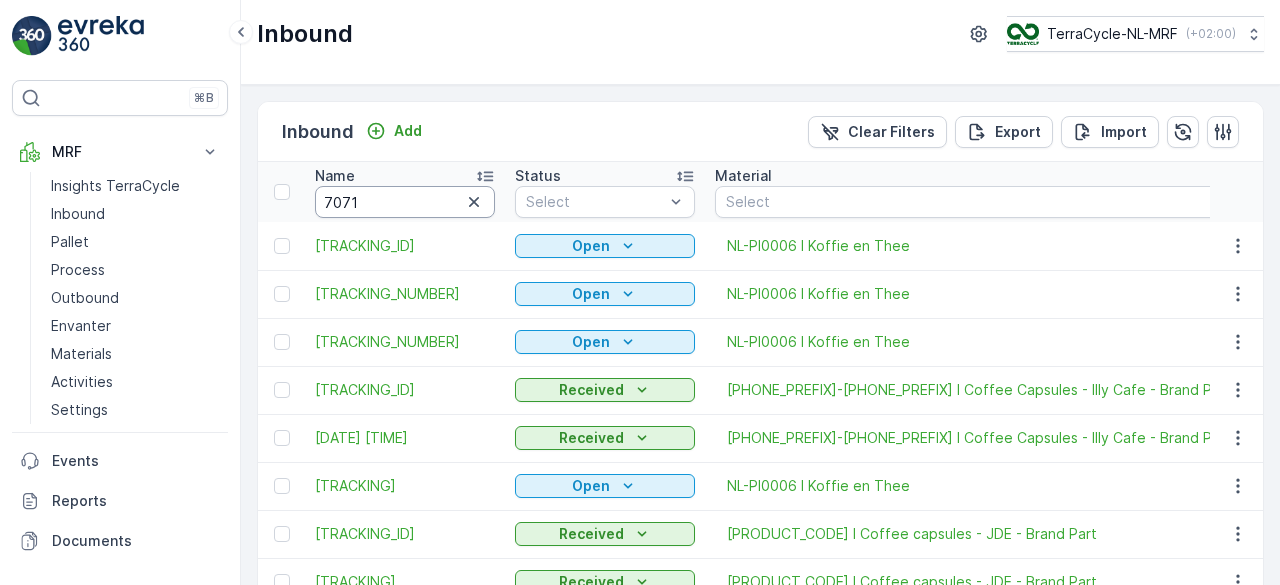 click on "7071" at bounding box center (405, 202) 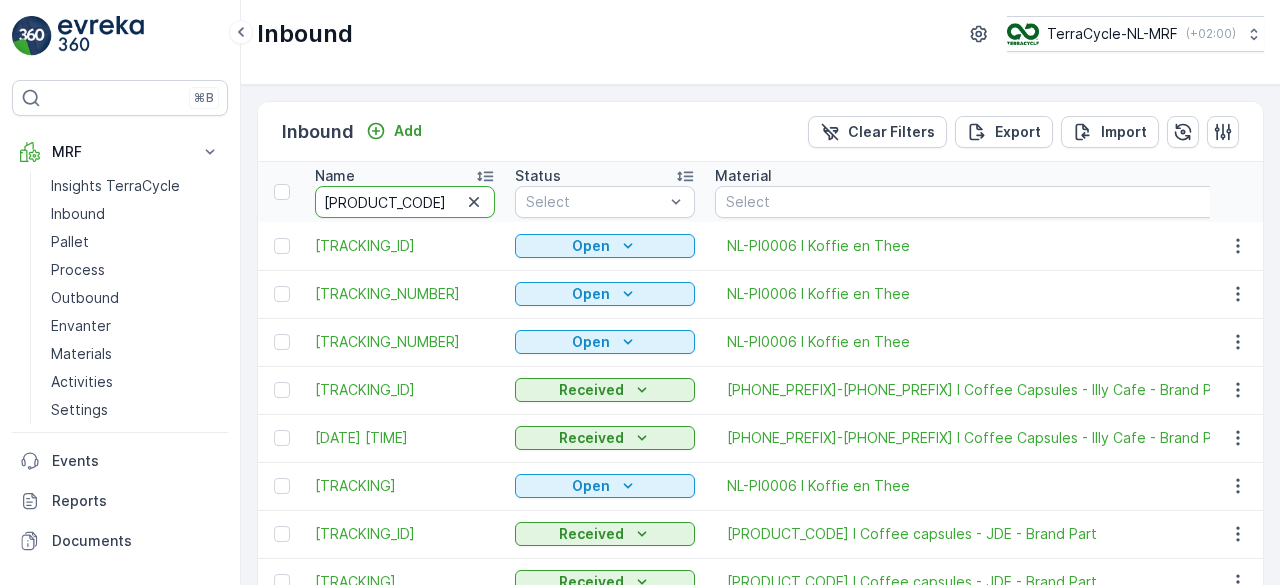 type on "[PRODUCT_CODE]" 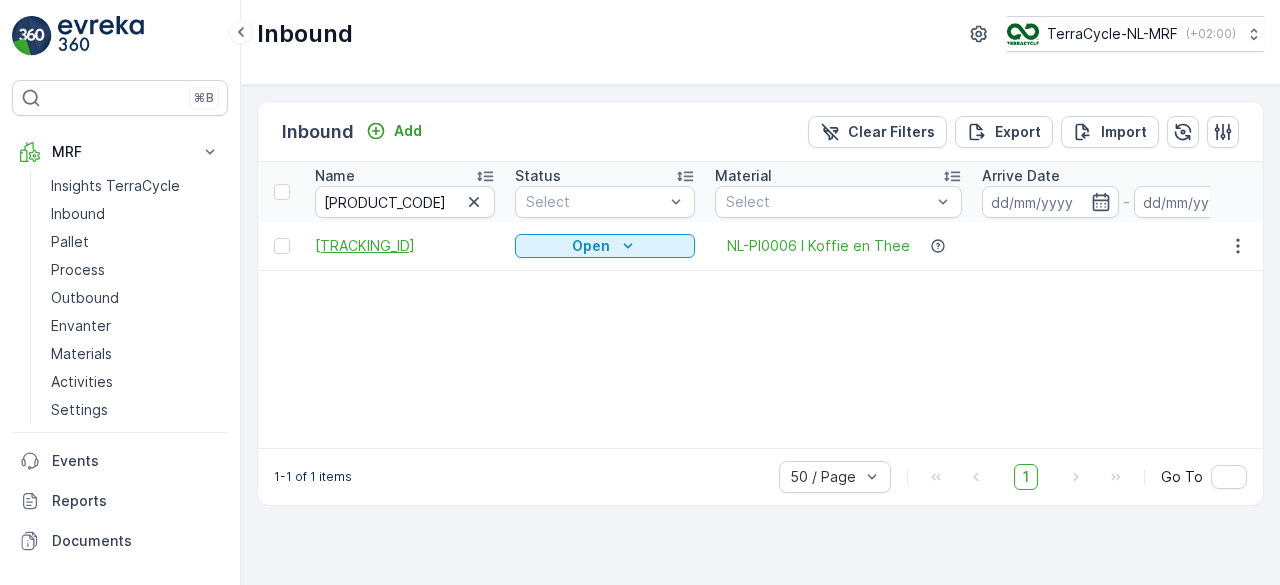 click on "[TRACKING_ID]" at bounding box center [405, 246] 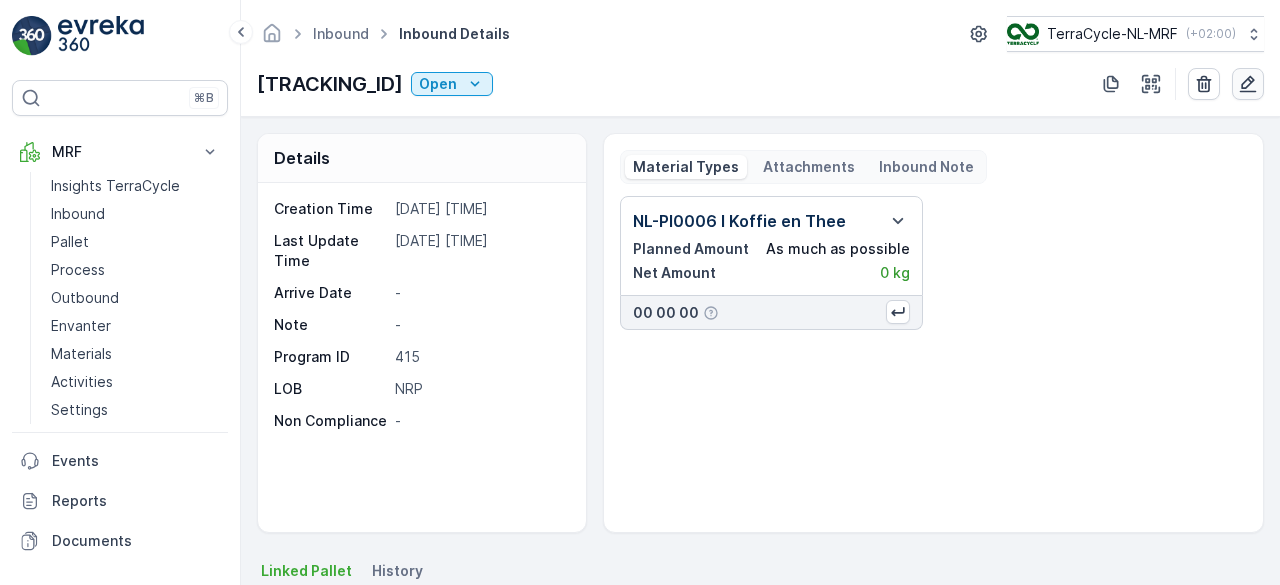 click 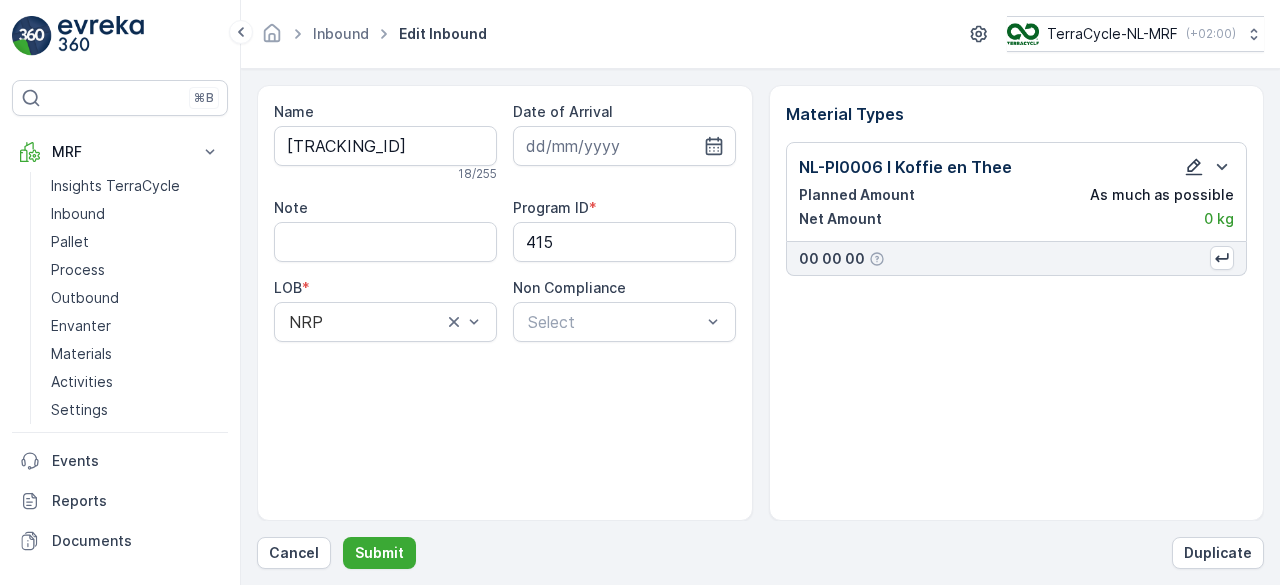 click 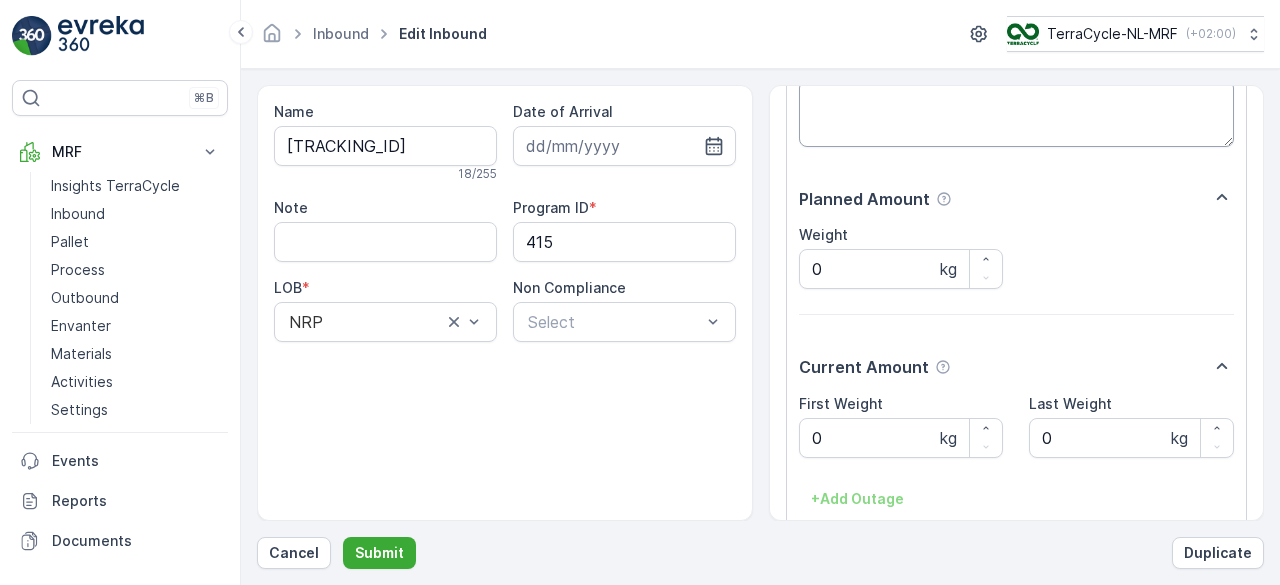 scroll, scrollTop: 205, scrollLeft: 0, axis: vertical 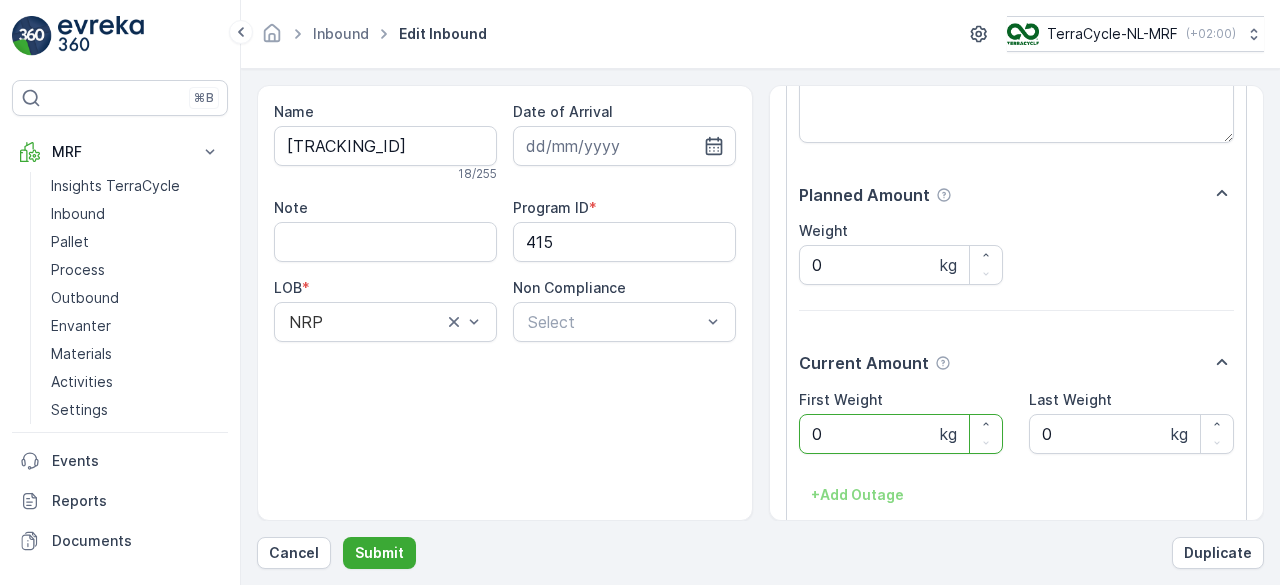click on "0" at bounding box center [901, 434] 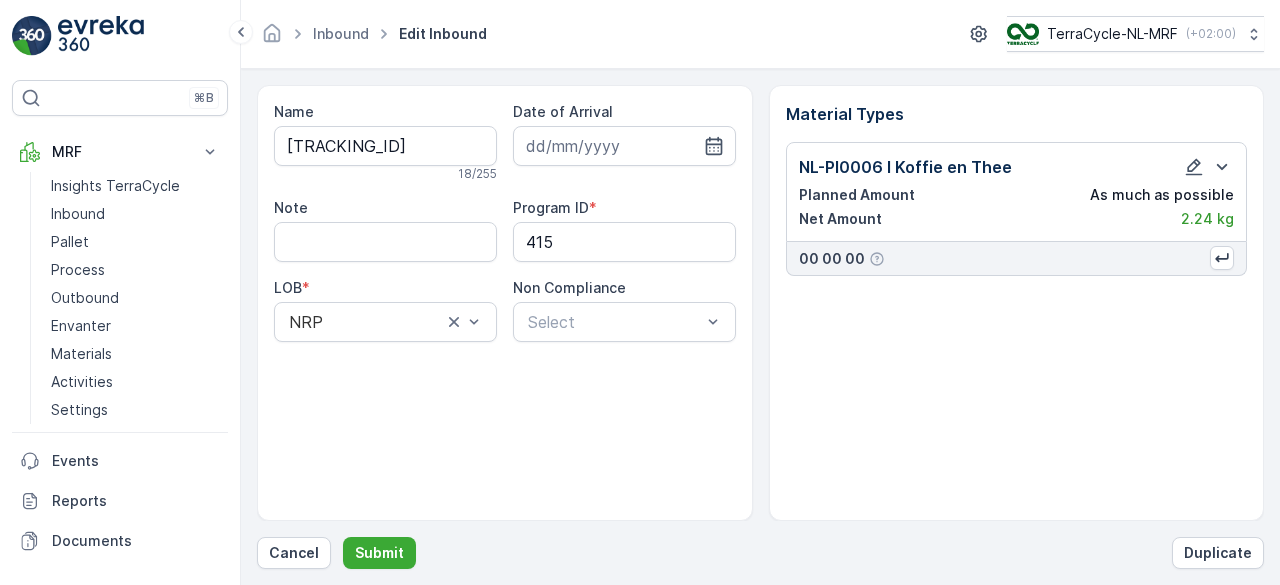 scroll, scrollTop: 0, scrollLeft: 0, axis: both 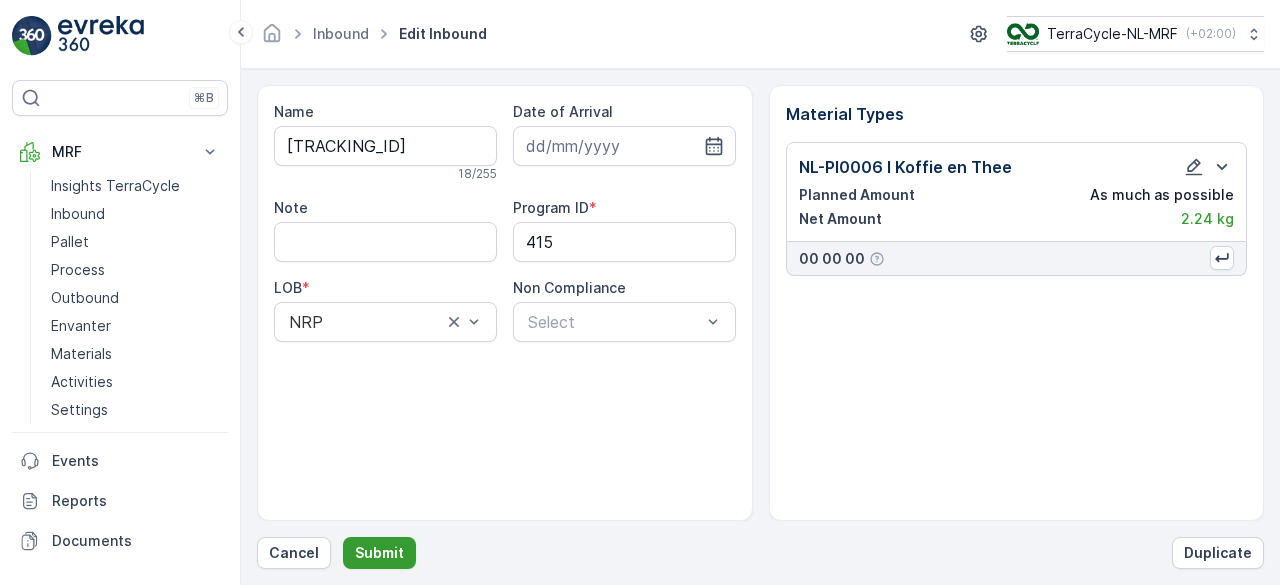 click on "Submit" at bounding box center (379, 553) 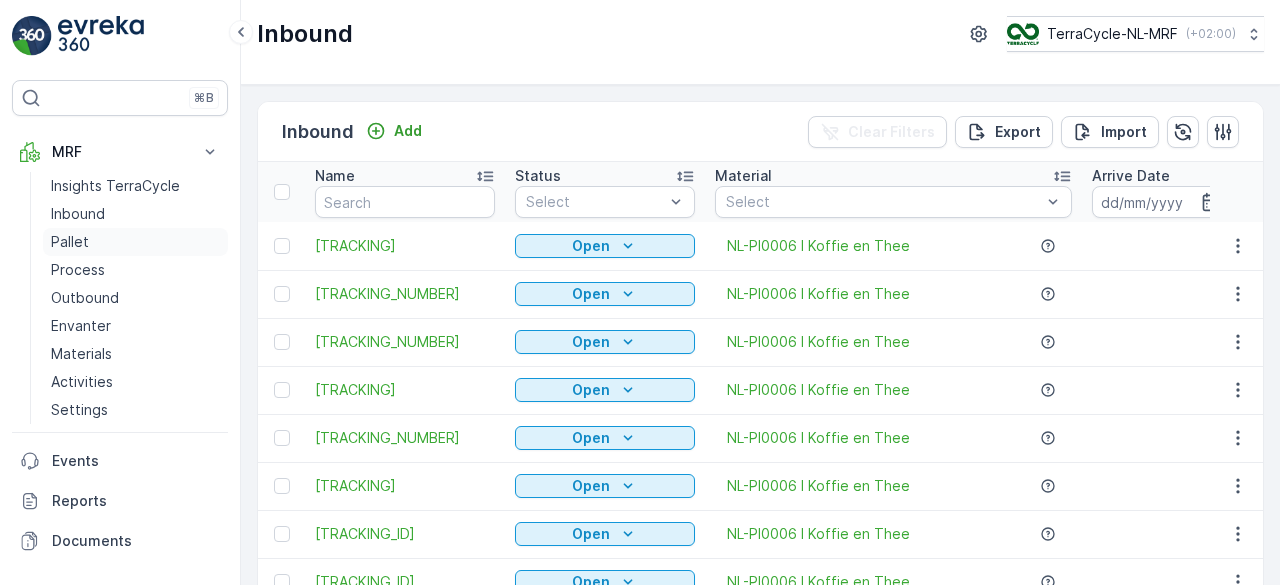 click on "Pallet" at bounding box center (70, 242) 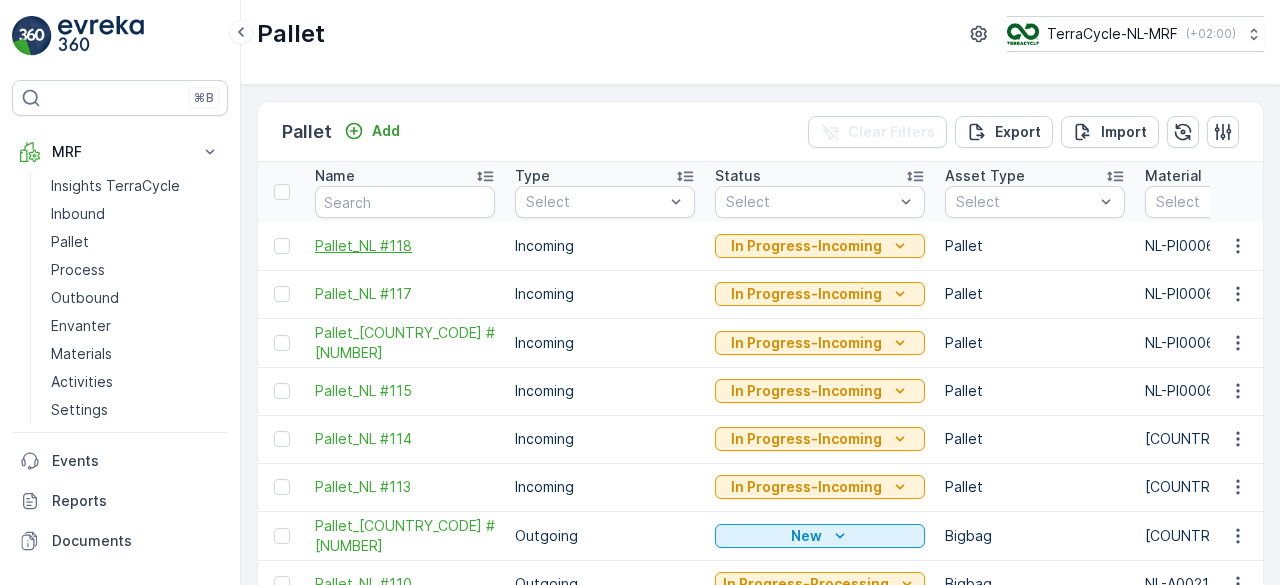 click on "Pallet_NL #118" at bounding box center (405, 246) 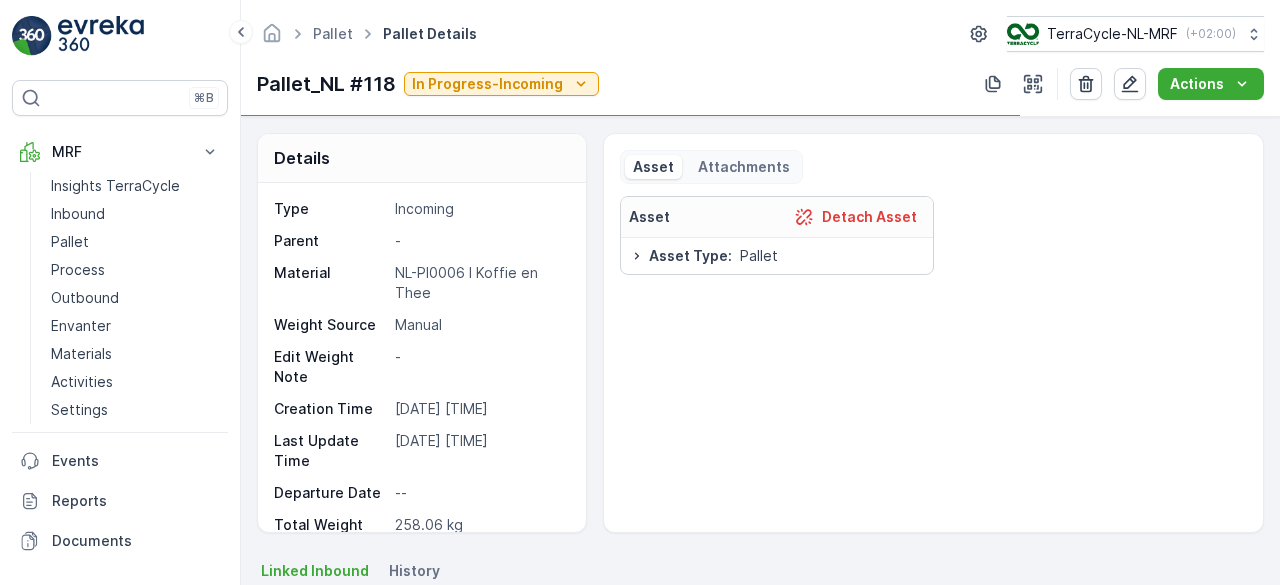 scroll, scrollTop: 158, scrollLeft: 0, axis: vertical 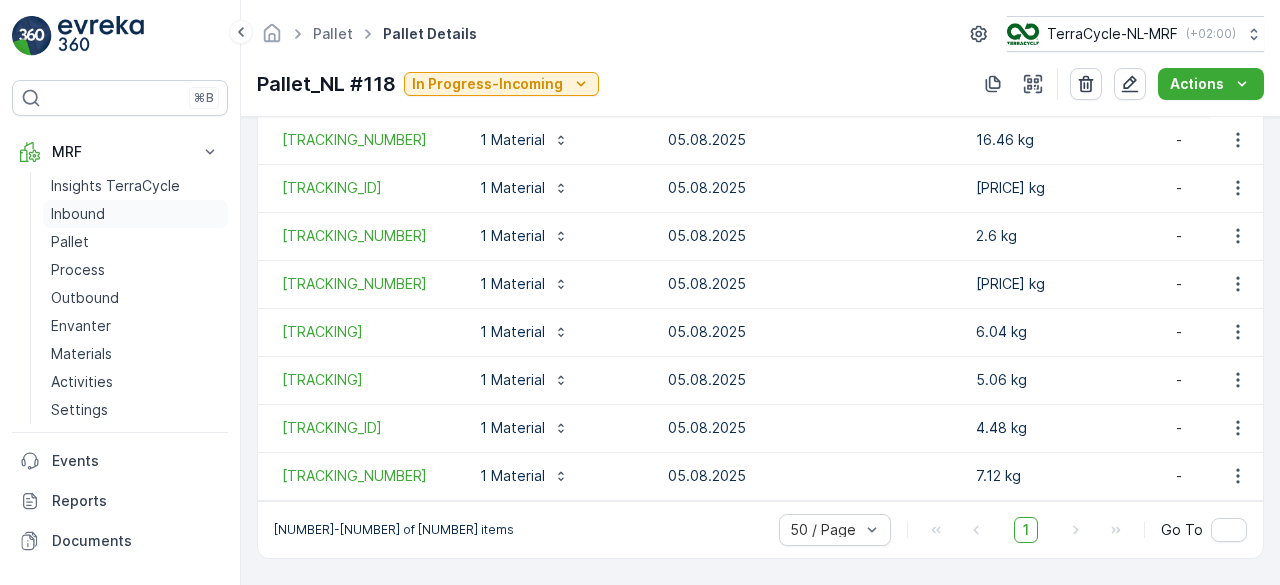 click on "Inbound" at bounding box center (78, 214) 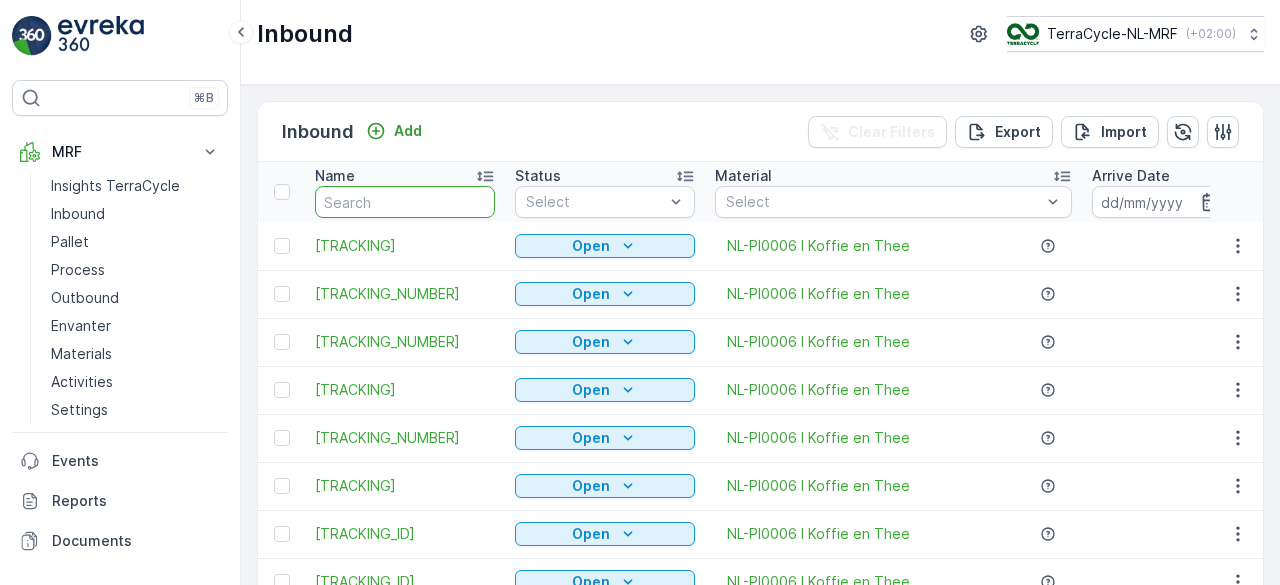 click at bounding box center [405, 202] 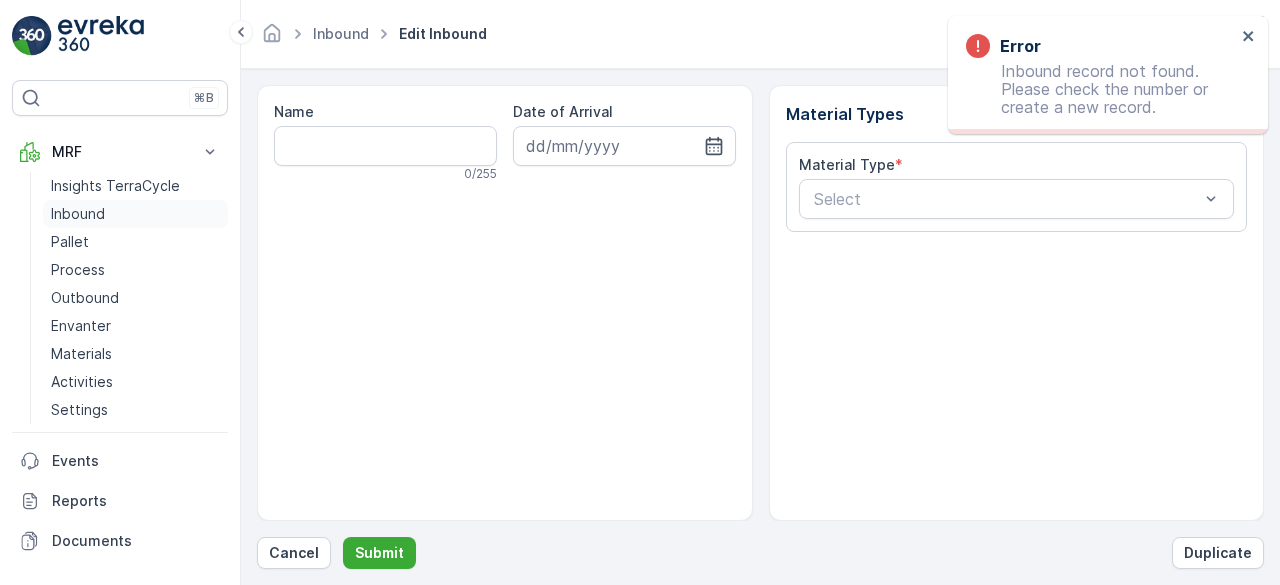 click on "Inbound" at bounding box center [78, 214] 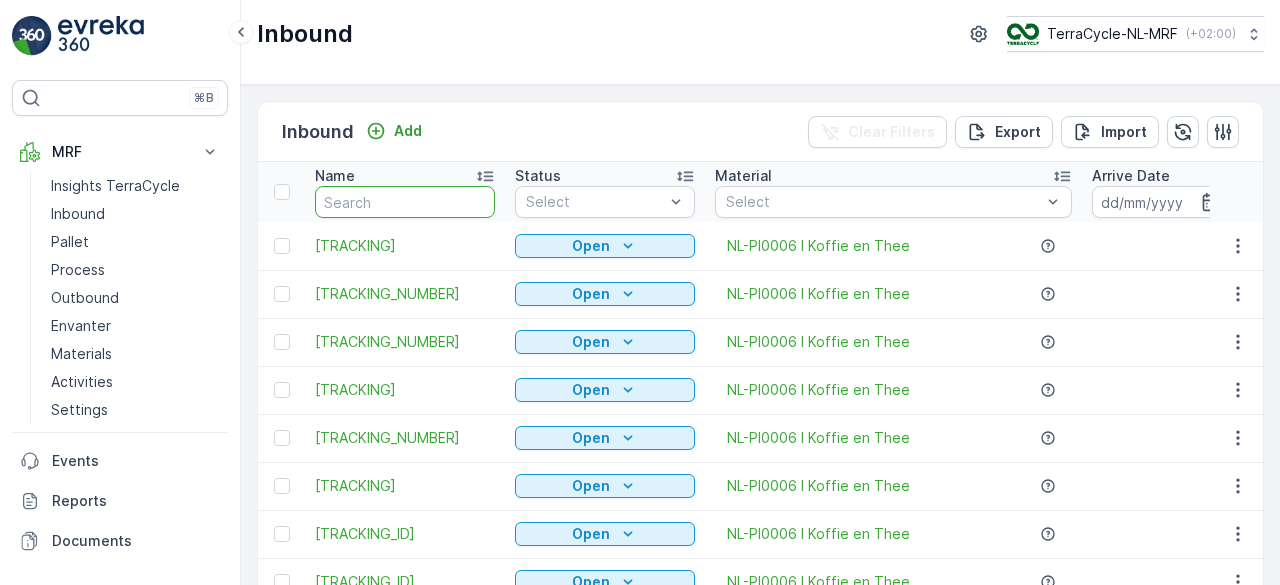 click at bounding box center (405, 202) 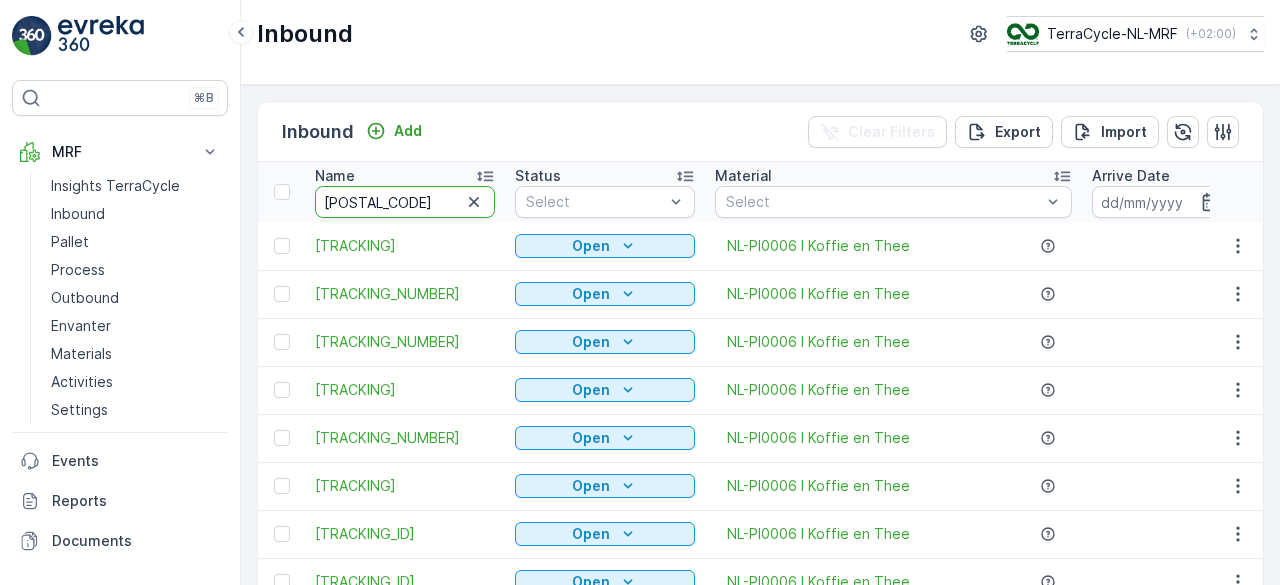 type on "[NUMBER]" 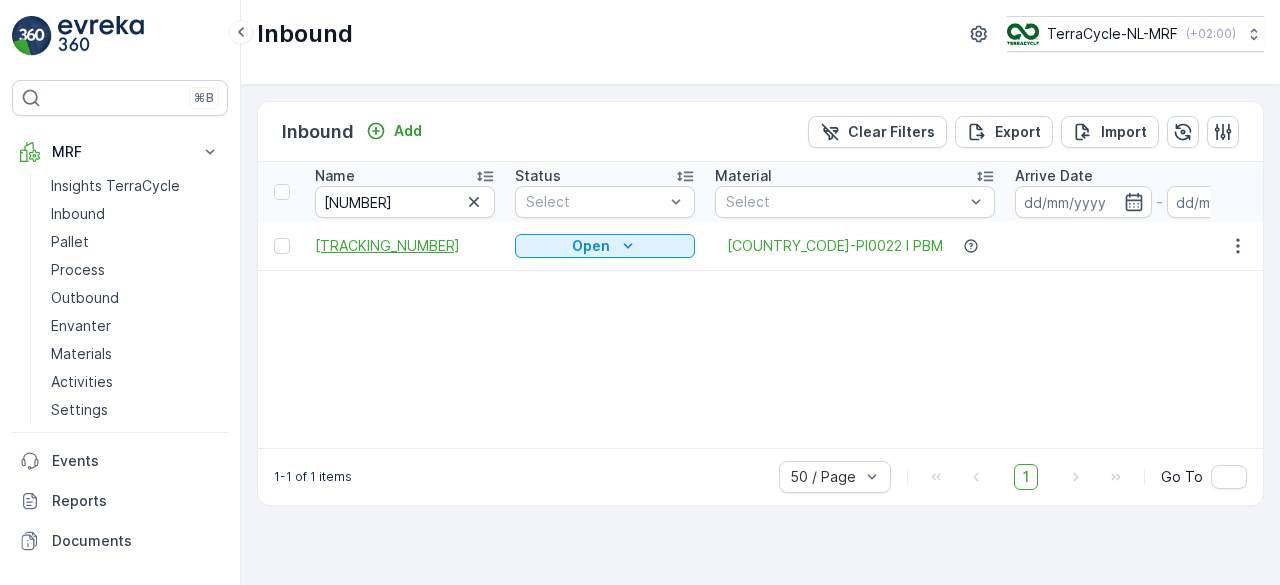 click on "[TRACKING_NUMBER]" at bounding box center [405, 246] 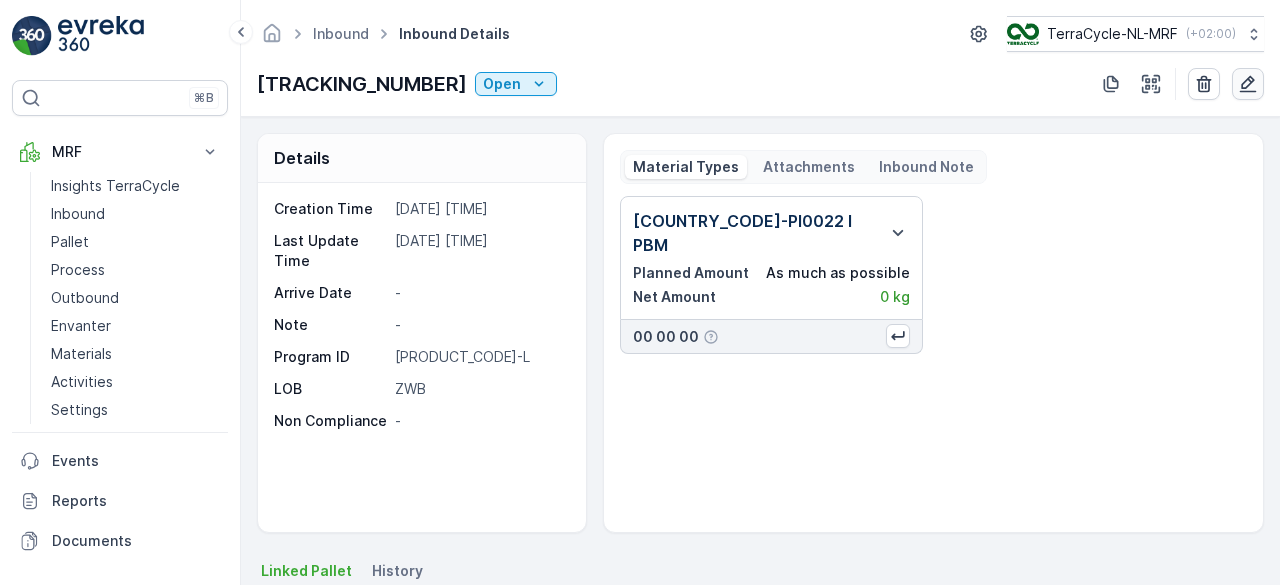 click 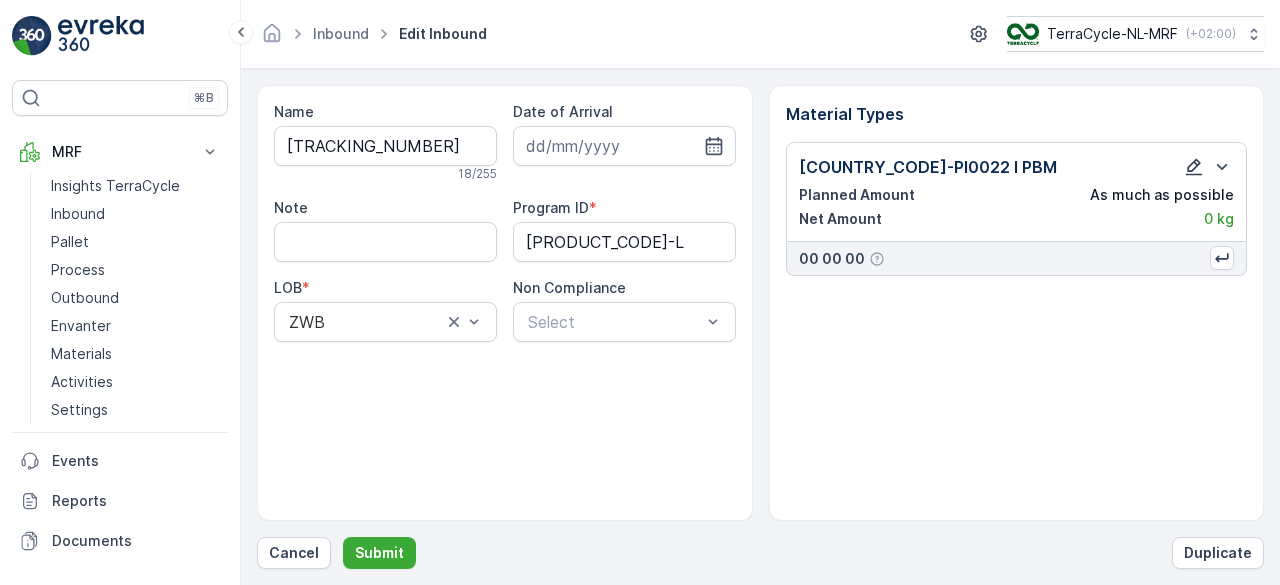 click 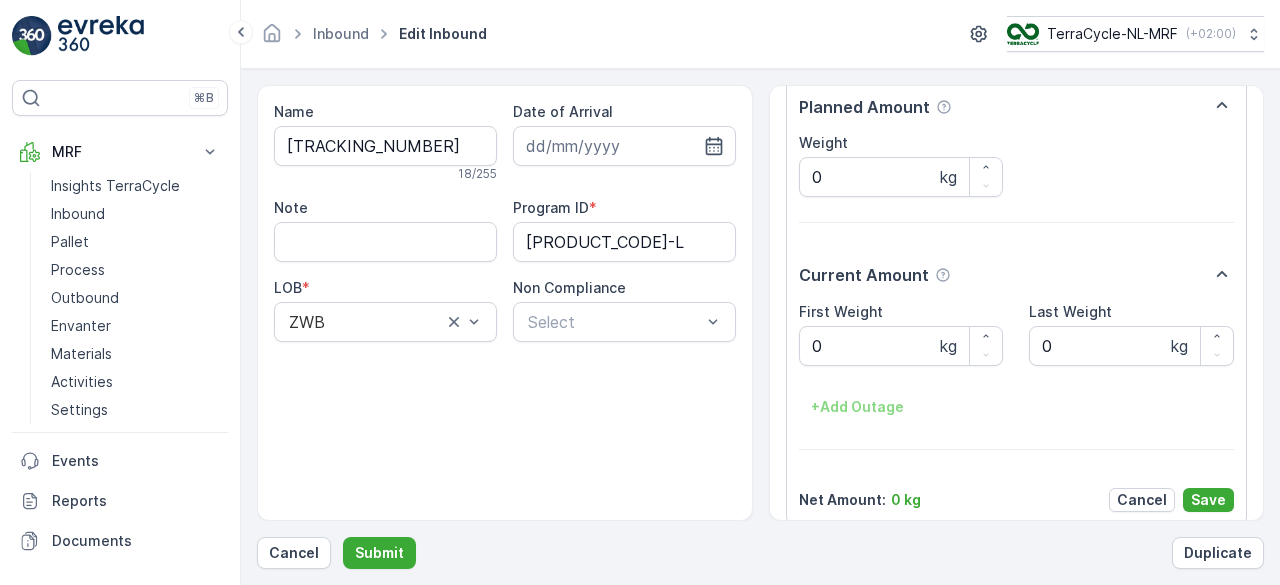 scroll, scrollTop: 295, scrollLeft: 0, axis: vertical 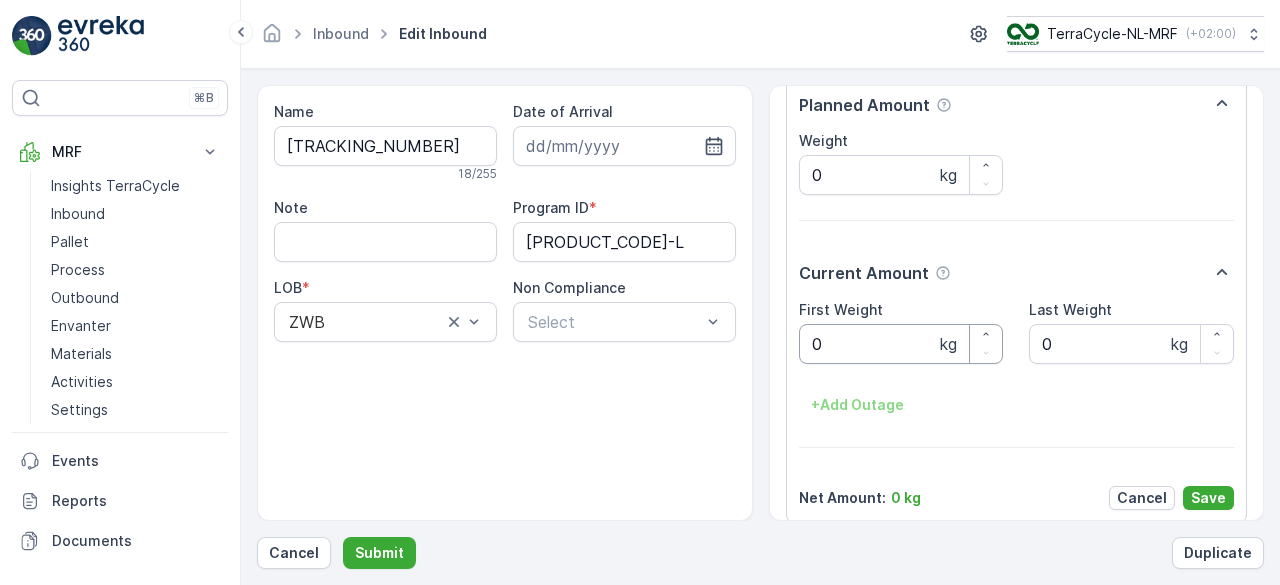 click on "0" at bounding box center (901, 344) 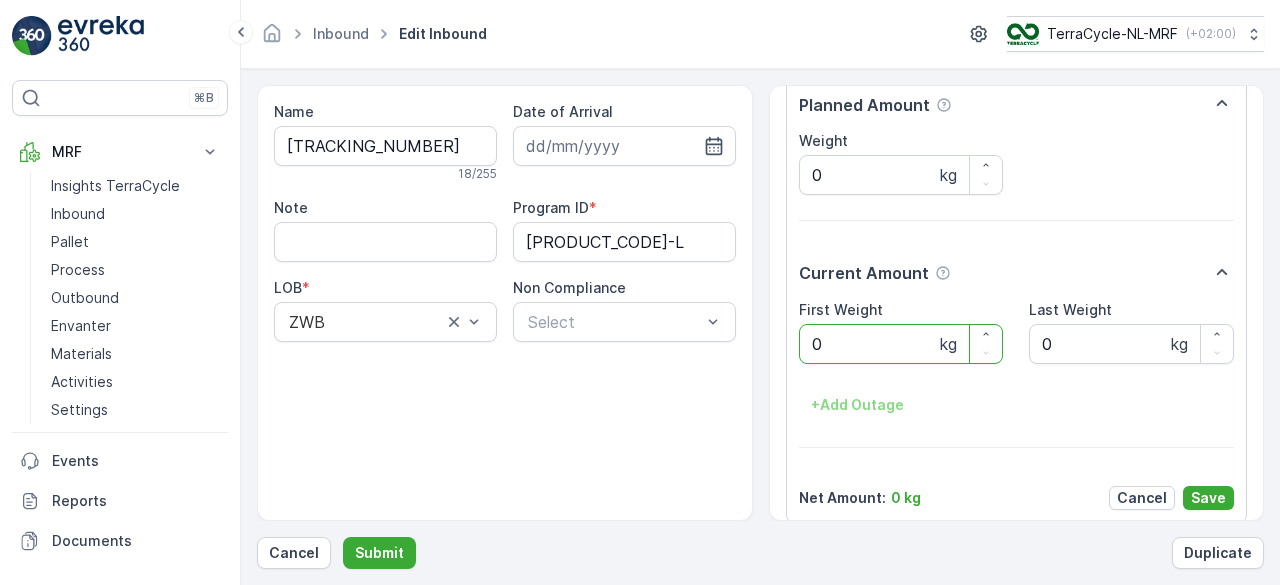scroll, scrollTop: 0, scrollLeft: 0, axis: both 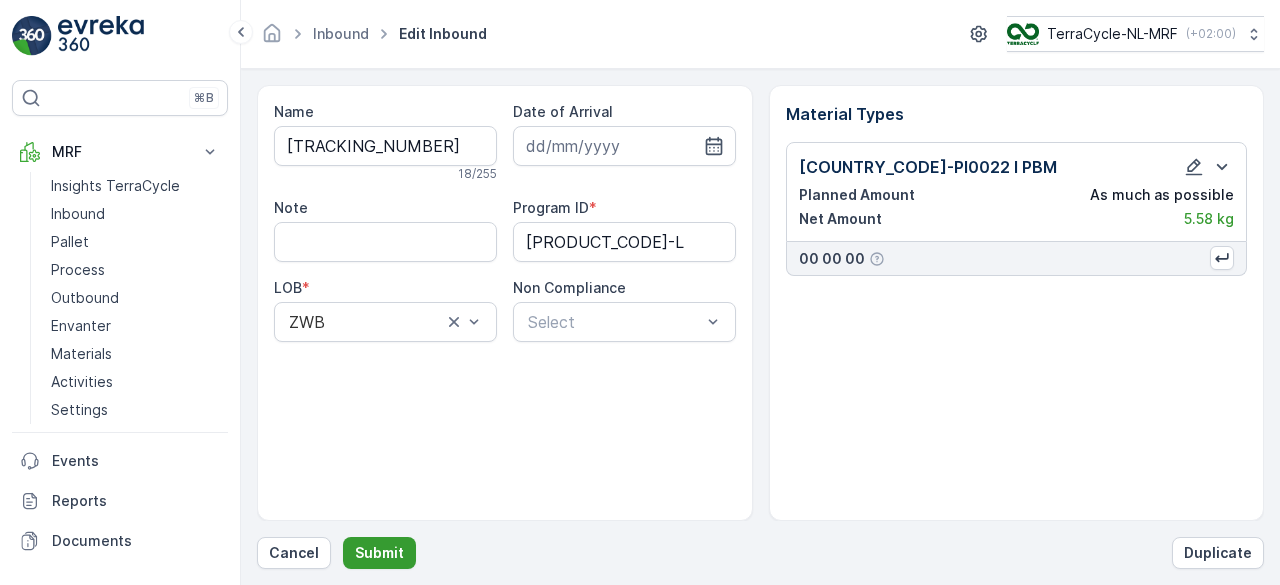 click on "Submit" at bounding box center (379, 553) 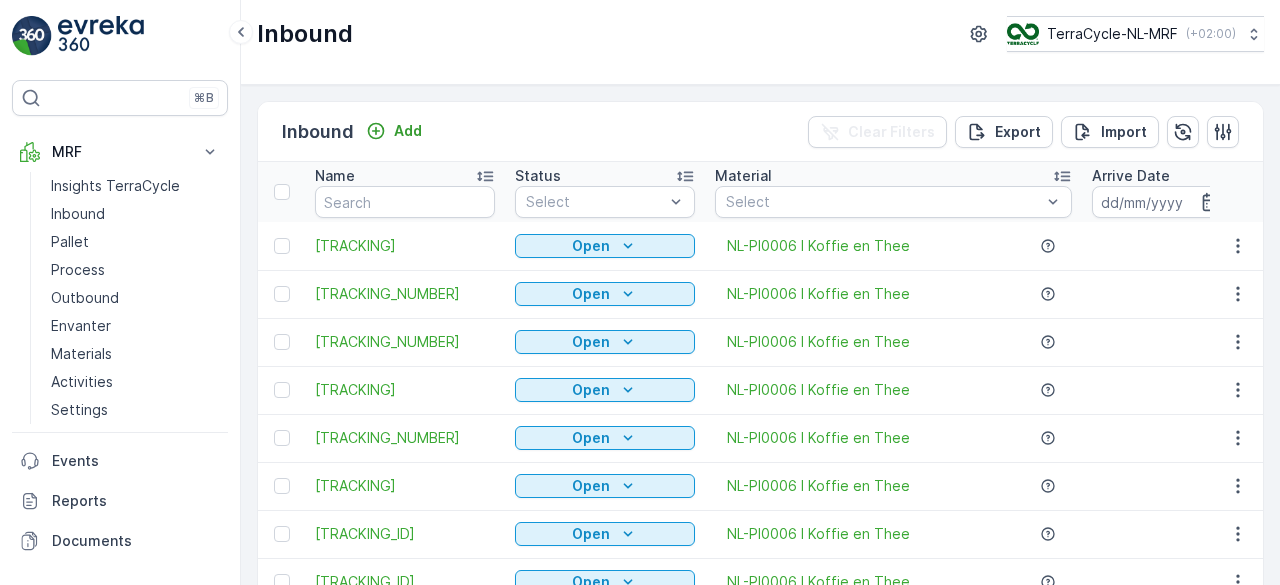 click on "[TRACKING]" at bounding box center (405, 246) 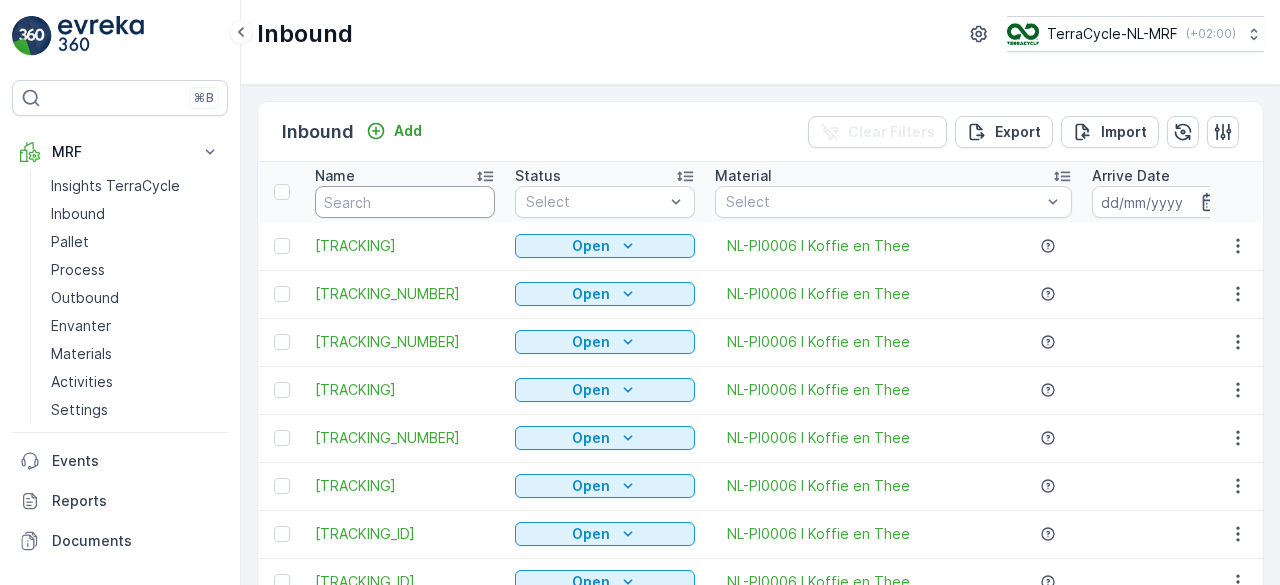 click at bounding box center (405, 202) 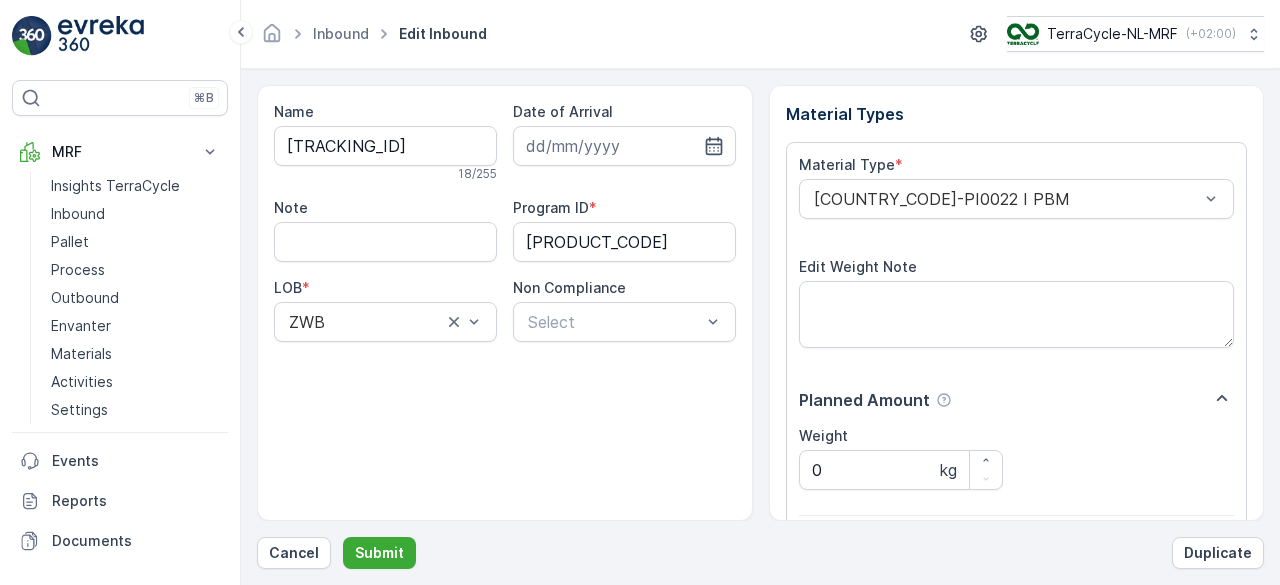 scroll, scrollTop: 311, scrollLeft: 0, axis: vertical 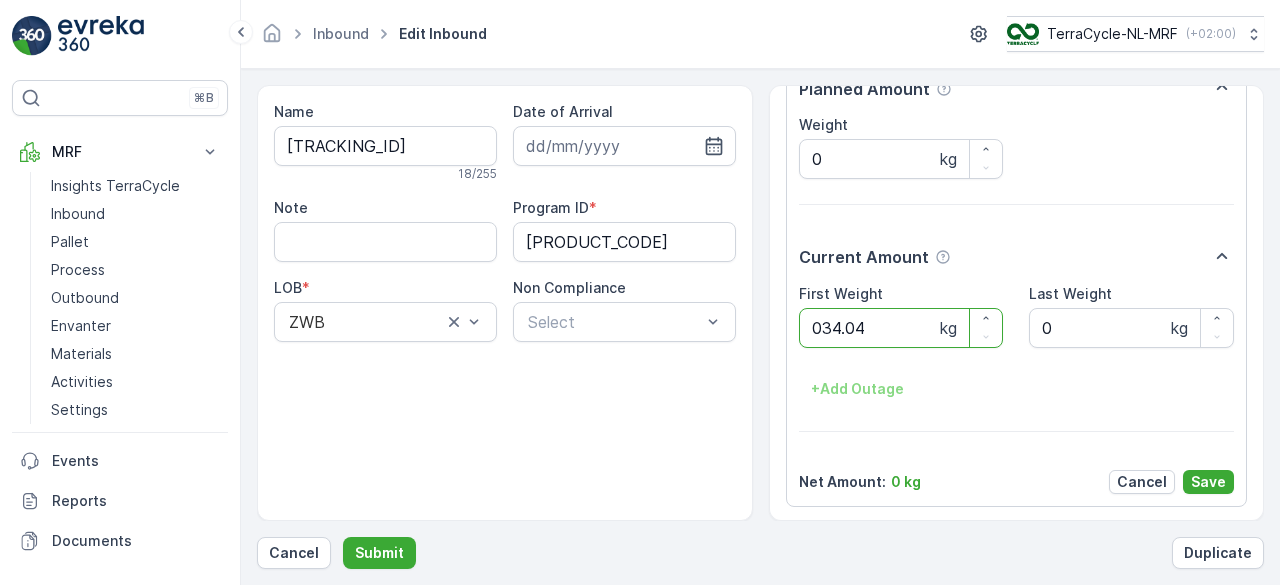 click on "Submit" at bounding box center [379, 553] 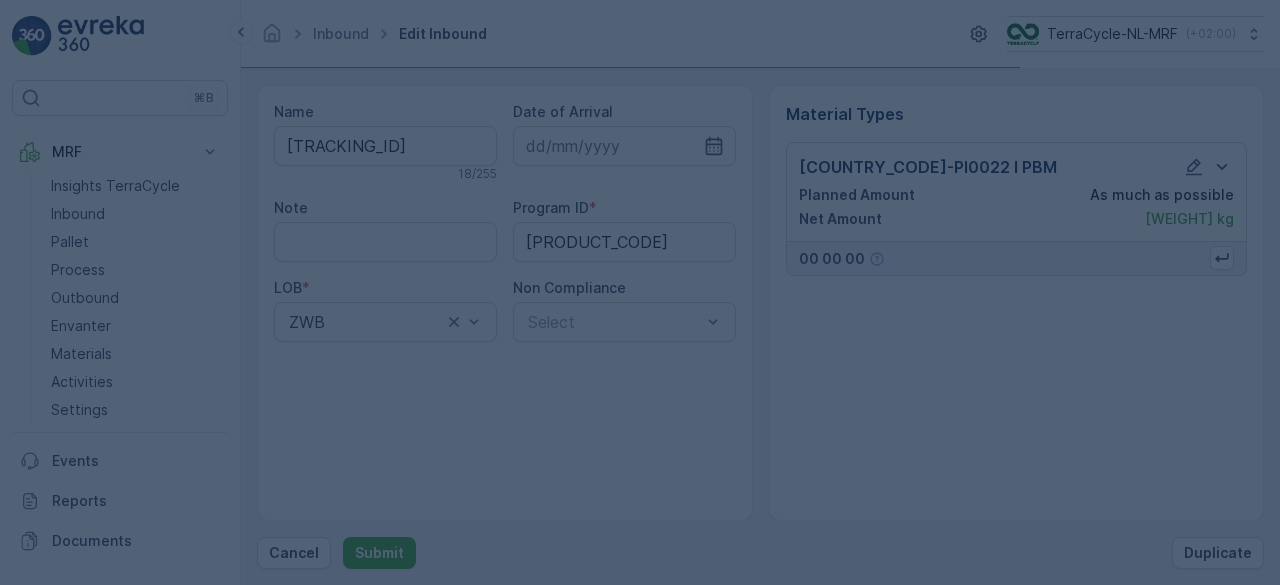scroll, scrollTop: 0, scrollLeft: 0, axis: both 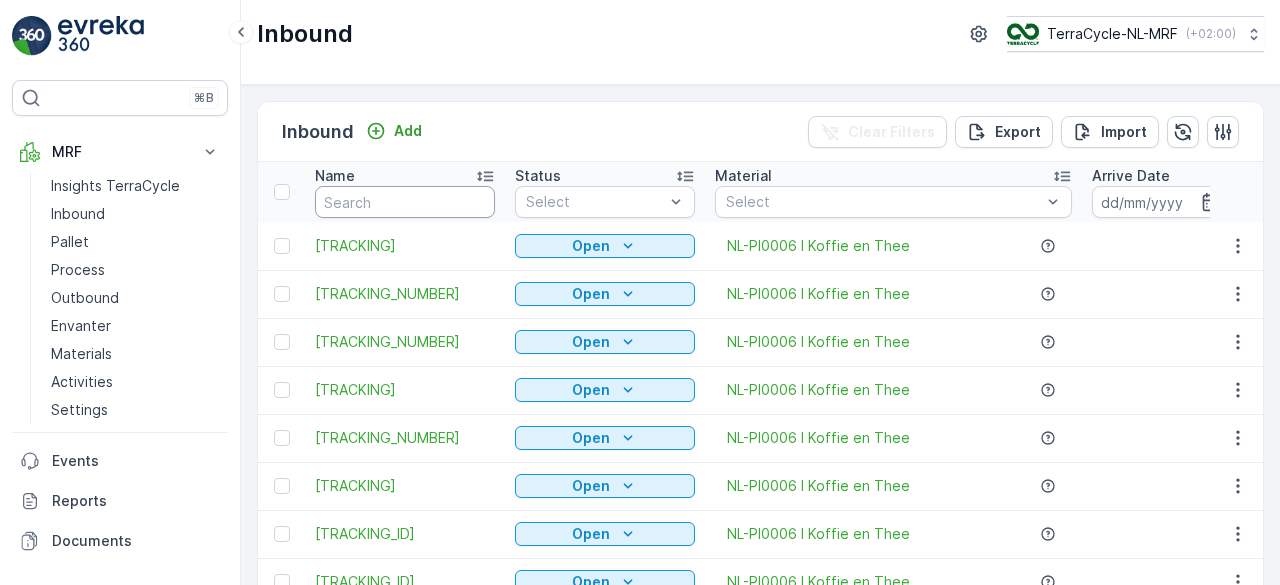 click at bounding box center (405, 202) 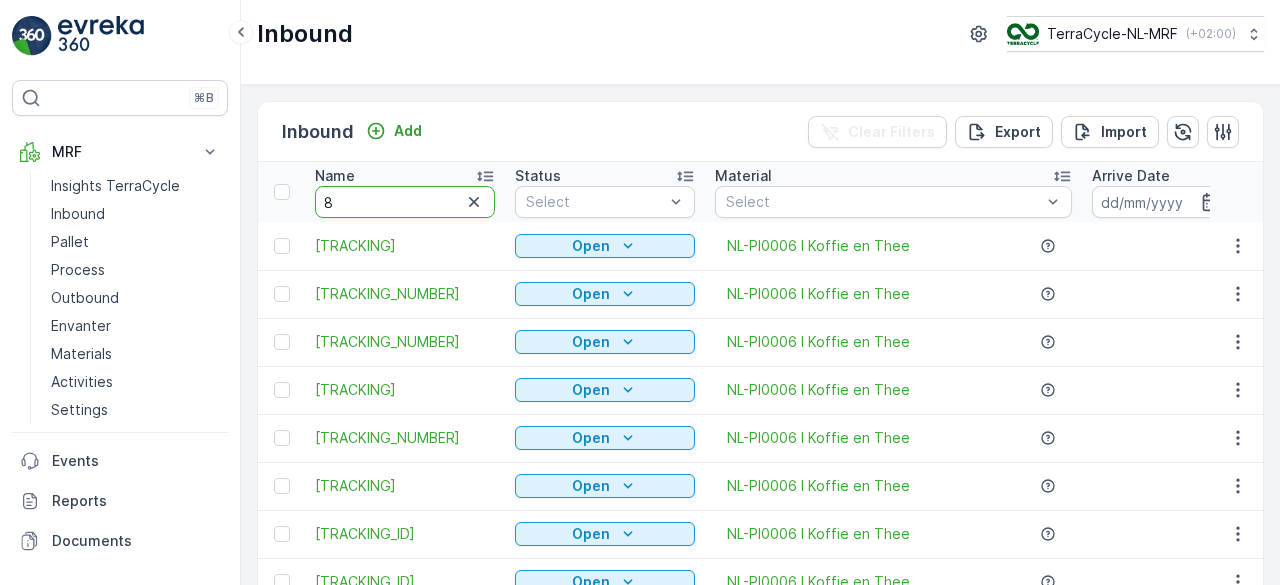 type on "83" 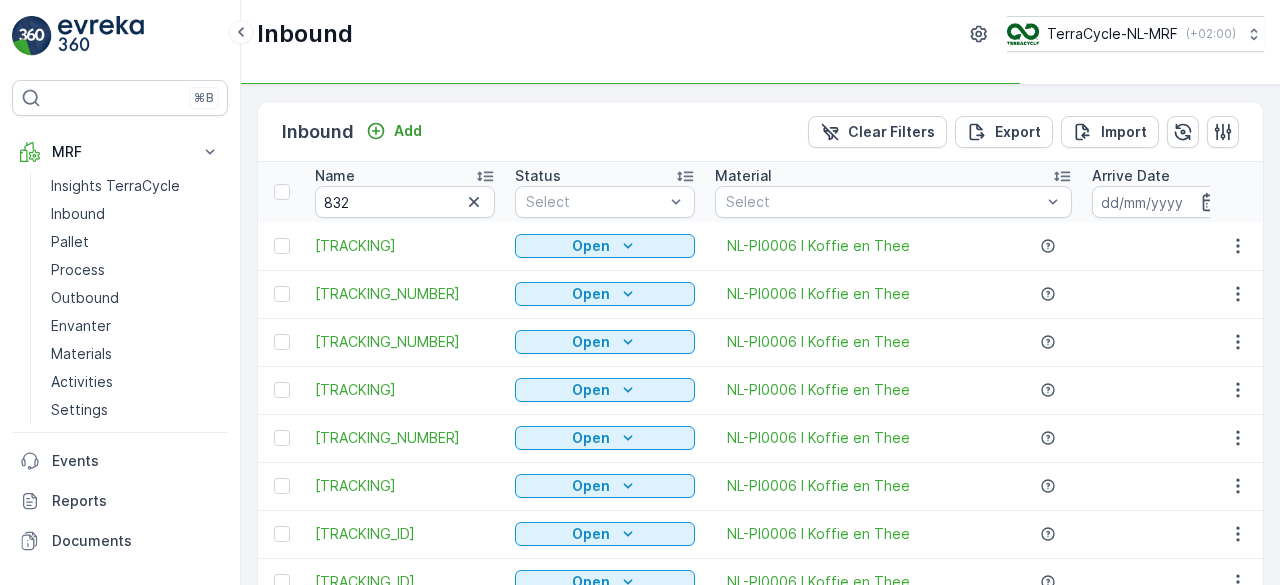 type on "83" 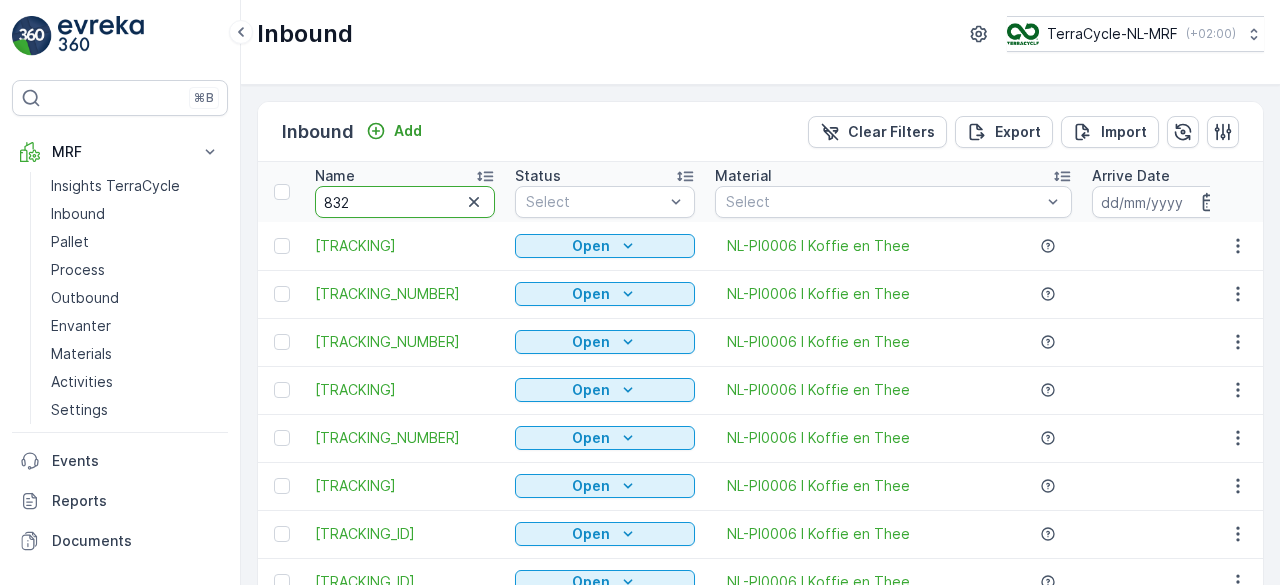 click on "832" at bounding box center [405, 202] 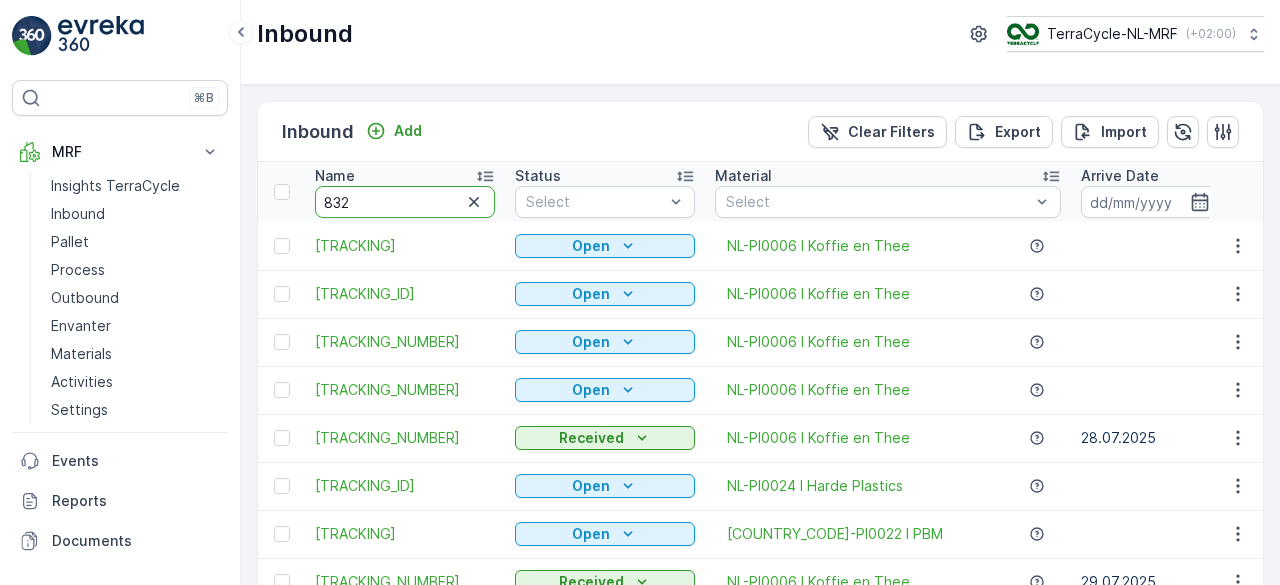 click on "832" at bounding box center (405, 202) 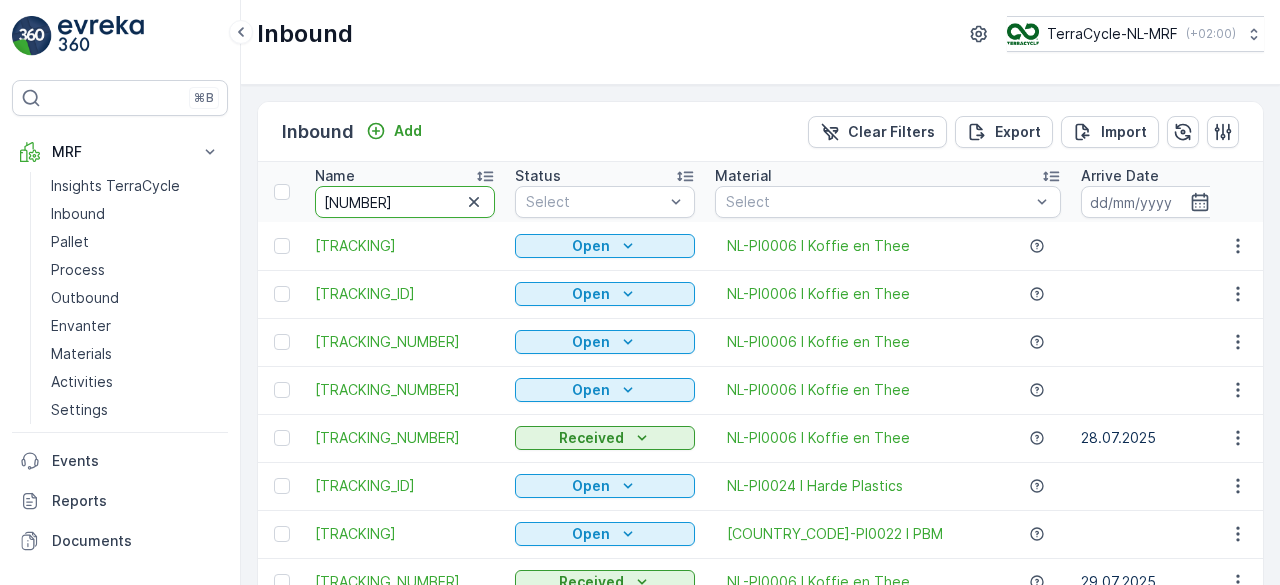 type on "[NUMBER]" 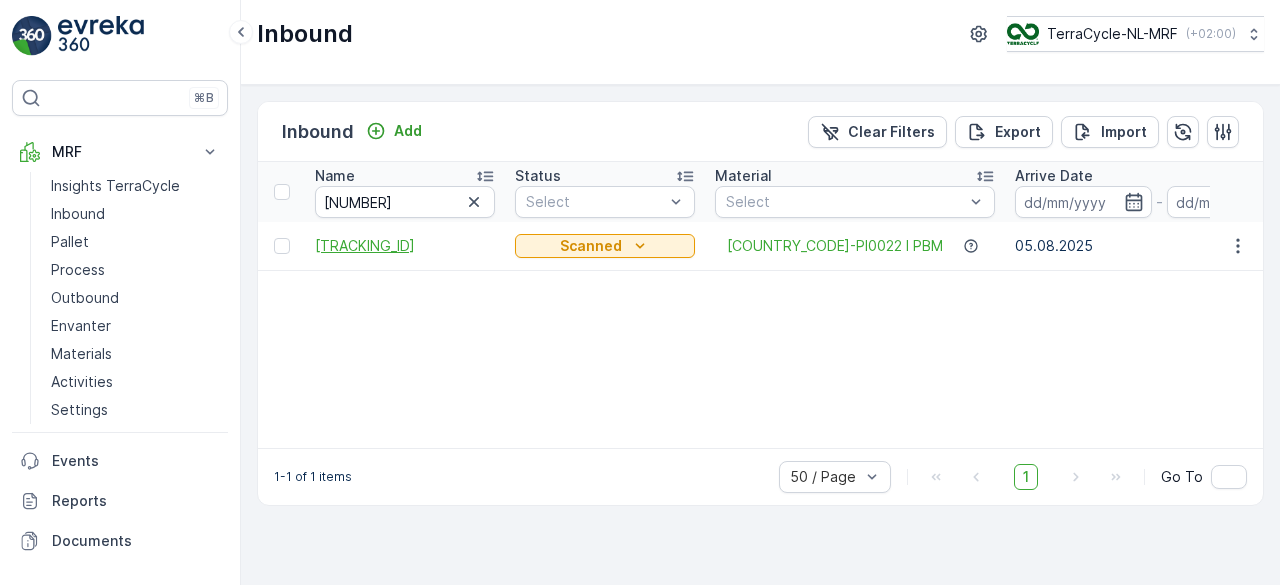 click on "[TRACKING_ID]" at bounding box center (405, 246) 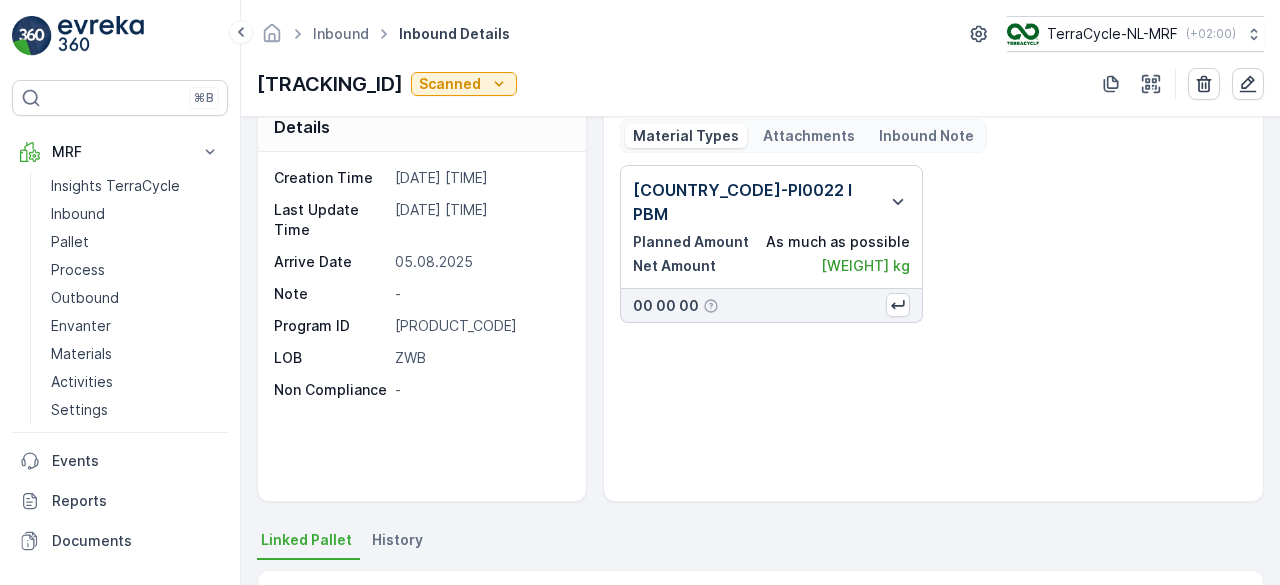 scroll, scrollTop: 0, scrollLeft: 0, axis: both 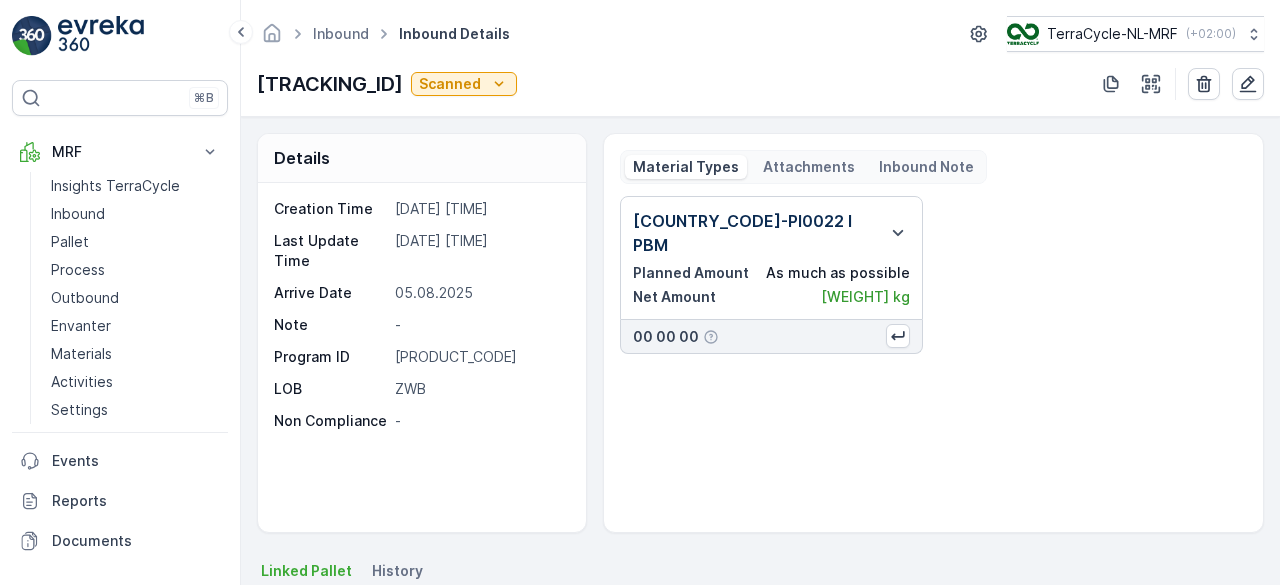 click on "Attachments" at bounding box center [809, 167] 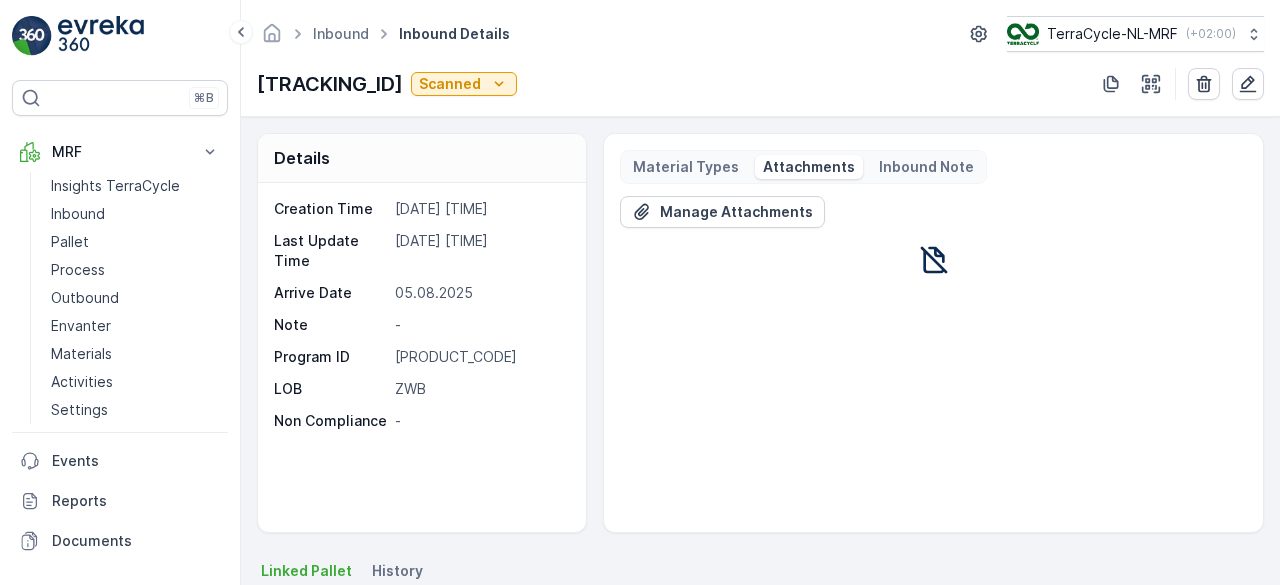 click on "Inbound Note" at bounding box center [926, 167] 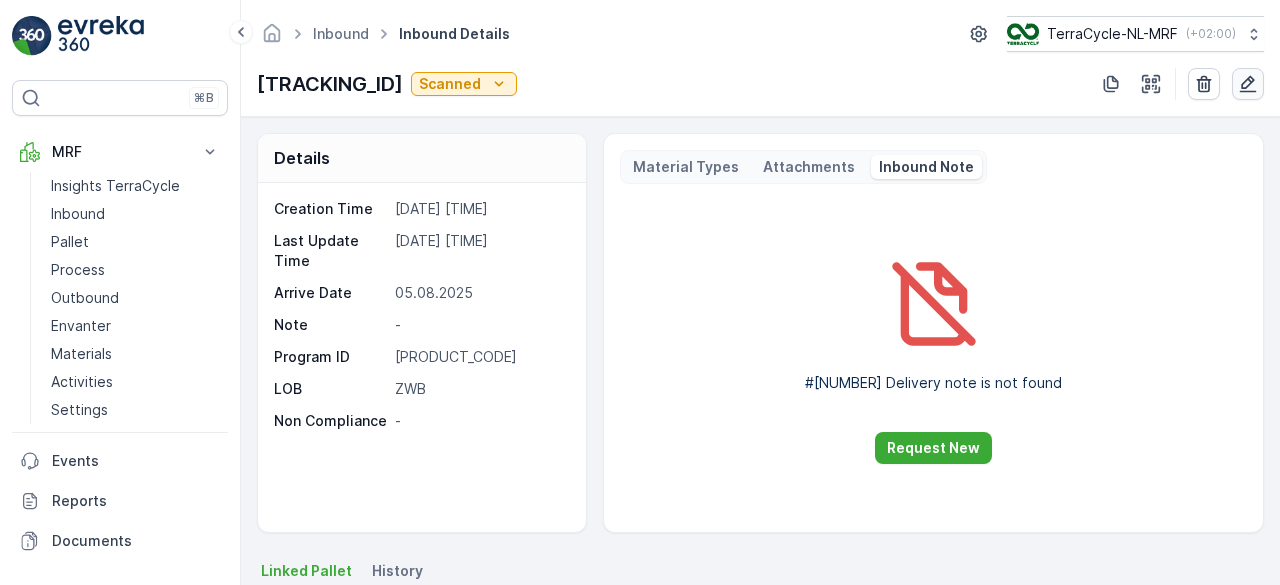 click 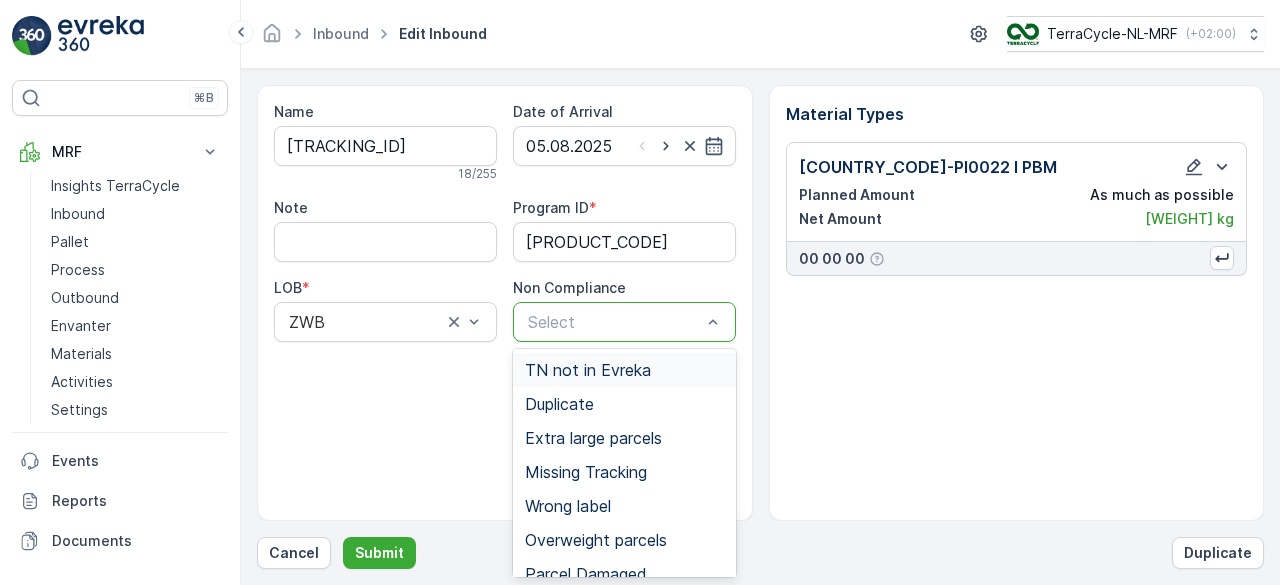 click at bounding box center (614, 322) 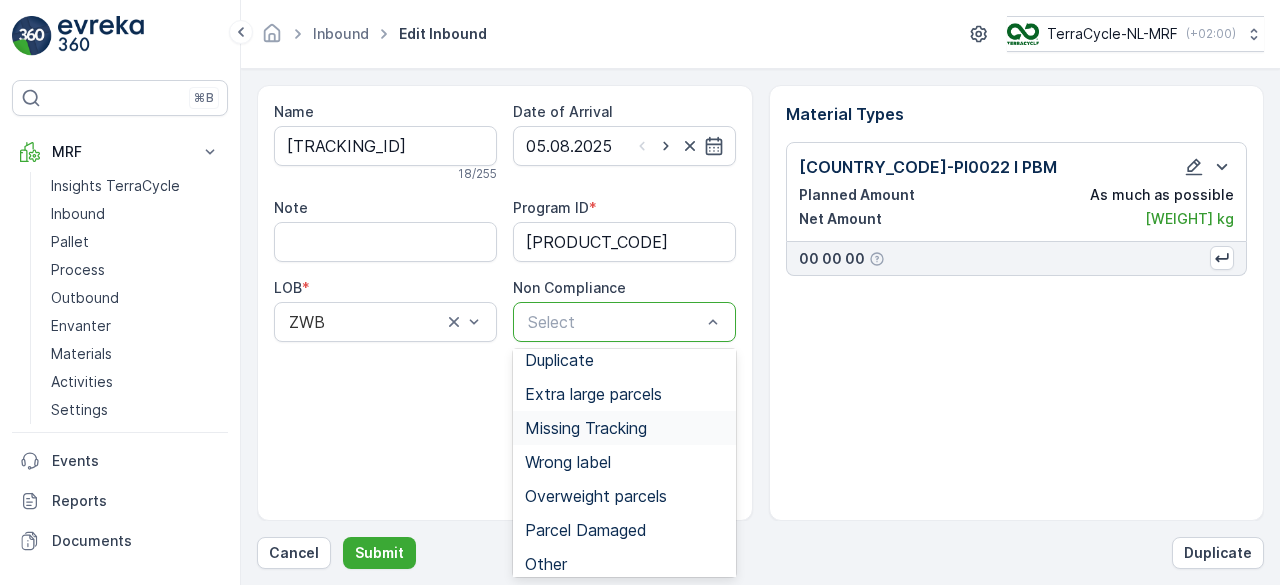 scroll, scrollTop: 50, scrollLeft: 0, axis: vertical 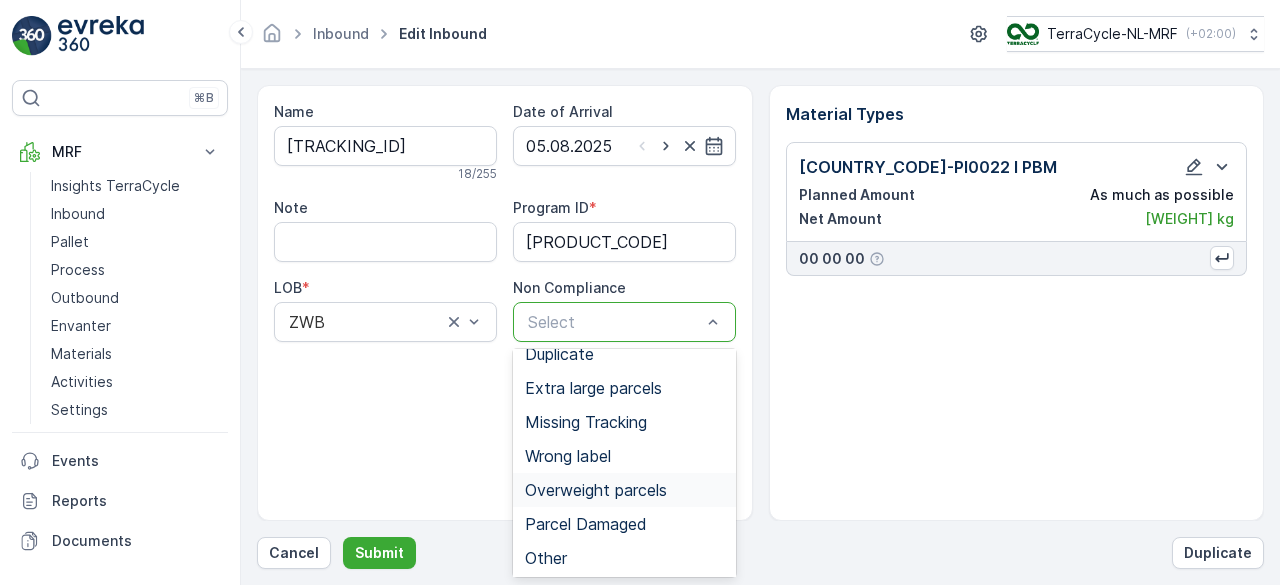 click on "Overweight parcels" at bounding box center (596, 490) 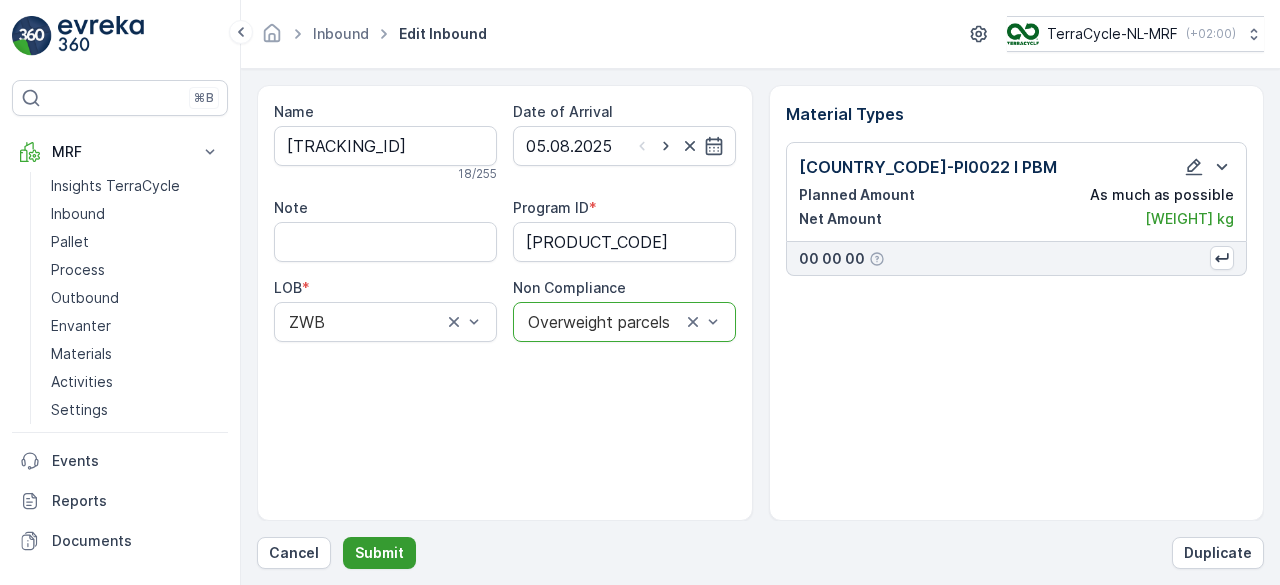 click on "Submit" at bounding box center (379, 553) 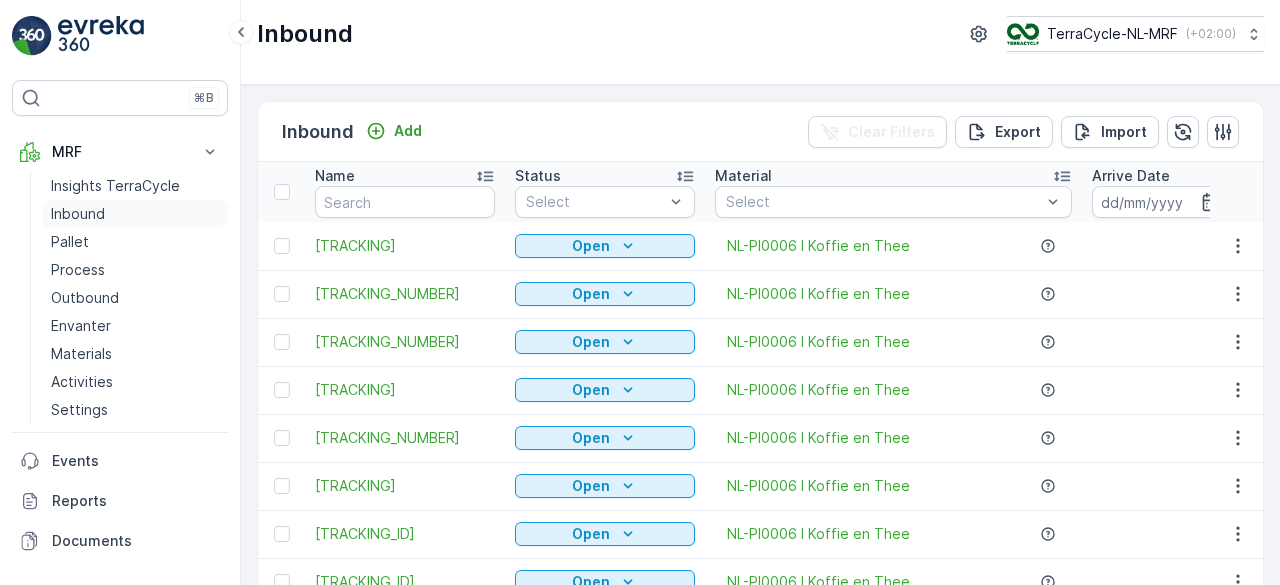 click on "Inbound" at bounding box center [78, 214] 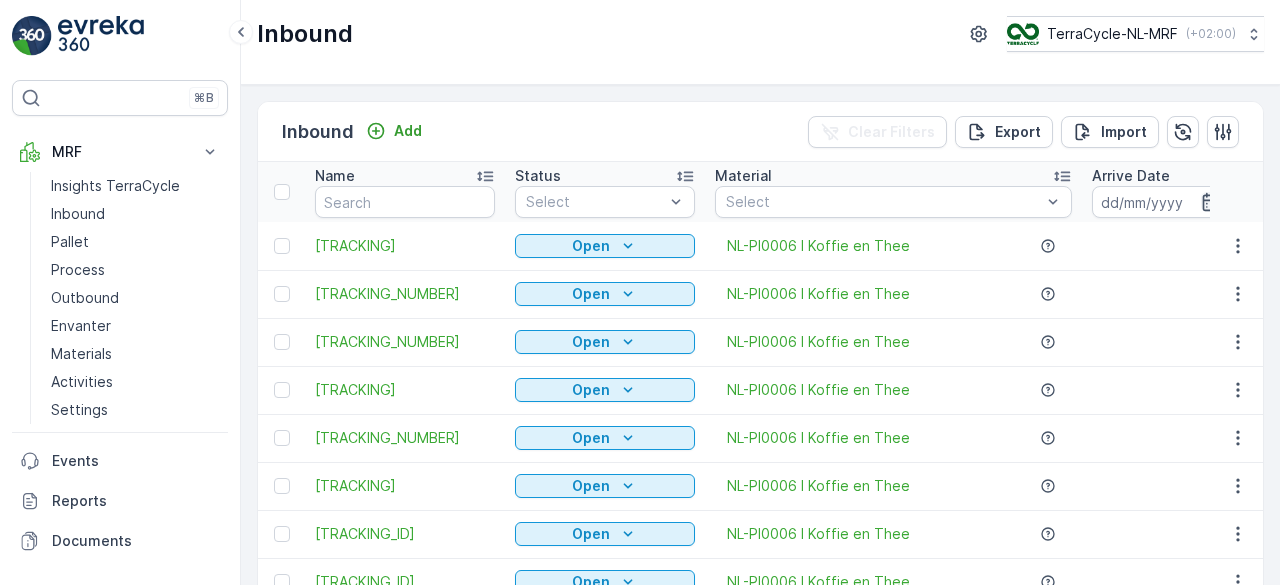 click 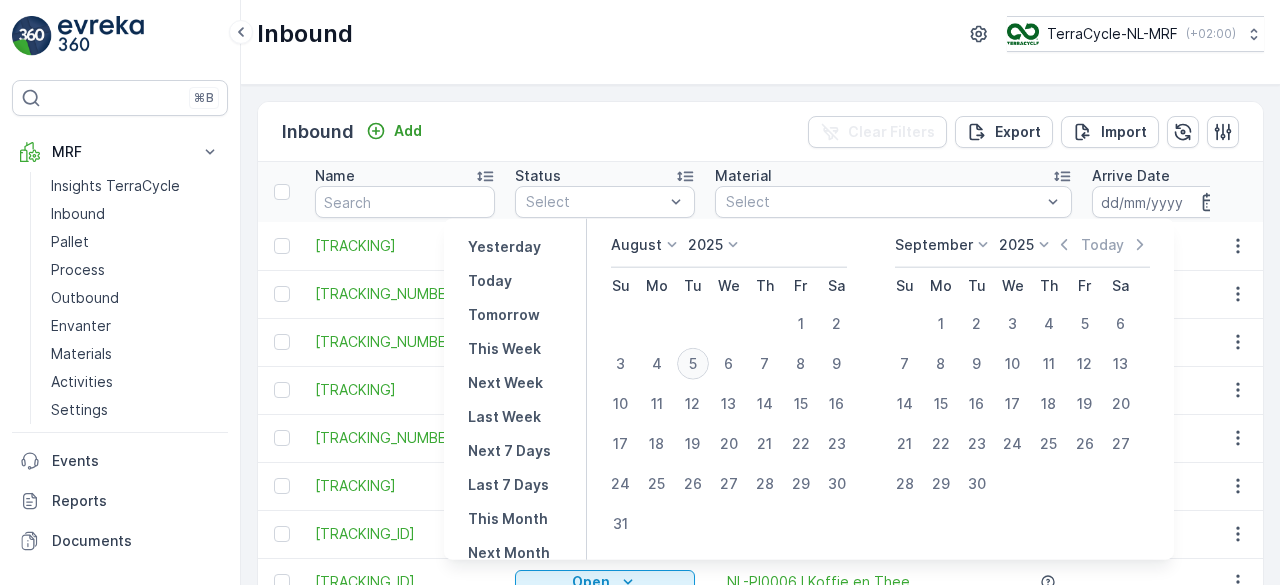 click on "5" at bounding box center (693, 364) 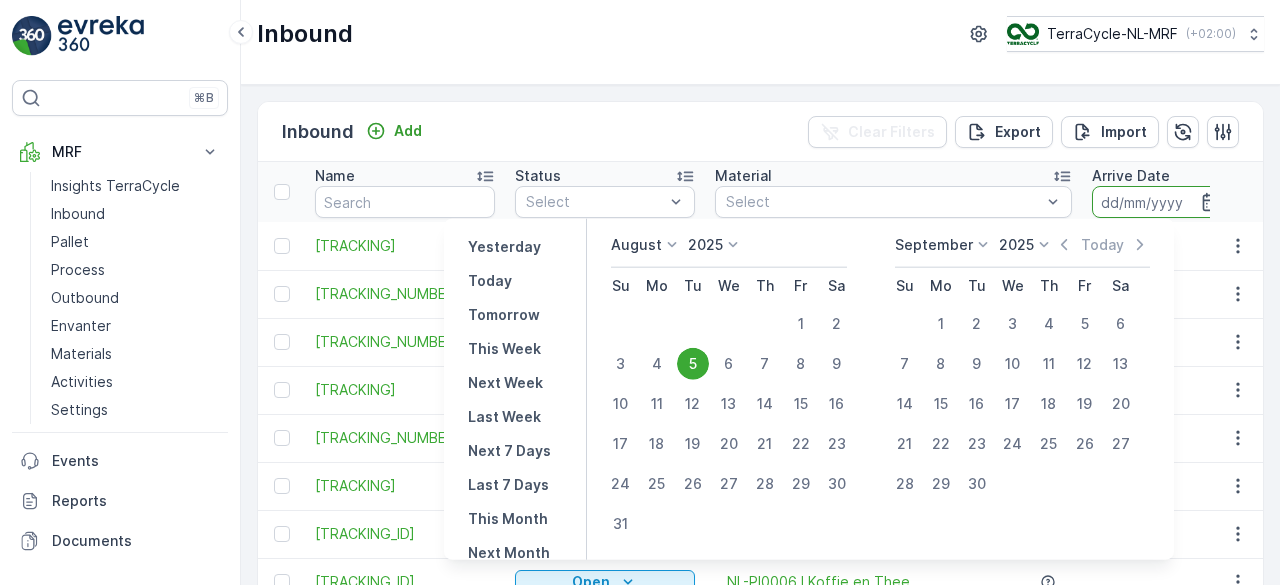 click at bounding box center (1160, 202) 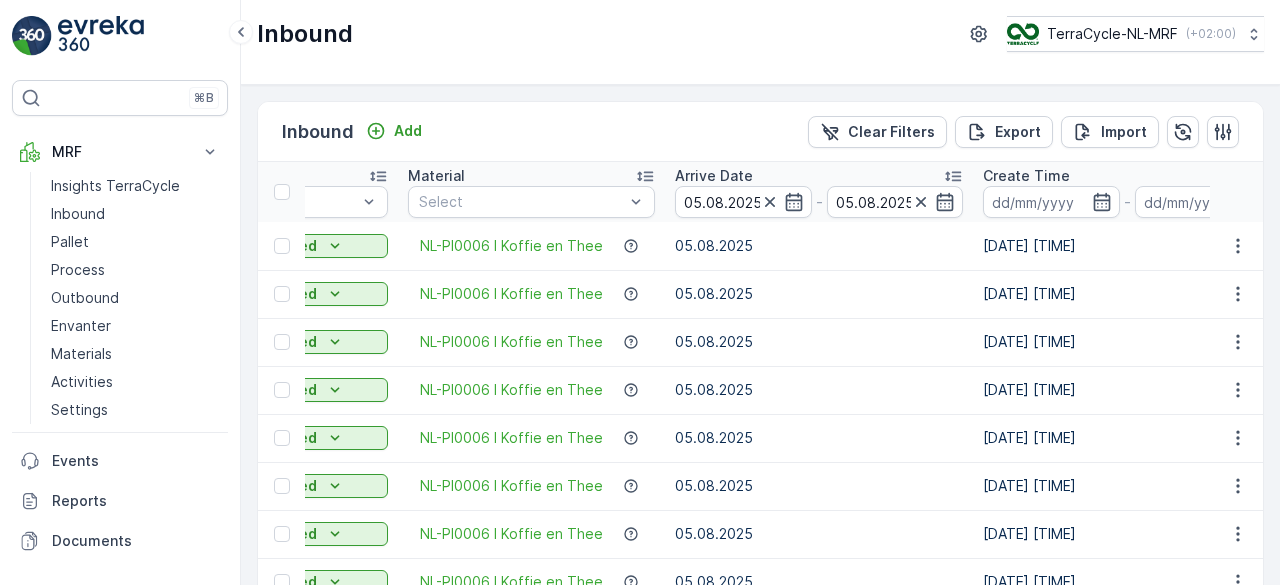 scroll, scrollTop: 0, scrollLeft: 0, axis: both 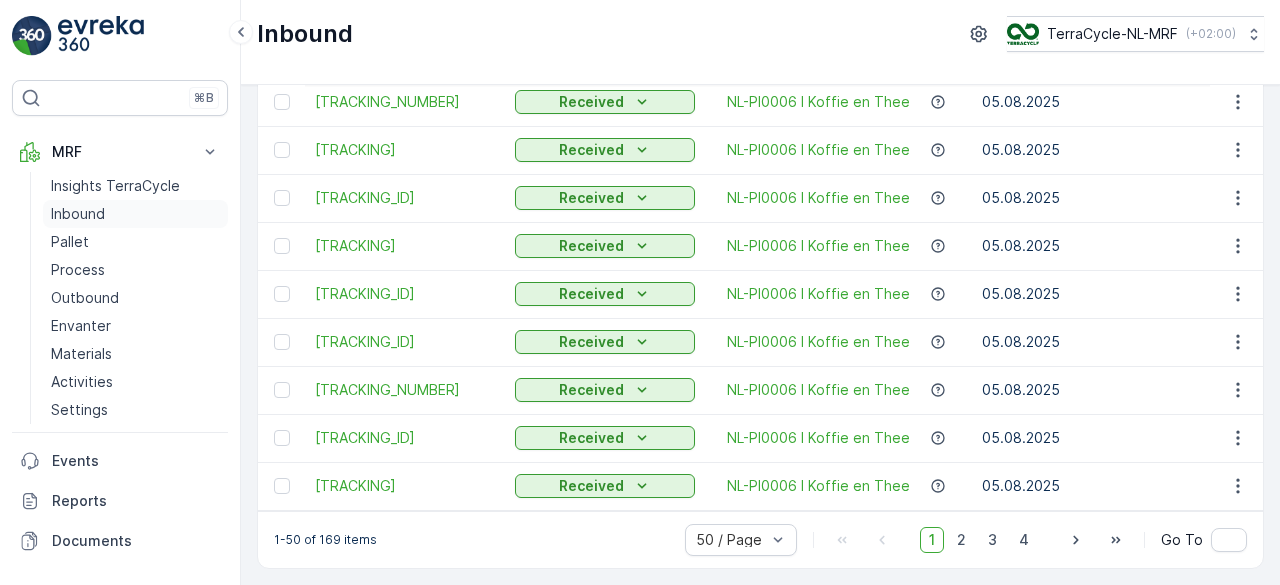 click on "Inbound" at bounding box center [78, 214] 